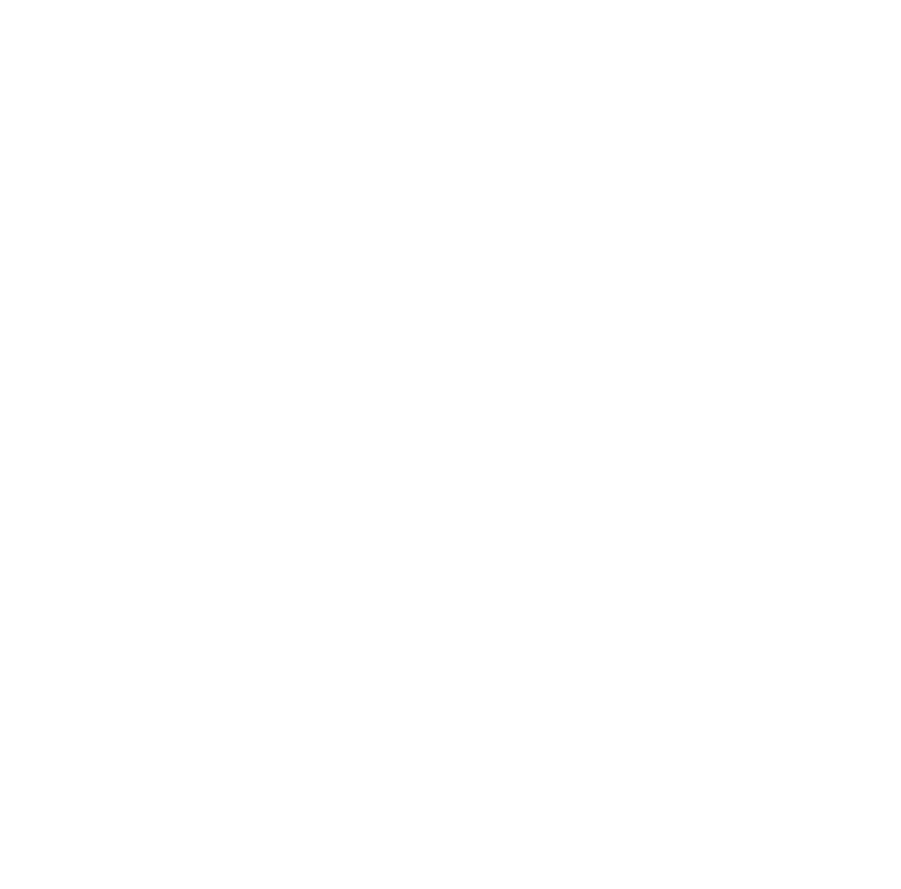 scroll, scrollTop: 0, scrollLeft: 0, axis: both 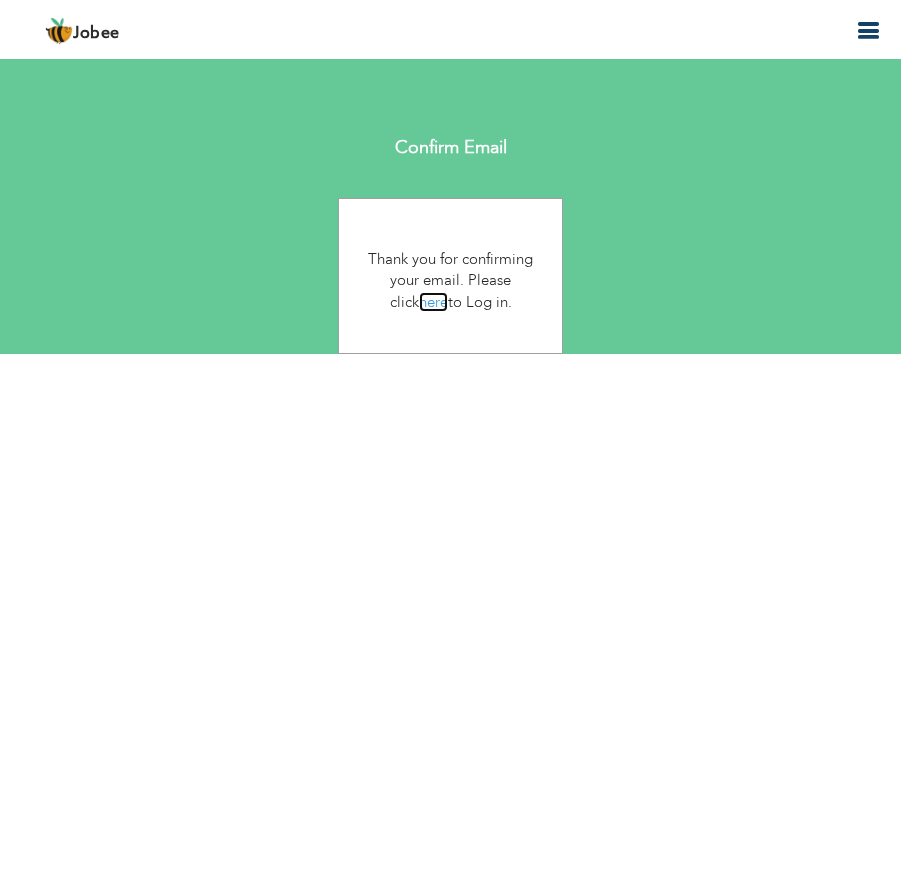 click on "here" at bounding box center (433, 302) 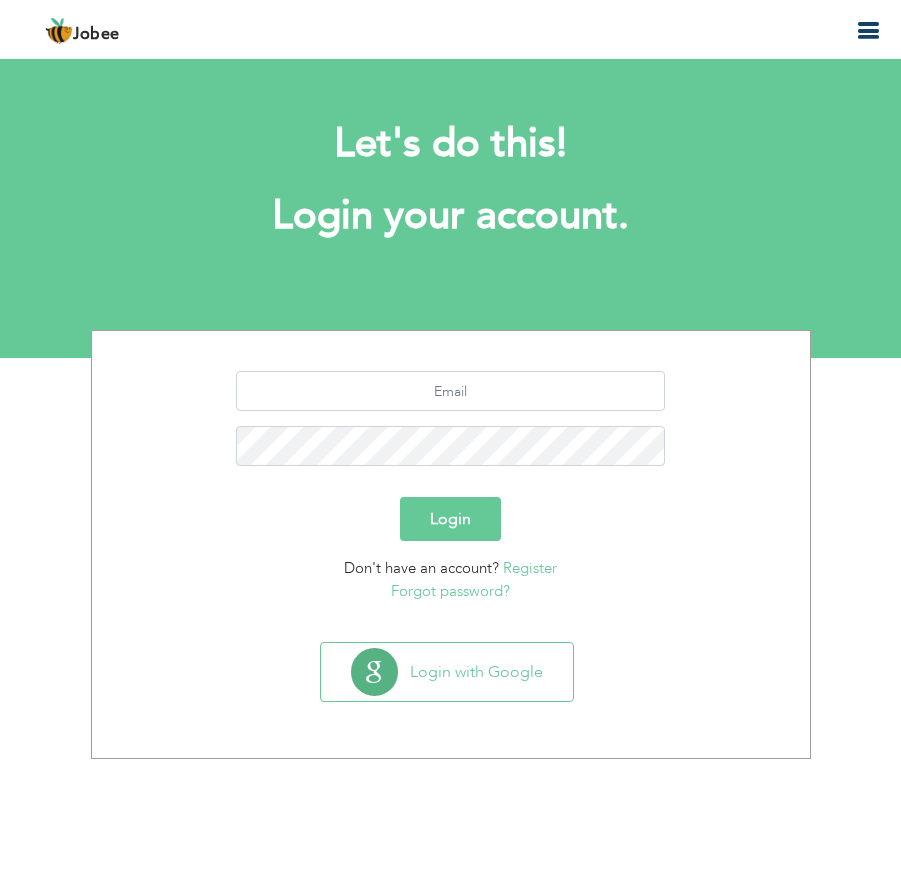 scroll, scrollTop: 0, scrollLeft: 0, axis: both 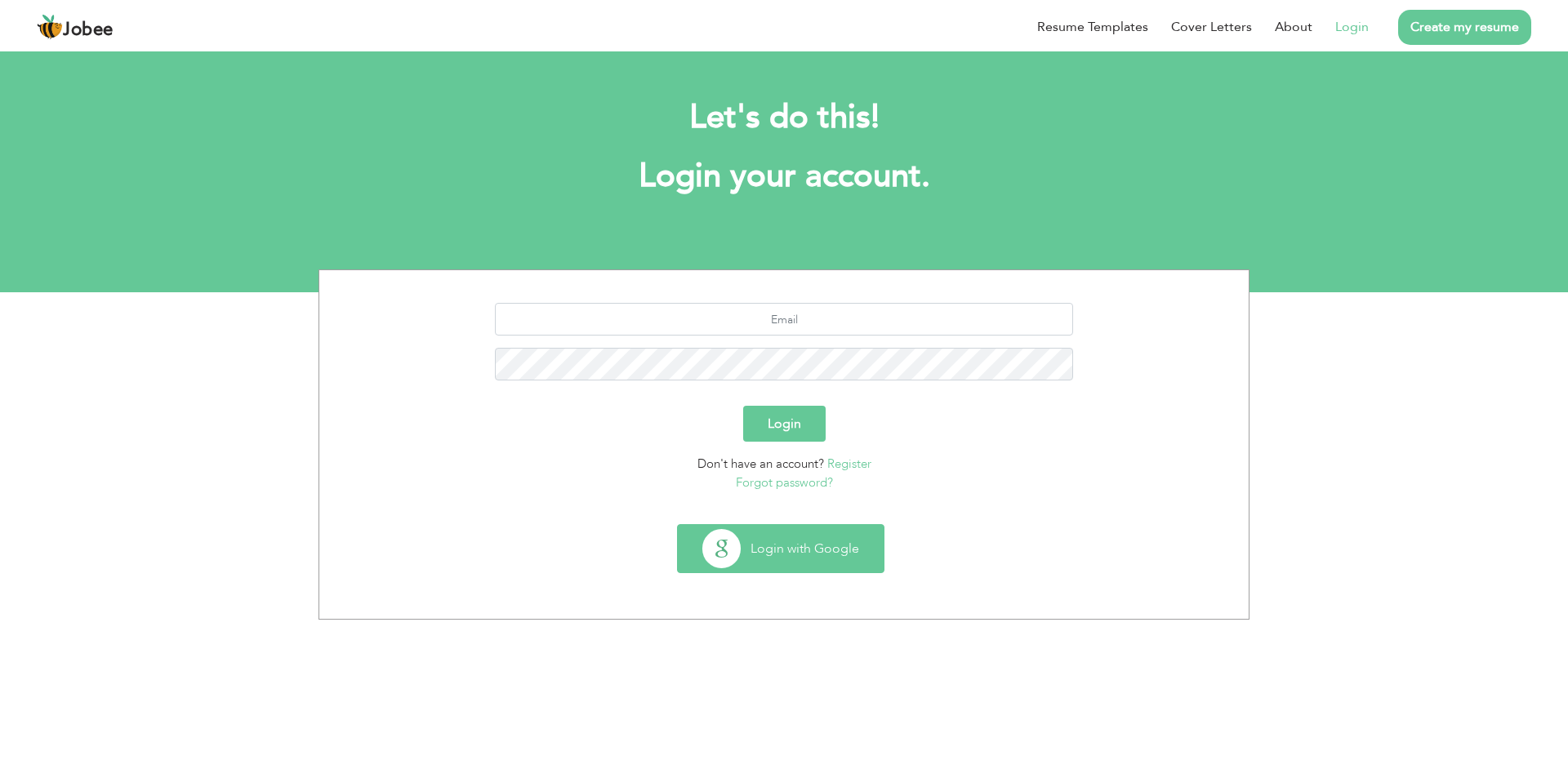 click on "Login with Google" at bounding box center [781, 549] 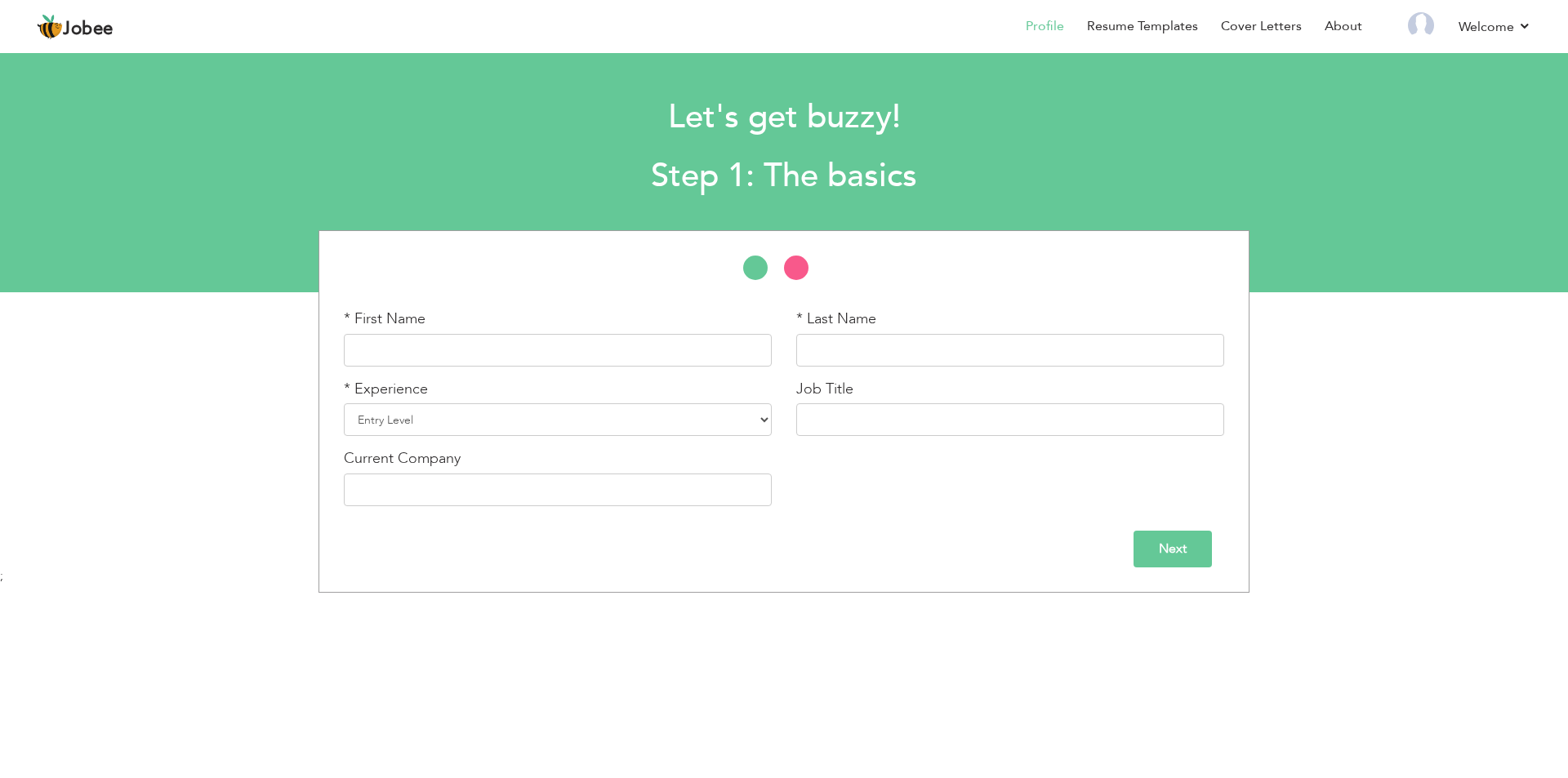 scroll, scrollTop: 0, scrollLeft: 0, axis: both 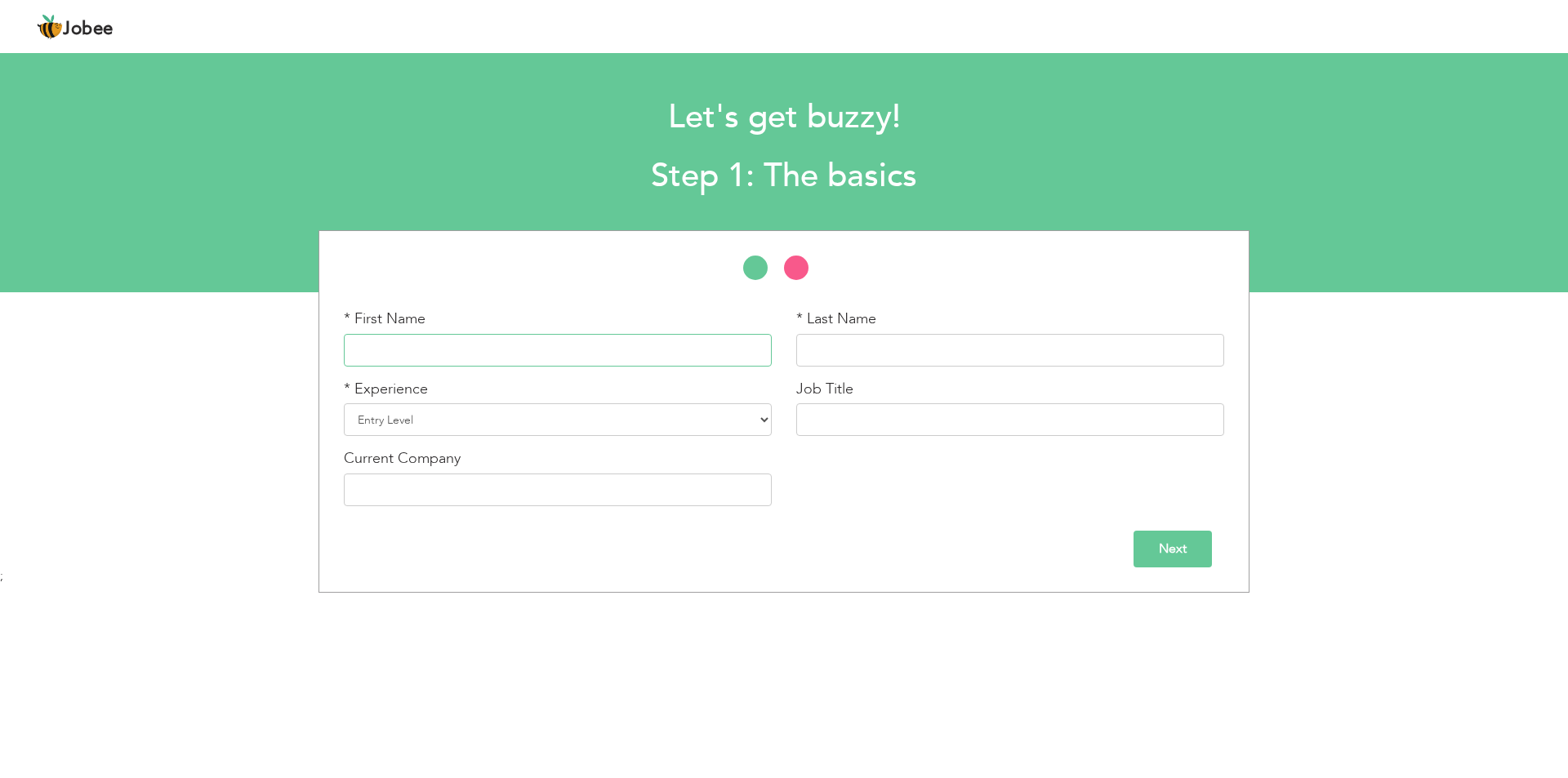 click at bounding box center (558, 350) 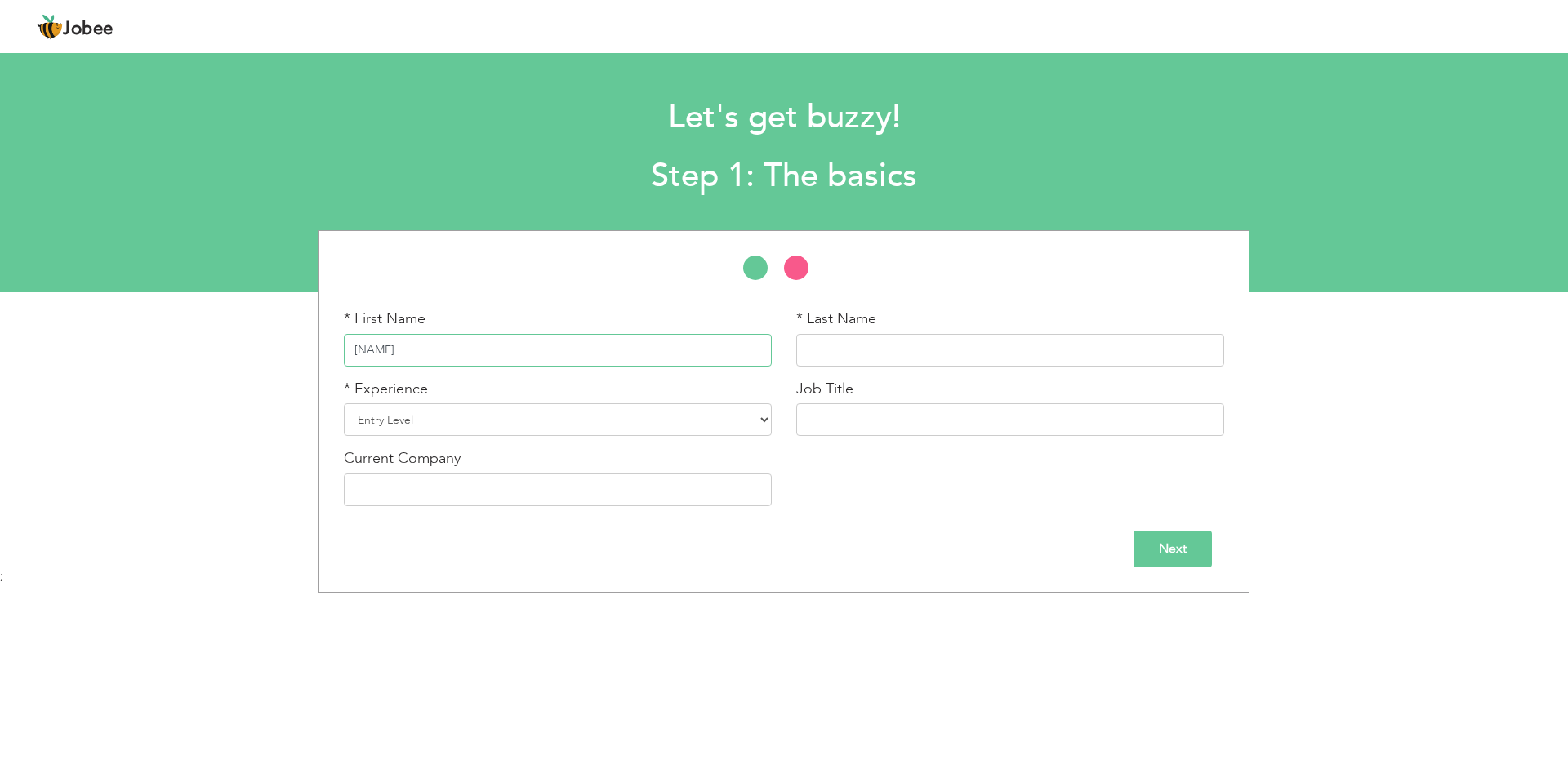 type on "[FIRST]" 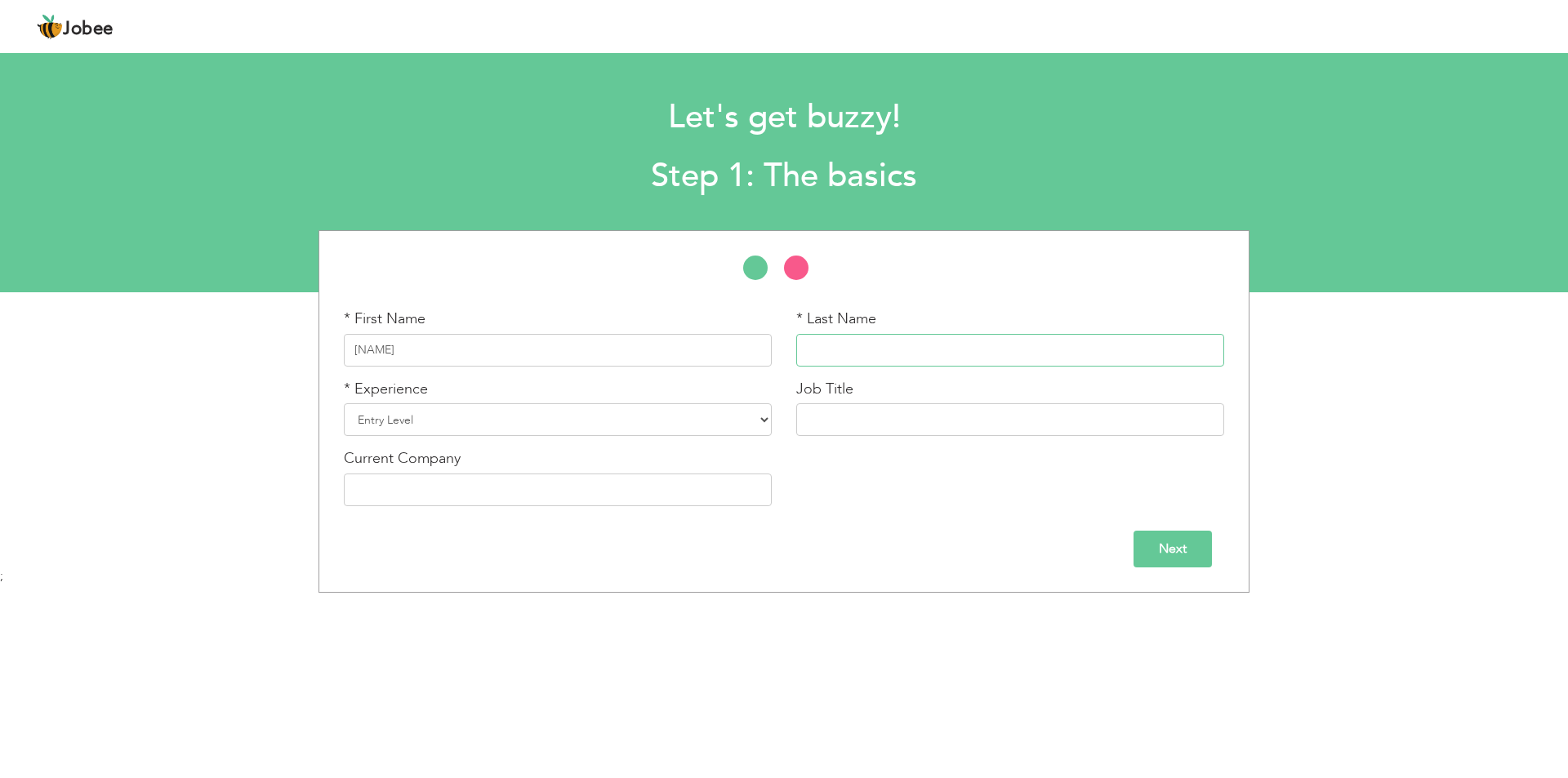 click at bounding box center (1010, 350) 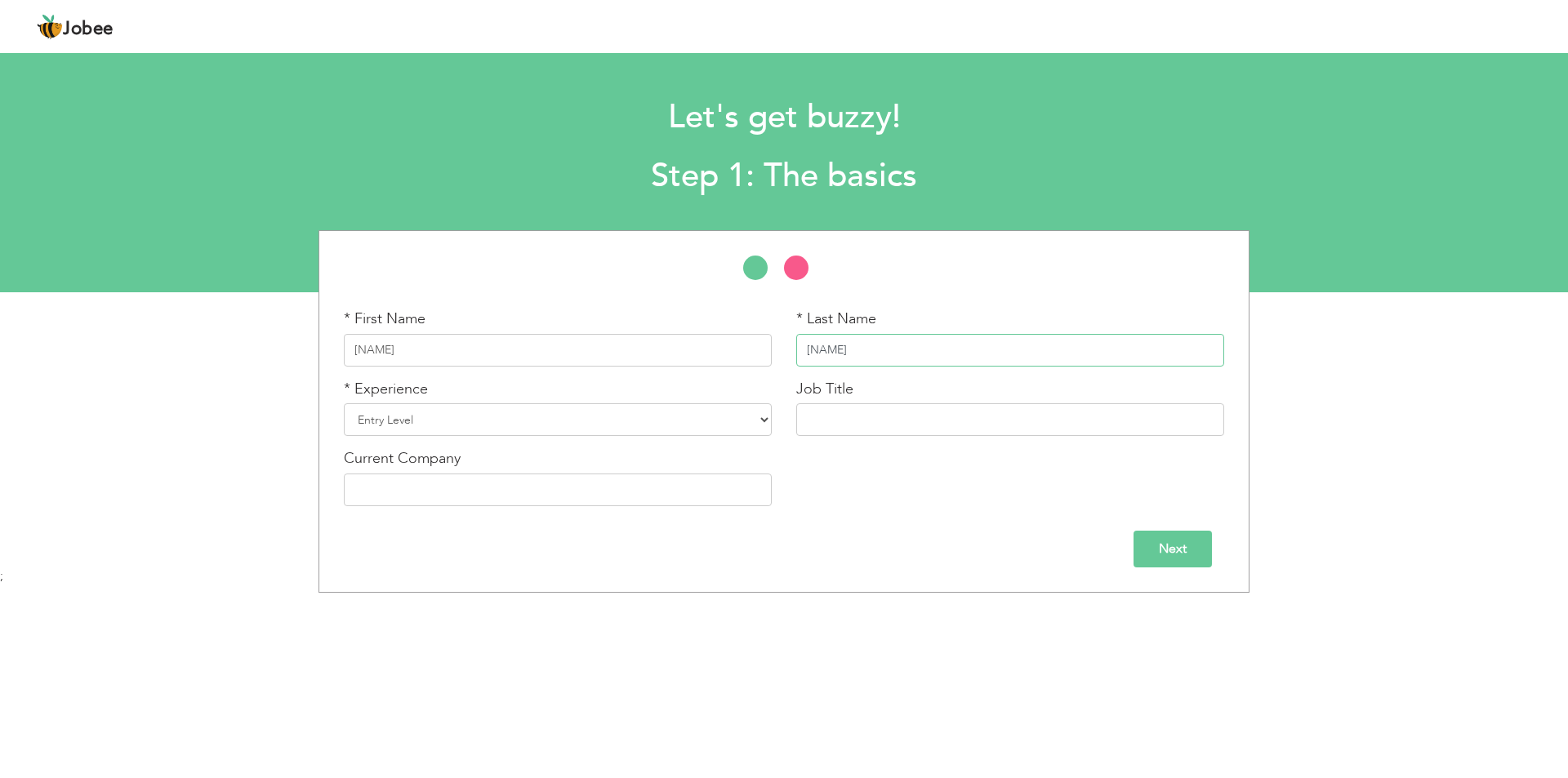 type on "[FIRST]" 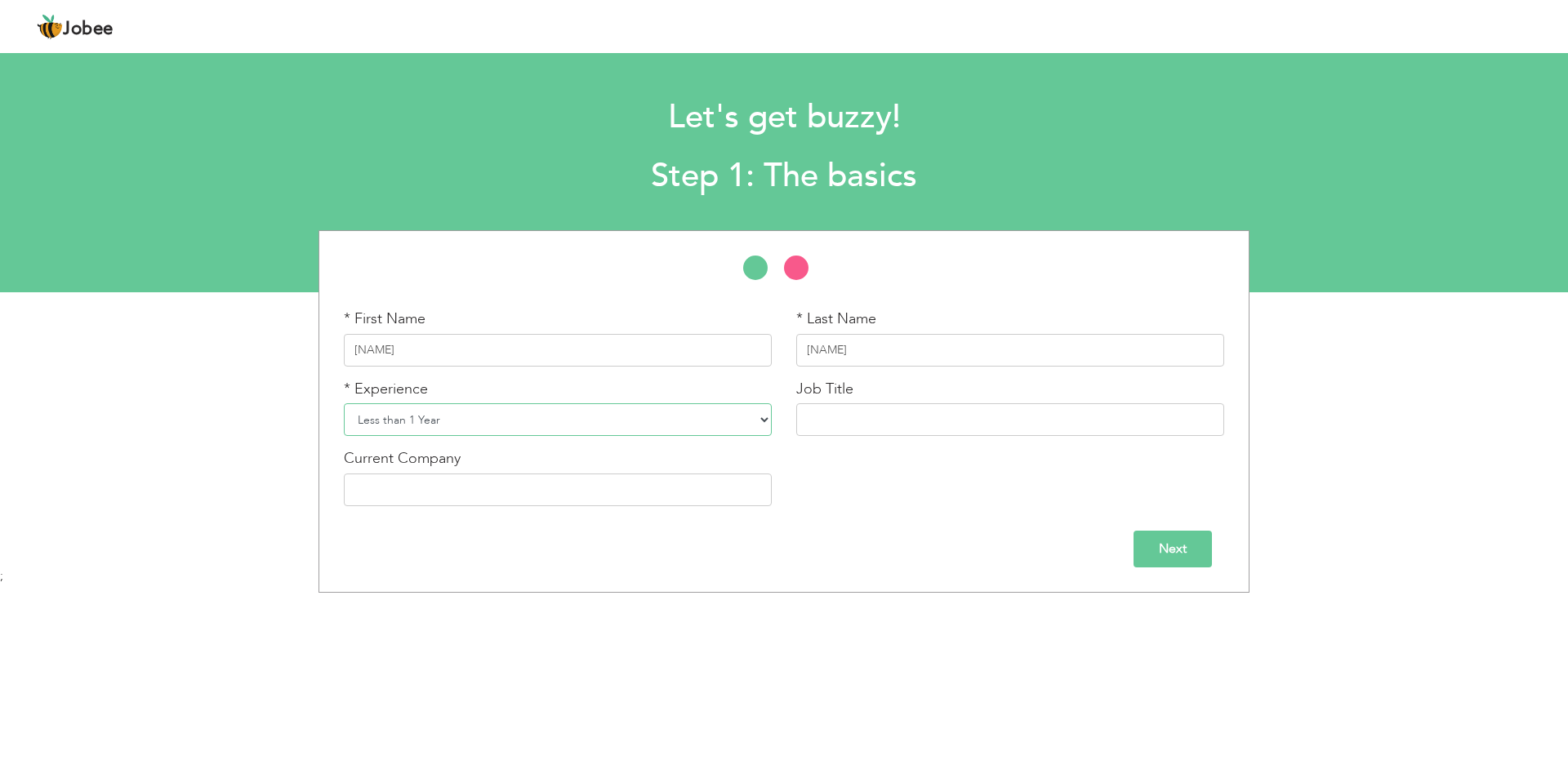 click on "Entry Level
Less than 1 Year
1 Year
2 Years
3 Years
4 Years
5 Years
6 Years
7 Years
8 Years
9 Years
10 Years
11 Years
12 Years
13 Years
14 Years
15 Years
16 Years
17 Years
18 Years
19 Years
20 Years
21 Years
22 Years
23 Years
24 Years
25 Years
26 Years
27 Years
28 Years
29 Years
30 Years
31 Years
32 Years
33 Years
34 Years
35 Years
More than 35 Years" at bounding box center [558, 420] 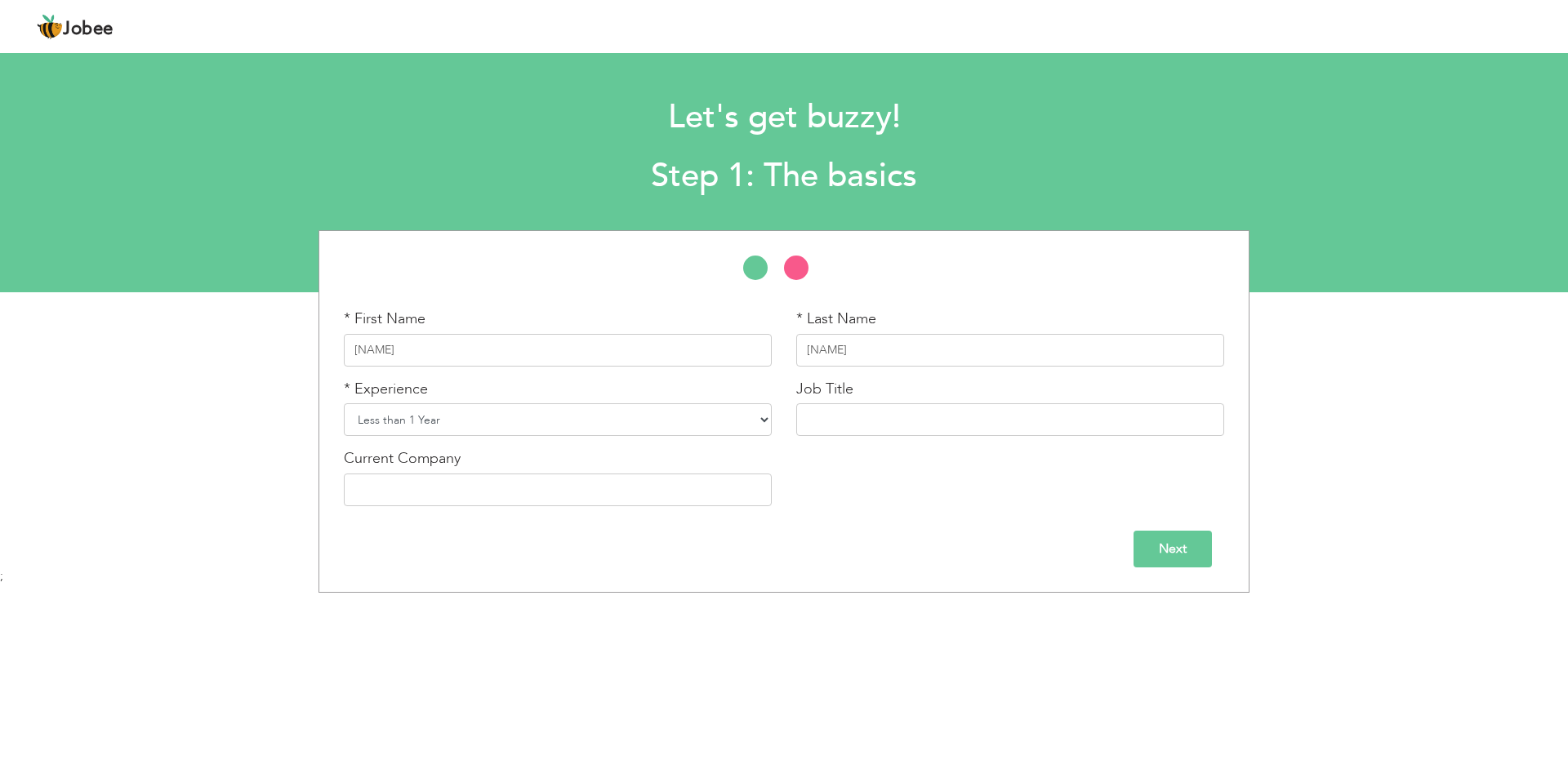 select on "1" 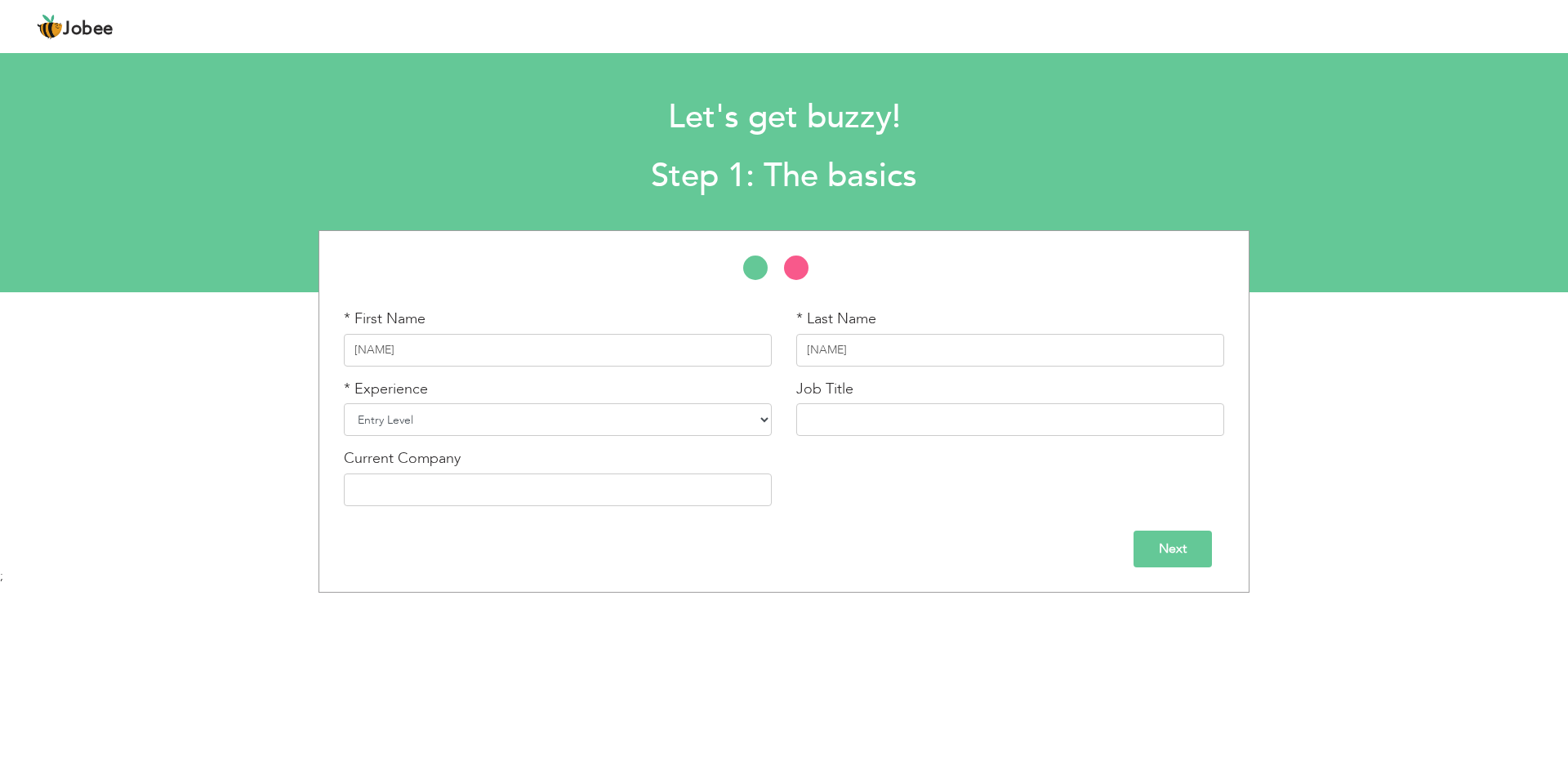 click on "Entry Level
Less than 1 Year
1 Year
2 Years
3 Years
4 Years
5 Years
6 Years
7 Years
8 Years
9 Years
10 Years
11 Years
12 Years
13 Years
14 Years
15 Years
16 Years
17 Years
18 Years
19 Years
20 Years
21 Years
22 Years
23 Years
24 Years
25 Years
26 Years
27 Years
28 Years
29 Years
30 Years
31 Years
32 Years
33 Years
34 Years
35 Years
More than 35 Years" at bounding box center [558, 420] 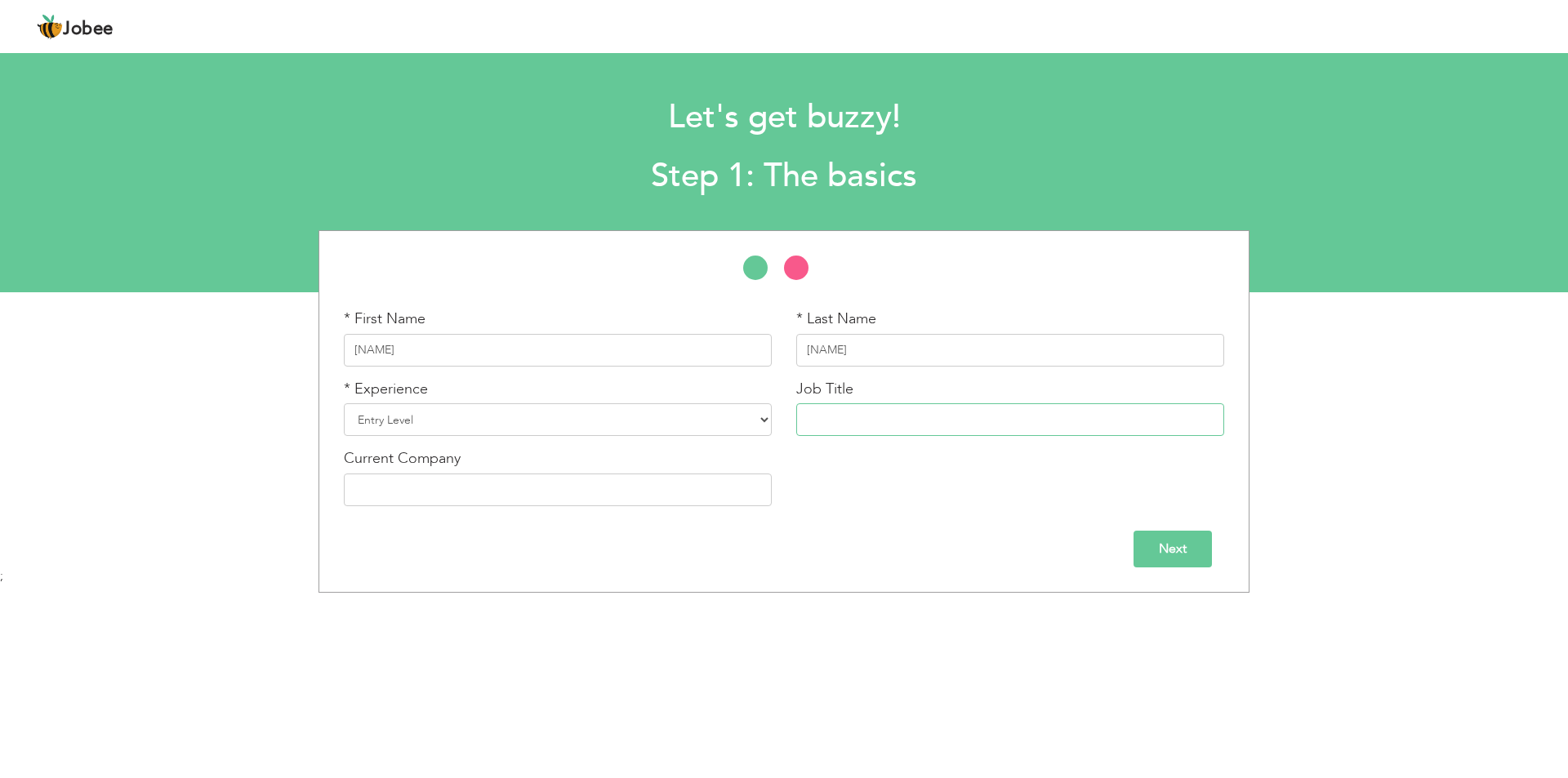 click at bounding box center [1010, 420] 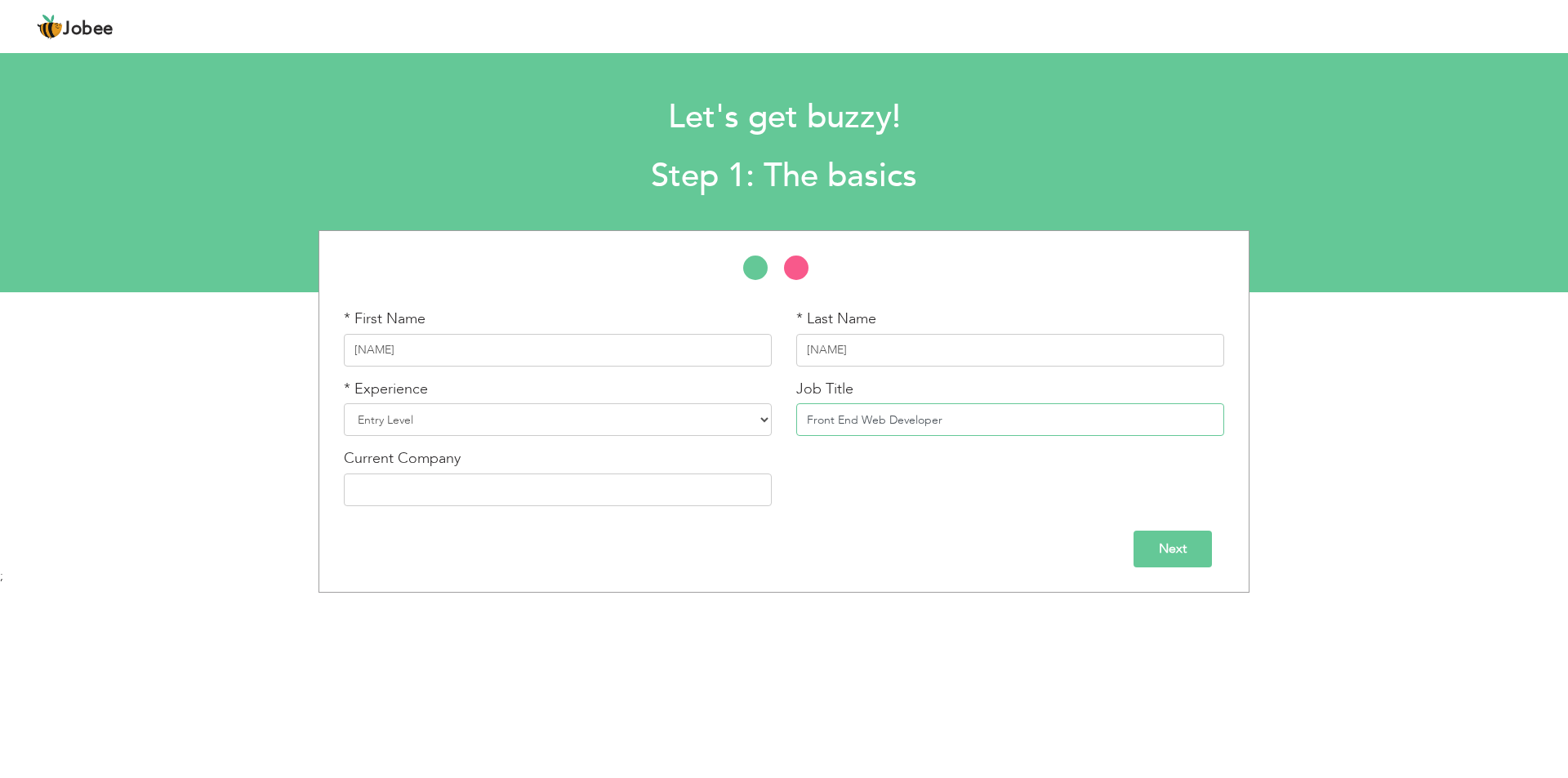 click on "Front End Web Developer" at bounding box center [1010, 420] 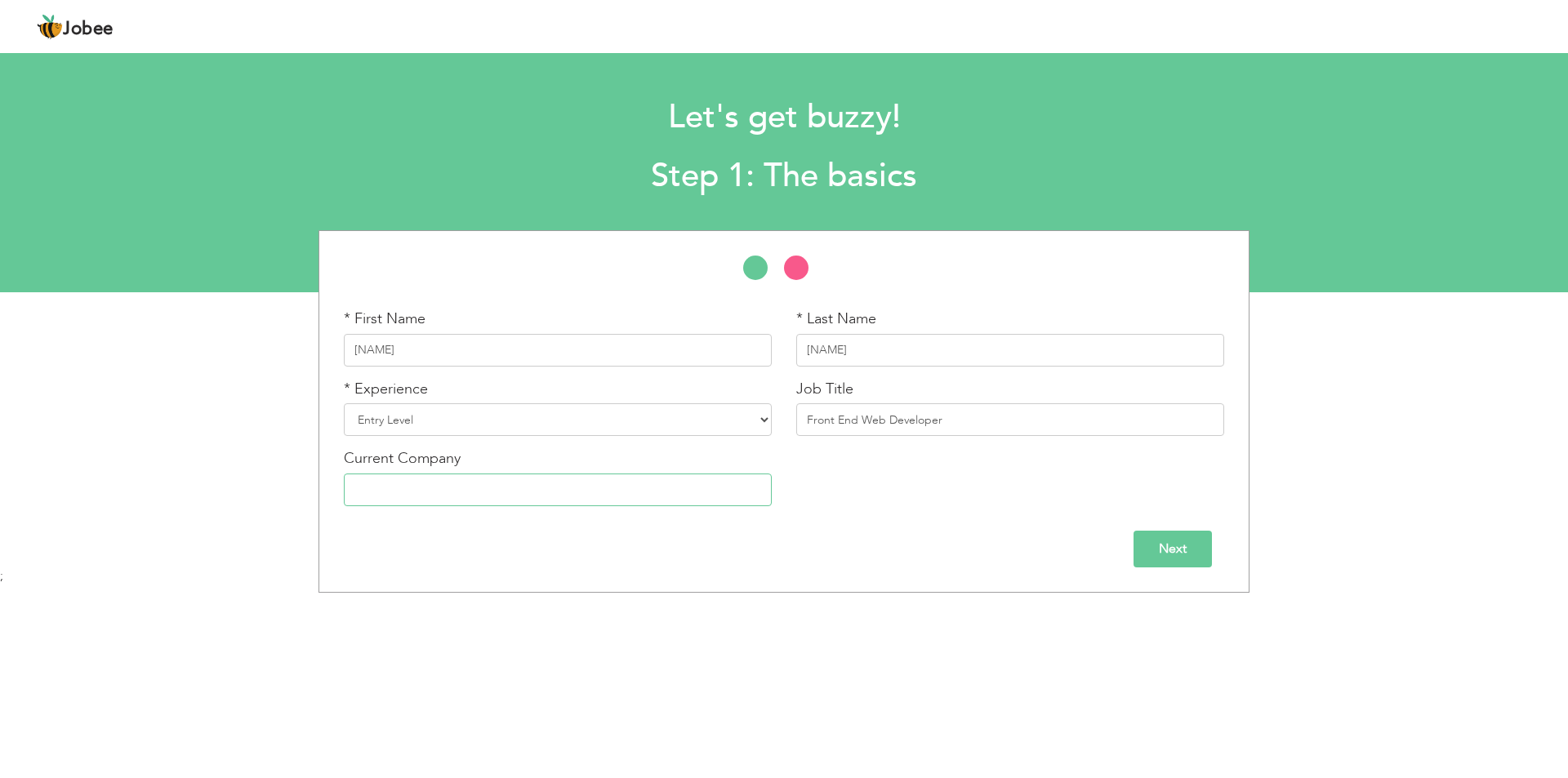 click at bounding box center [558, 490] 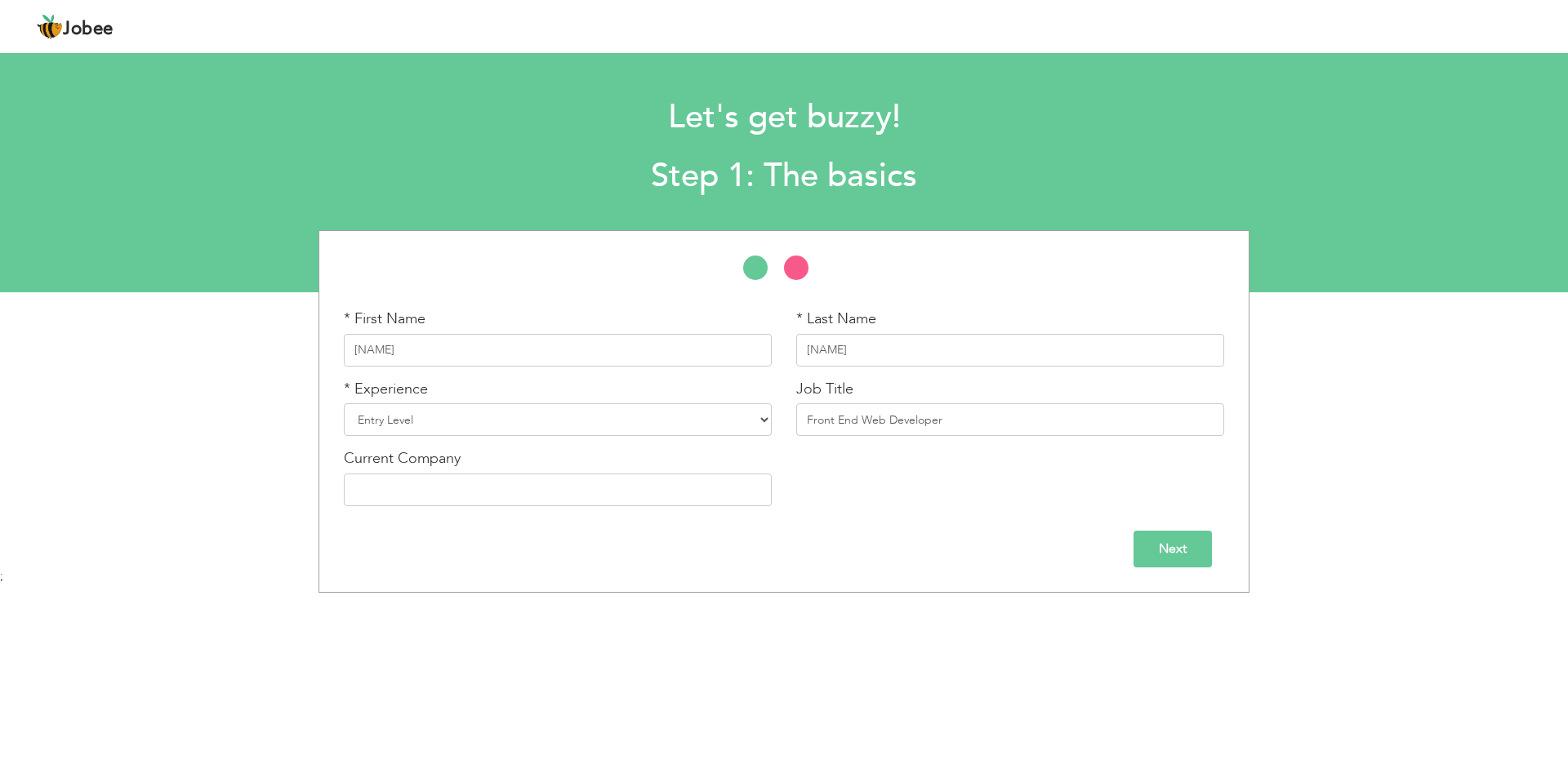 click on "Next" at bounding box center [1173, 549] 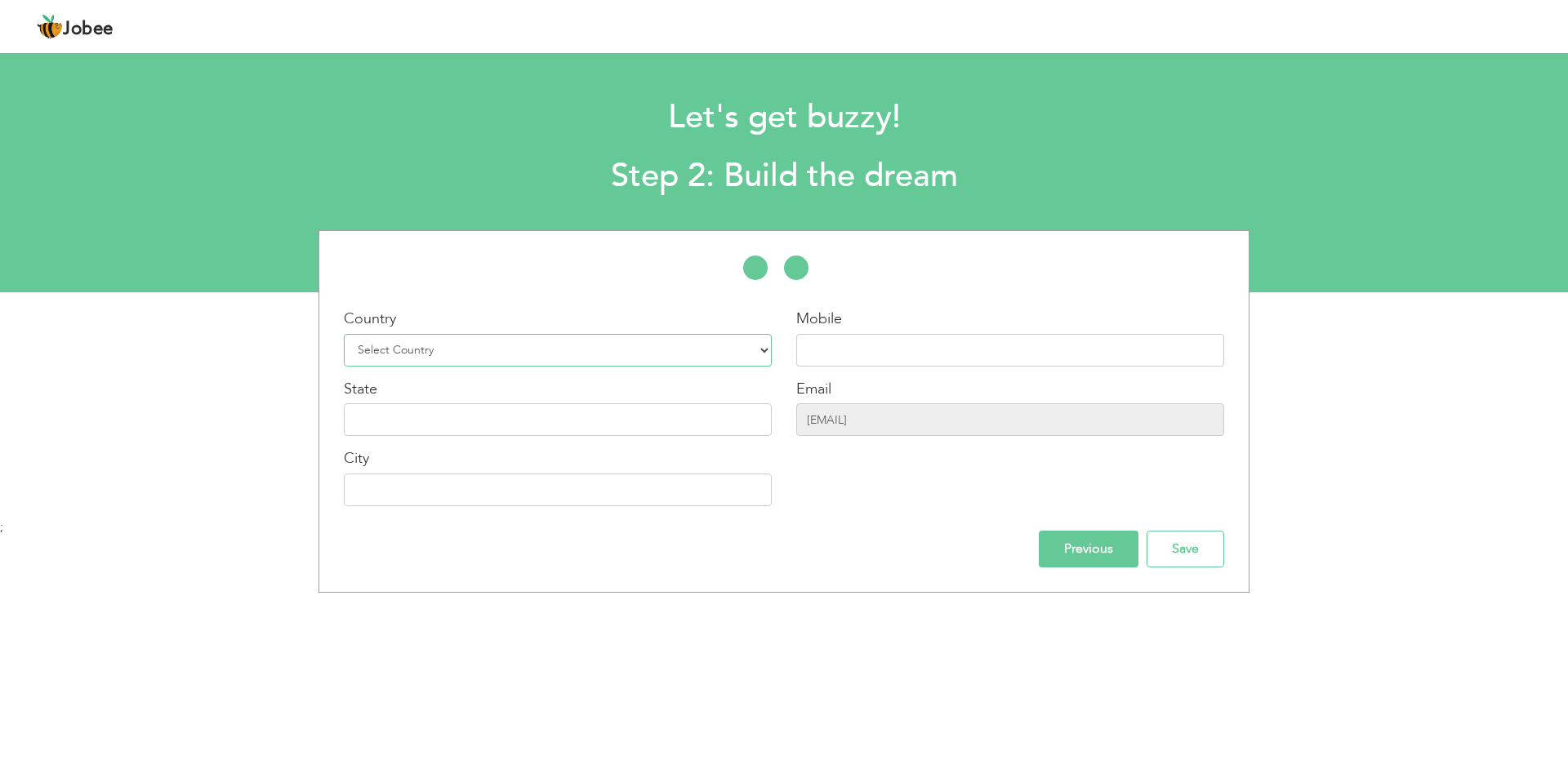 select on "166" 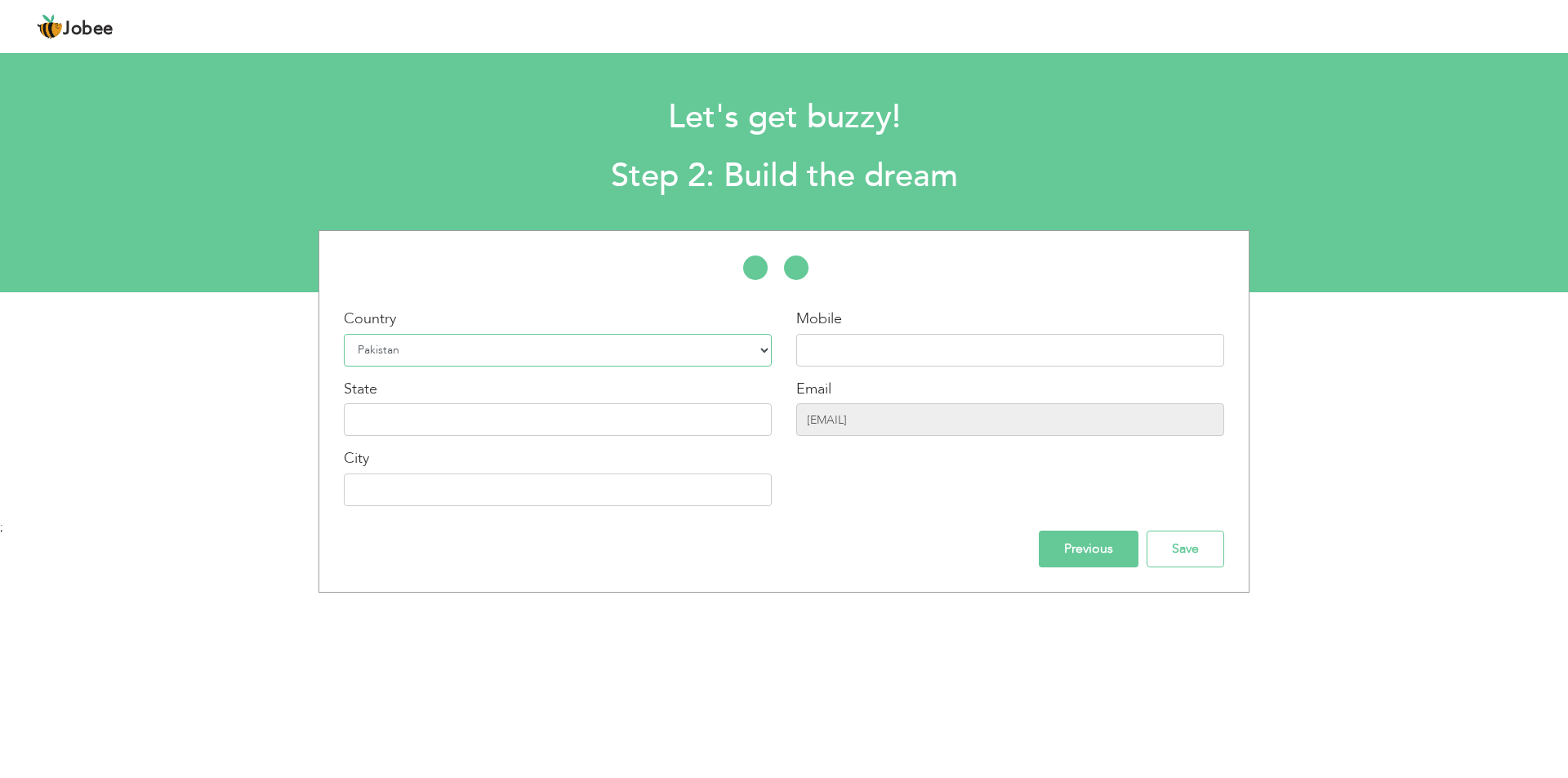 click on "Select Country
Afghanistan
Albania
Algeria
American Samoa
Andorra
Angola
Anguilla
Antarctica
Antigua and Barbuda
Argentina
Armenia
Aruba
Australia
Austria
Azerbaijan
Bahamas
Bahrain
Bangladesh
Barbados
Belarus
Belgium
Belize
Benin
Bermuda
Bhutan
Bolivia
Bosnia-Herzegovina
Botswana
Bouvet Island
Brazil
British Indian Ocean Territory
Brunei Darussalam
Bulgaria
Burkina Faso
Burundi
Cambodia
Cameroon
Canada
Cape Verde
Cayman Islands
Central African Republic
Chad
Chile
China
Christmas Island
Cocos (Keeling) Islands
Colombia
Comoros
Congo
Congo, Dem. Republic
Cook Islands
Costa Rica
Croatia
Cuba
Cyprus
Czech Rep
Denmark
Djibouti
Dominica
Dominican Republic
Ecuador
Egypt
El Salvador
Equatorial Guinea
Eritrea
Estonia
Ethiopia
European Union
Falkland Islands (Malvinas)
Faroe Islands
Fiji
Finland
France
French Guiana
French Southern Territories
Gabon
Gambia
Georgia" at bounding box center (558, 350) 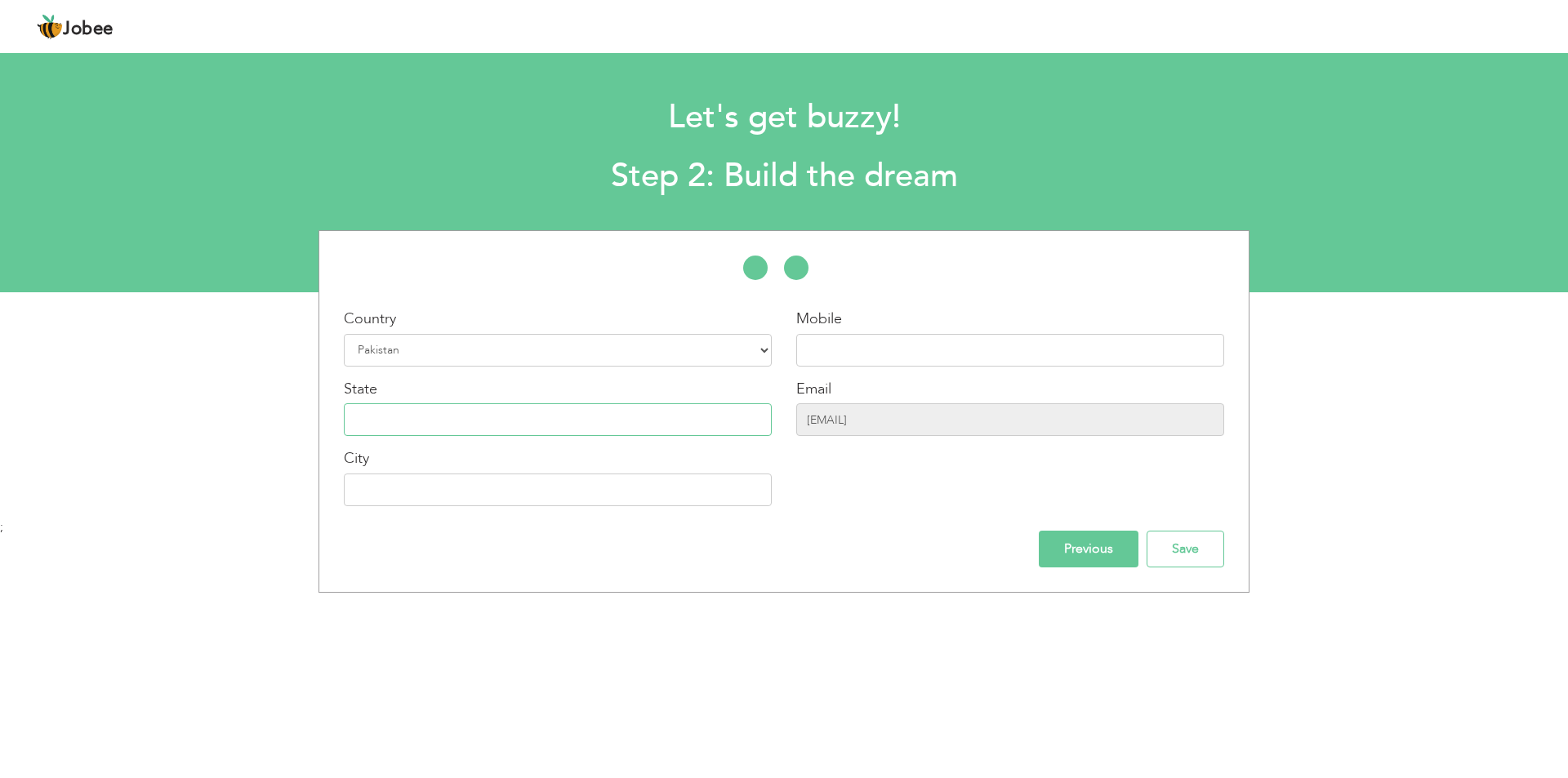 click at bounding box center (558, 420) 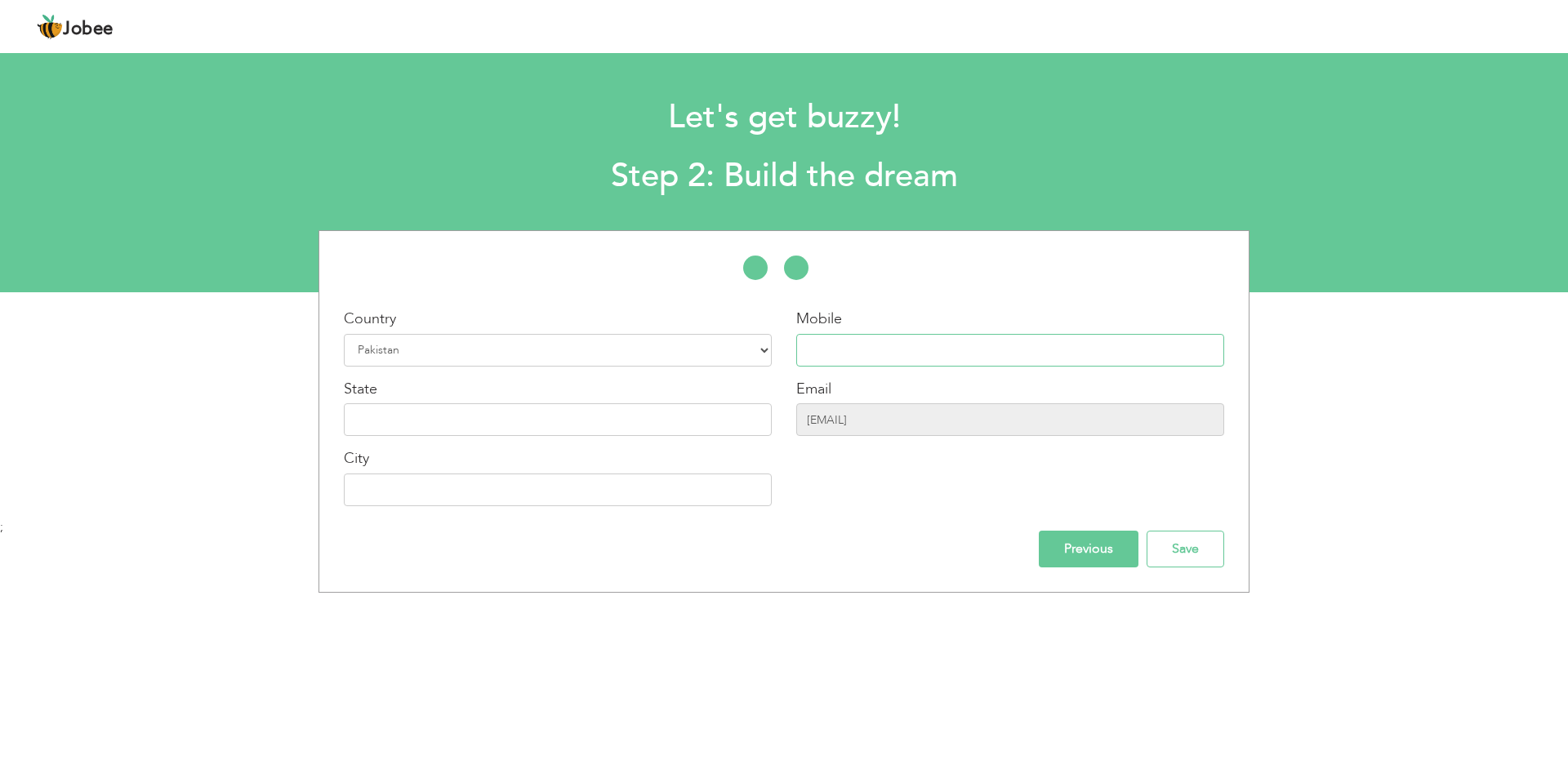 click at bounding box center (1010, 350) 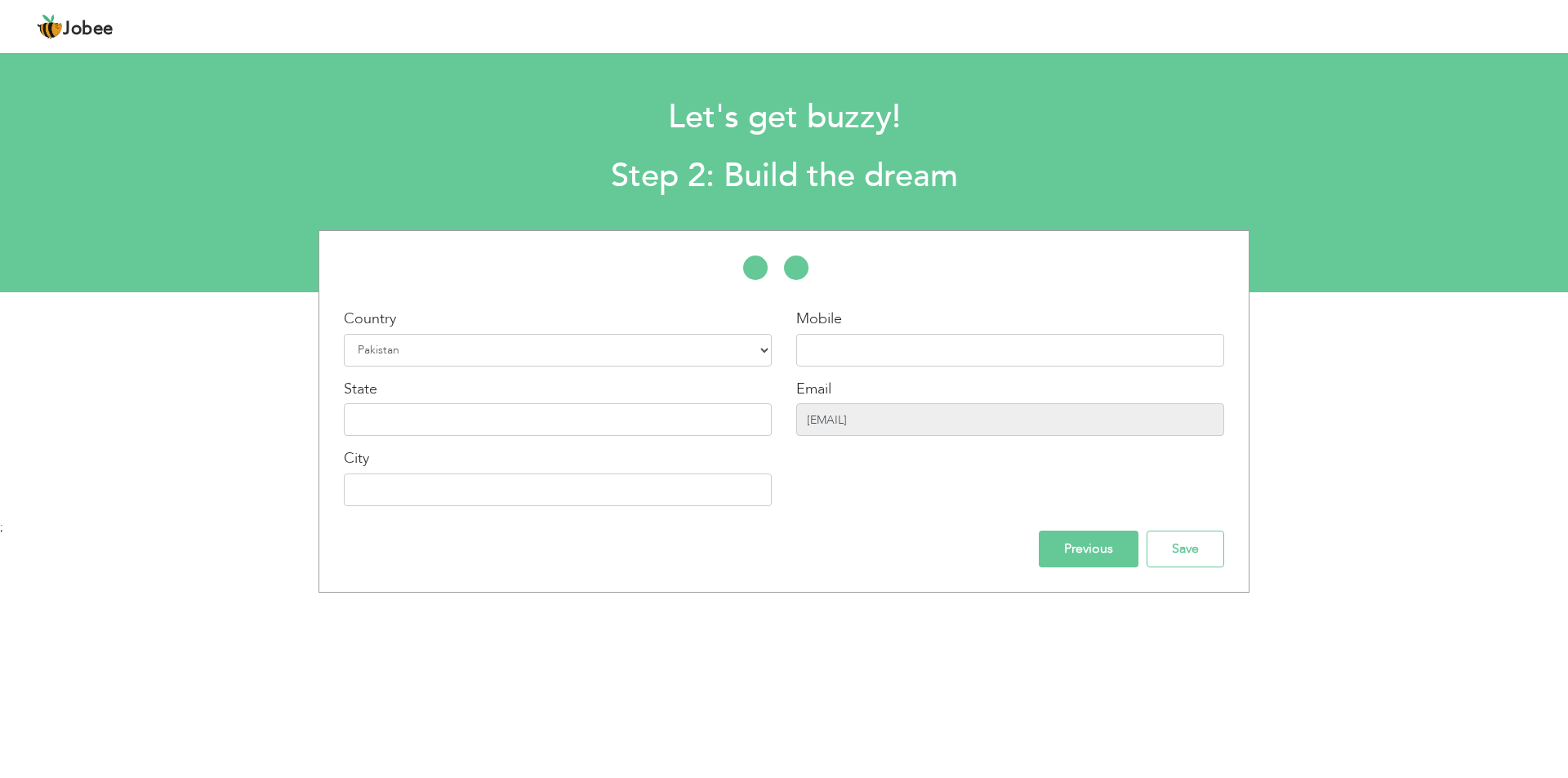 click on "ahsanyt8595@gmail.com" at bounding box center (1010, 420) 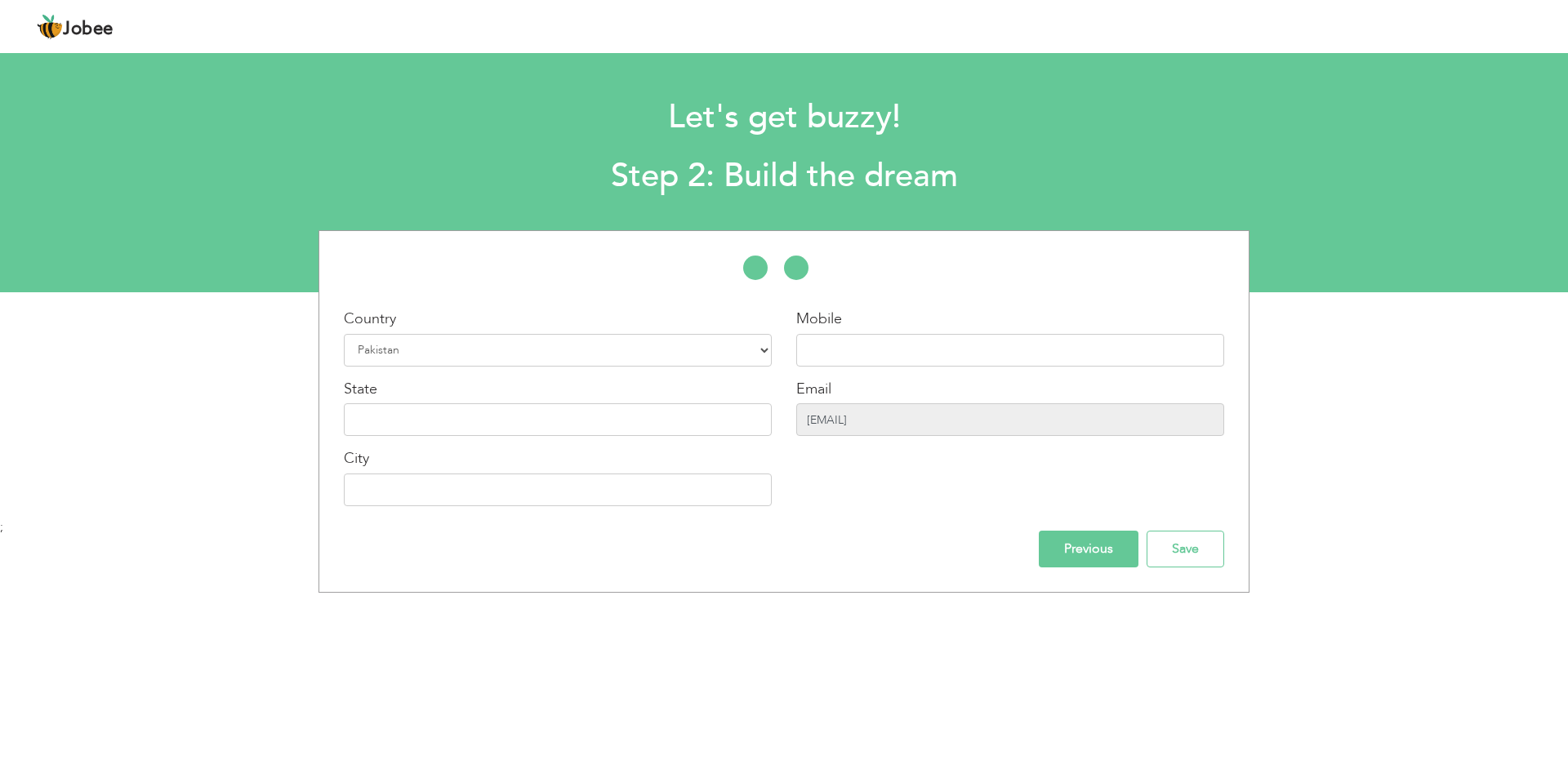 click on "ahsanyt8595@gmail.com" at bounding box center (1010, 420) 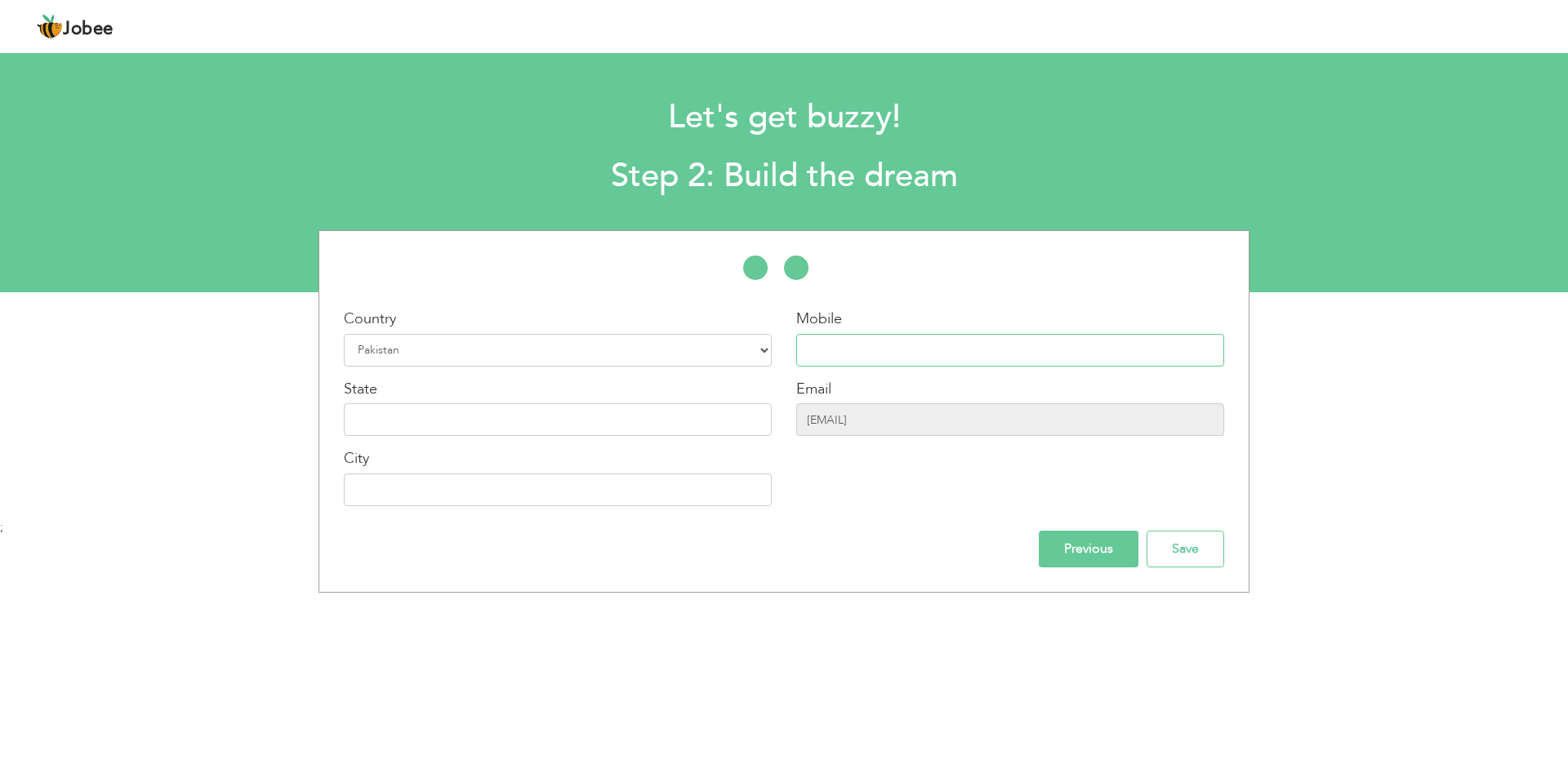 click at bounding box center [1010, 350] 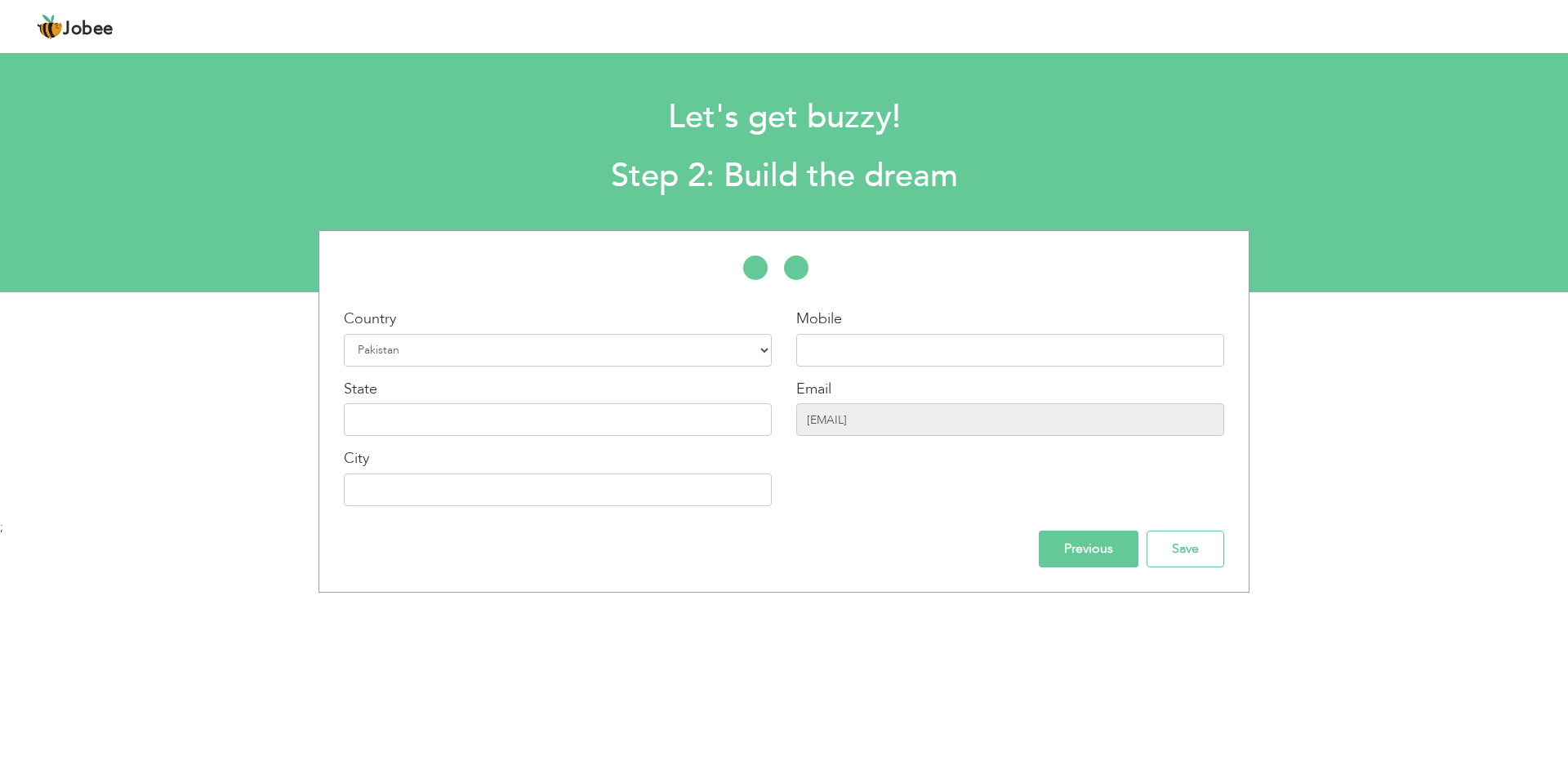 click on "ahsanyt8595@gmail.com" at bounding box center (1010, 420) 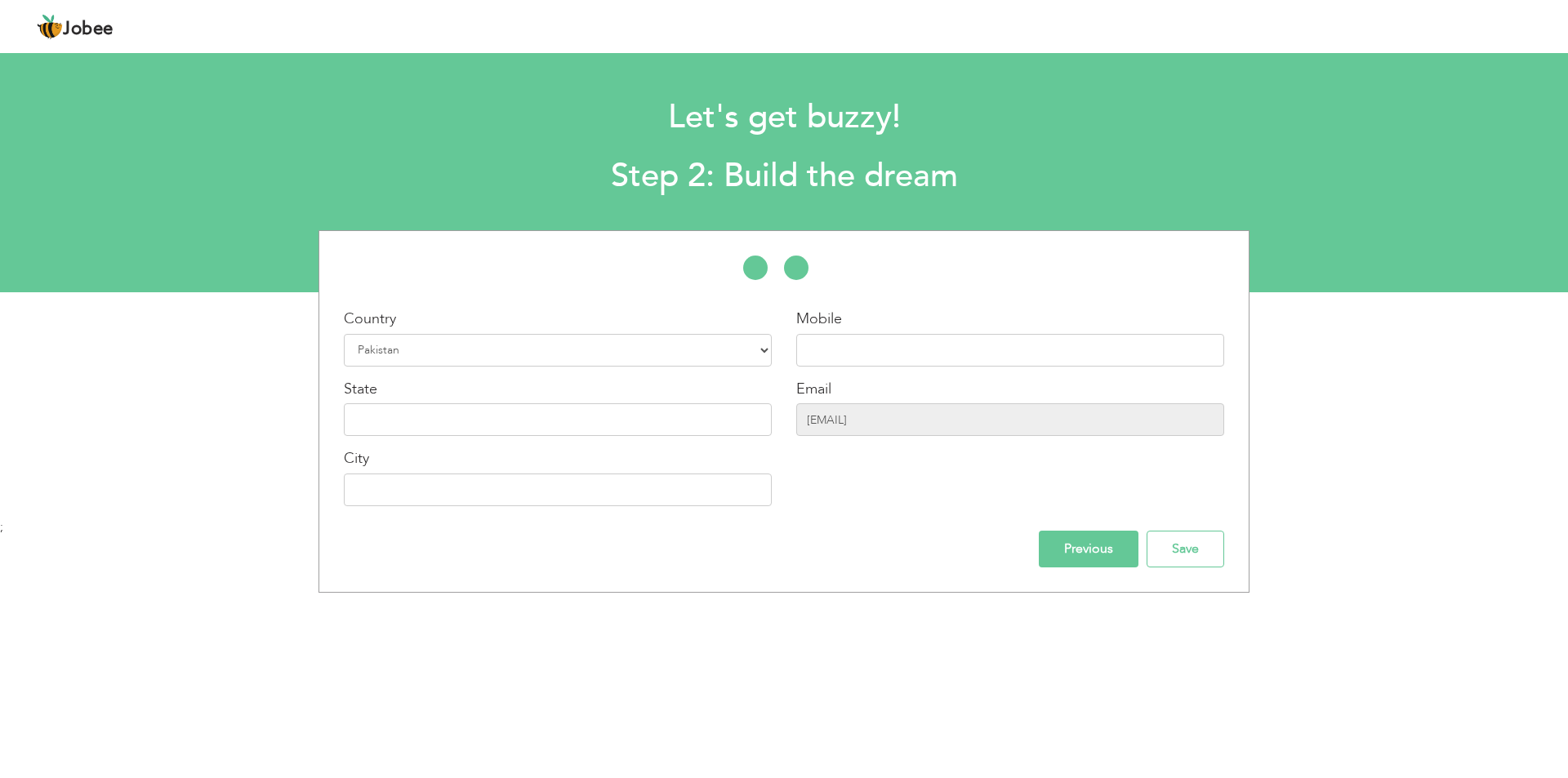 click on "Mobile
Email
ahsanyt8595@gmail.com" at bounding box center (1010, 413) 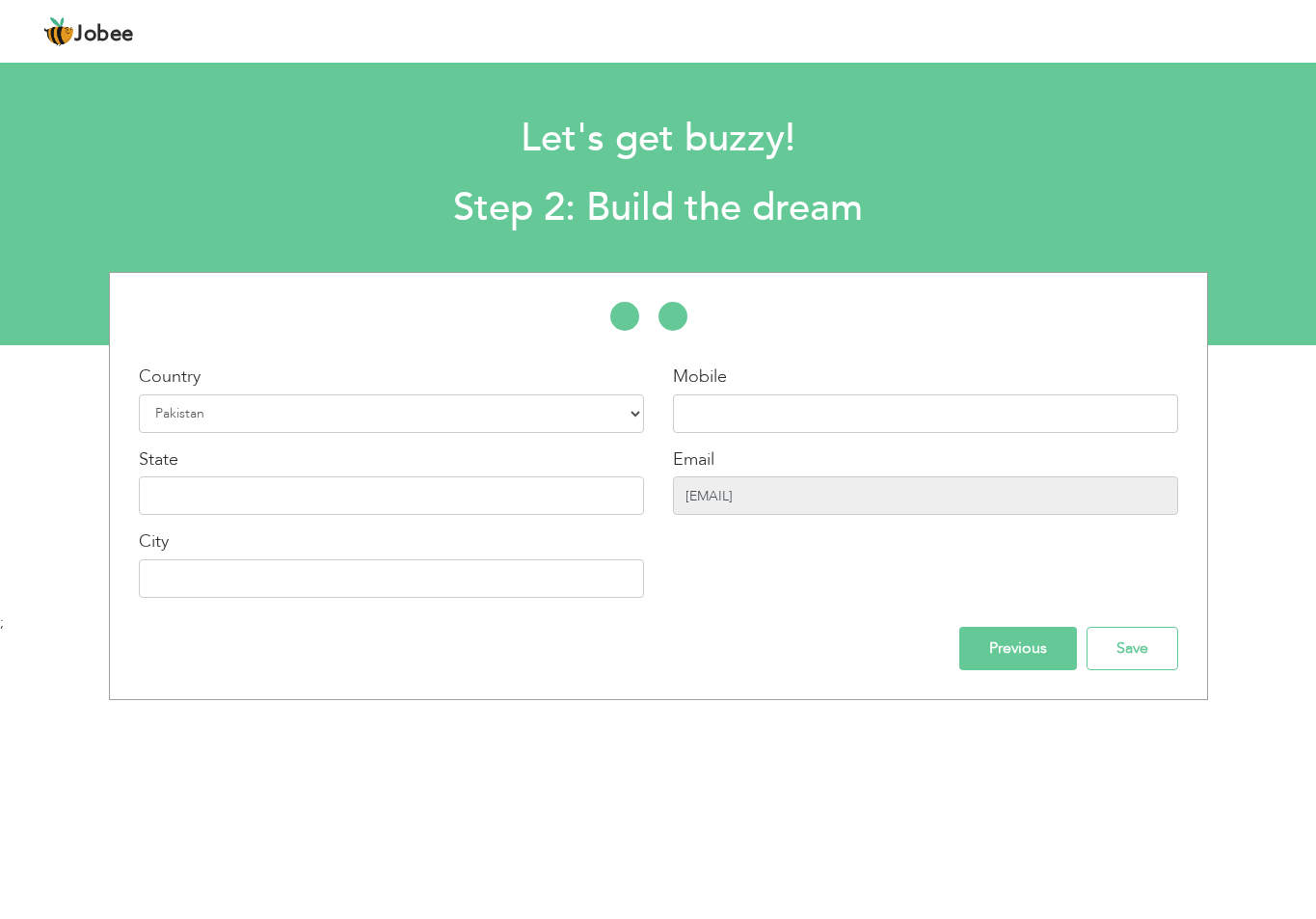 click on "ahsanyt8595@gmail.com" at bounding box center (926, 496) 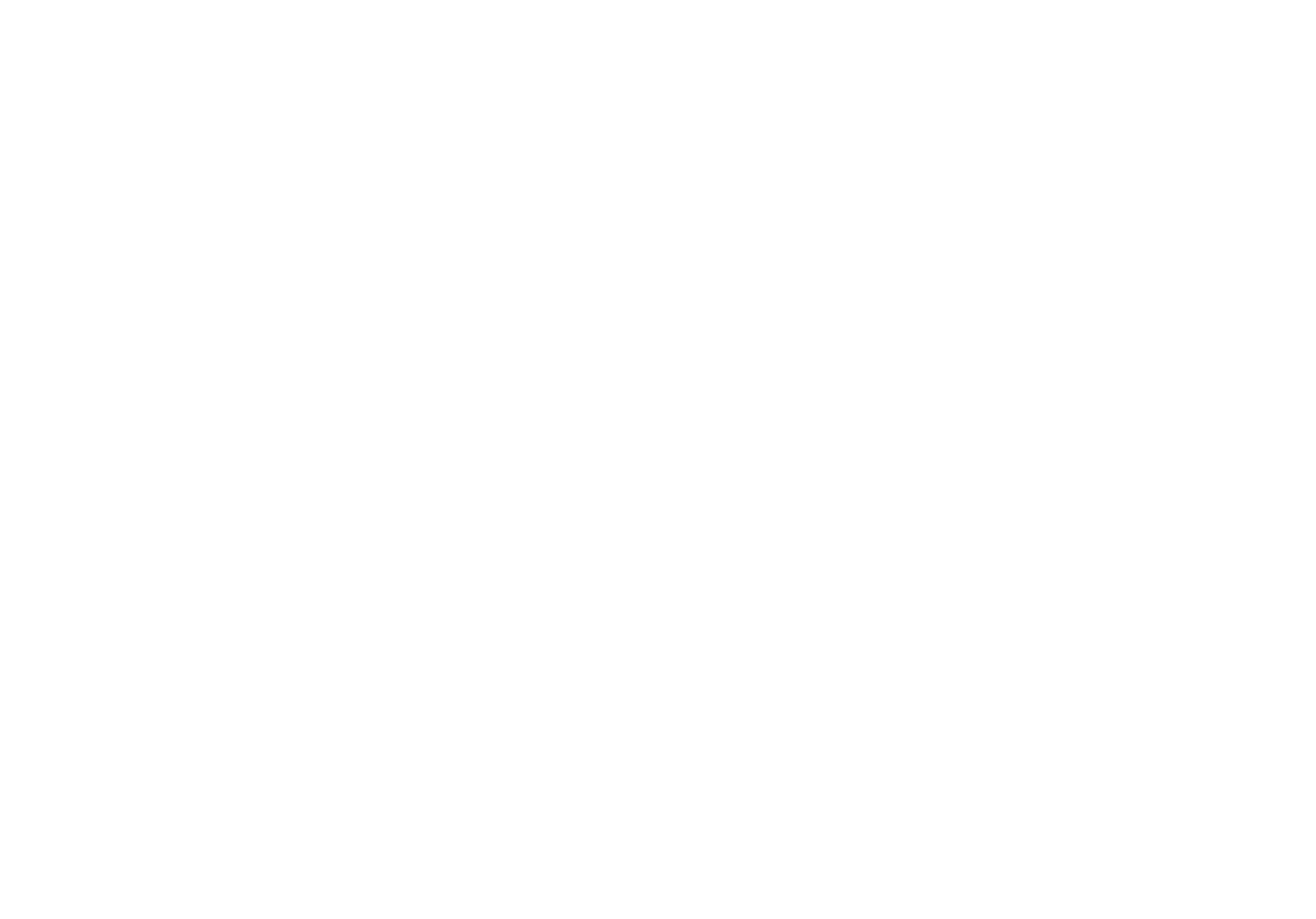 scroll, scrollTop: 0, scrollLeft: 0, axis: both 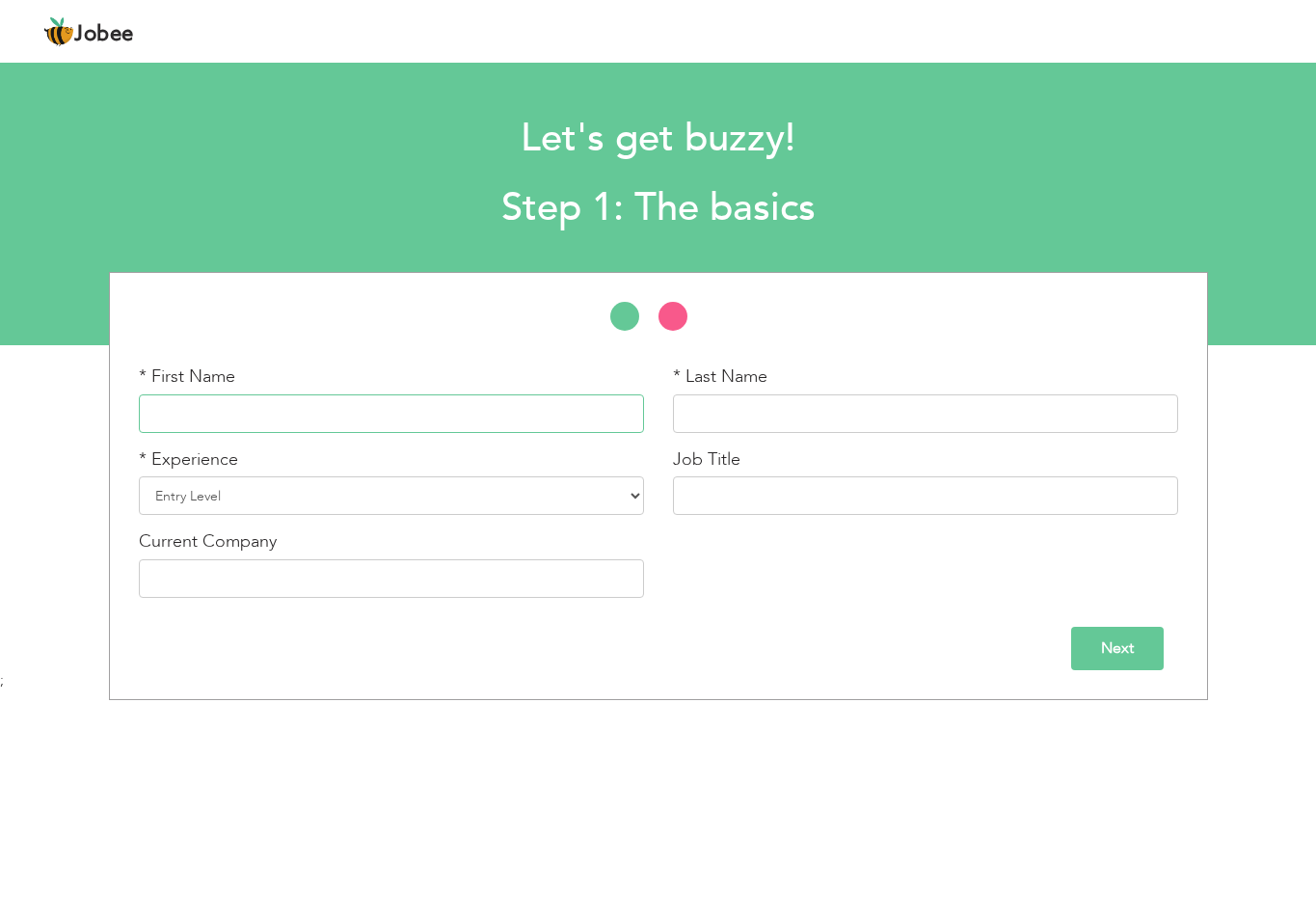 click at bounding box center (391, 414) 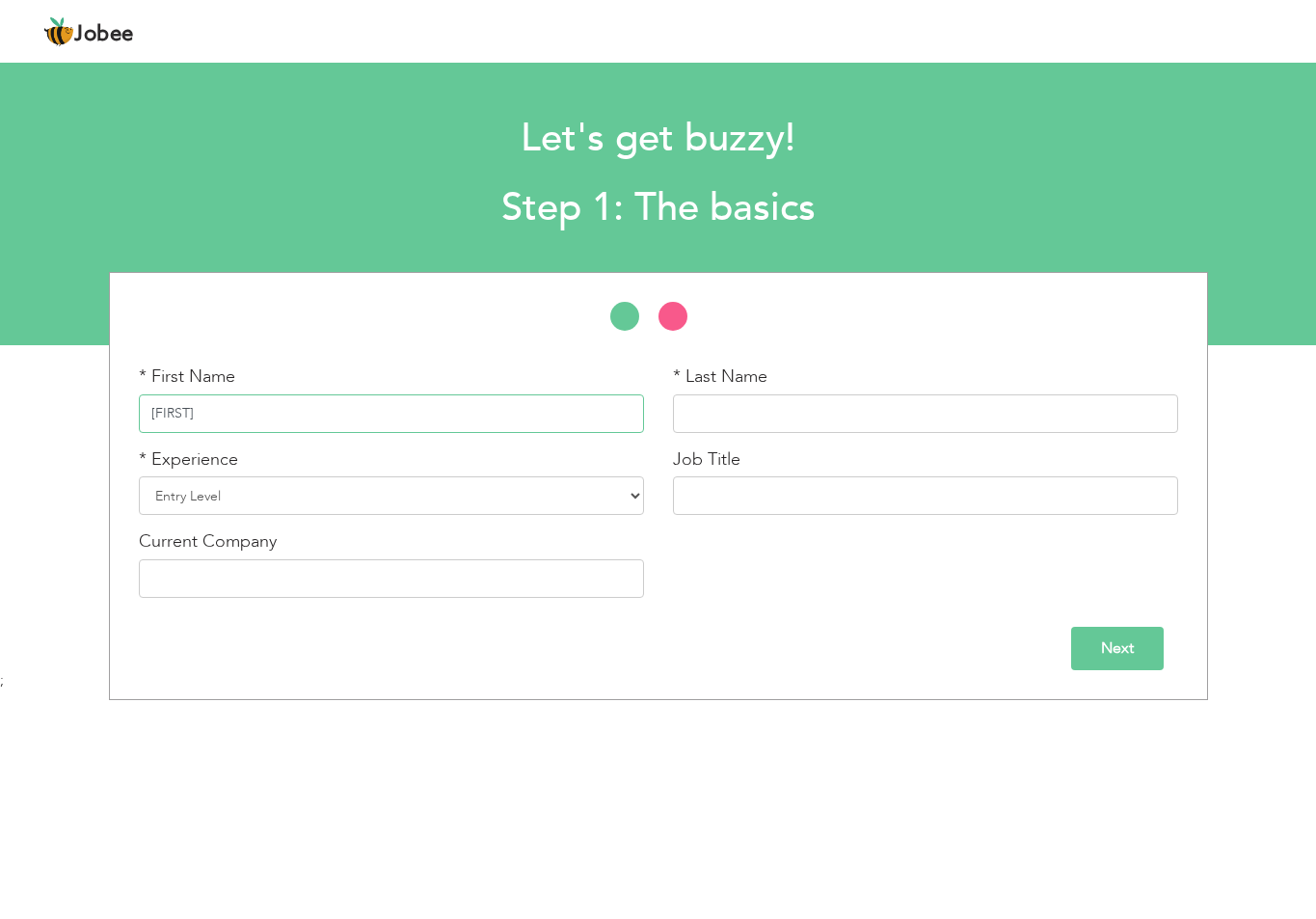 type on "[FIRST]" 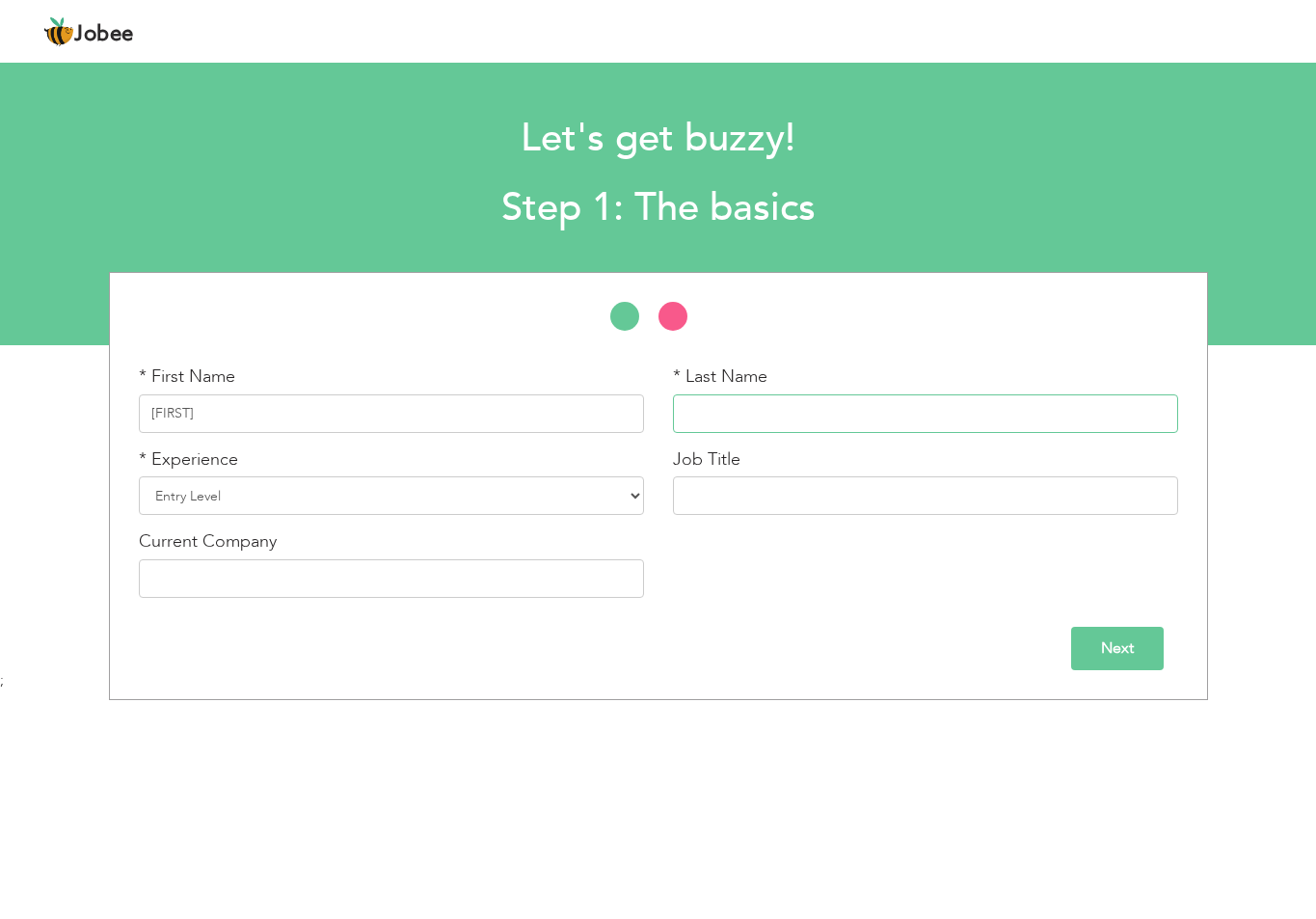 click at bounding box center [926, 414] 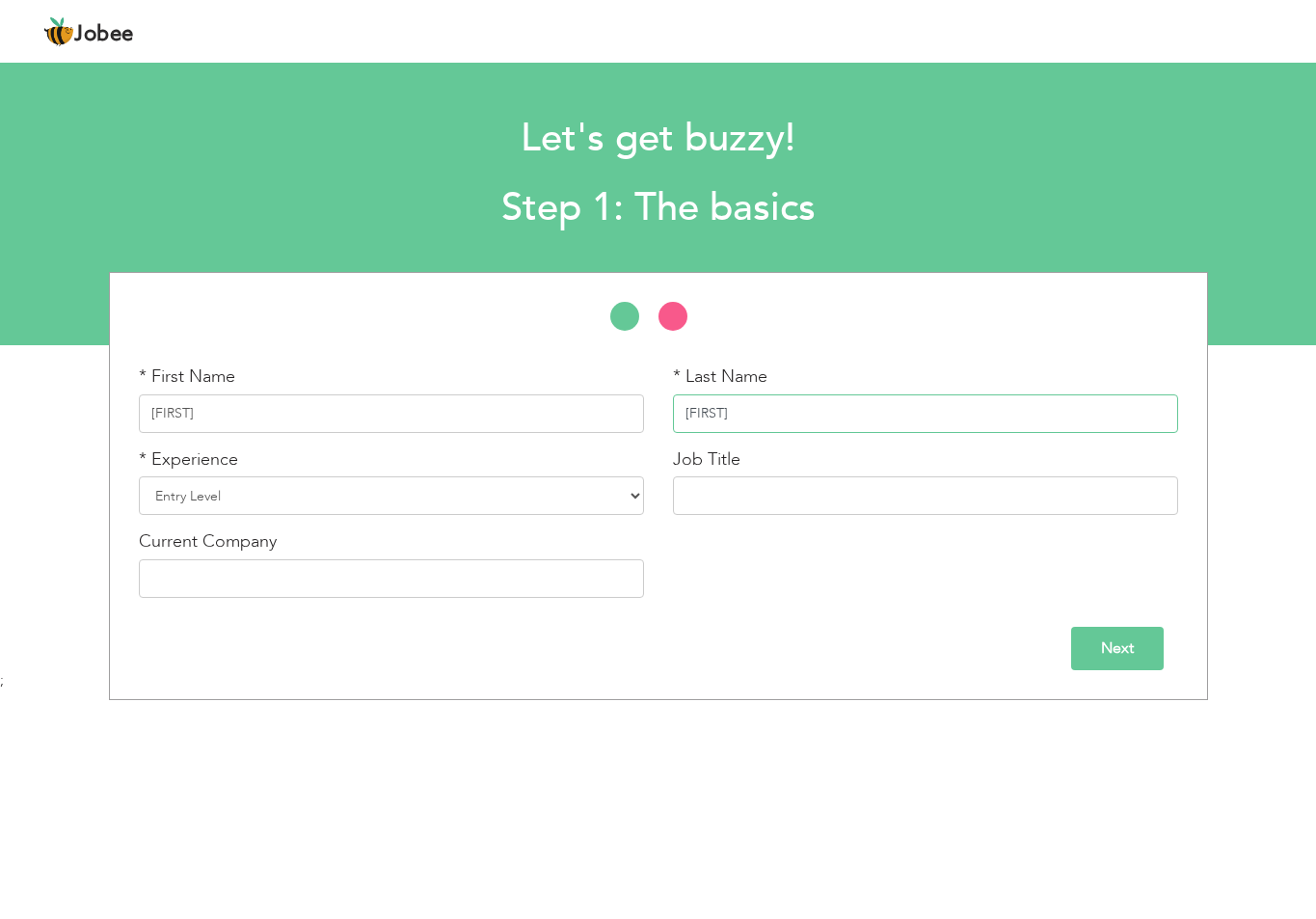 type on "[FIRST]" 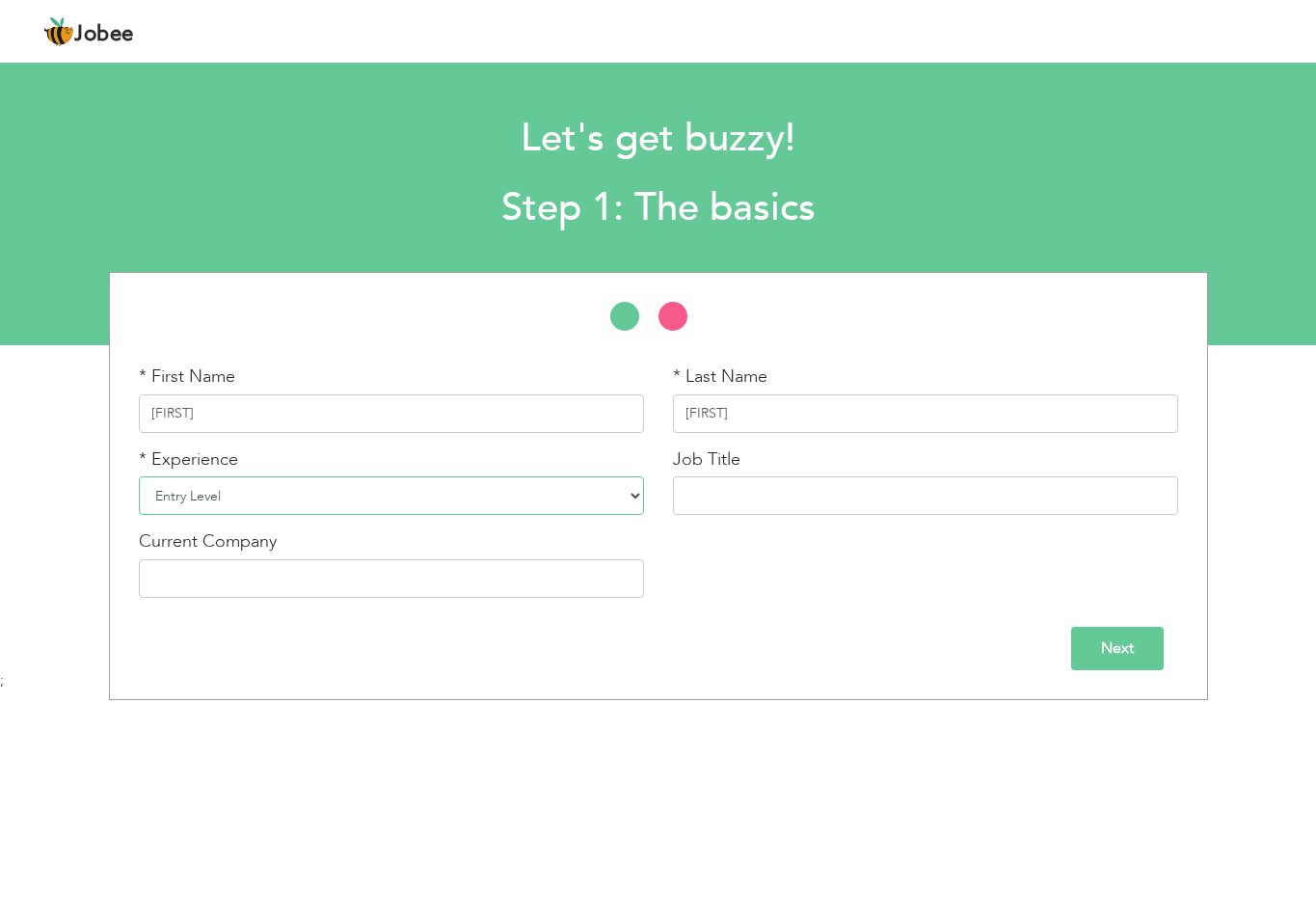 click on "Entry Level
Less than 1 Year
1 Year
2 Years
3 Years
4 Years
5 Years
6 Years
7 Years
8 Years
9 Years
10 Years
11 Years
12 Years
13 Years
14 Years
15 Years
16 Years
17 Years
18 Years
19 Years
20 Years
21 Years
22 Years
23 Years
24 Years
25 Years
26 Years
27 Years
28 Years
29 Years
30 Years
31 Years
32 Years
33 Years
34 Years
35 Years
More than 35 Years" at bounding box center (391, 496) 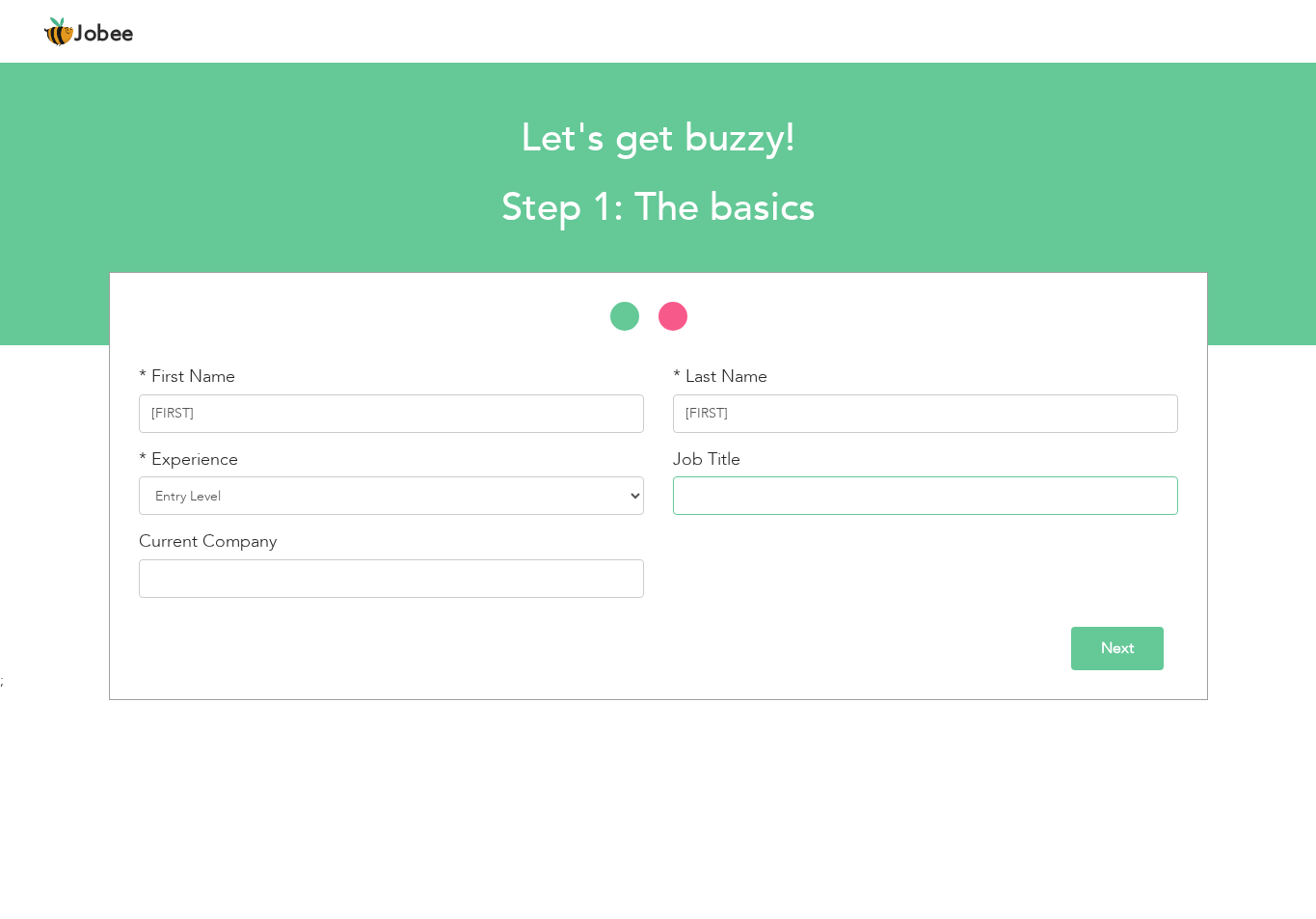 click at bounding box center [926, 496] 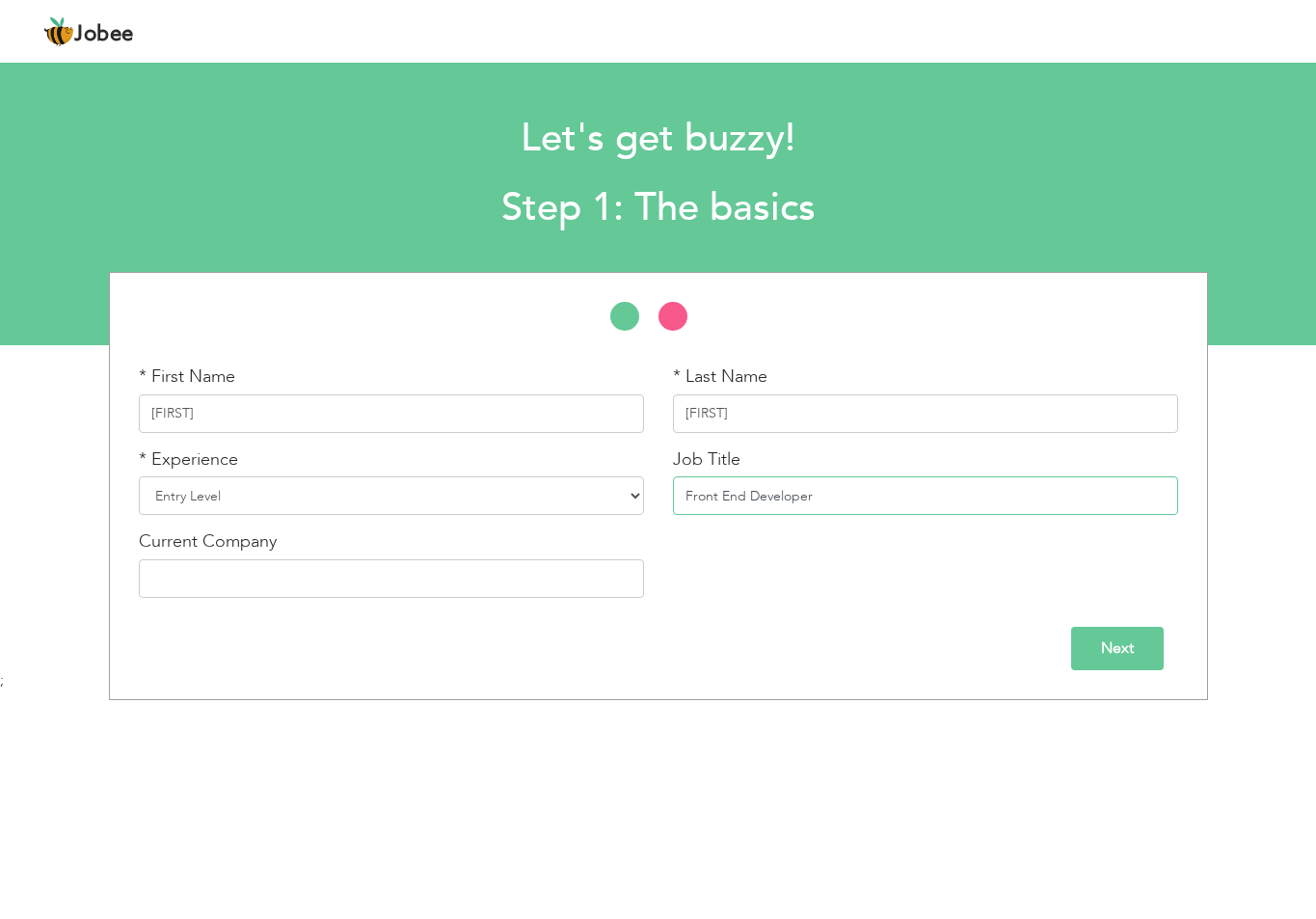 type on "Front End Developer" 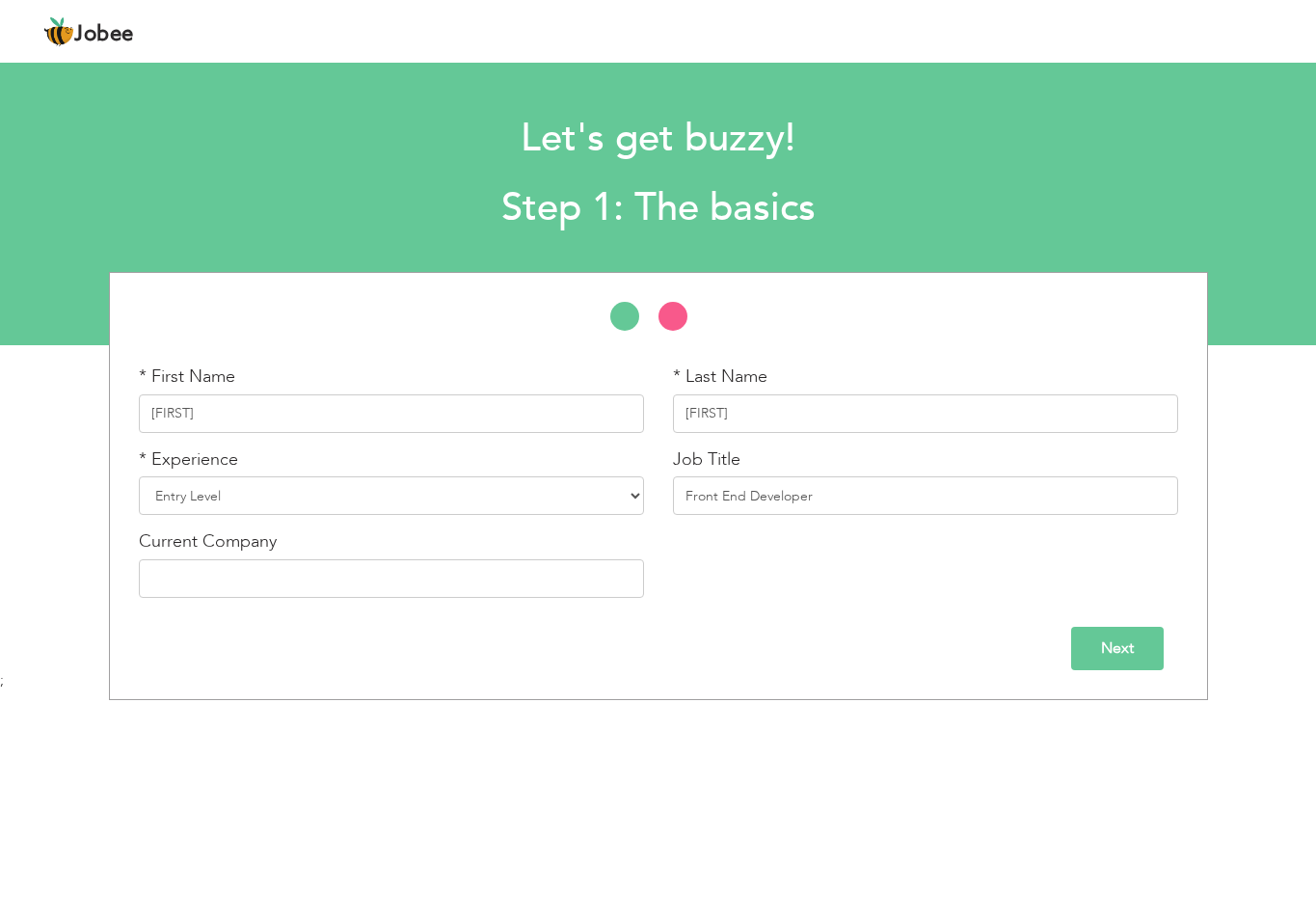 click on "Next" at bounding box center [1117, 648] 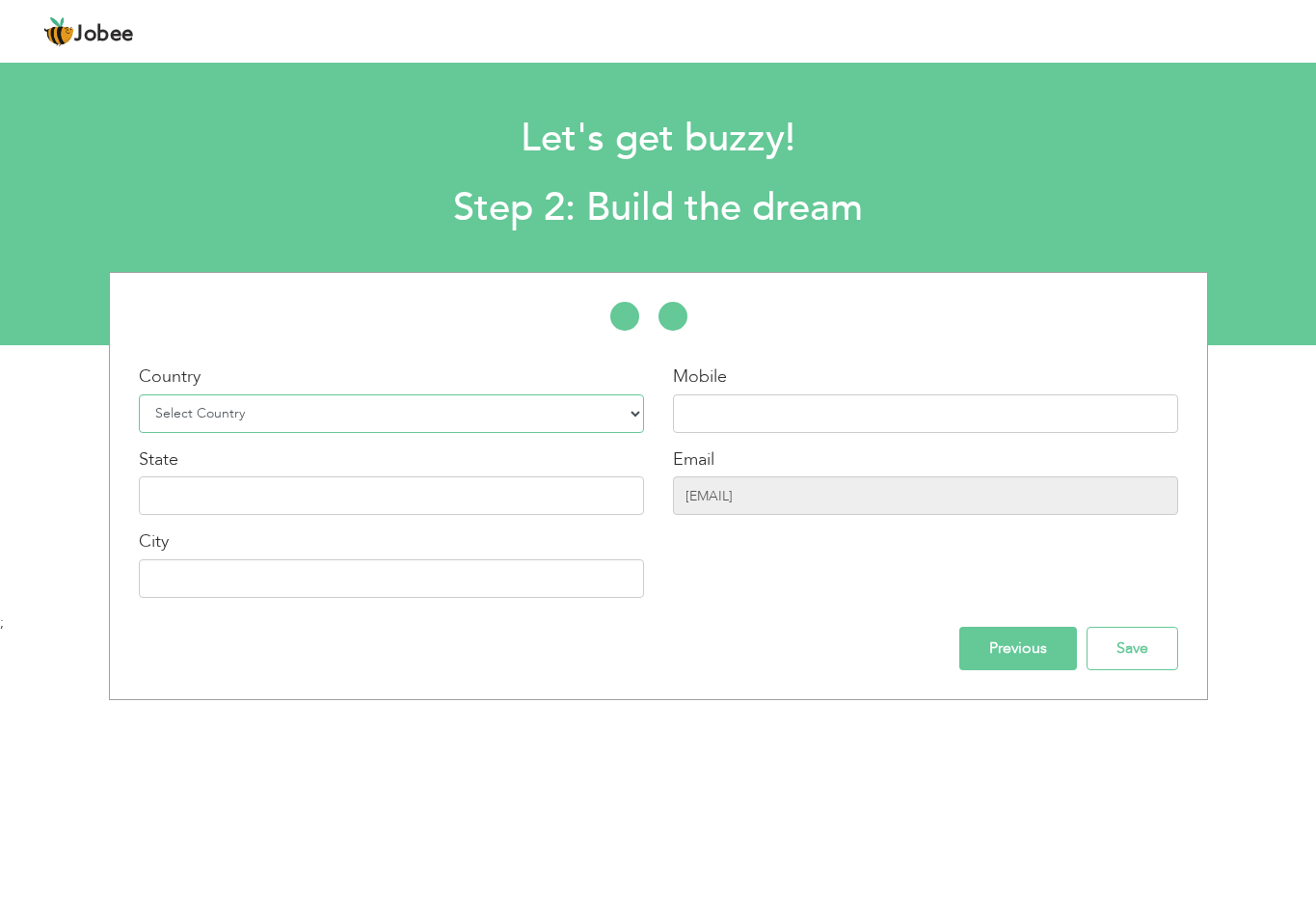select on "166" 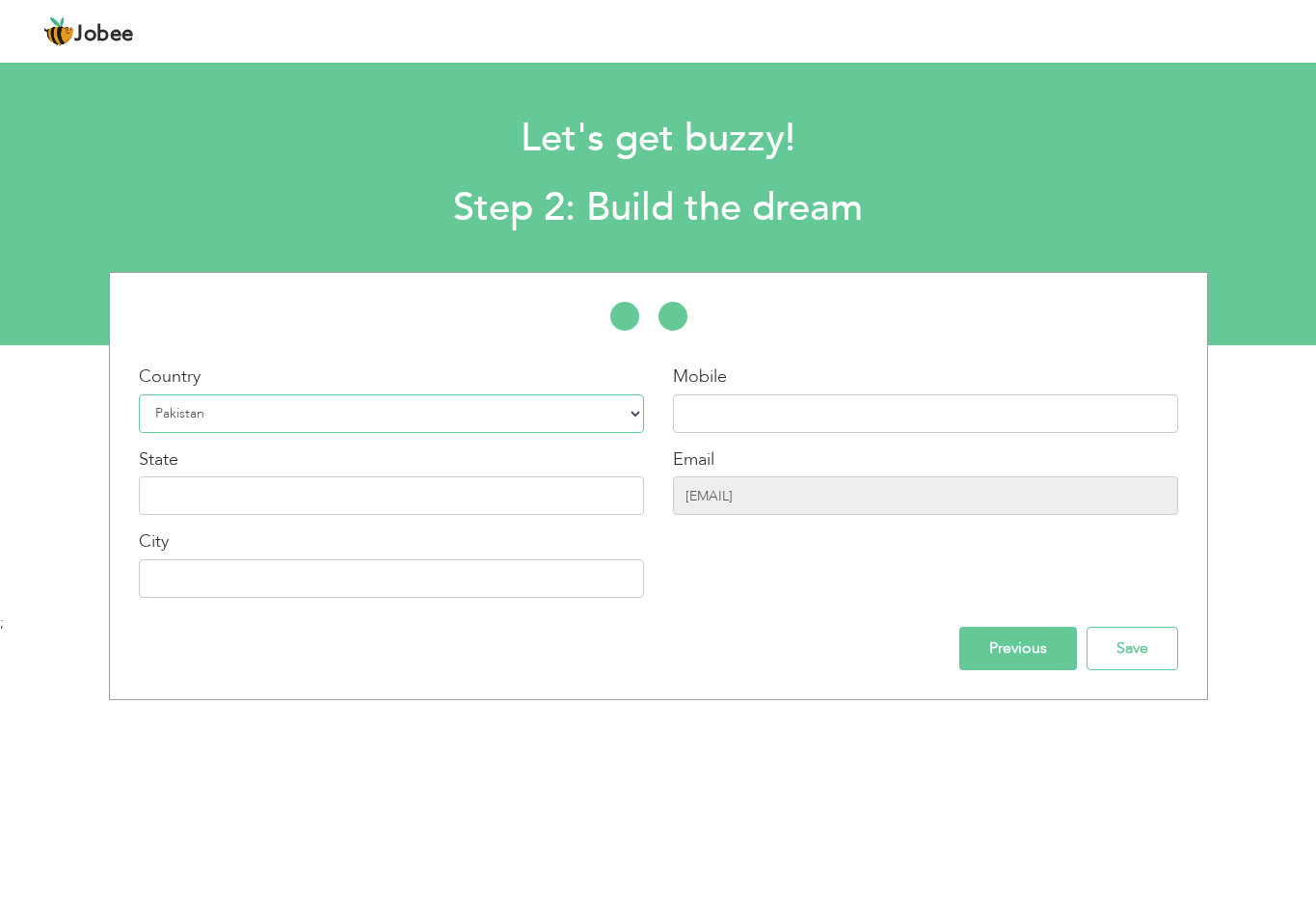click on "Select Country
Afghanistan
Albania
Algeria
American Samoa
Andorra
Angola
Anguilla
Antarctica
Antigua and Barbuda
Argentina
Armenia
Aruba
Australia
Austria
Azerbaijan
Bahamas
Bahrain
Bangladesh
Barbados
Belarus
Belgium
Belize
Benin
Bermuda
Bhutan
Bolivia
Bosnia-Herzegovina
Botswana
Bouvet Island
Brazil
British Indian Ocean Territory
Brunei Darussalam
Bulgaria
Burkina Faso
Burundi
Cambodia
Cameroon
Canada
Cape Verde
Cayman Islands
Central African Republic
Chad
Chile
China
Christmas Island
Cocos (Keeling) Islands
Colombia
Comoros
Congo
Congo, Dem. Republic
Cook Islands
Costa Rica
Croatia
Cuba
Cyprus
Czech Rep
Denmark
Djibouti
Dominica
Dominican Republic
Ecuador
Egypt
El Salvador
Equatorial Guinea
Eritrea
Estonia
Ethiopia
European Union
Falkland Islands (Malvinas)
Faroe Islands
Fiji
Finland
France
French Guiana
French Southern Territories
Gabon
Gambia
Georgia" at bounding box center [391, 414] 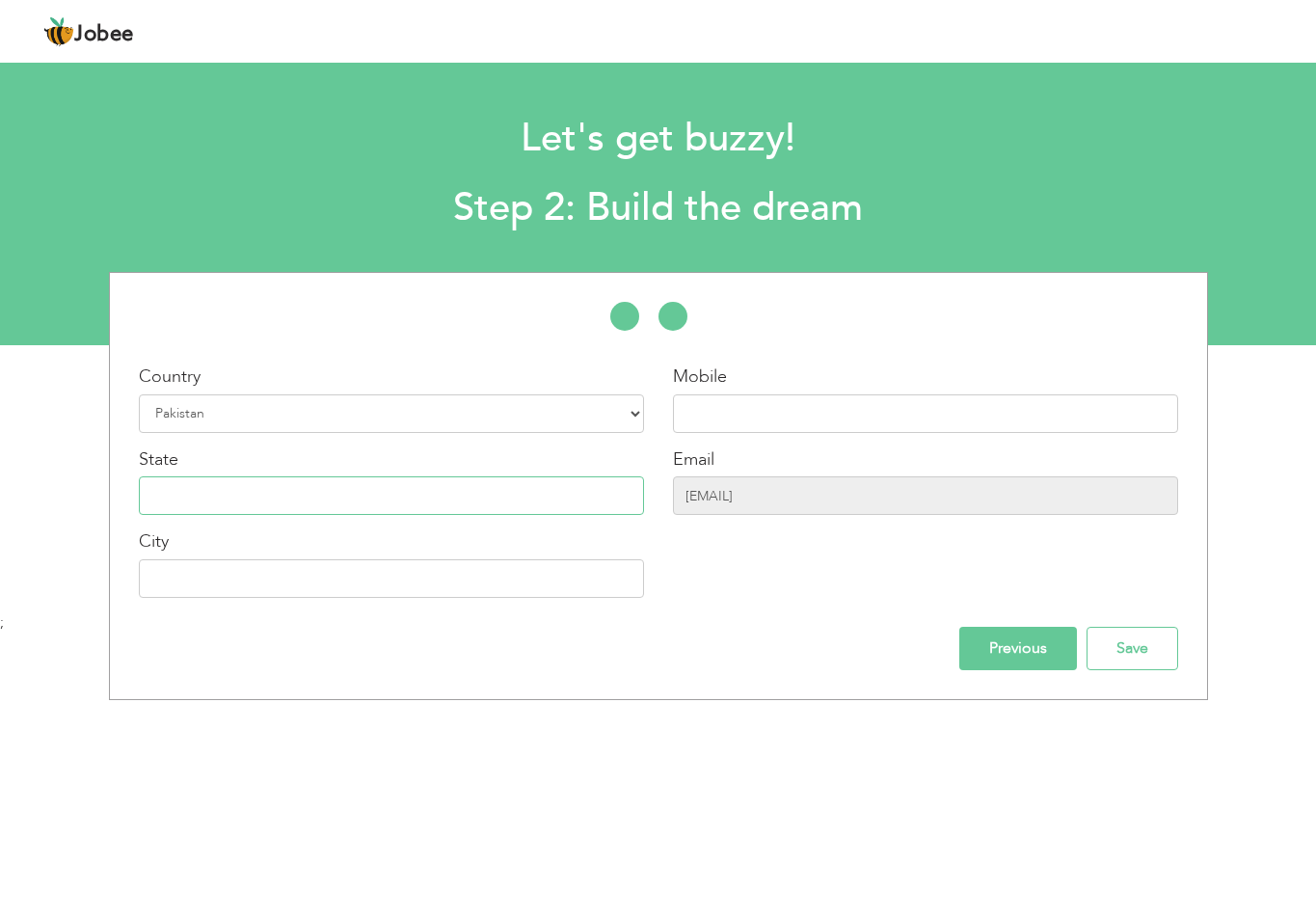 click at bounding box center (391, 496) 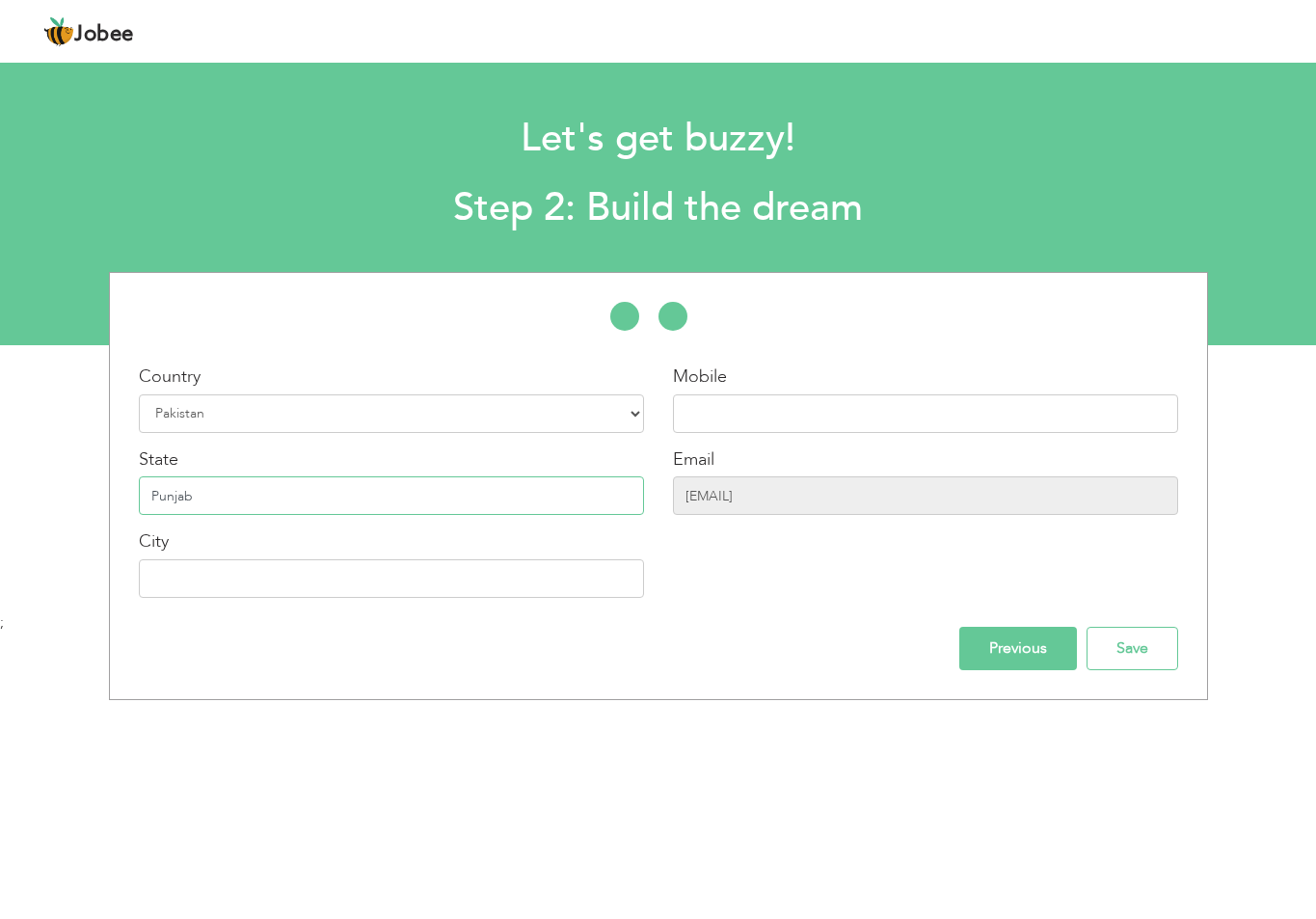 type on "Punjab" 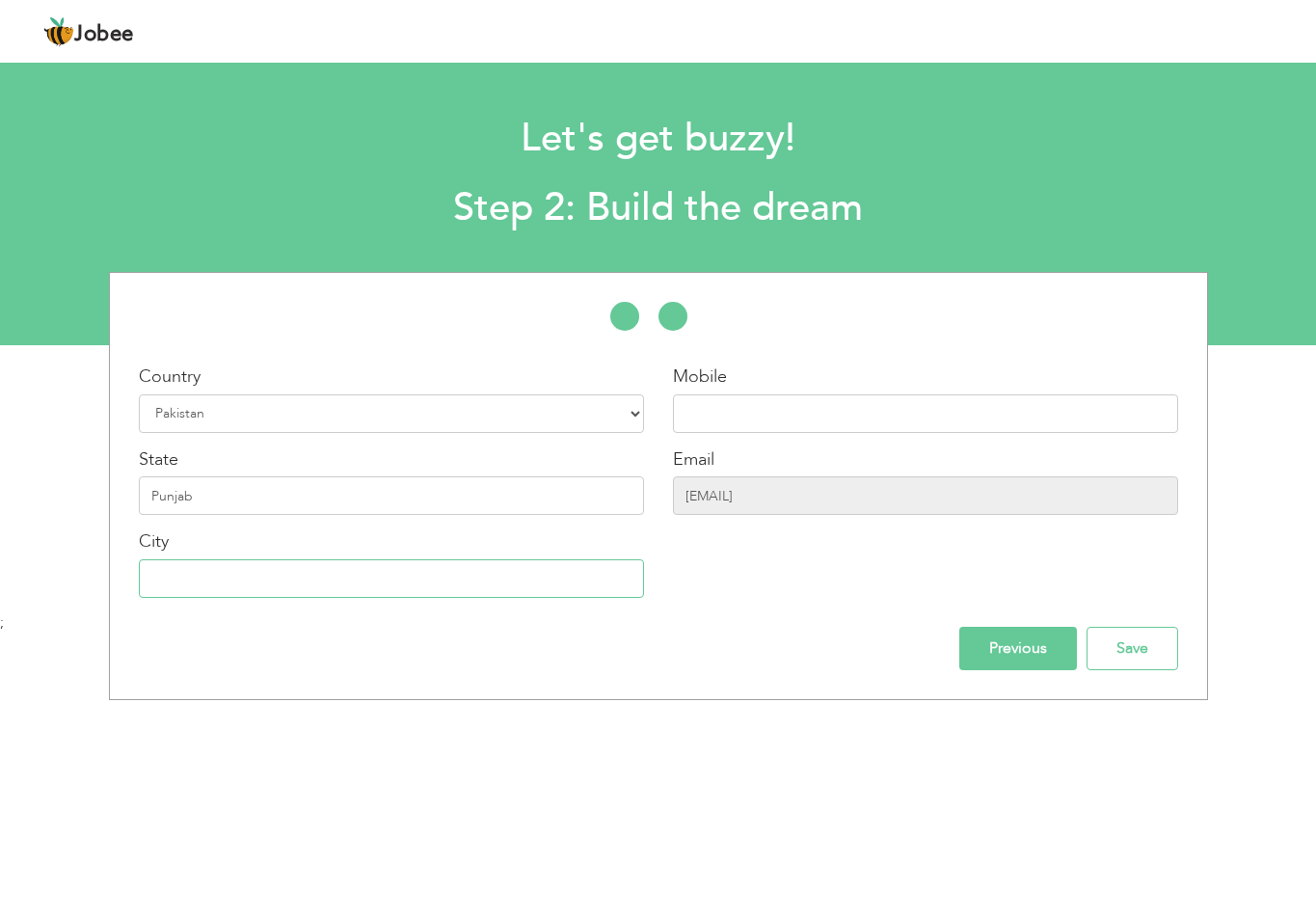 click at bounding box center [391, 579] 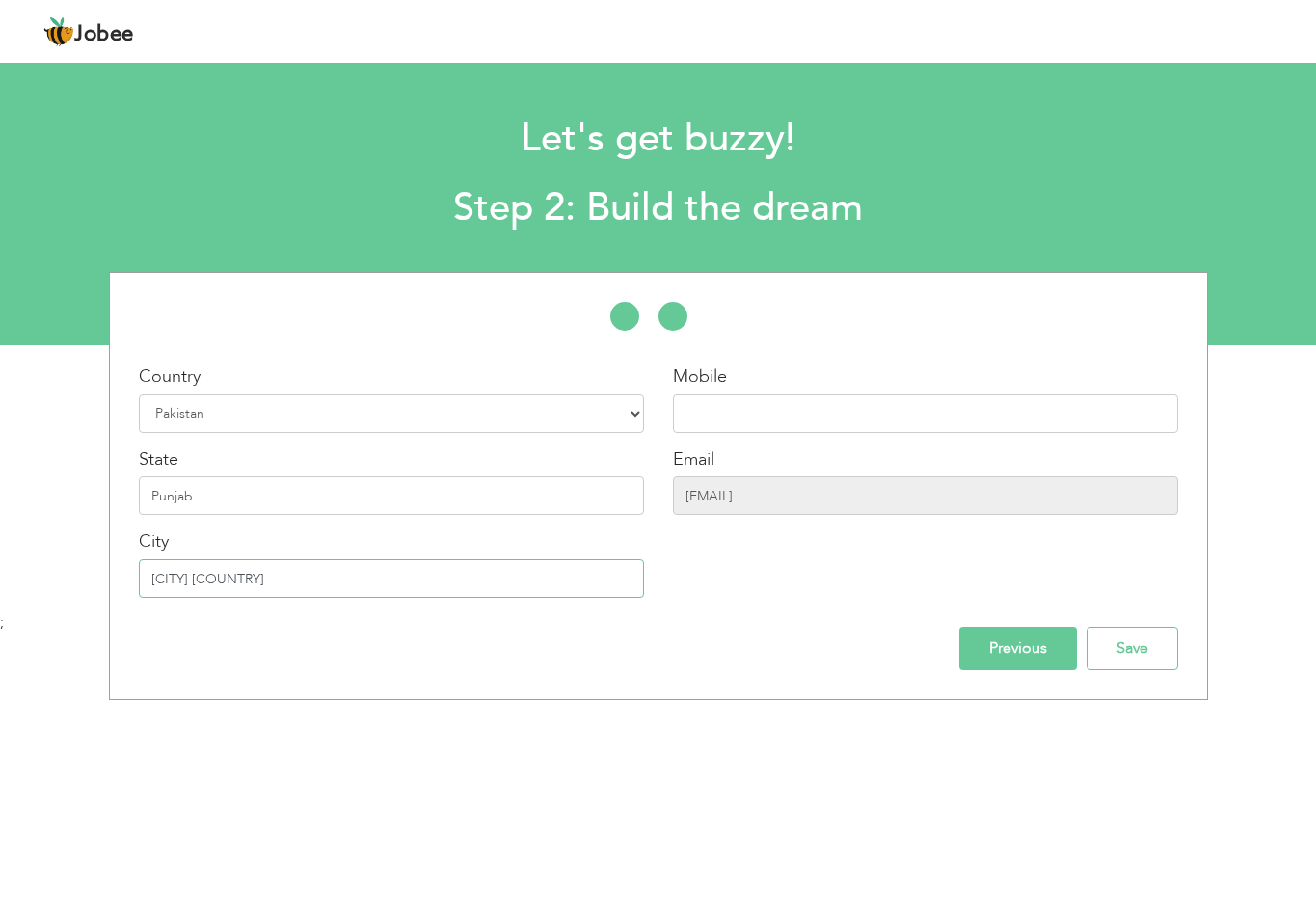 type on "[CITY] [COUNTRY]" 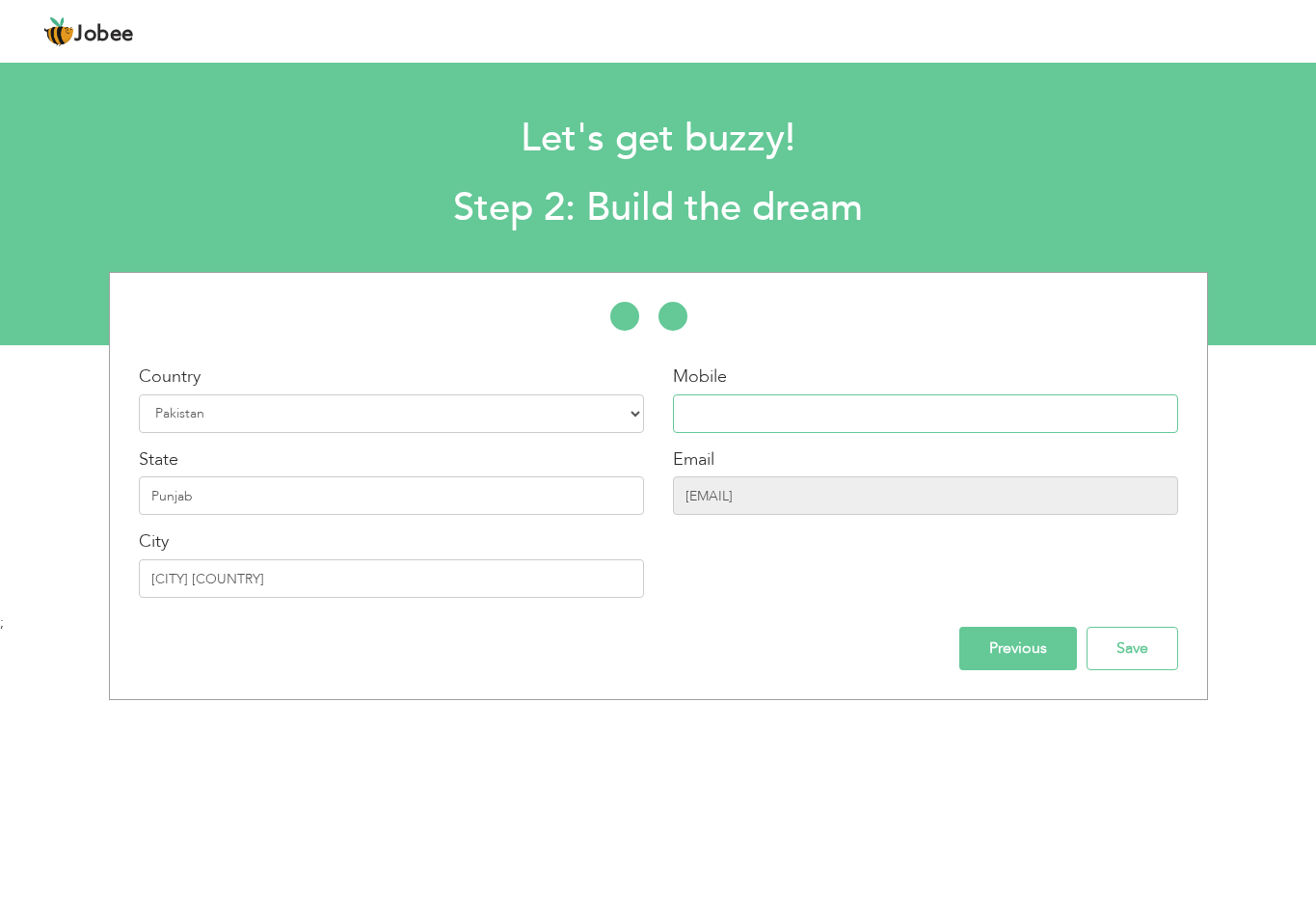 click at bounding box center [926, 414] 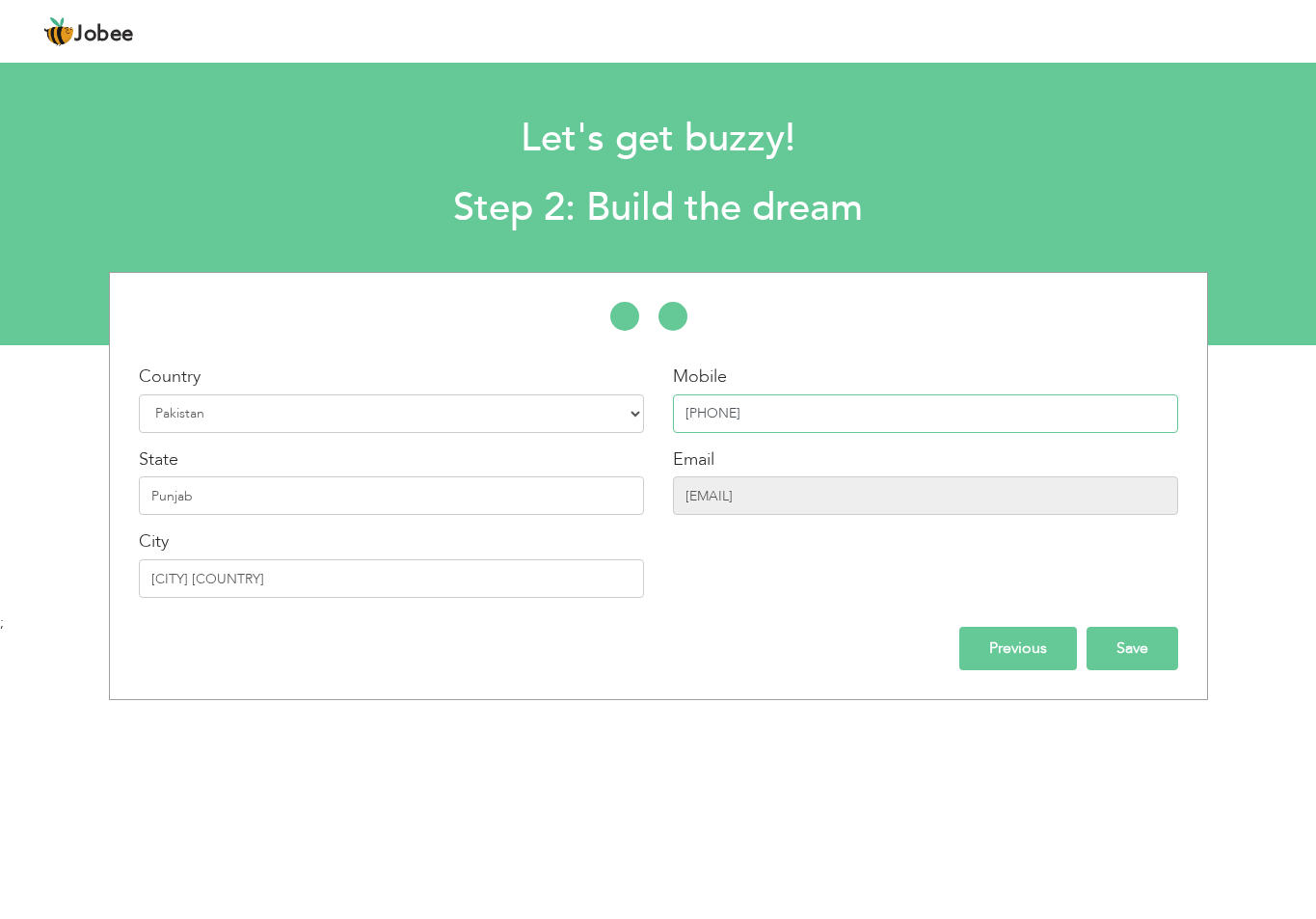 type on "[PHONE]" 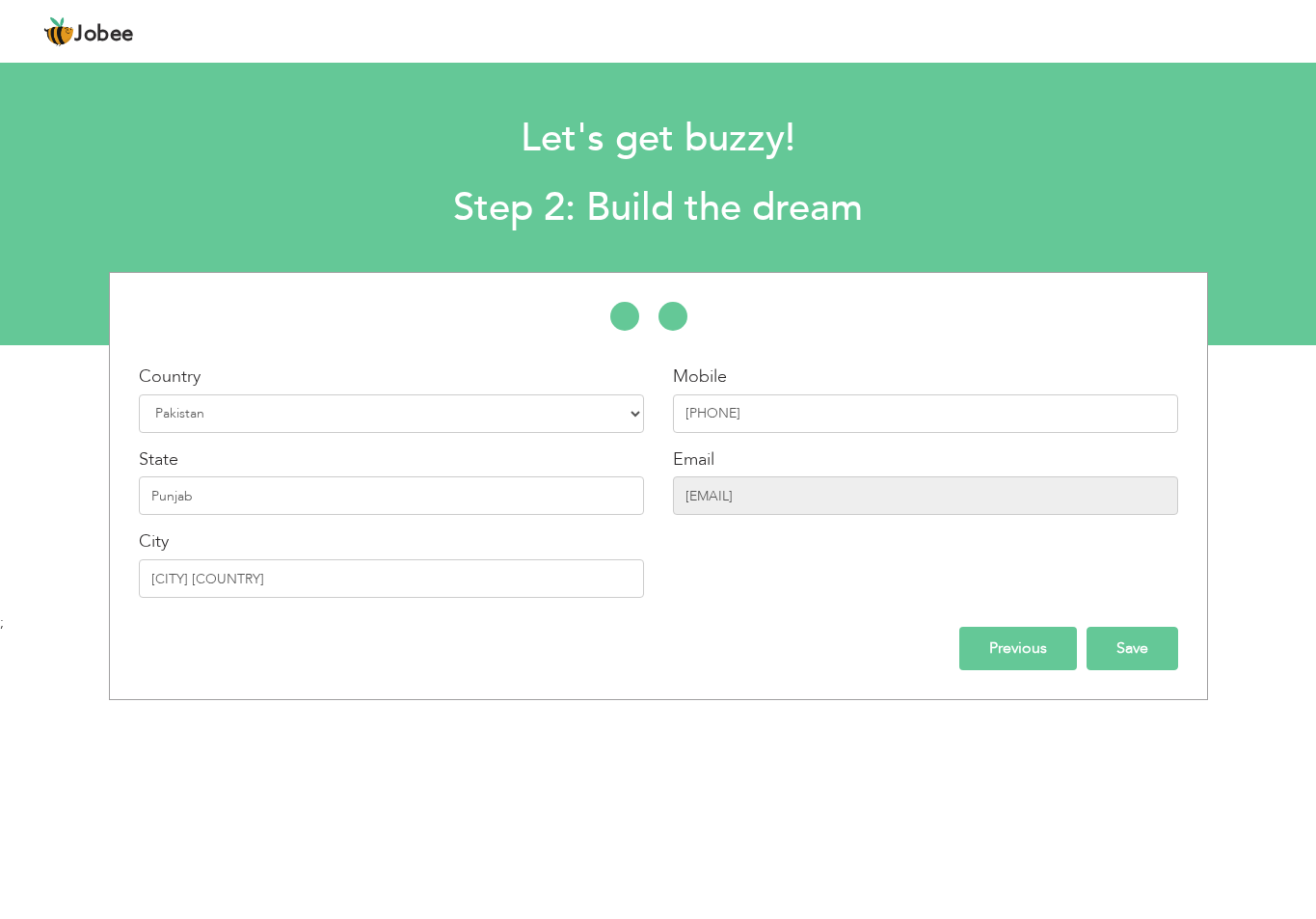 click on "Save" at bounding box center [1132, 648] 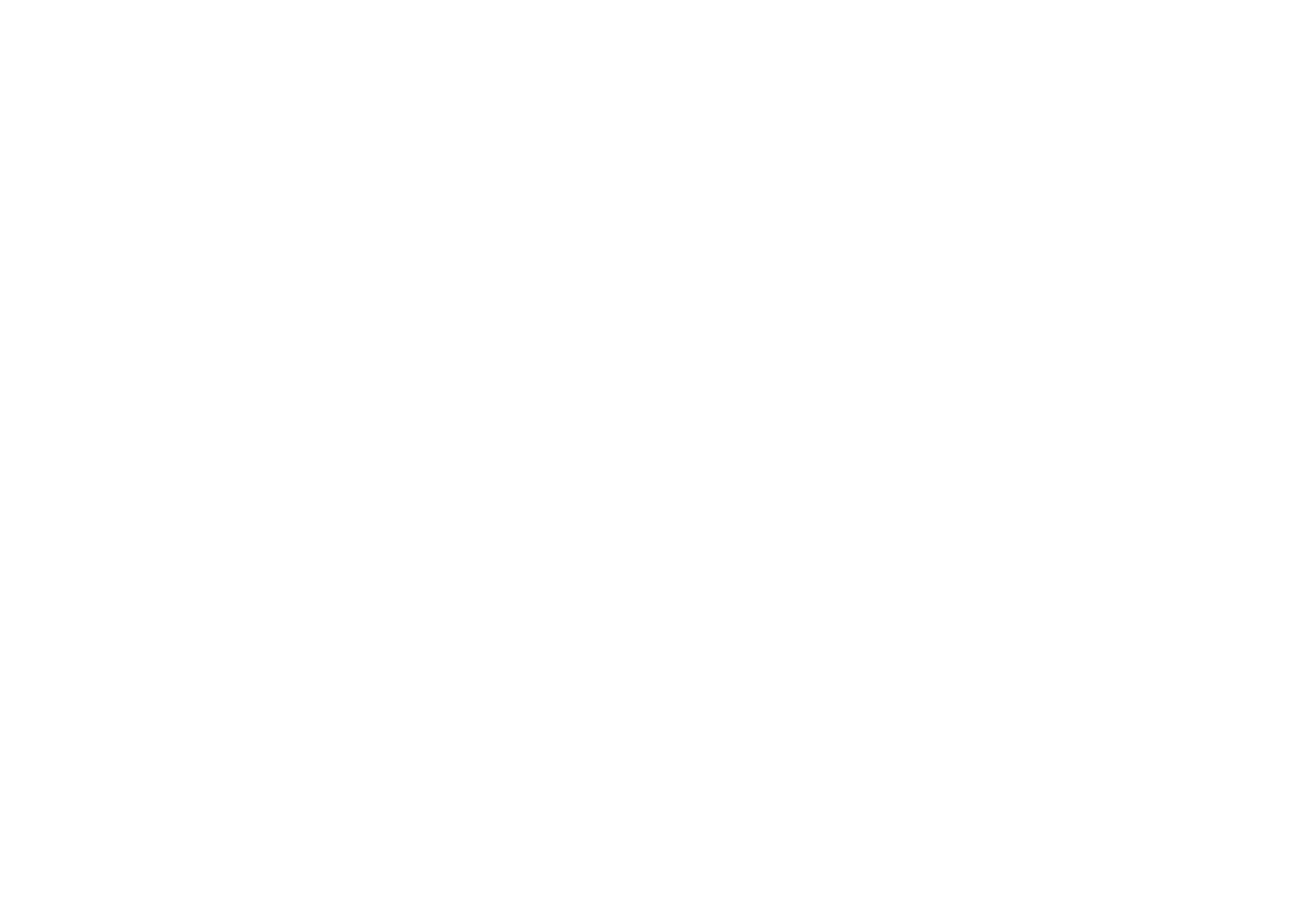 scroll, scrollTop: 0, scrollLeft: 0, axis: both 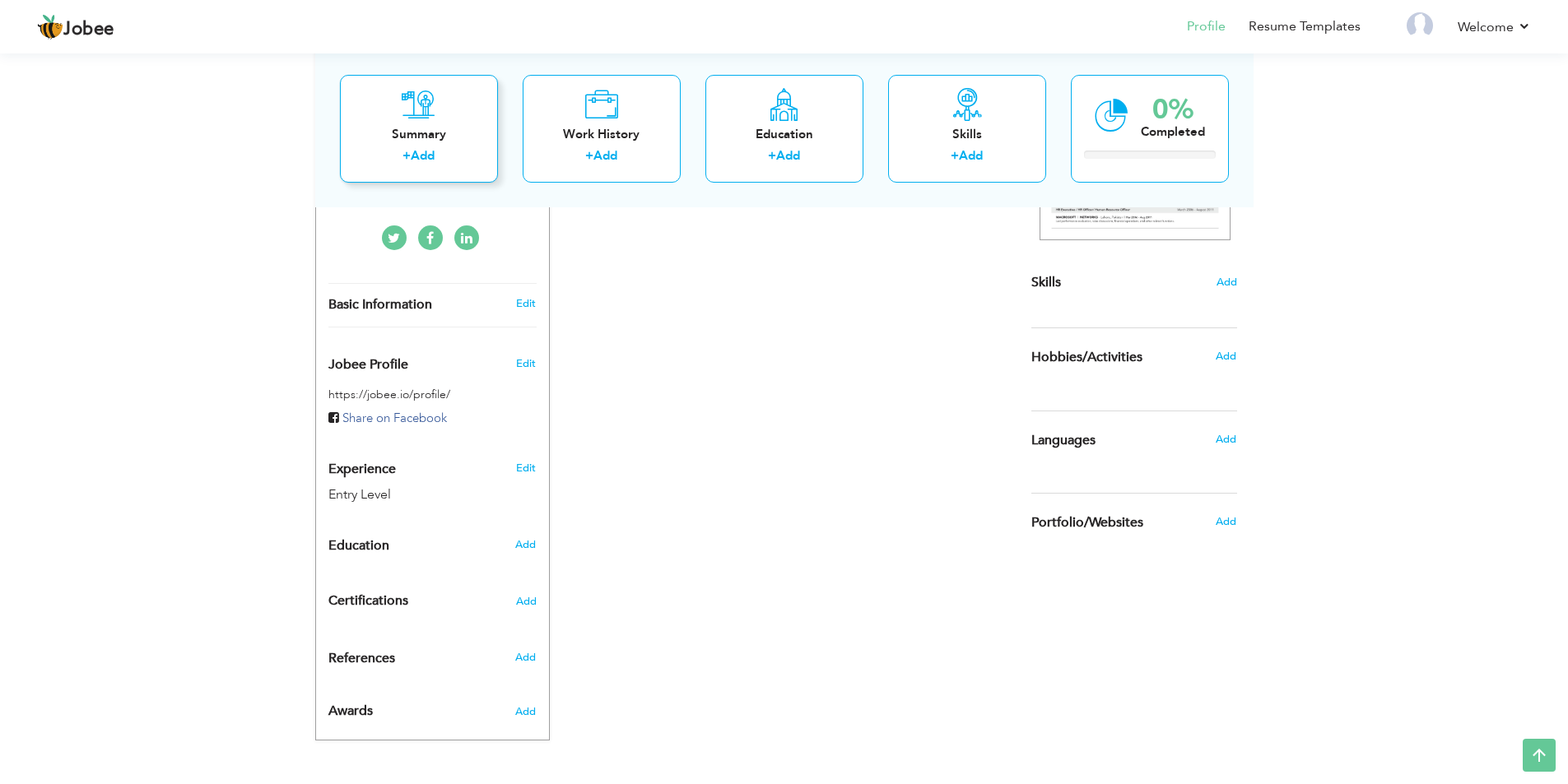 click on "Summary
+  Add" at bounding box center [419, 128] 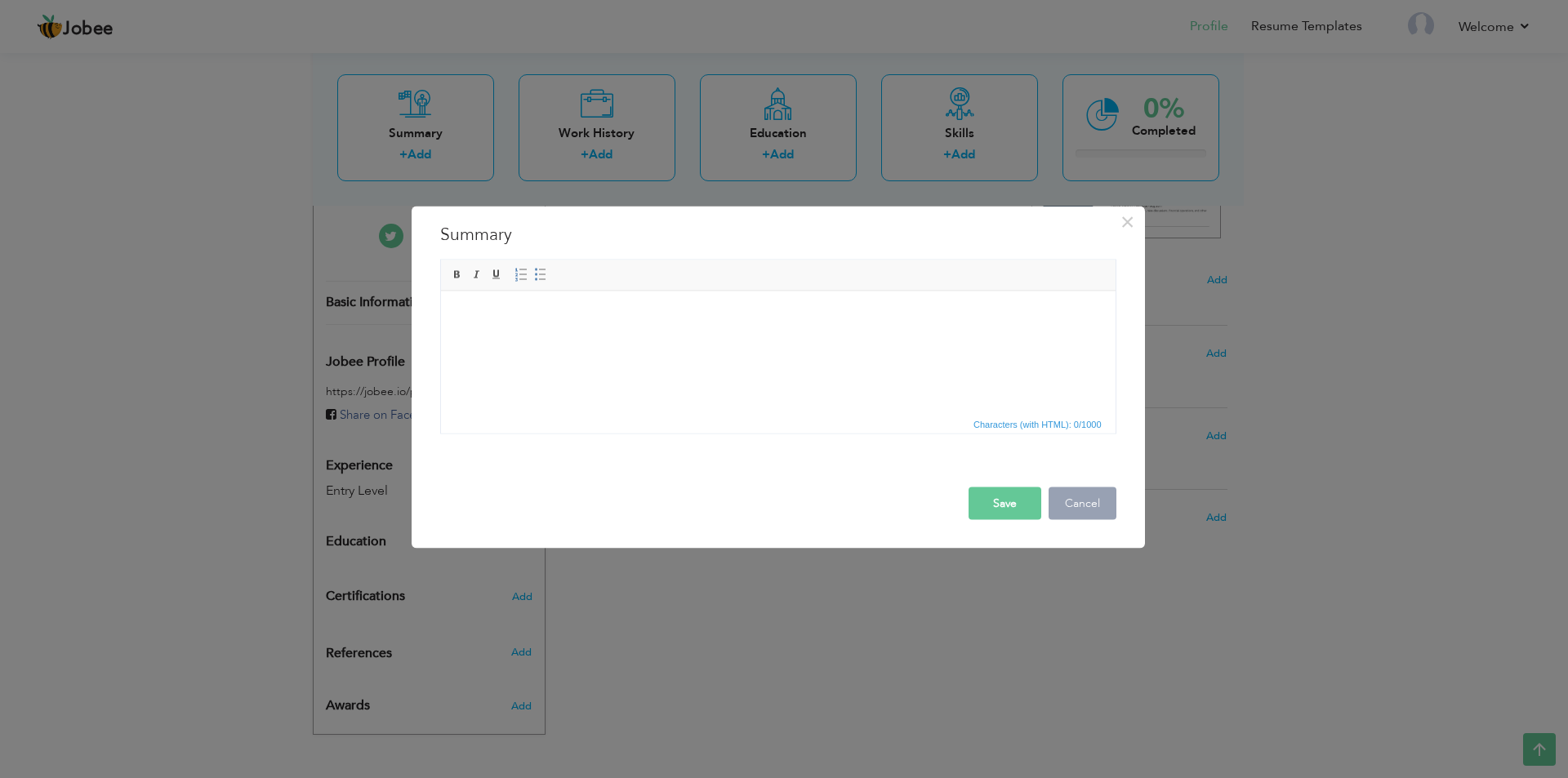 click on "Cancel" at bounding box center (1082, 503) 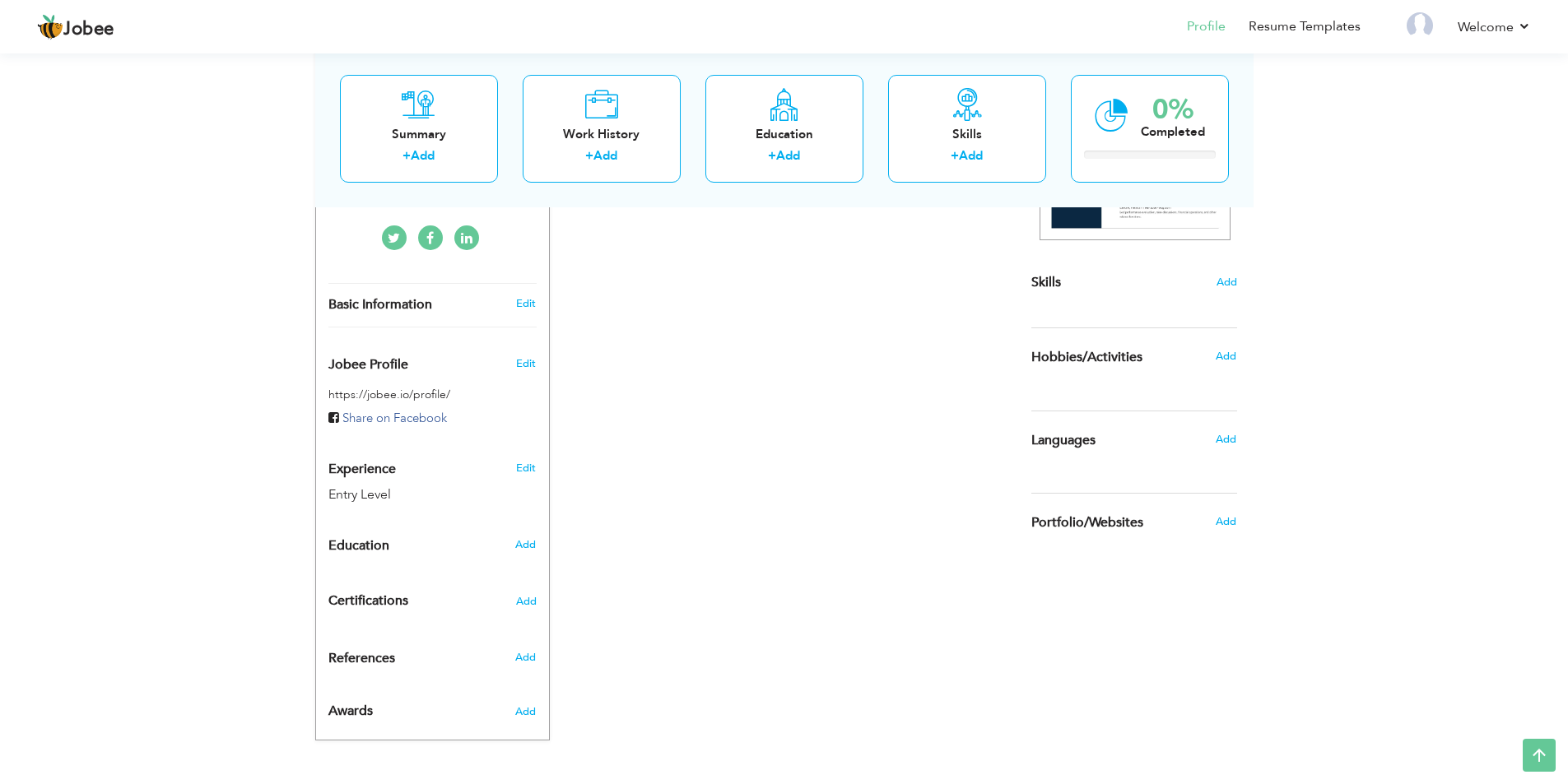 scroll, scrollTop: 0, scrollLeft: 0, axis: both 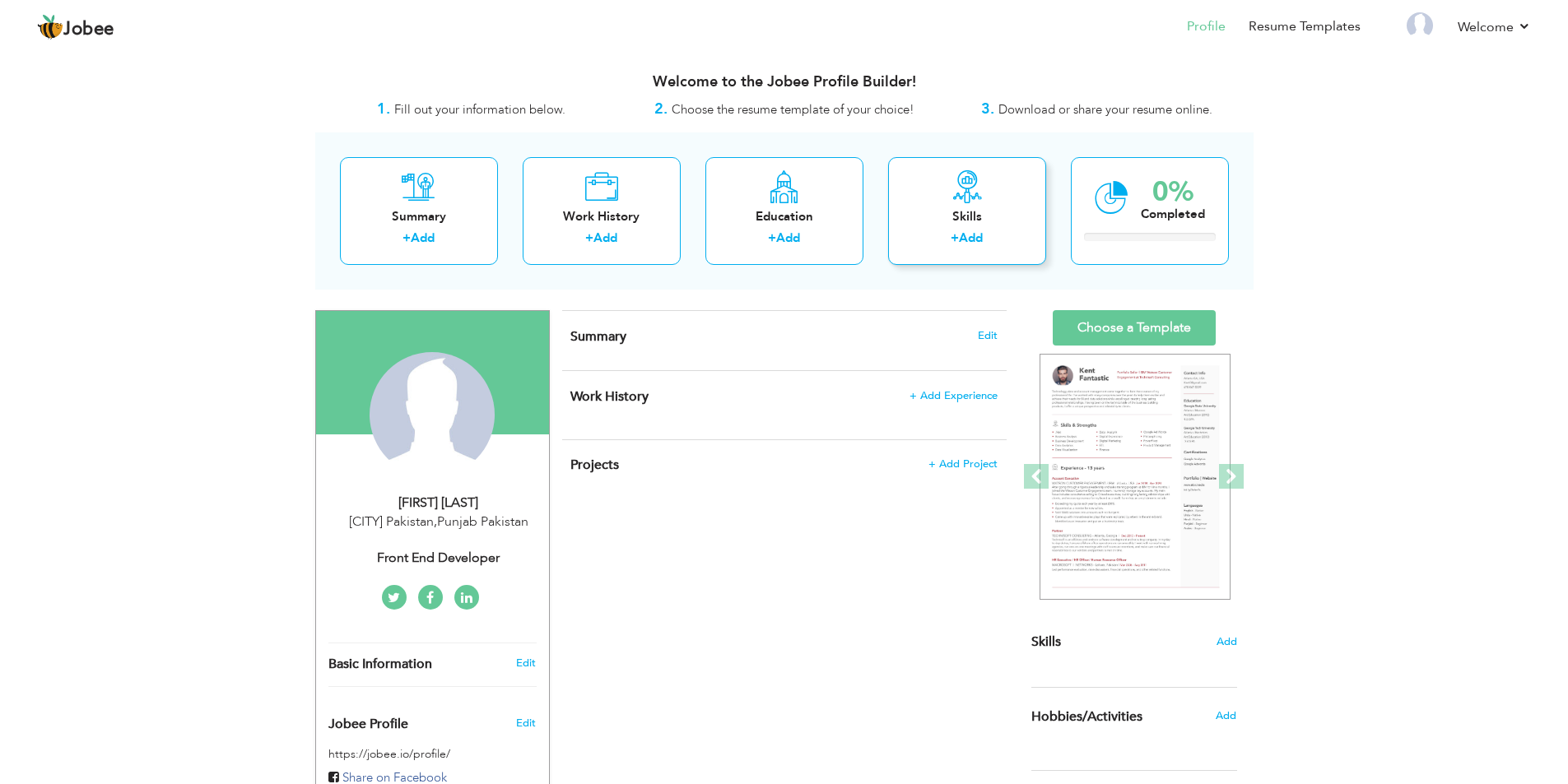 click on "Skills" at bounding box center [967, 216] 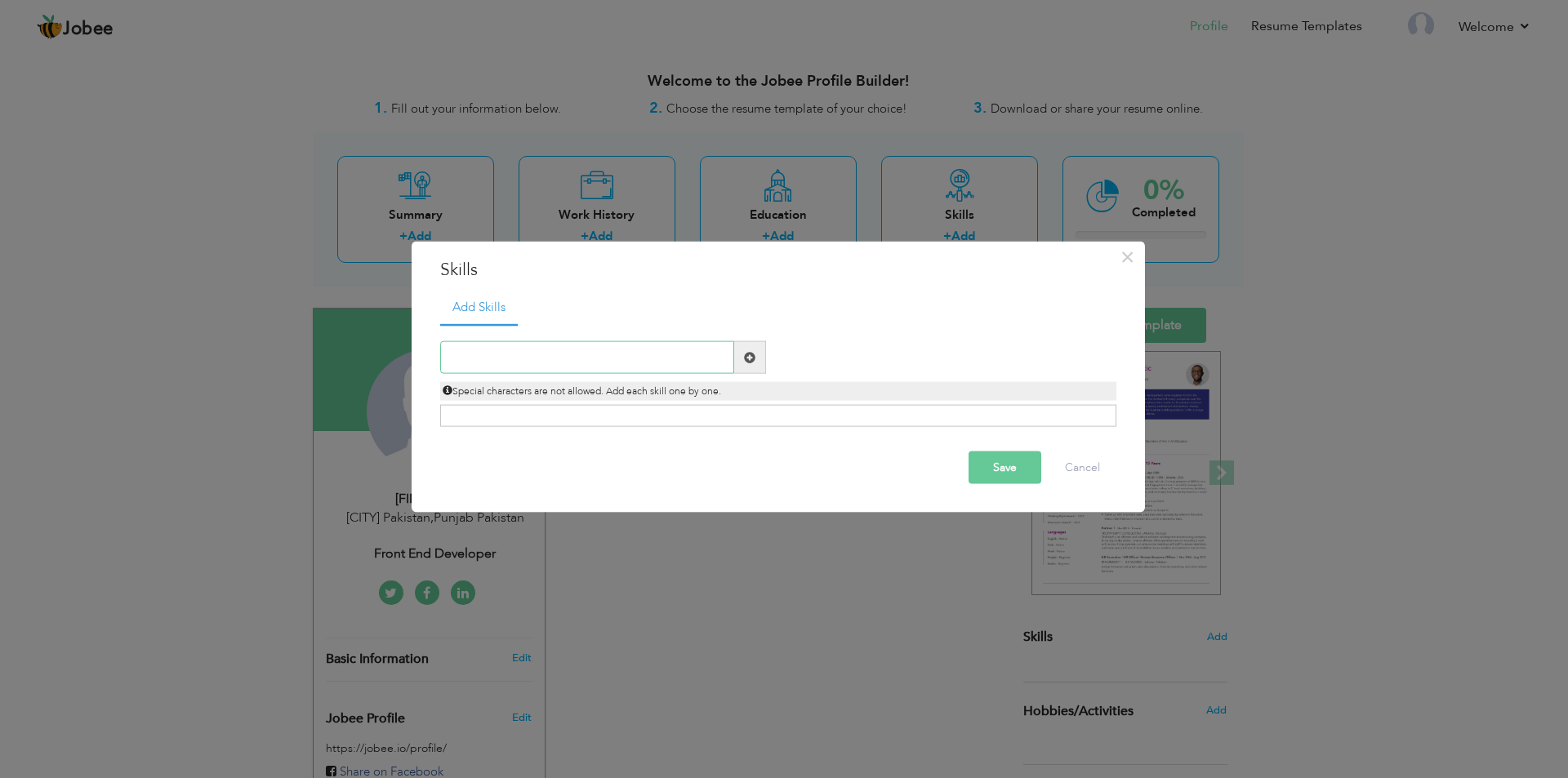 click at bounding box center [587, 358] 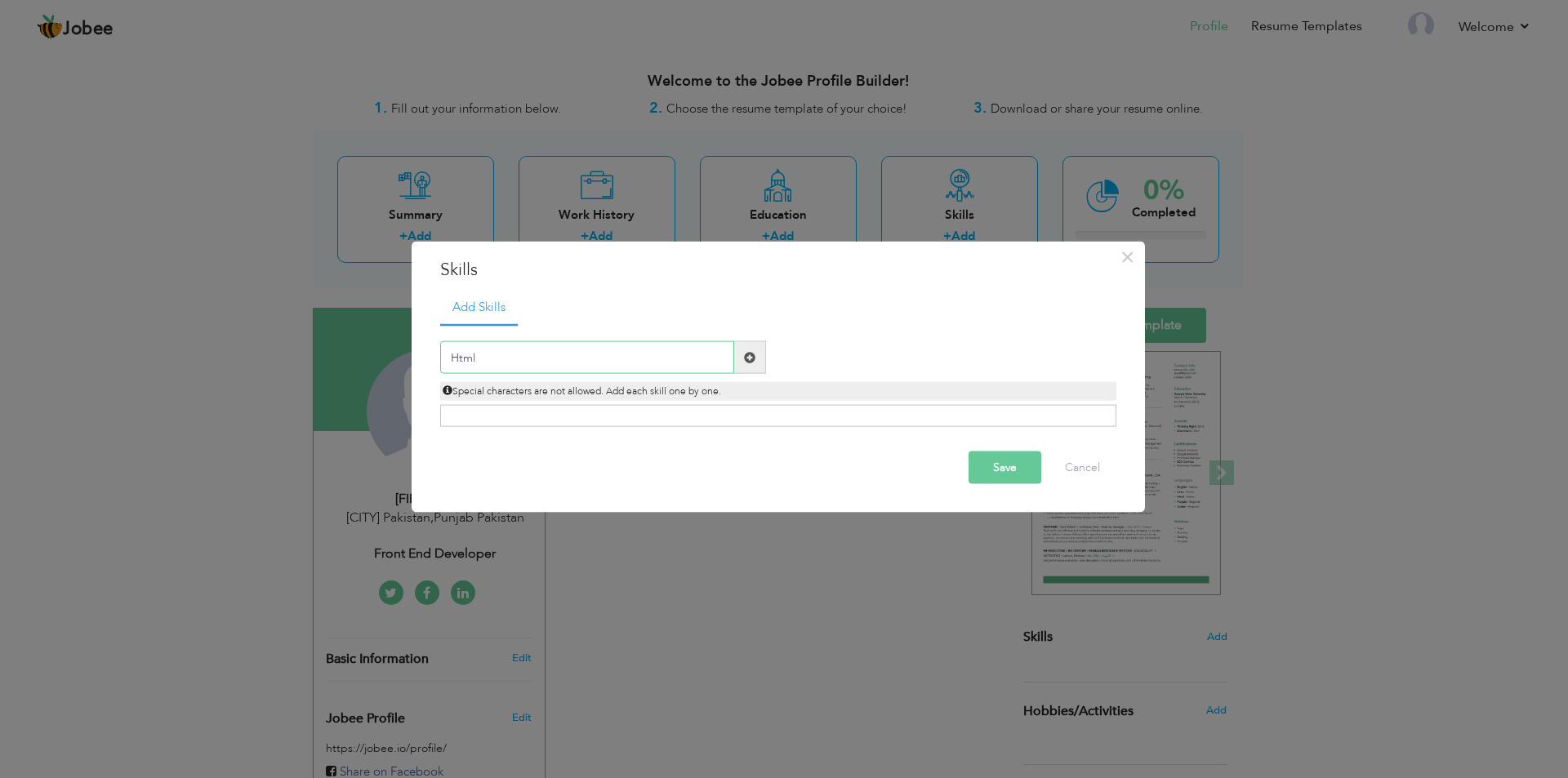 type on "Html5" 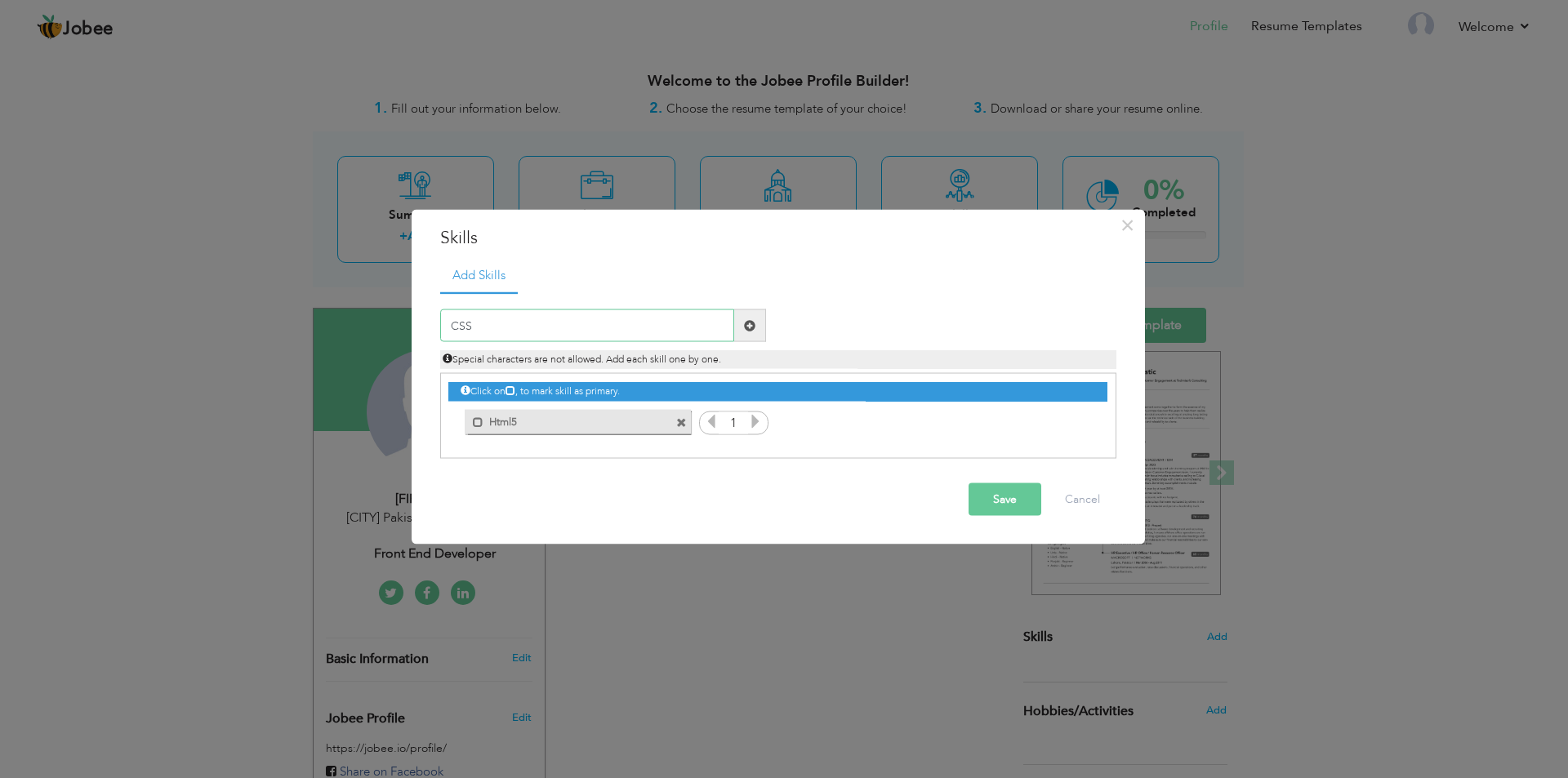 type on "CSS3" 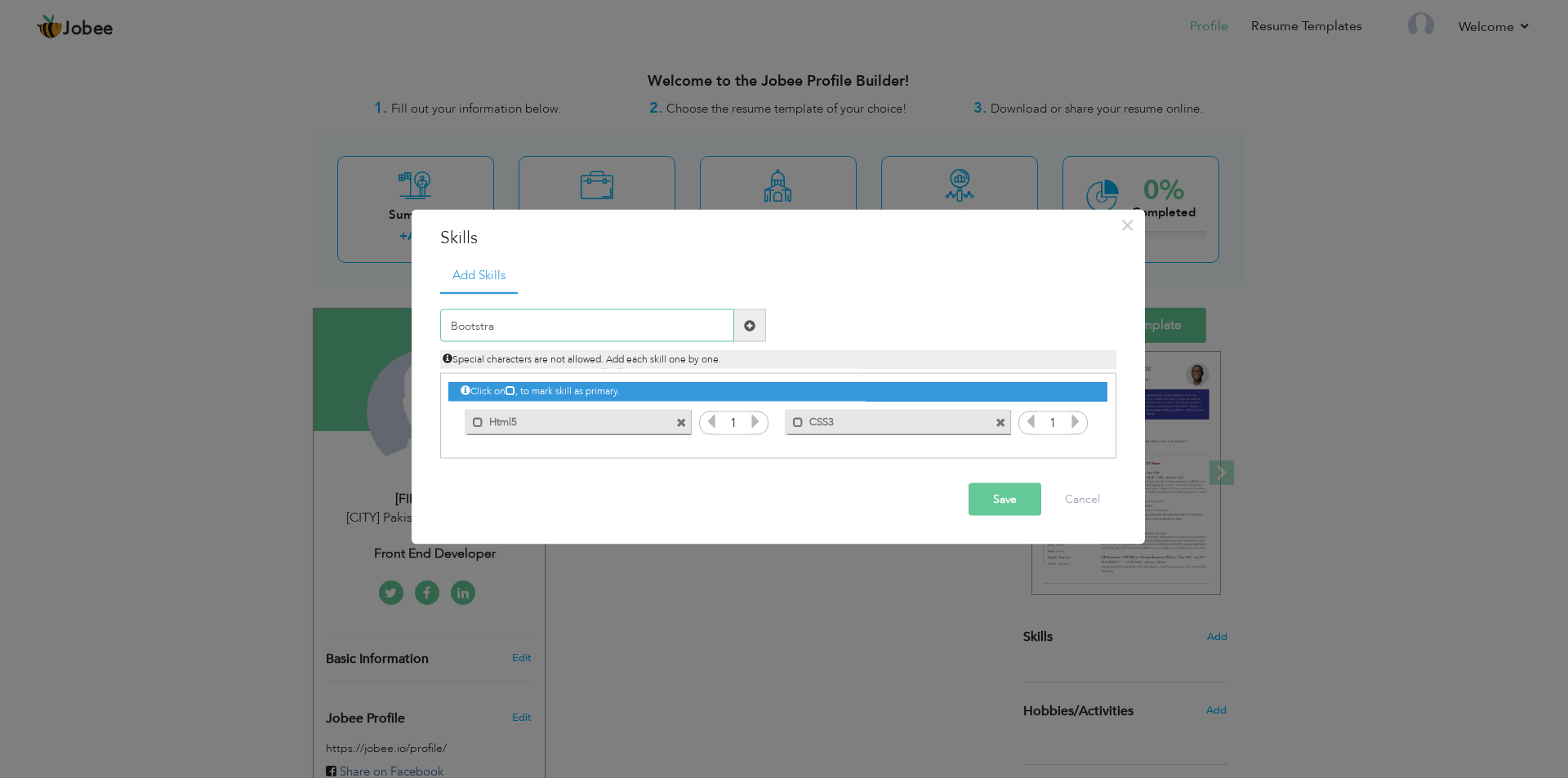 type on "Bootstrap" 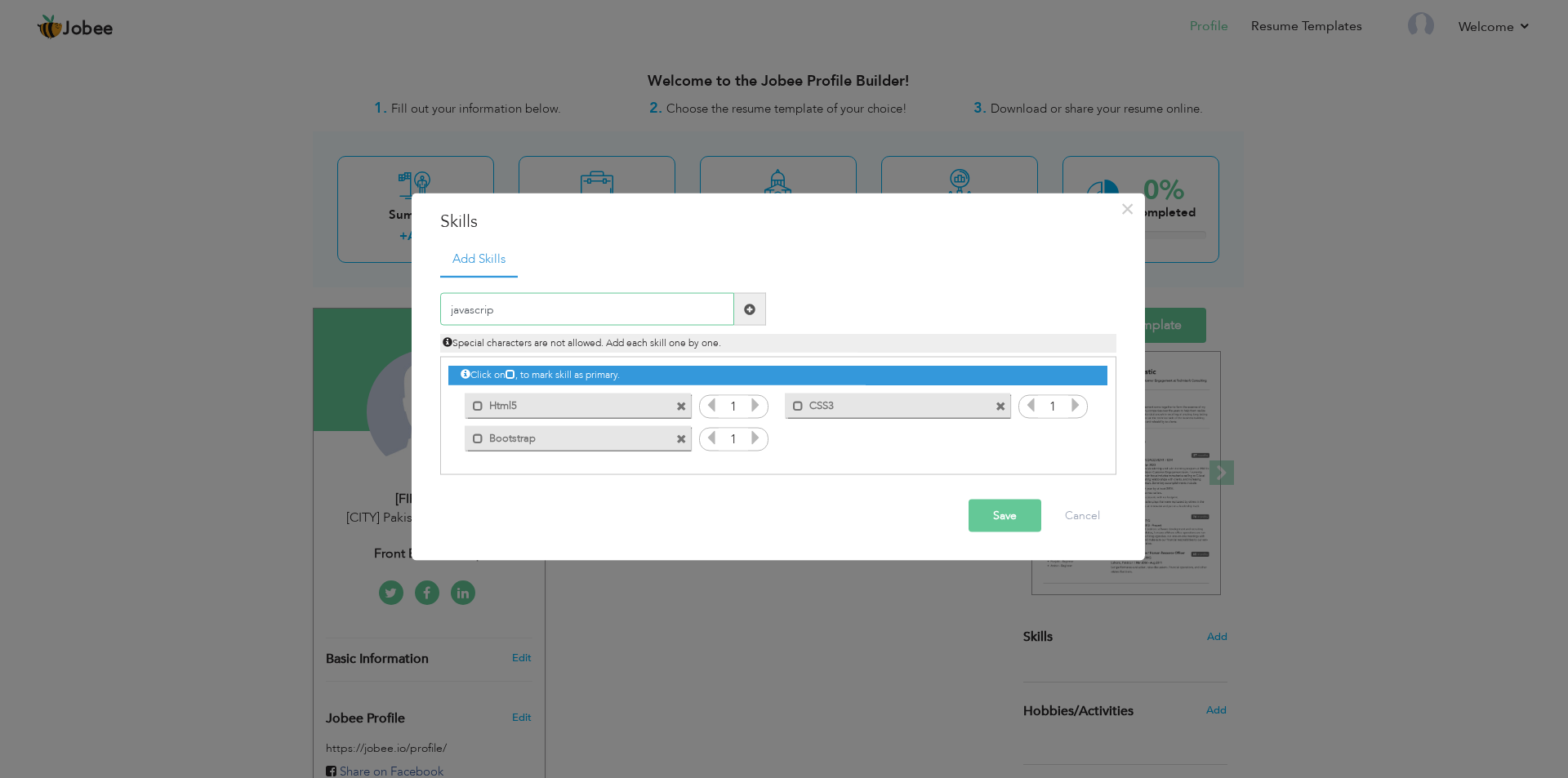 type on "javascript" 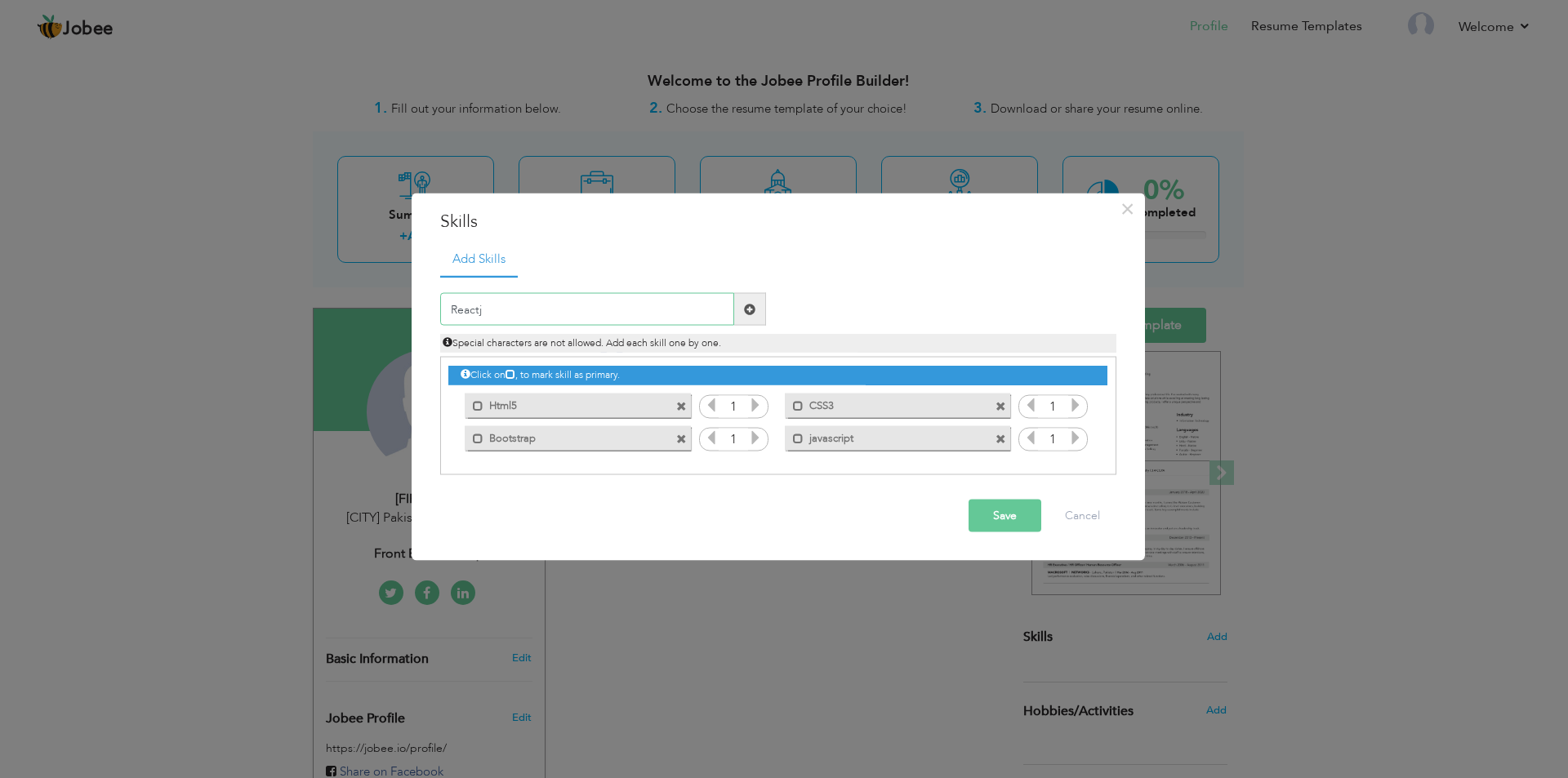 type on "Reactjs" 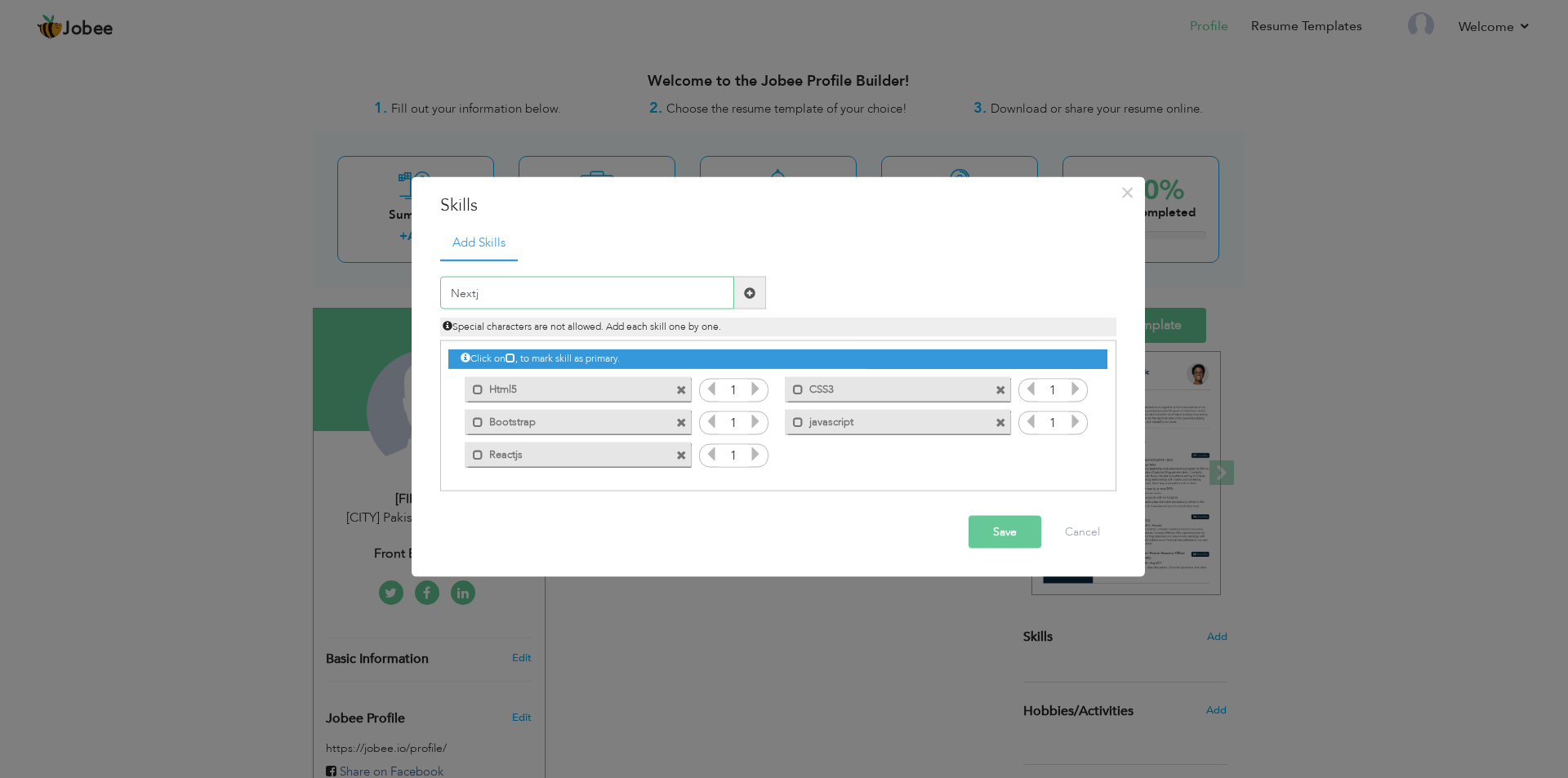 type on "Nextjs" 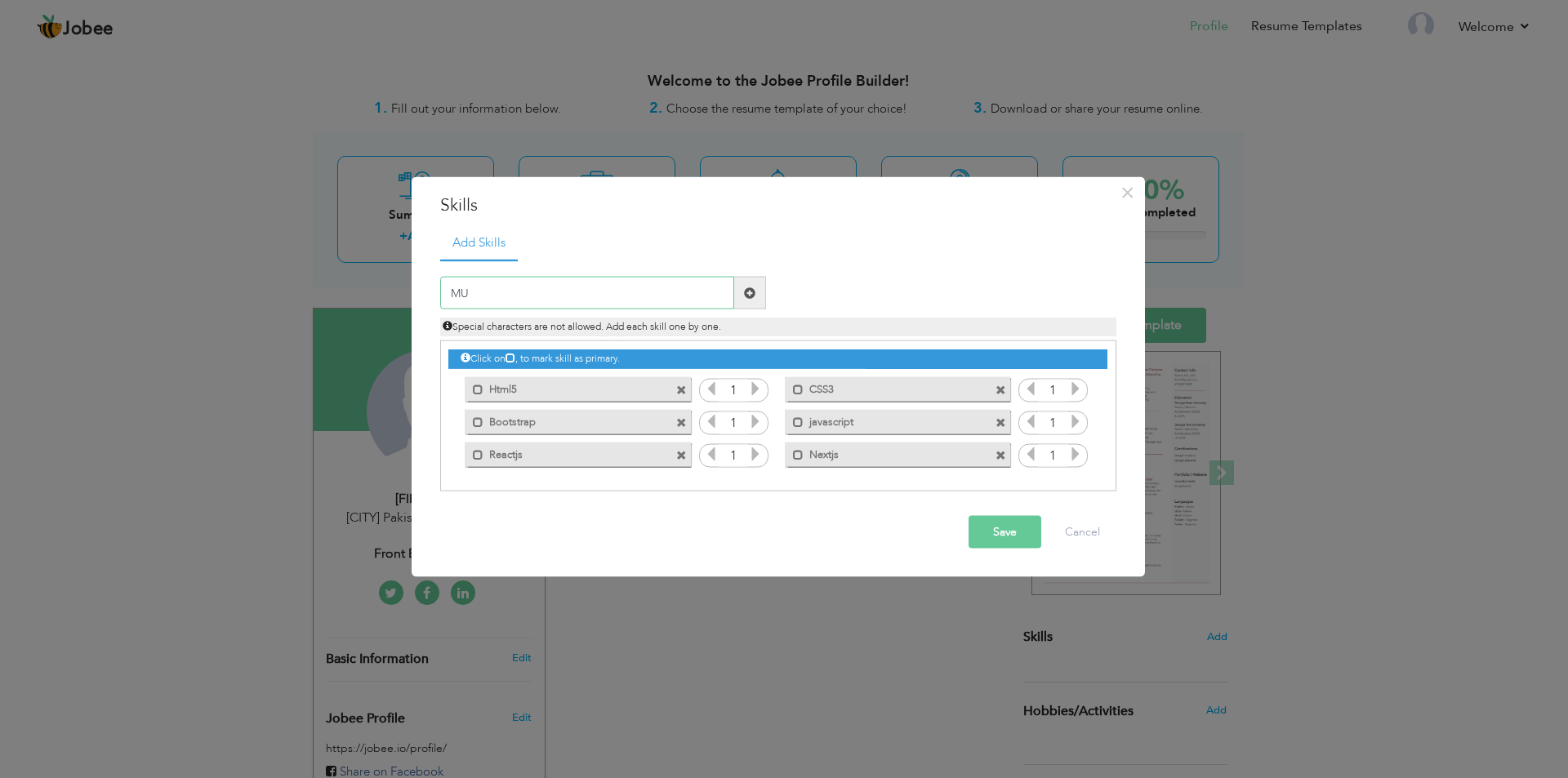 type on "MUI" 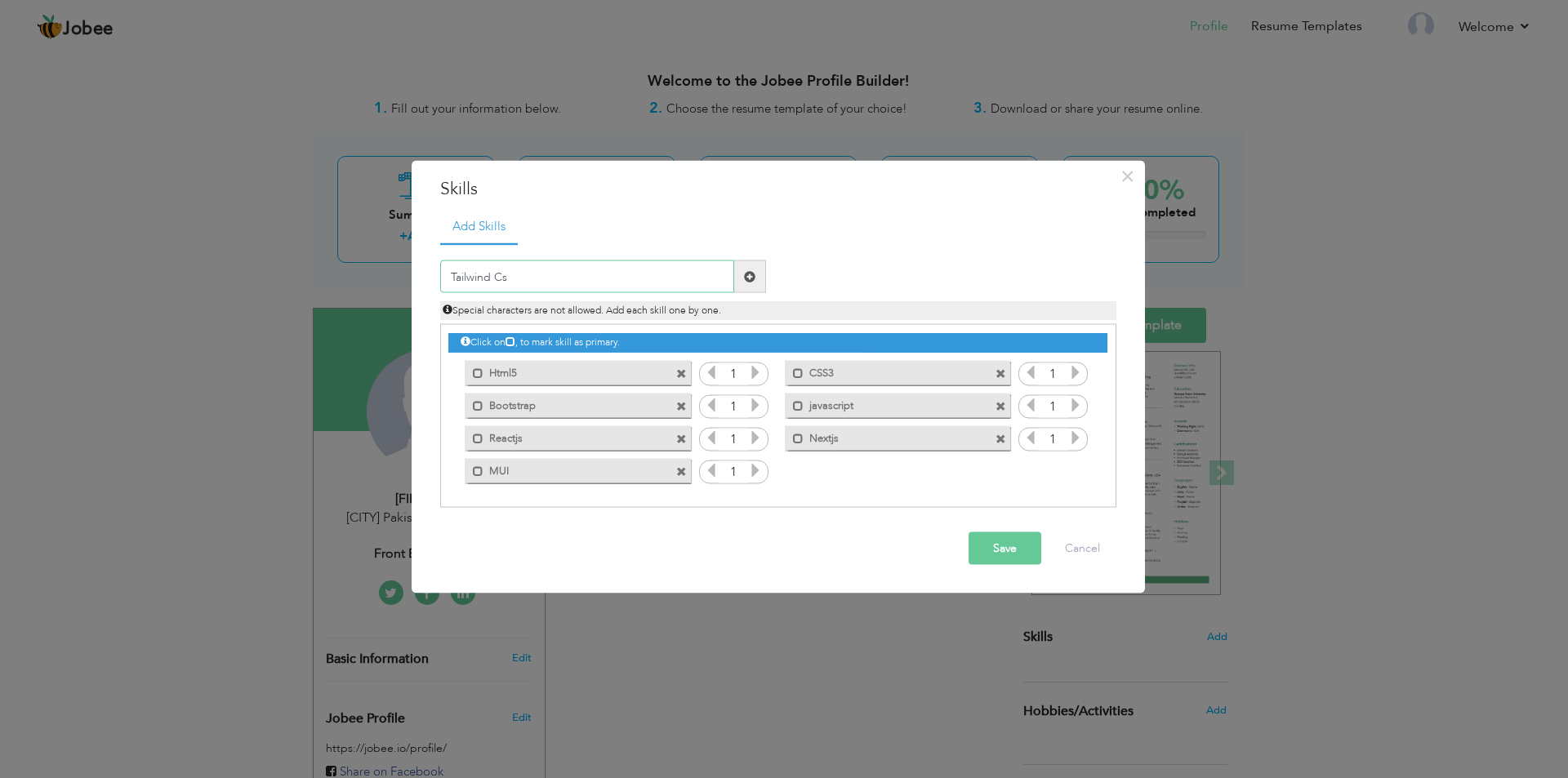 type on "Tailwind Css" 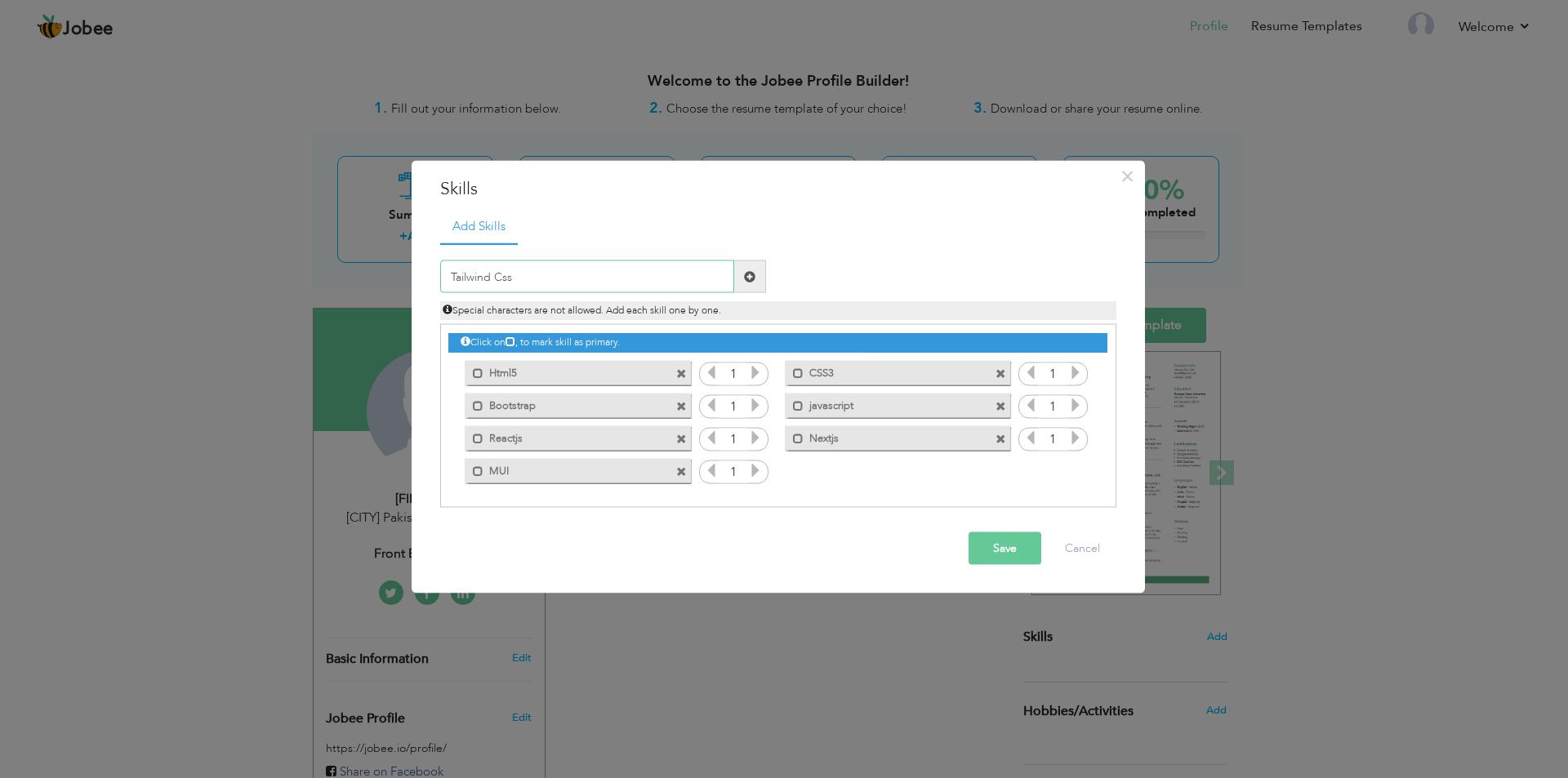 type 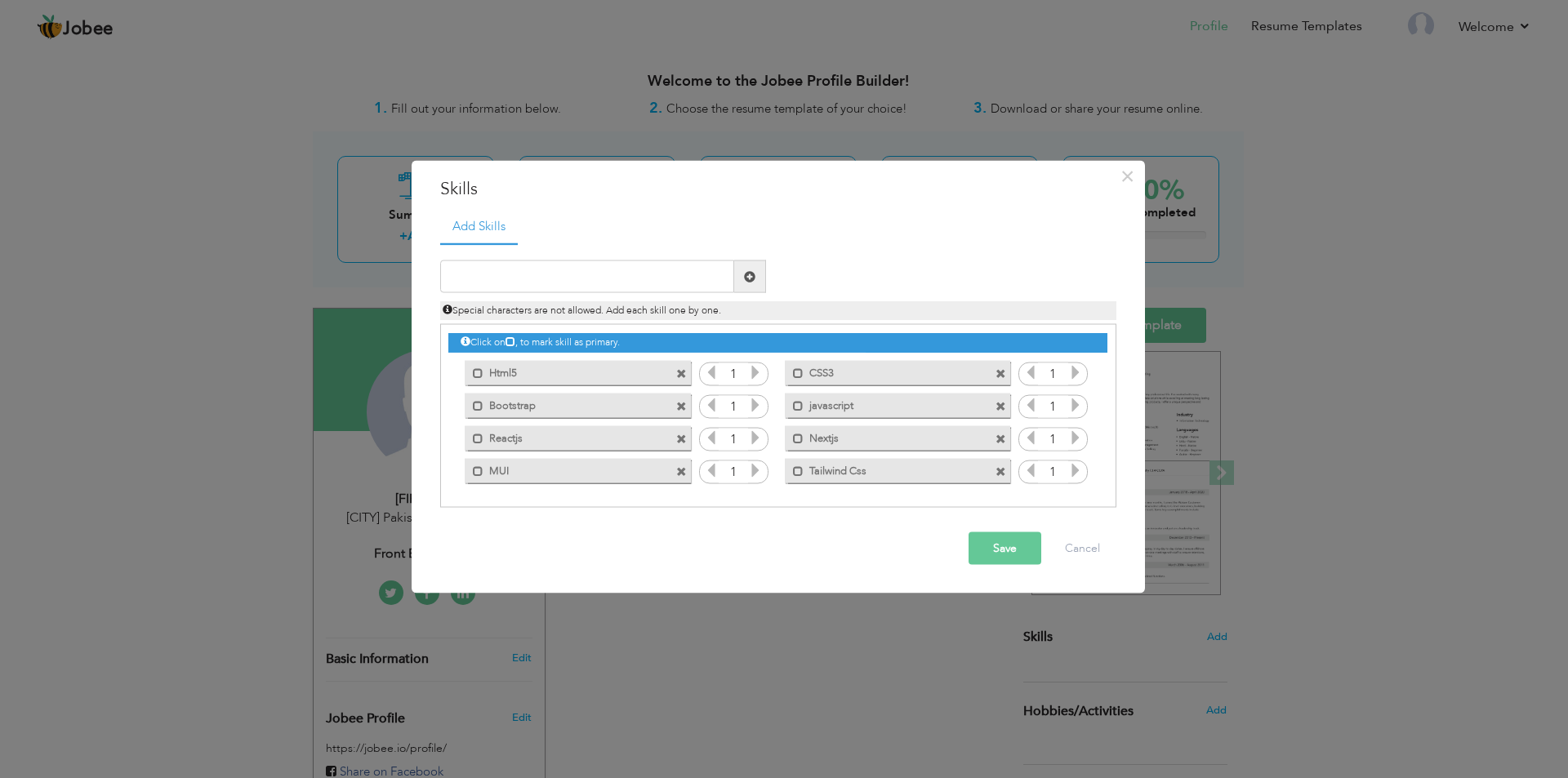 click at bounding box center [755, 372] 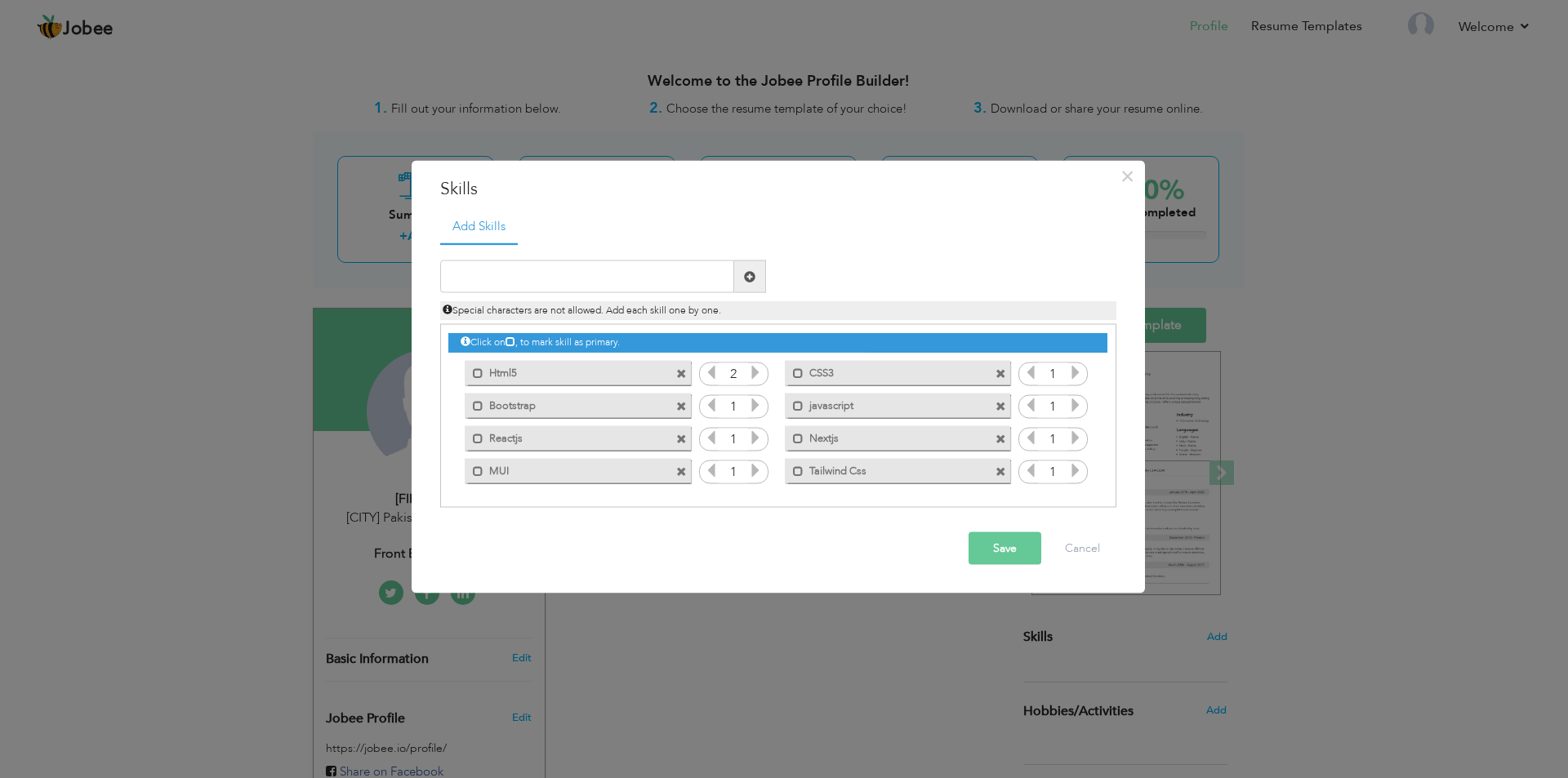 click at bounding box center (755, 372) 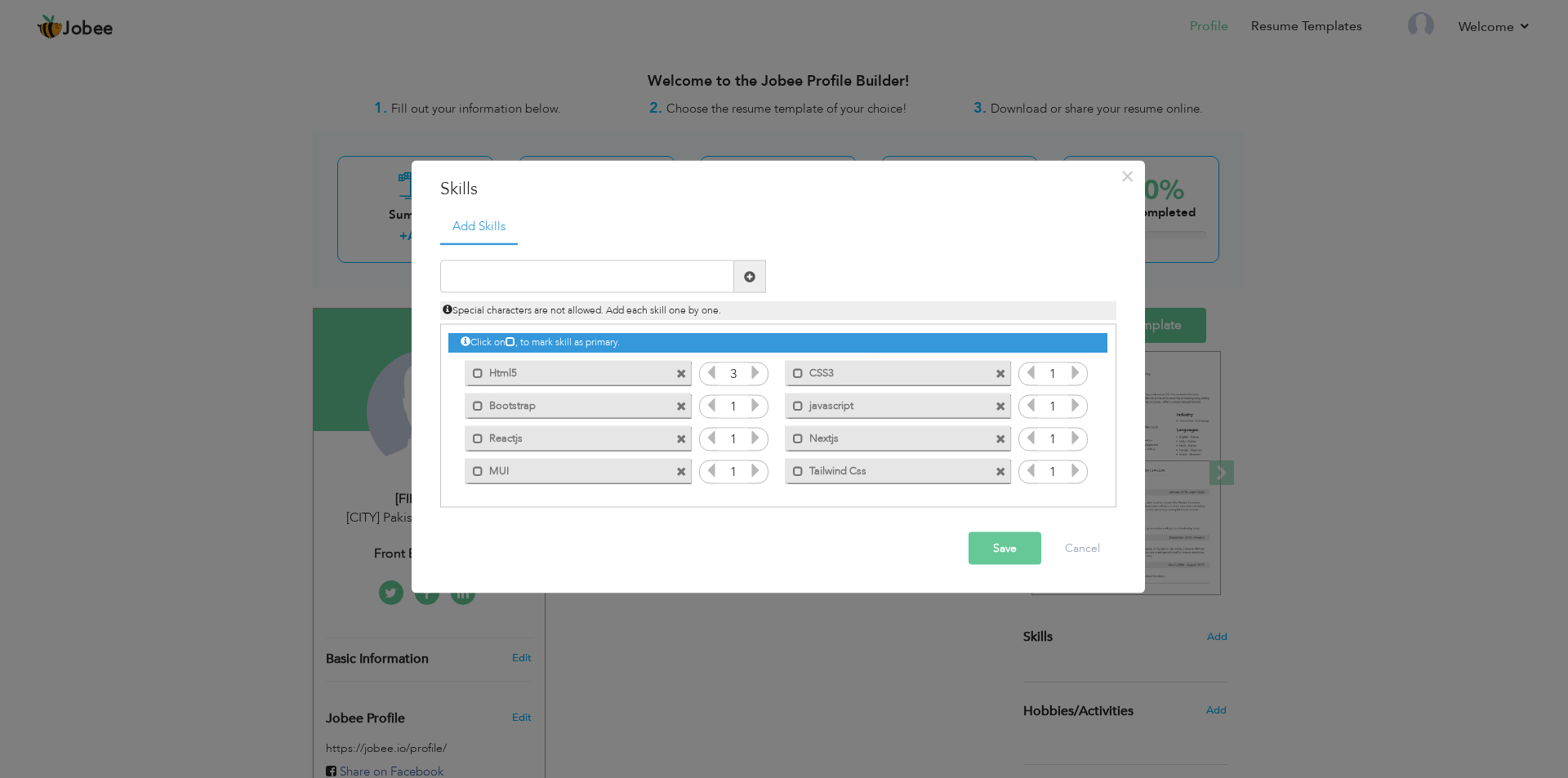 click at bounding box center [755, 372] 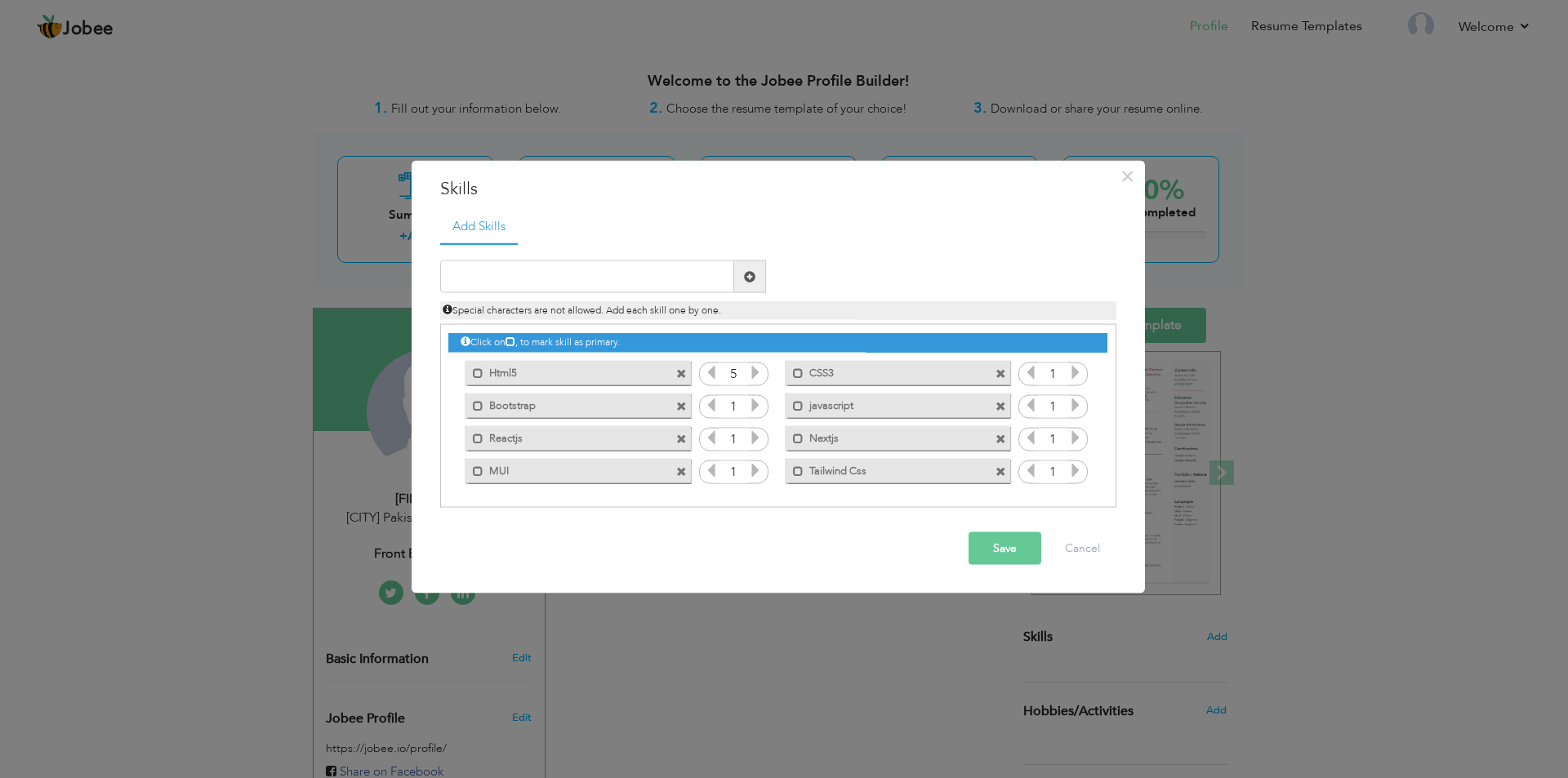 click at bounding box center (1076, 372) 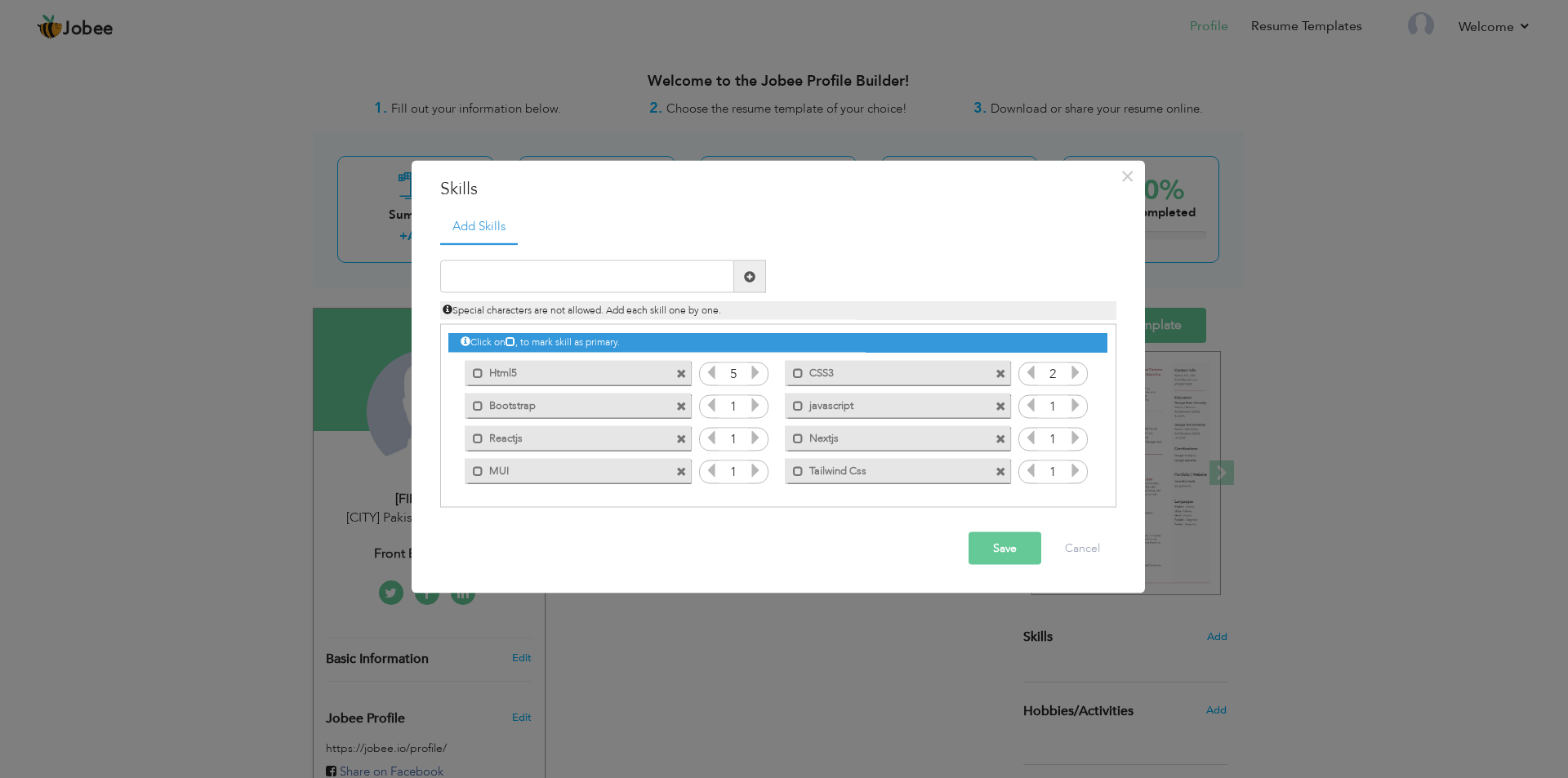 click at bounding box center (1076, 372) 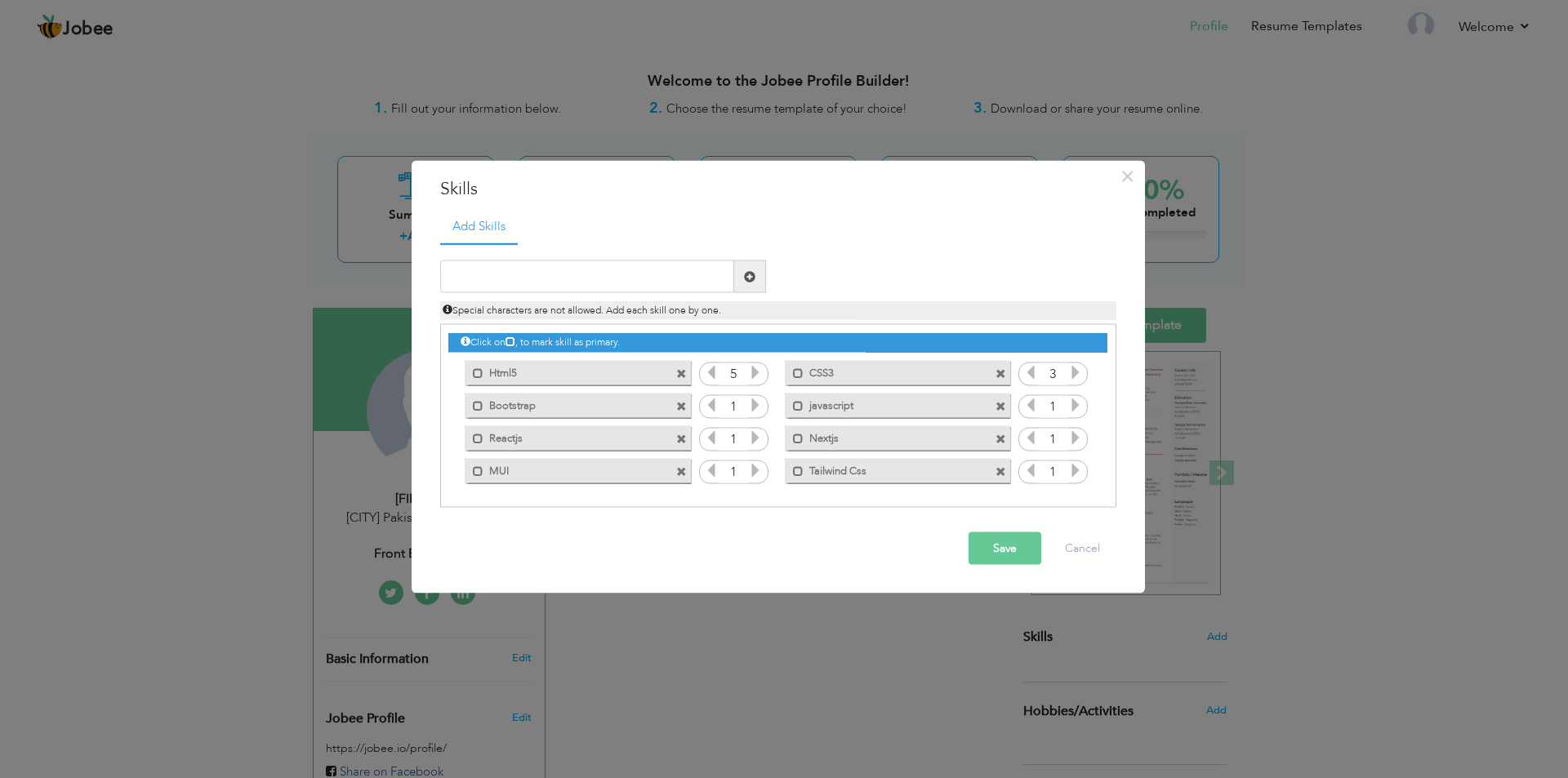 click at bounding box center (1076, 372) 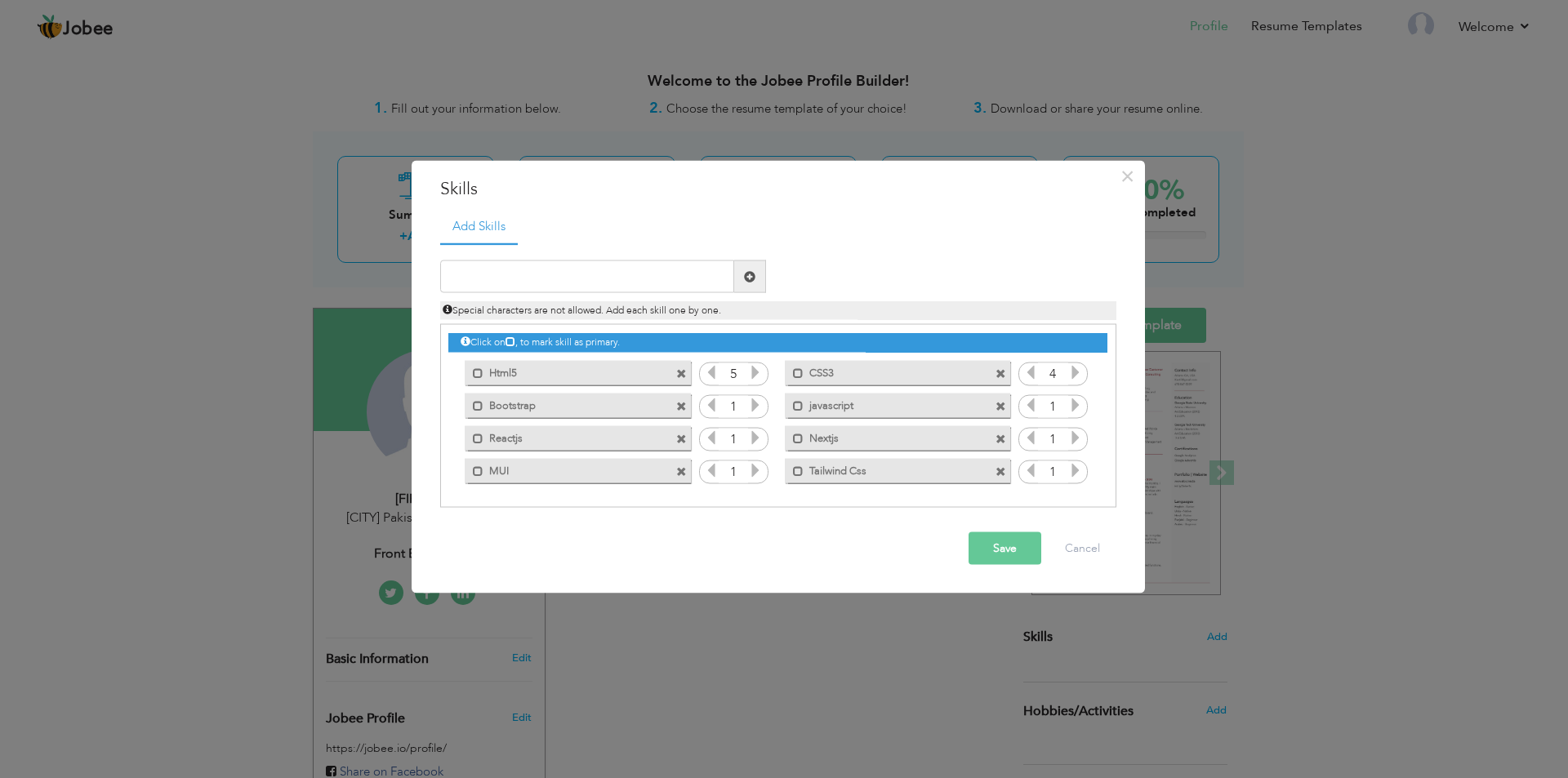 click at bounding box center [1076, 372] 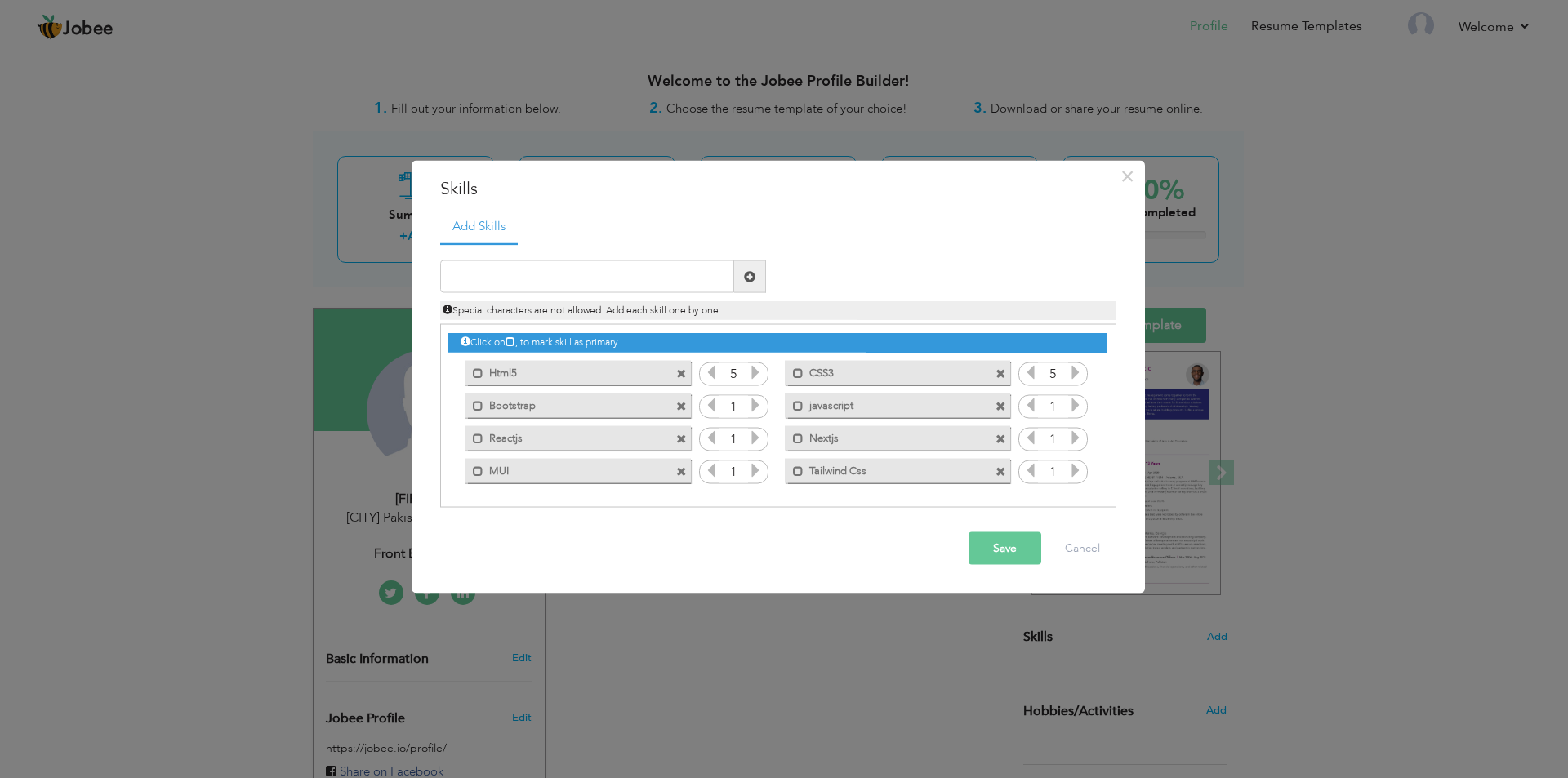 click at bounding box center [755, 405] 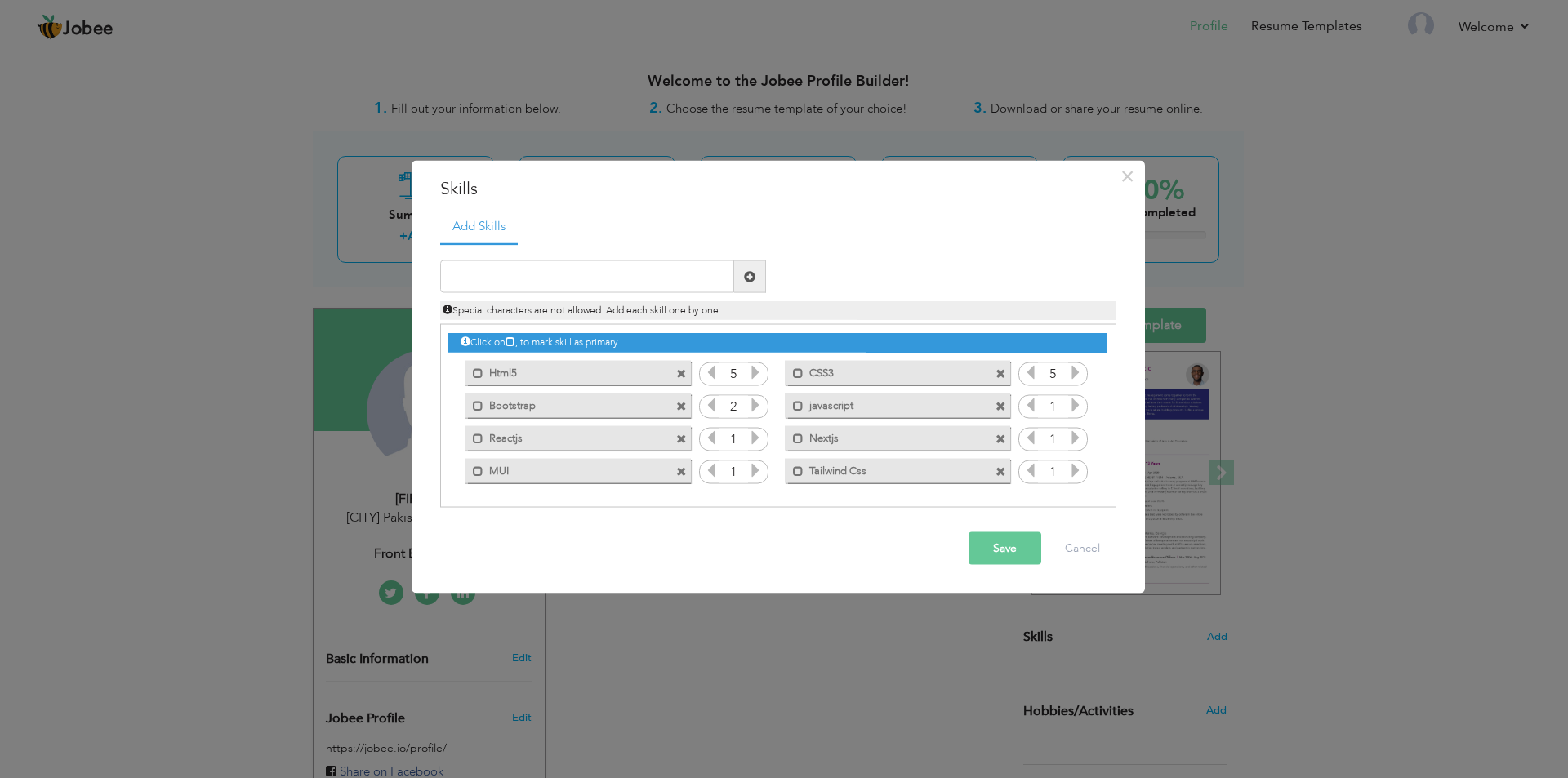 click at bounding box center (755, 405) 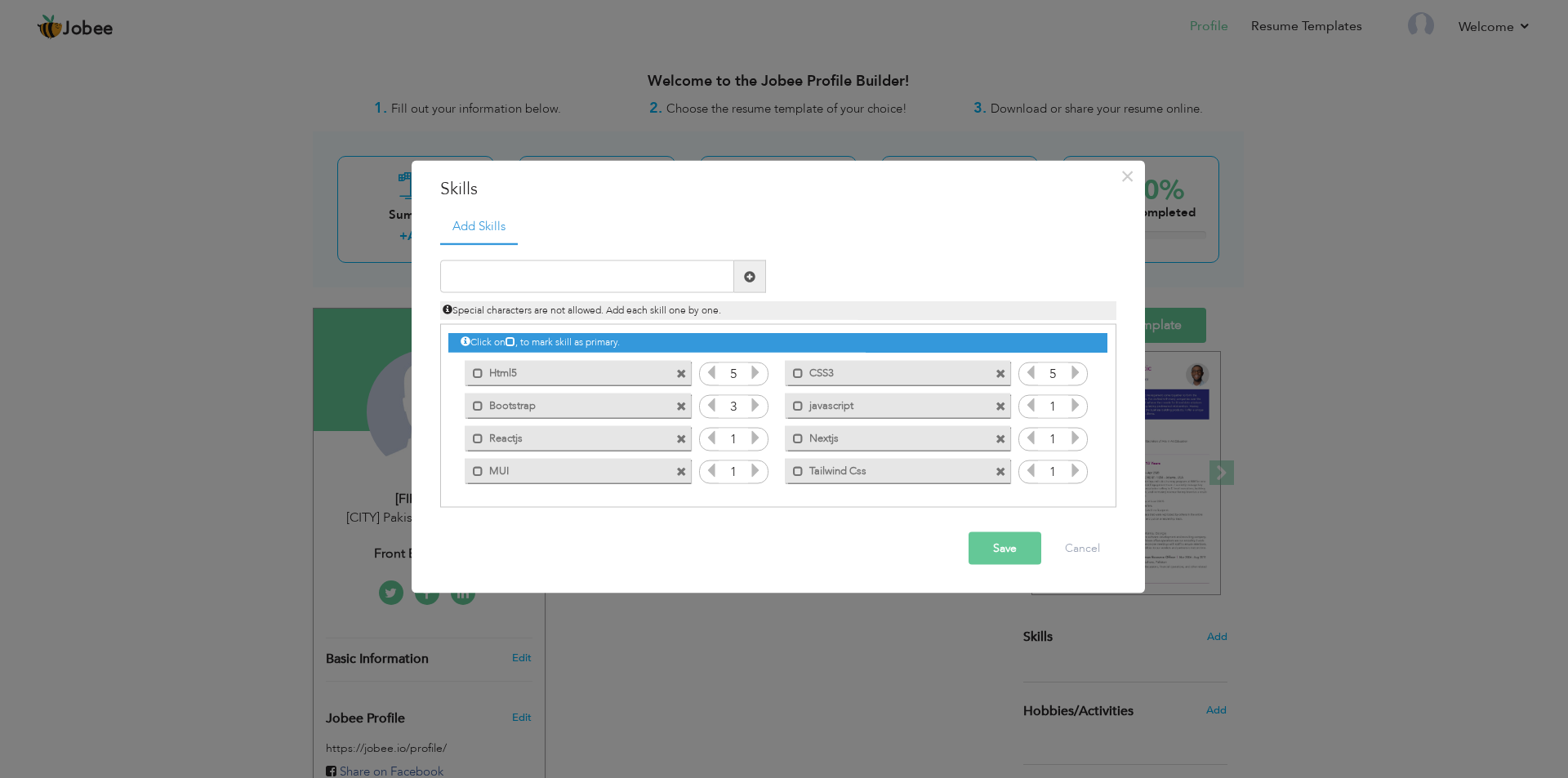 click at bounding box center [755, 405] 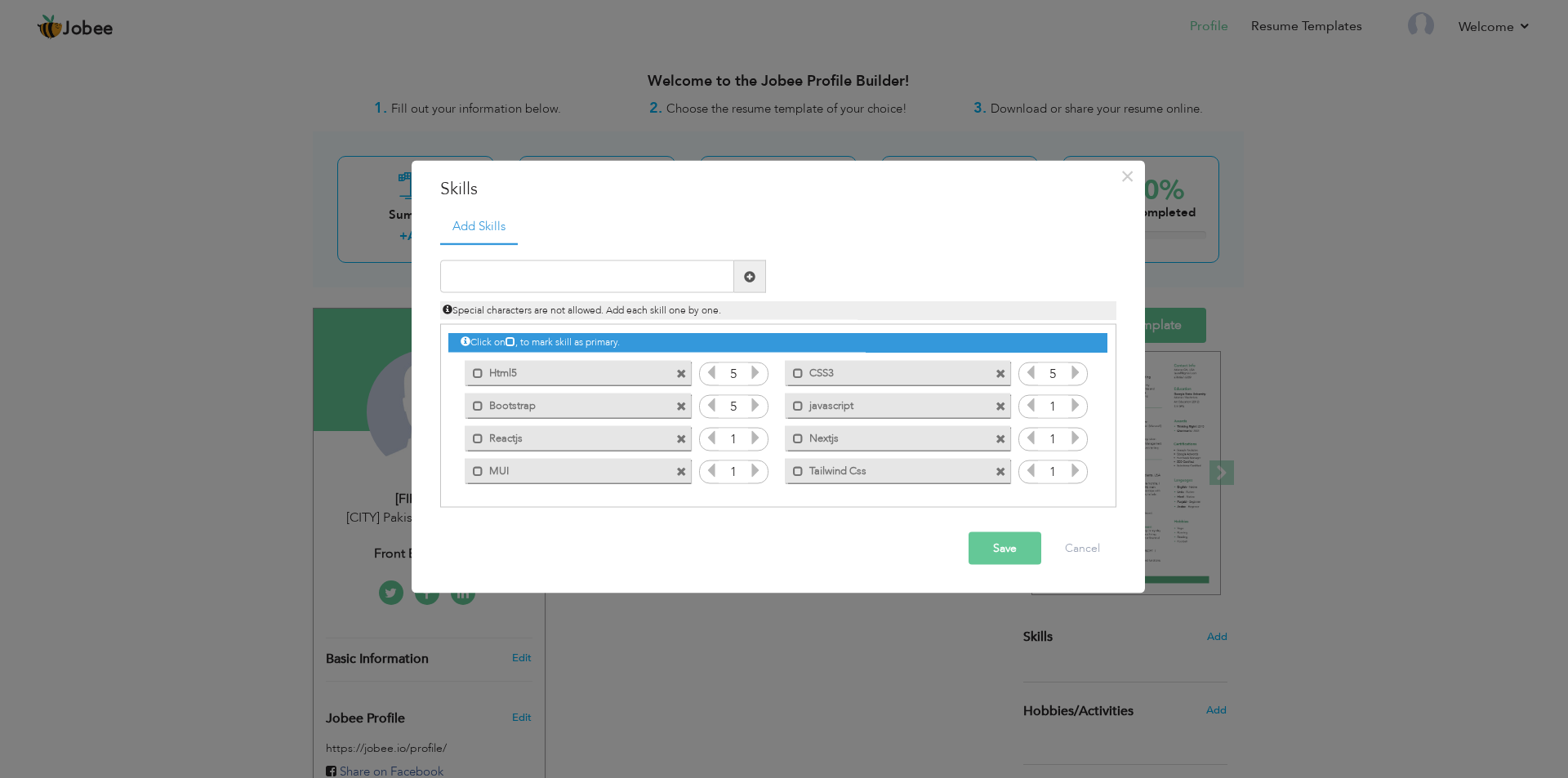 click at bounding box center [1076, 405] 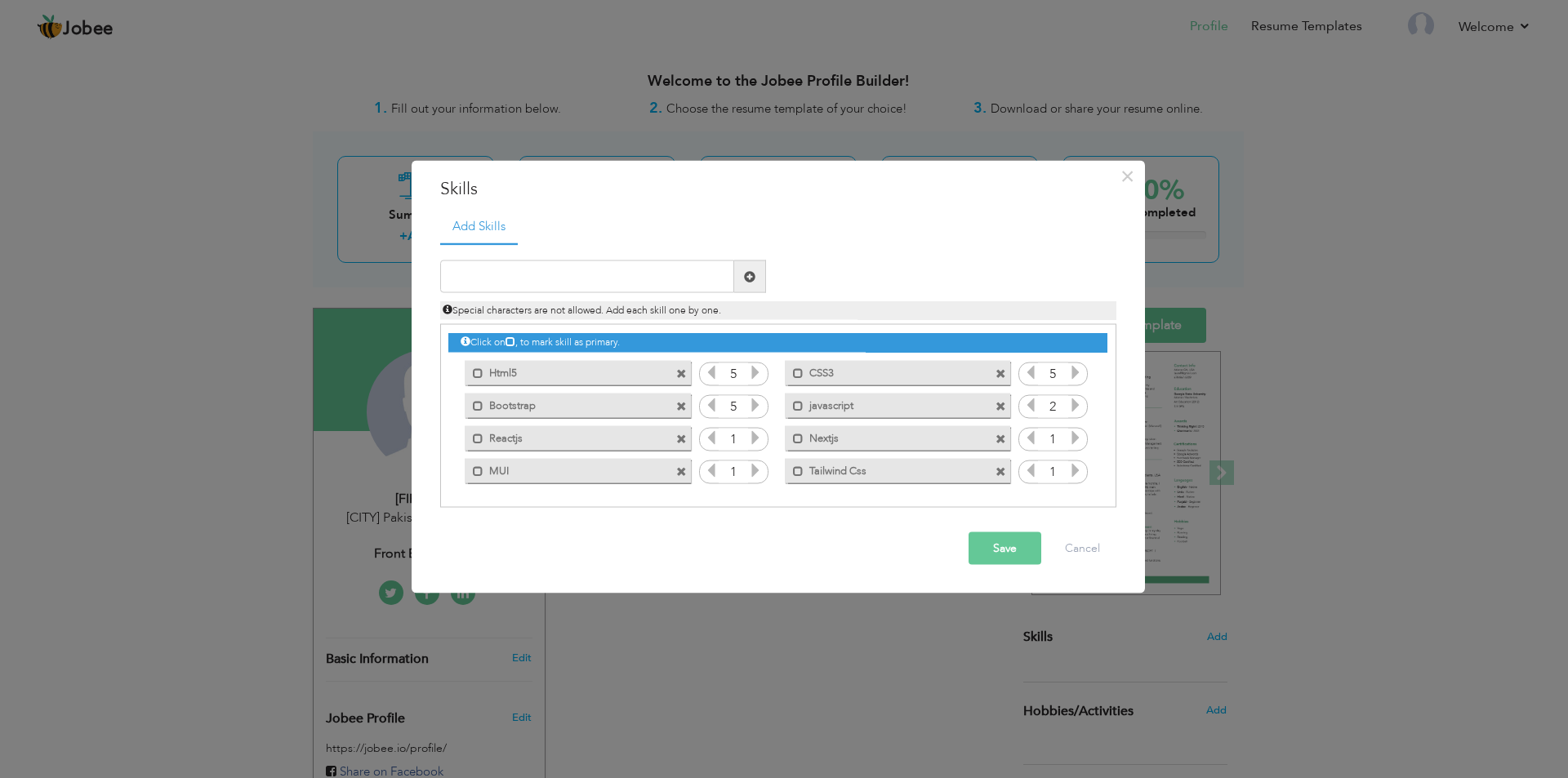 click at bounding box center [1076, 405] 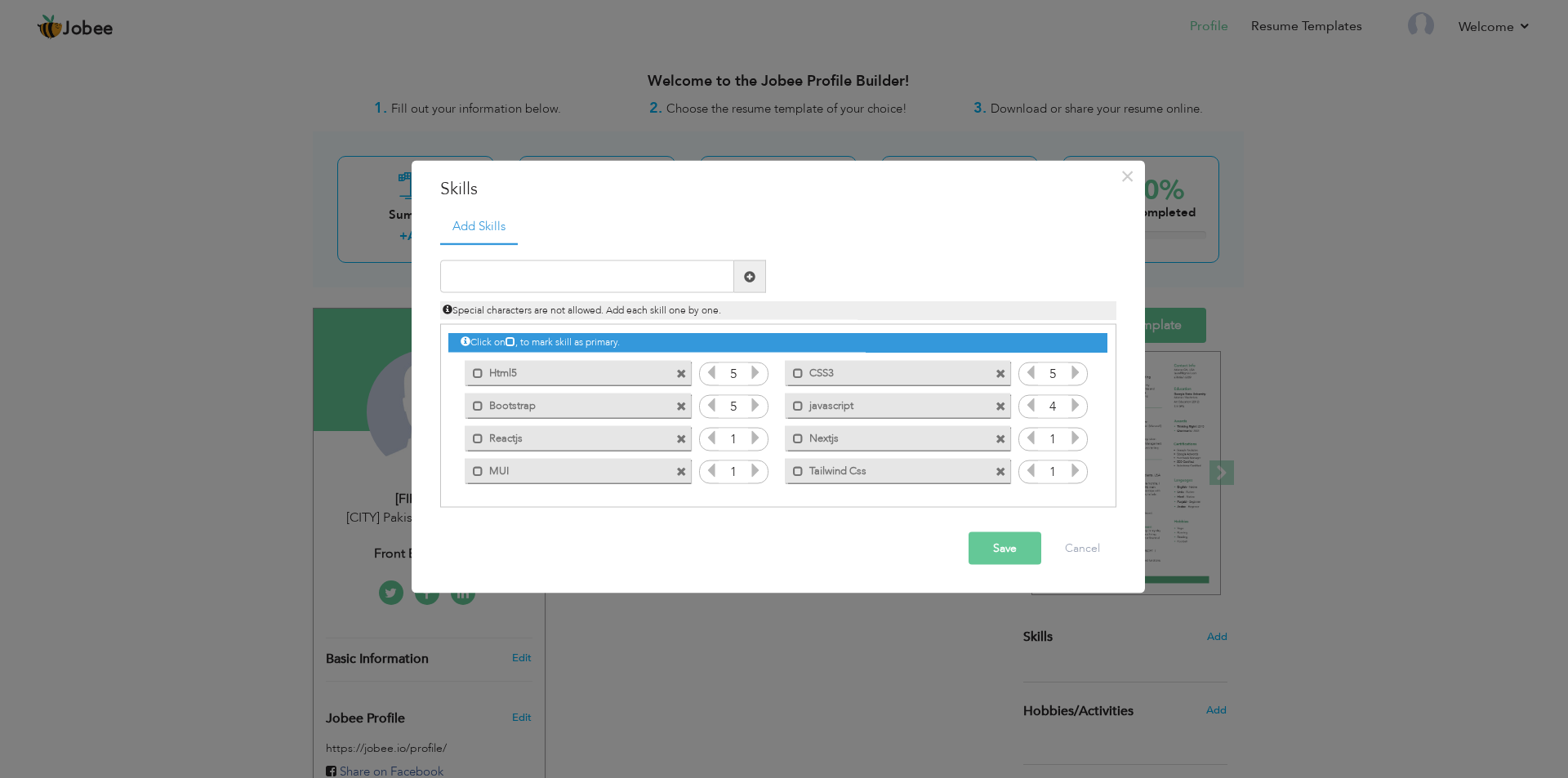 click at bounding box center (1076, 405) 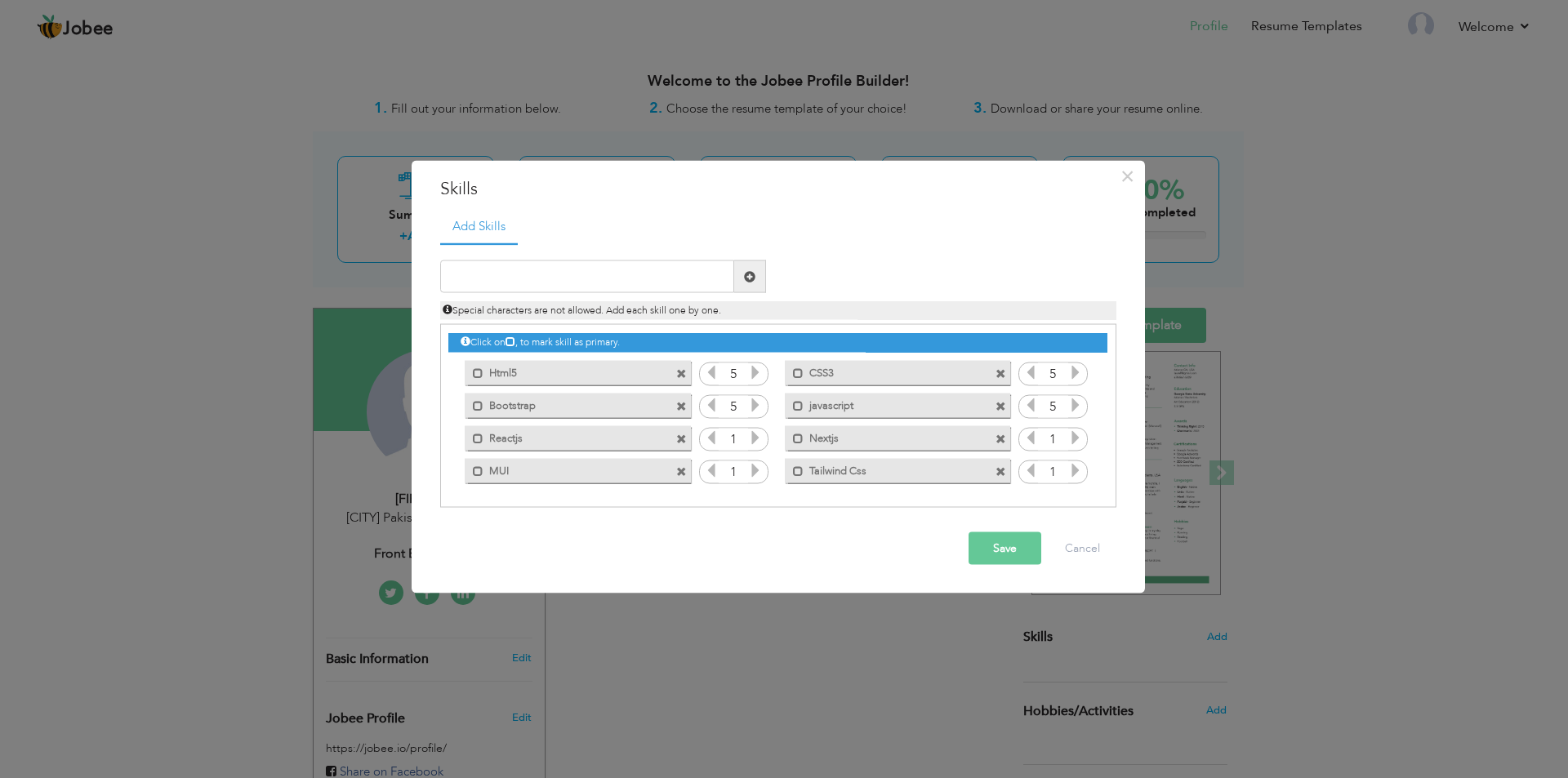 click at bounding box center (1076, 405) 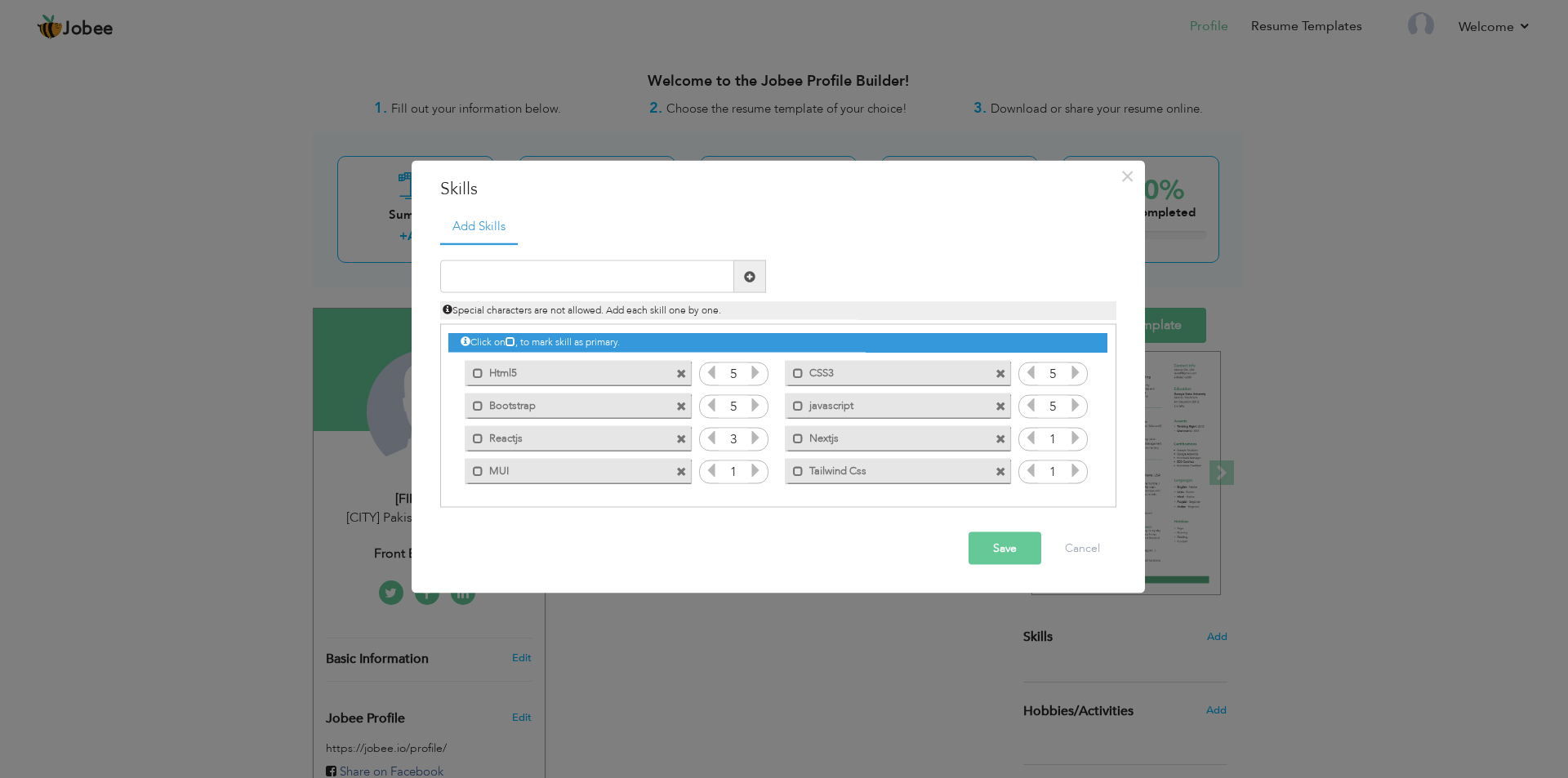 click at bounding box center [755, 438] 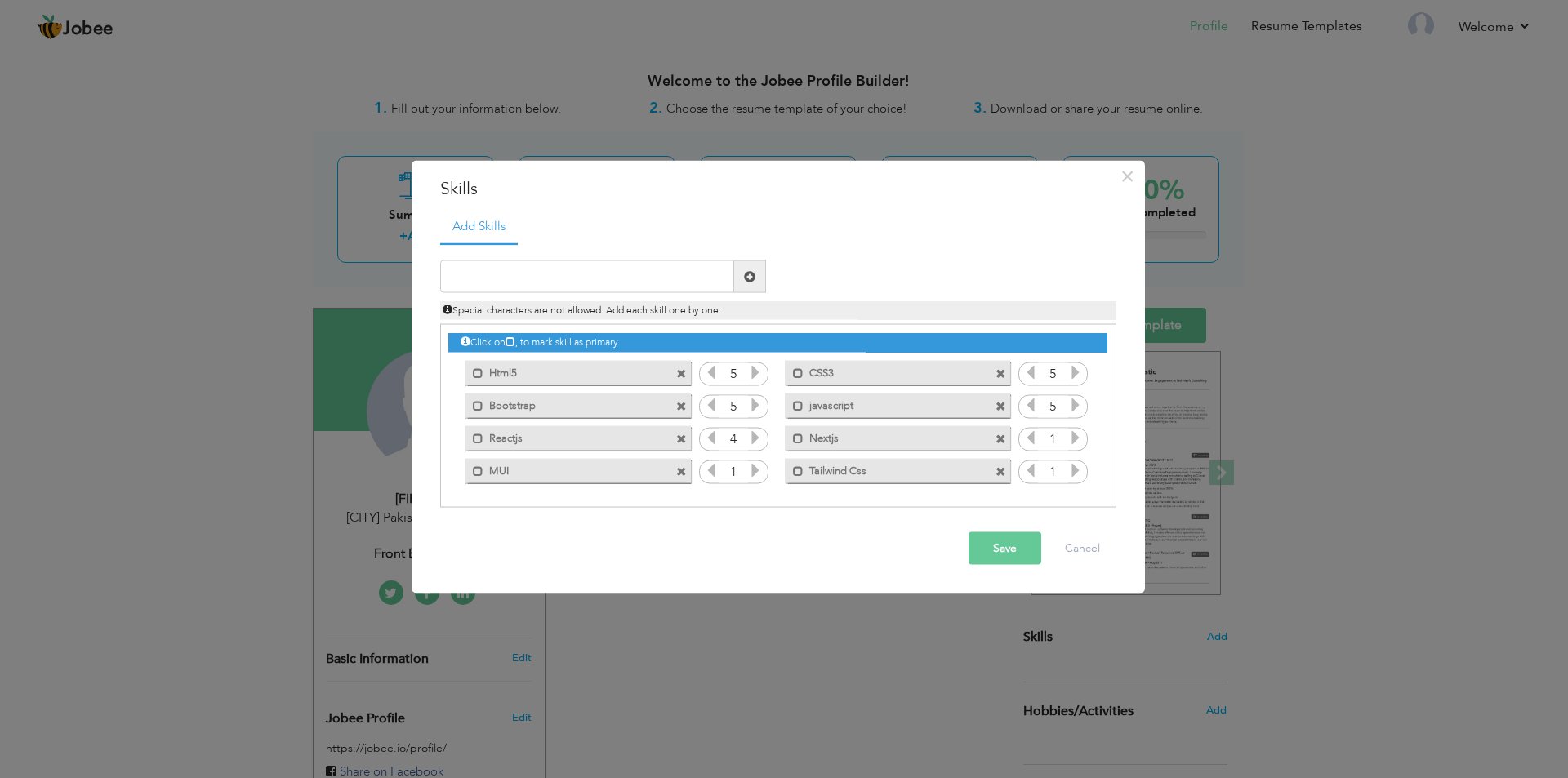 click at bounding box center [755, 438] 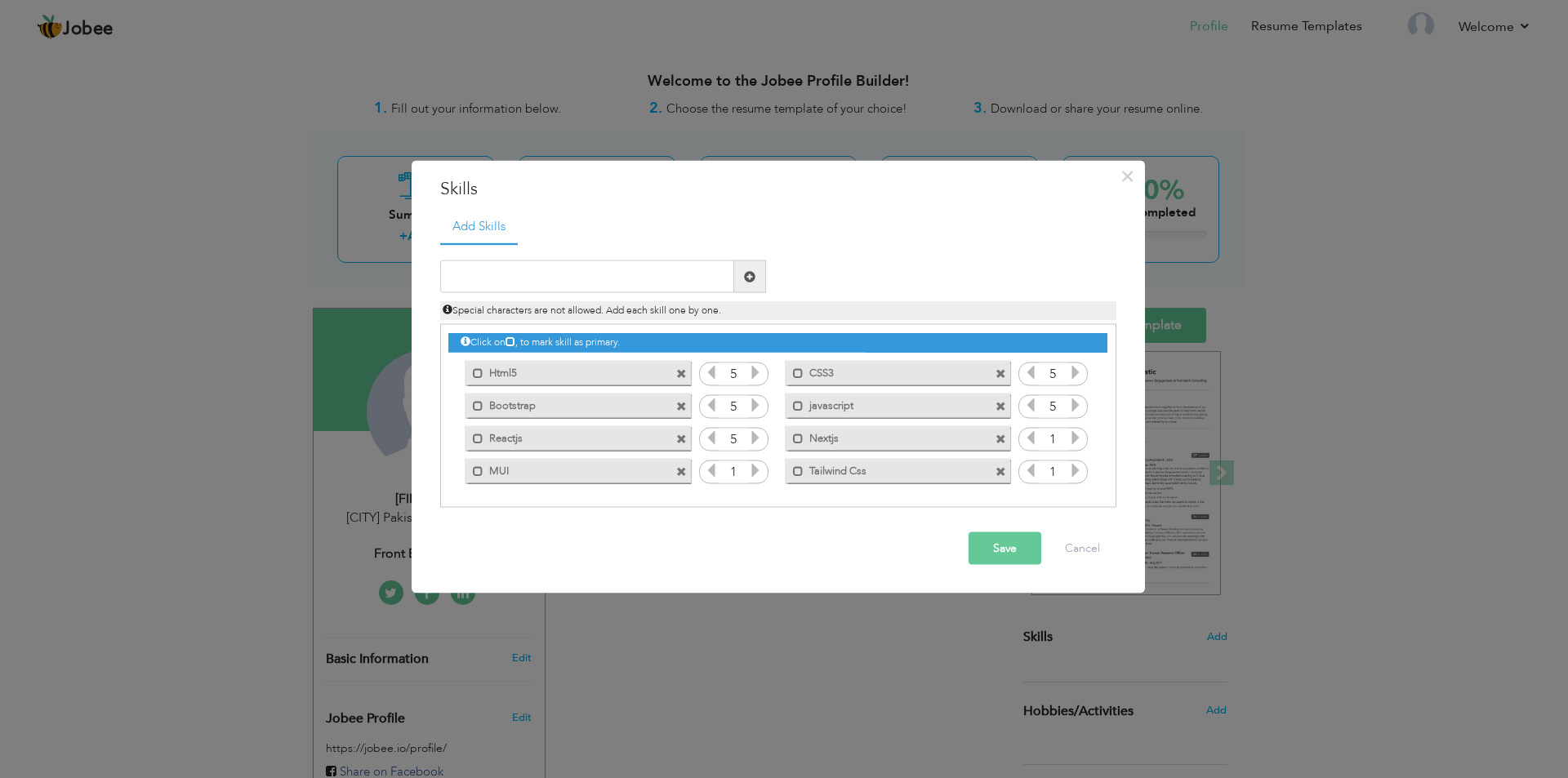 click at bounding box center (1076, 438) 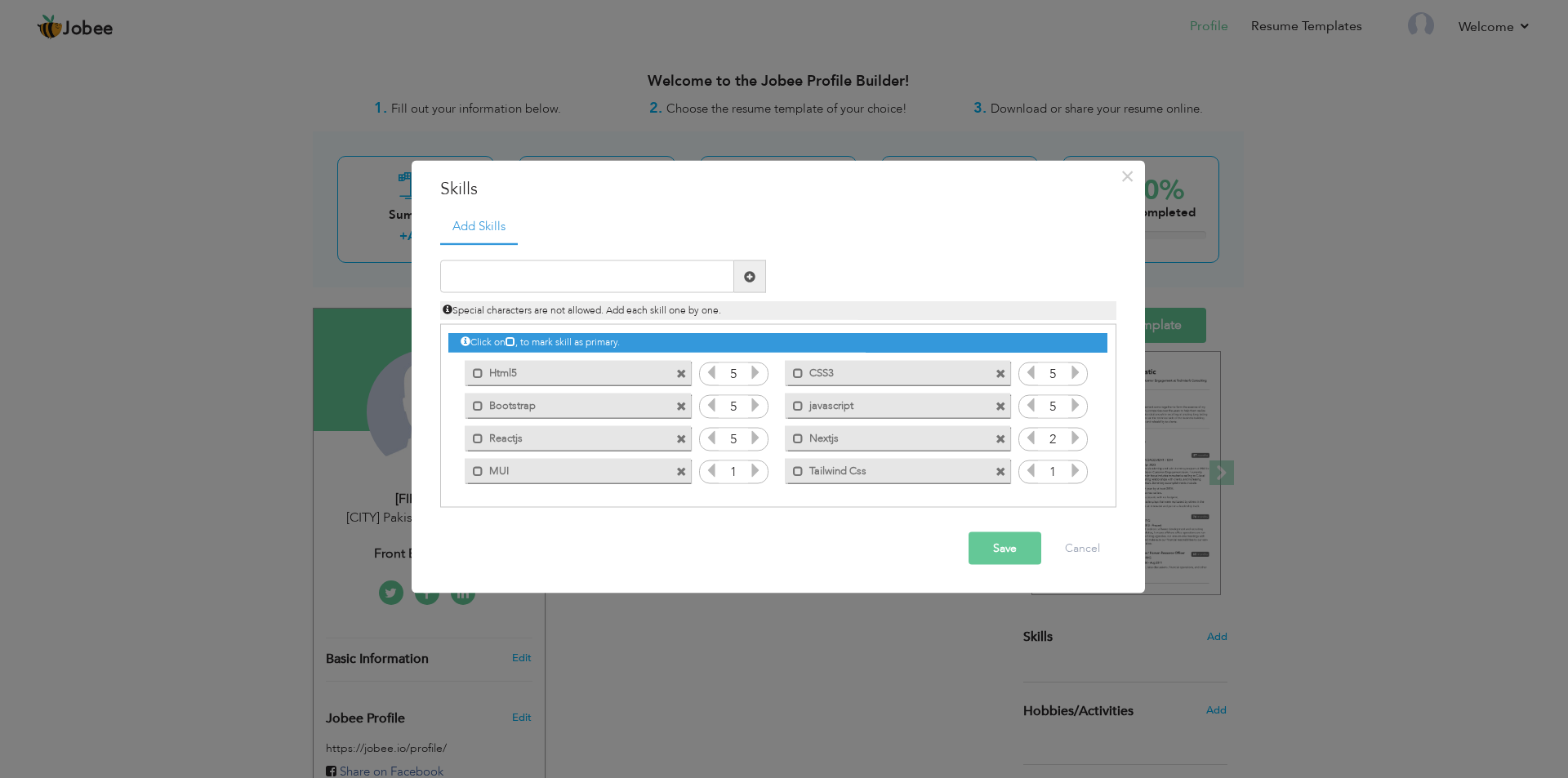 click at bounding box center (1076, 438) 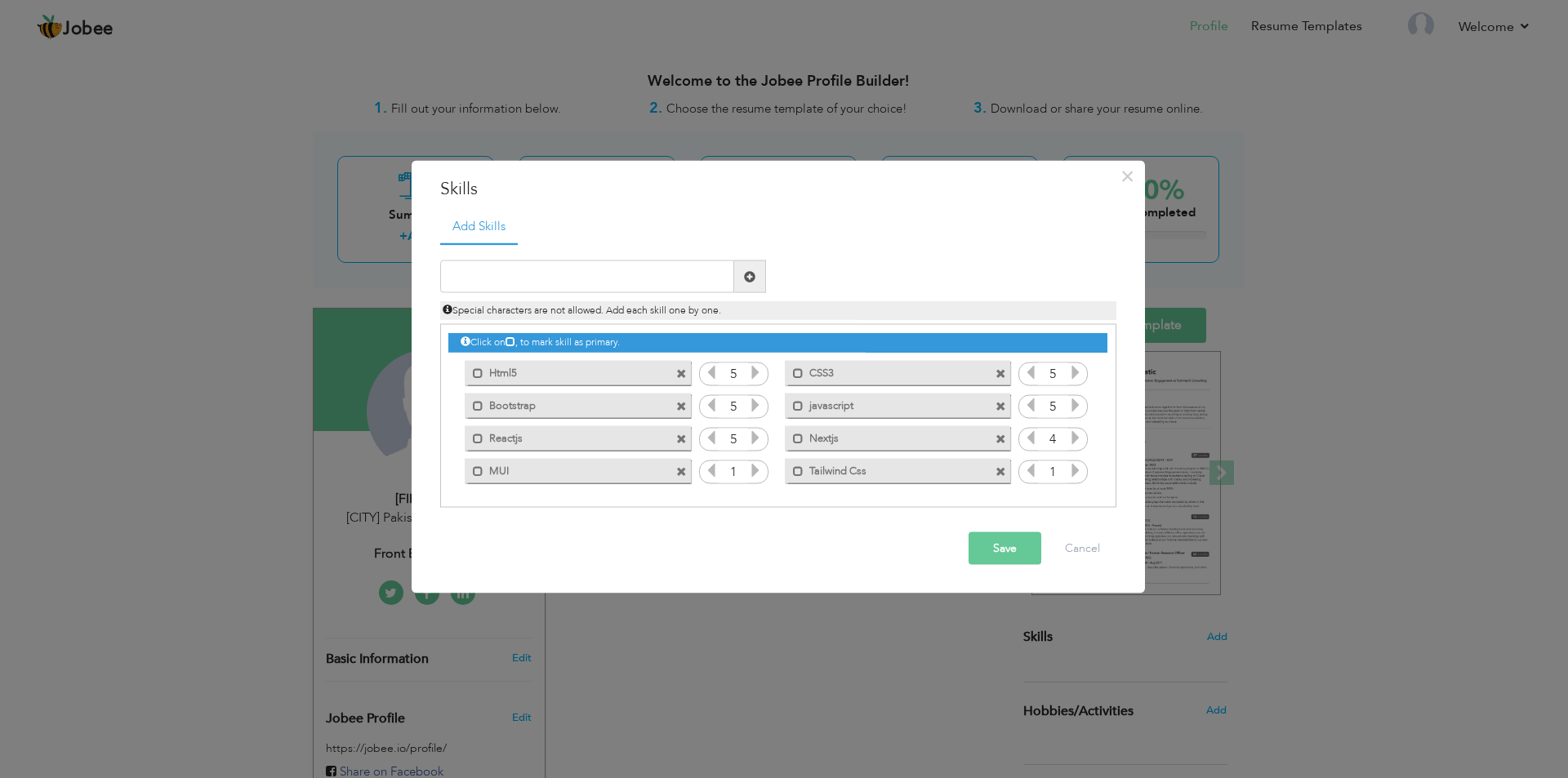 click at bounding box center [1076, 438] 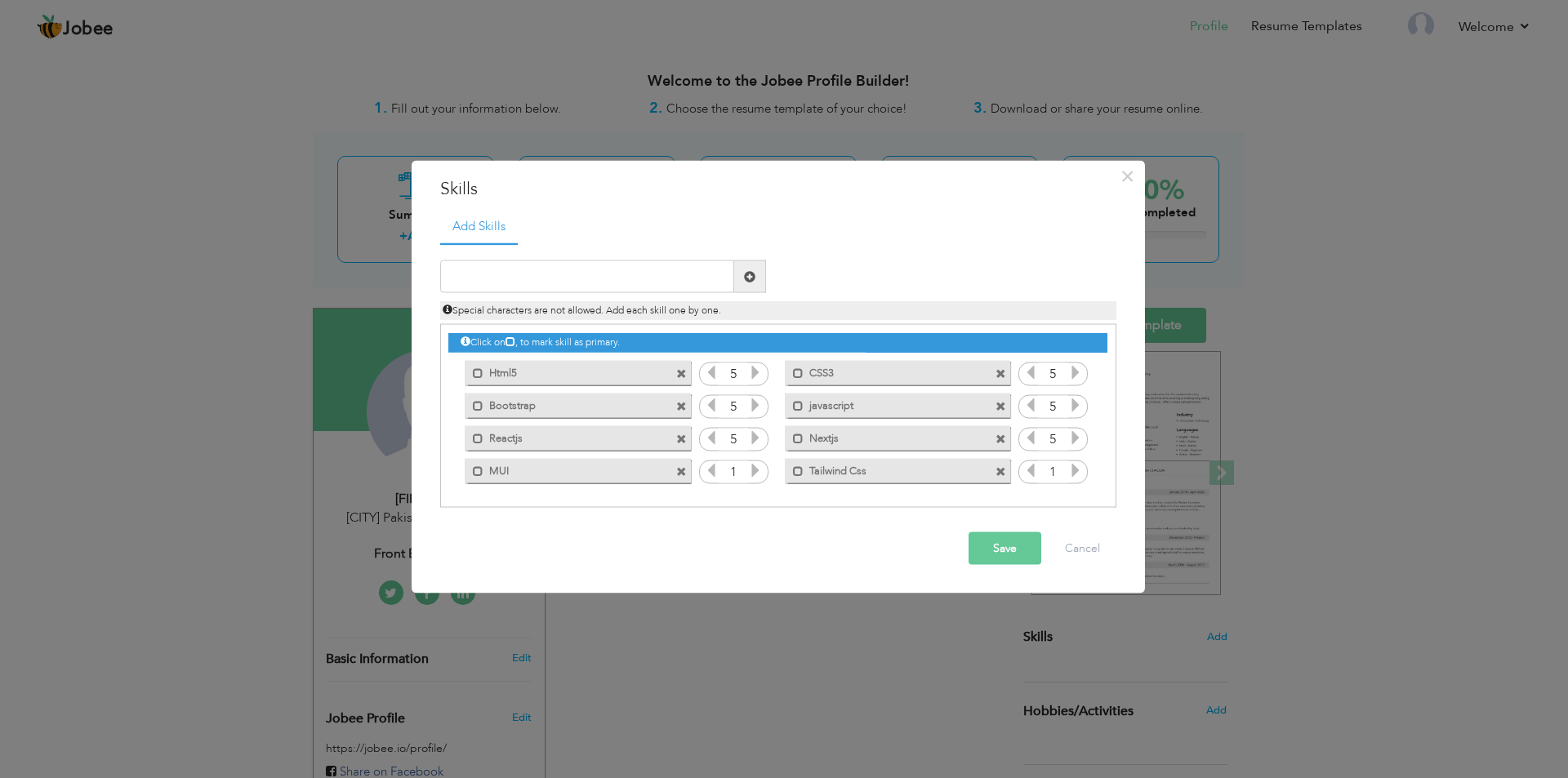 click at bounding box center (755, 470) 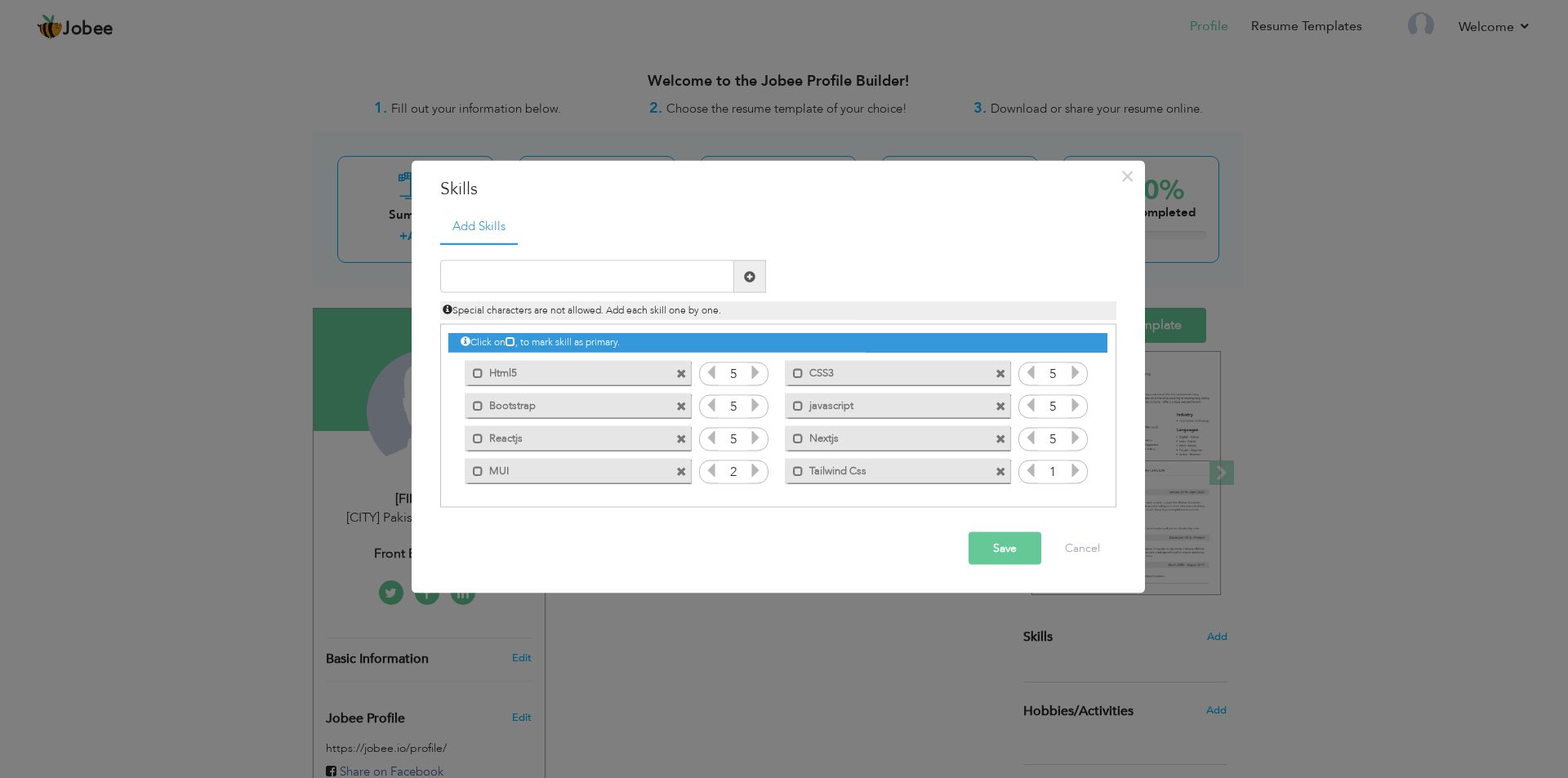 click at bounding box center [755, 470] 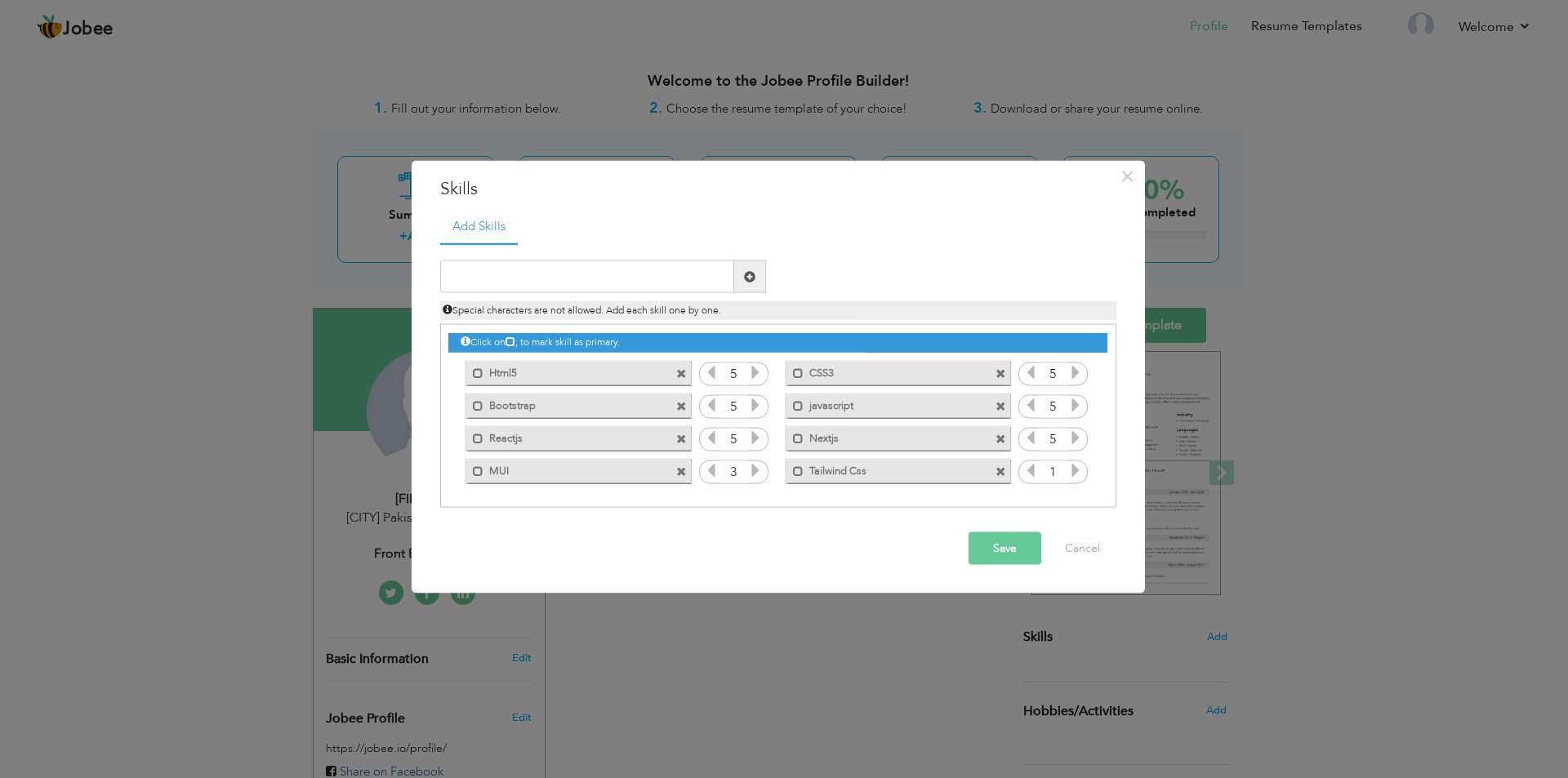 click at bounding box center [755, 470] 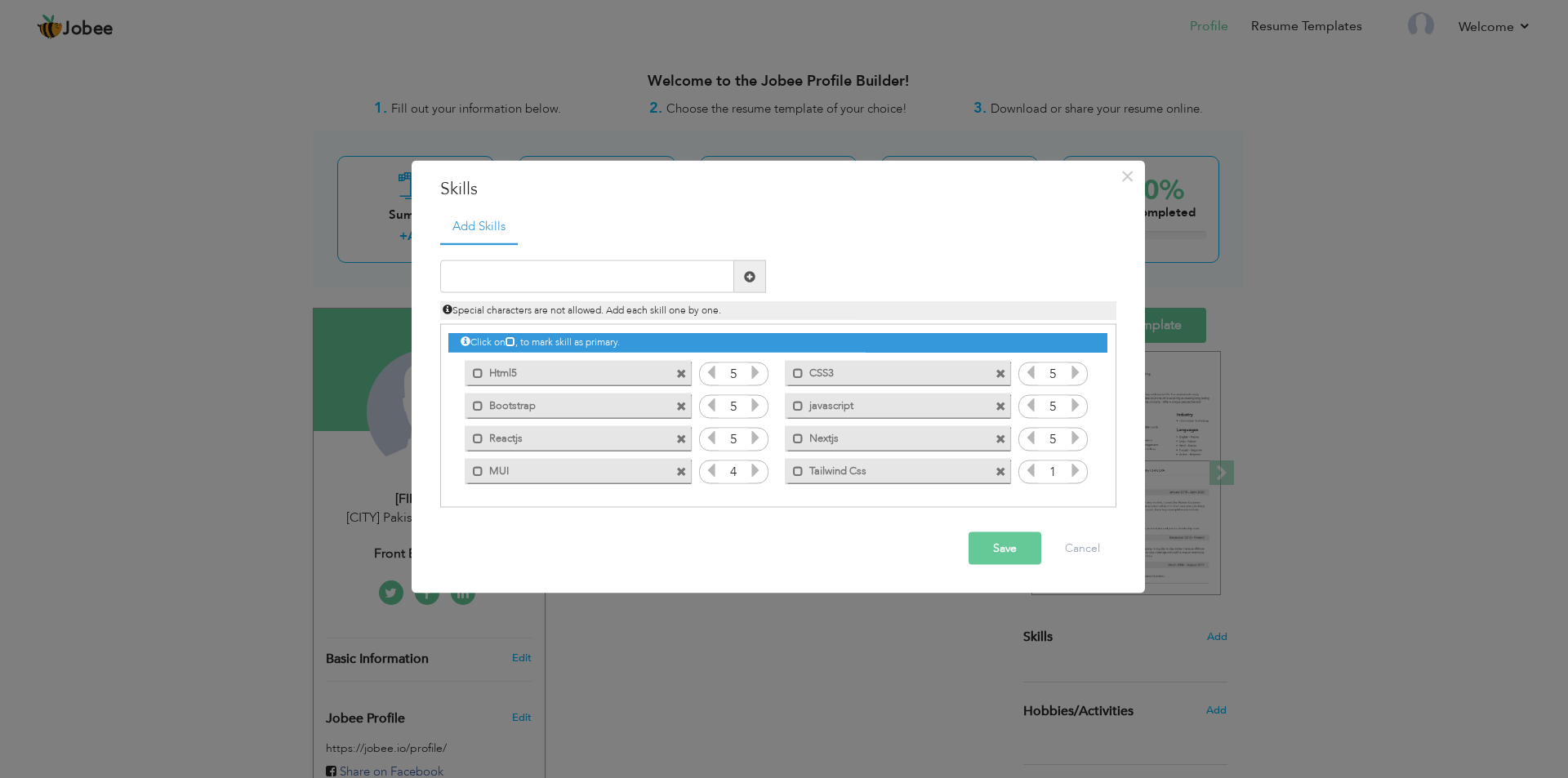 click at bounding box center (755, 470) 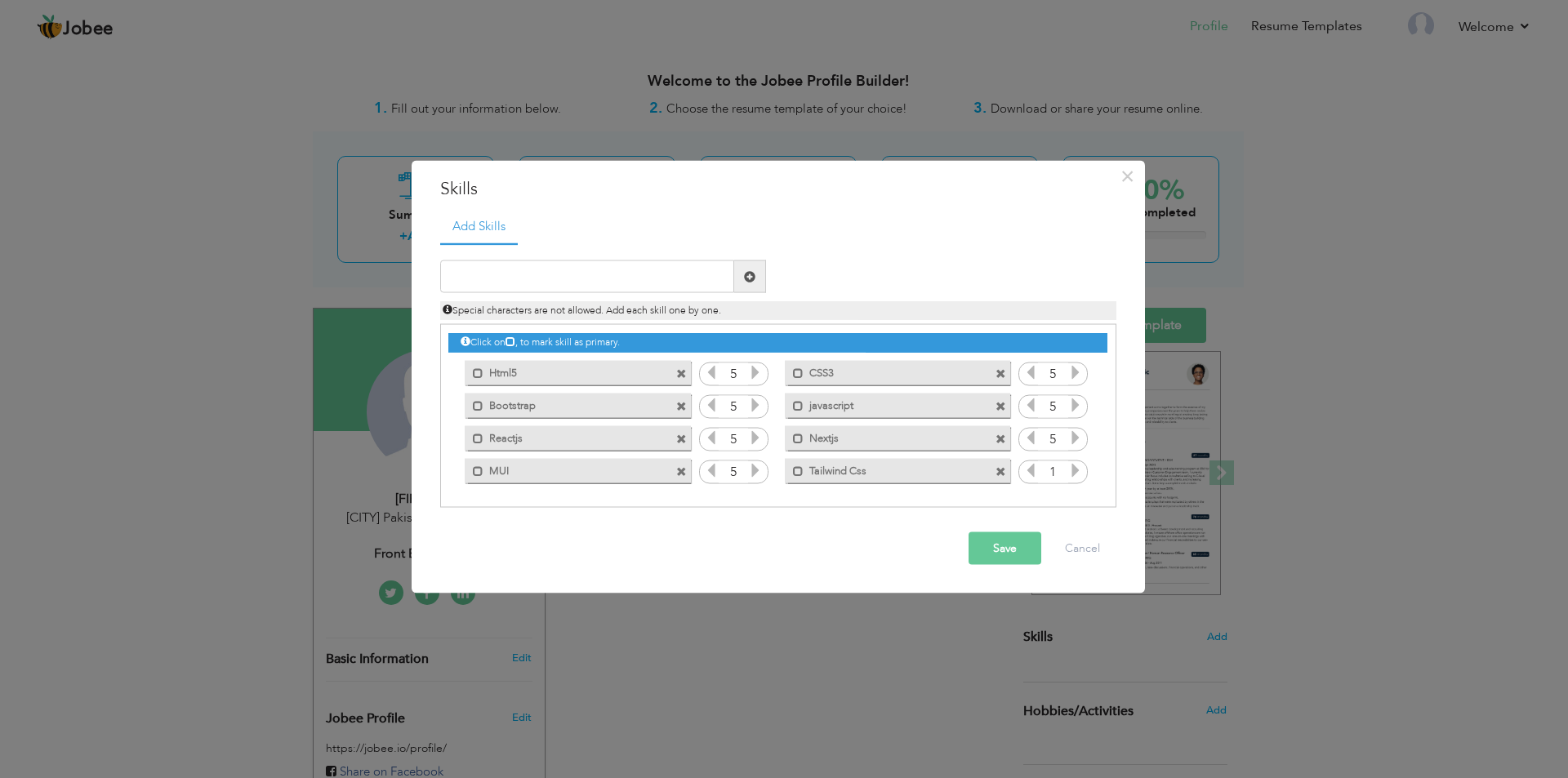 click at bounding box center (1076, 470) 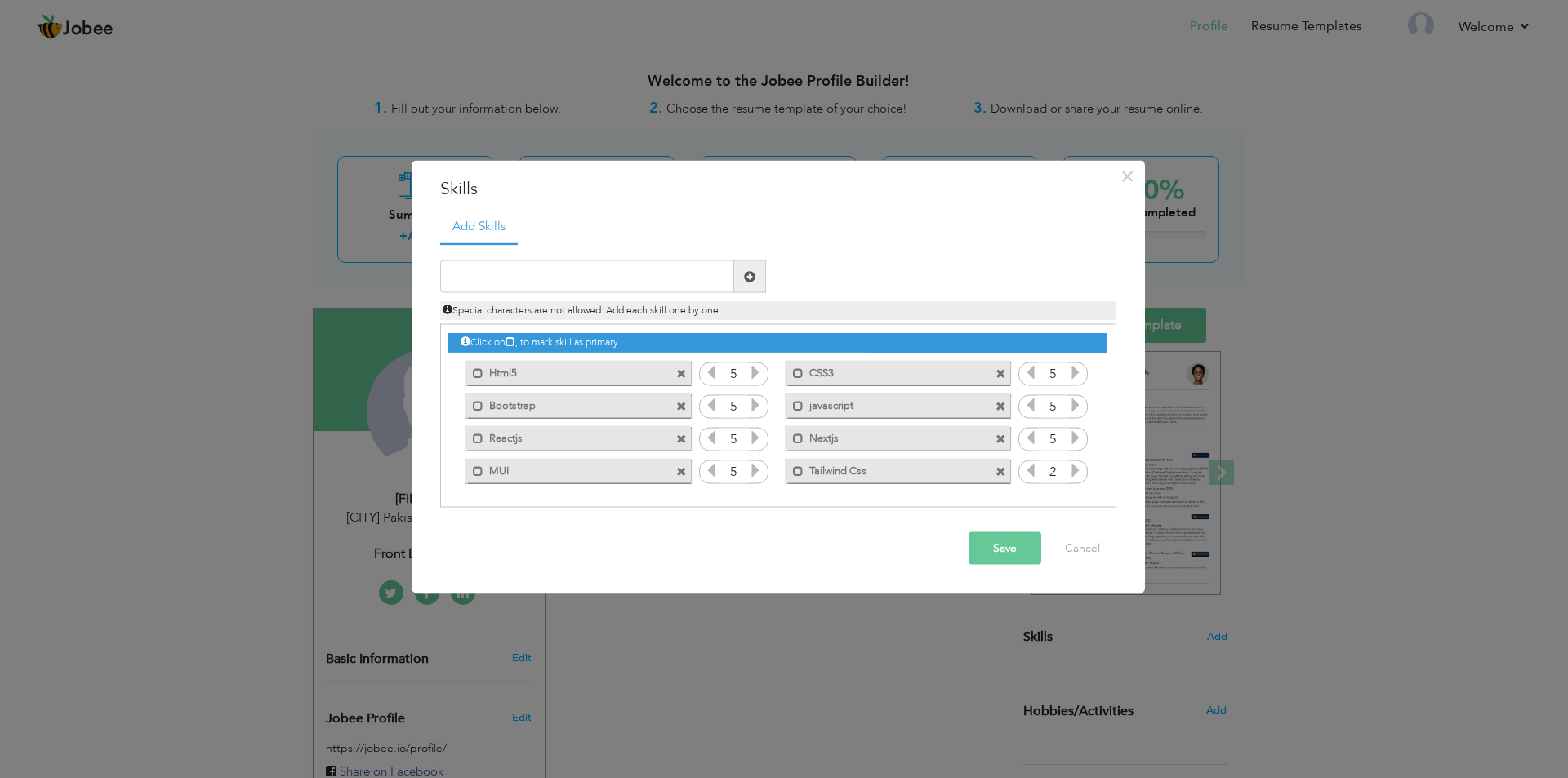 click at bounding box center (1076, 470) 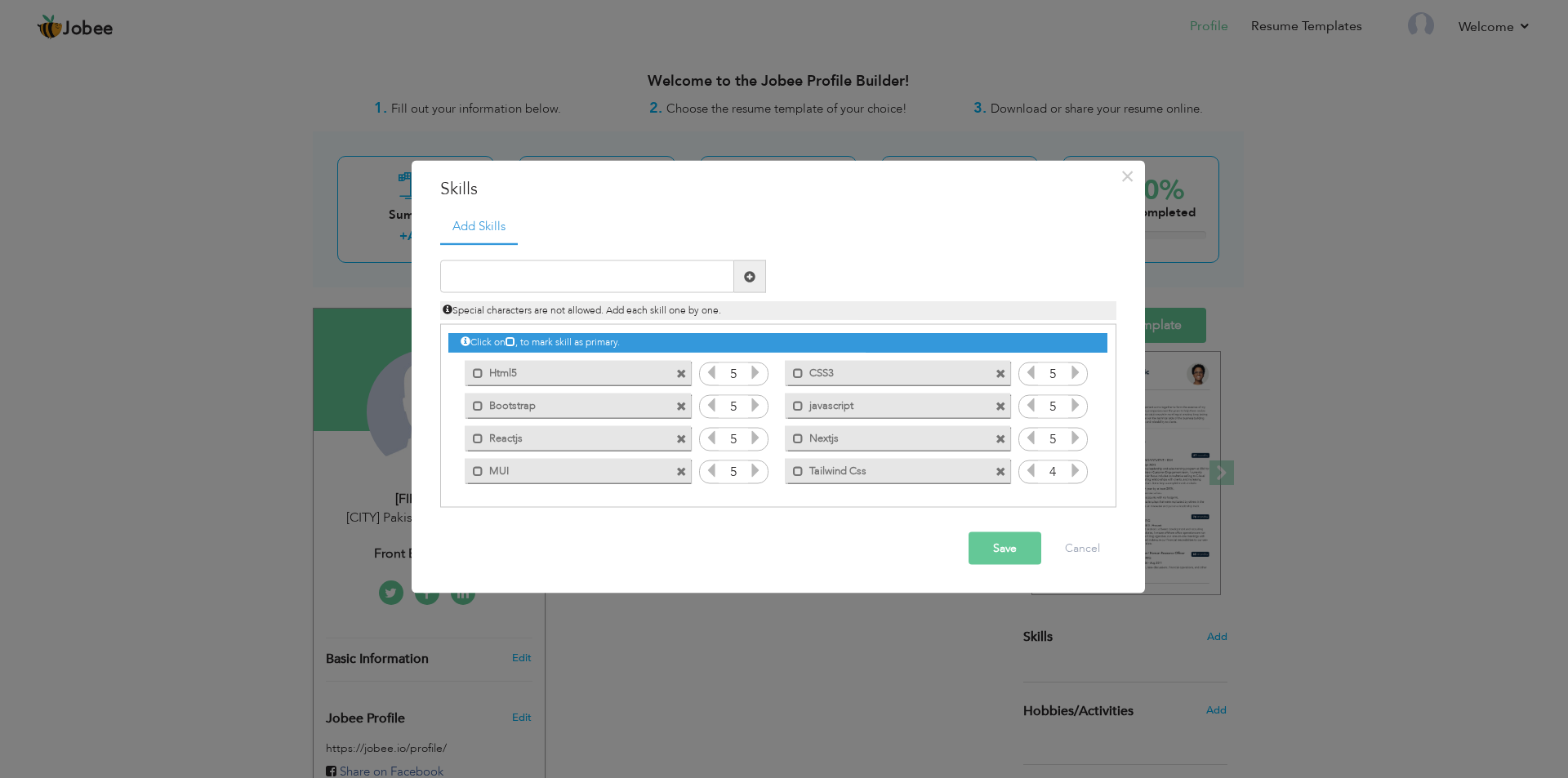 click at bounding box center (1076, 470) 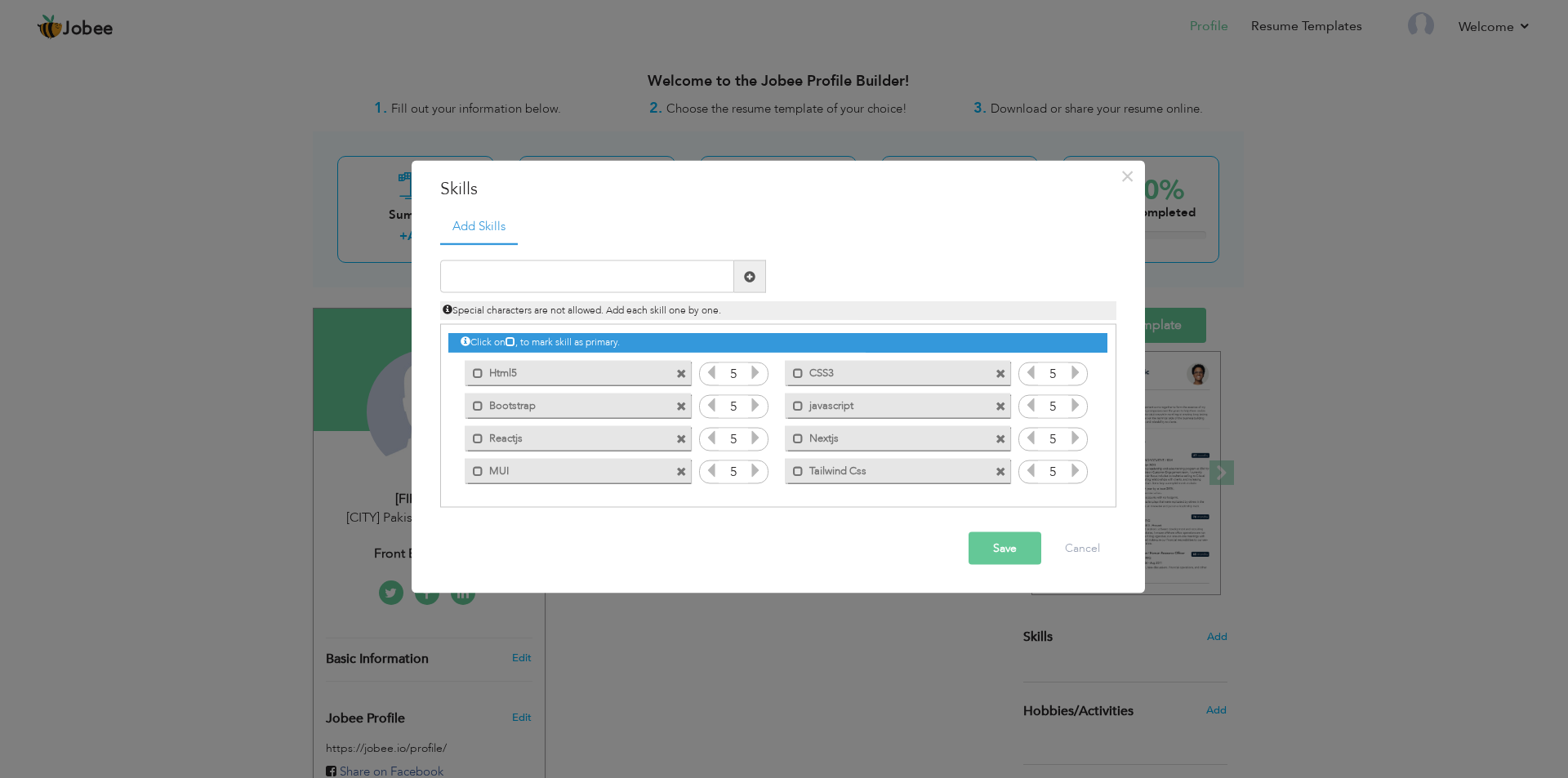 click on "Save" at bounding box center (1004, 549) 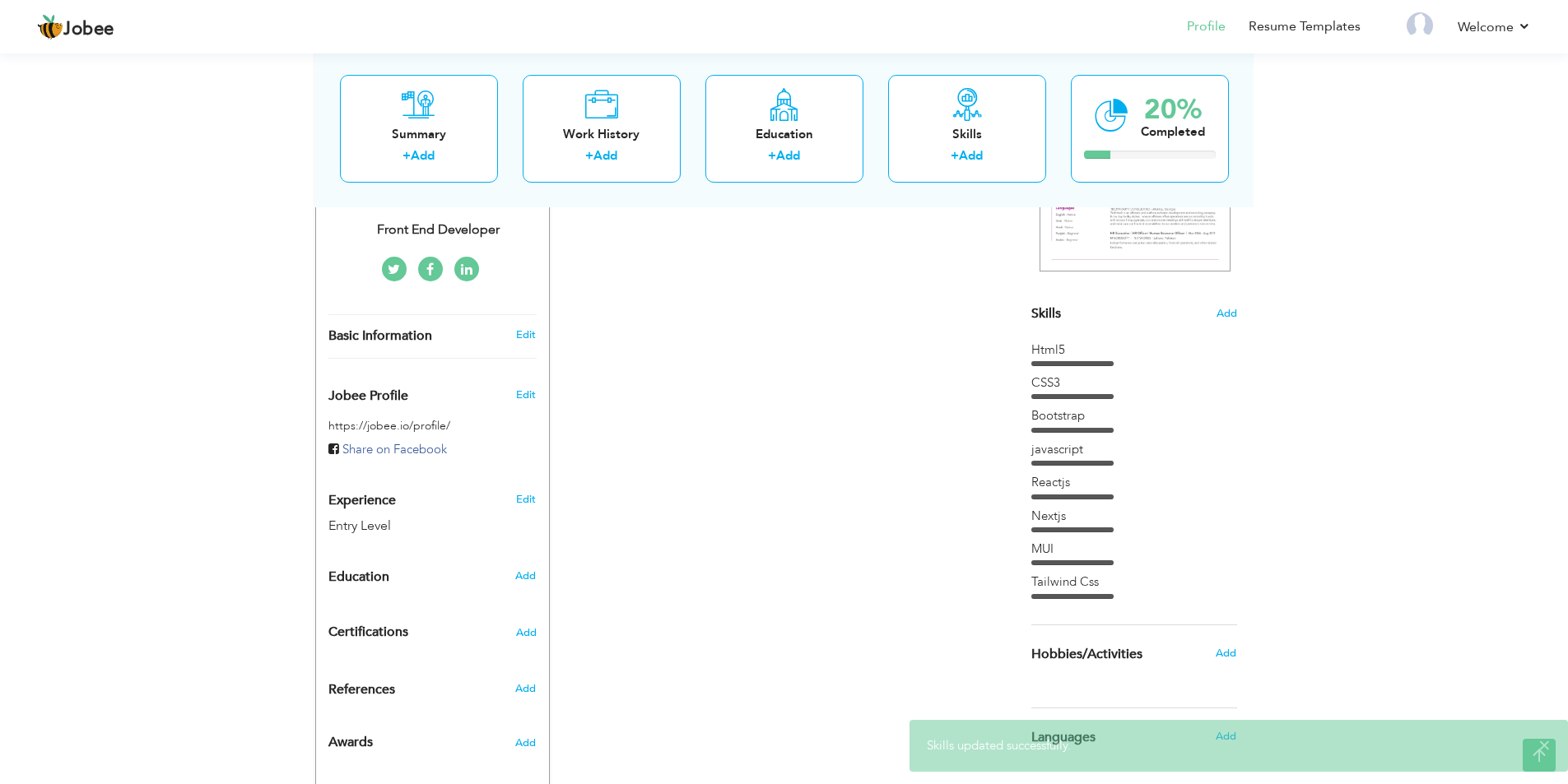scroll, scrollTop: 324, scrollLeft: 0, axis: vertical 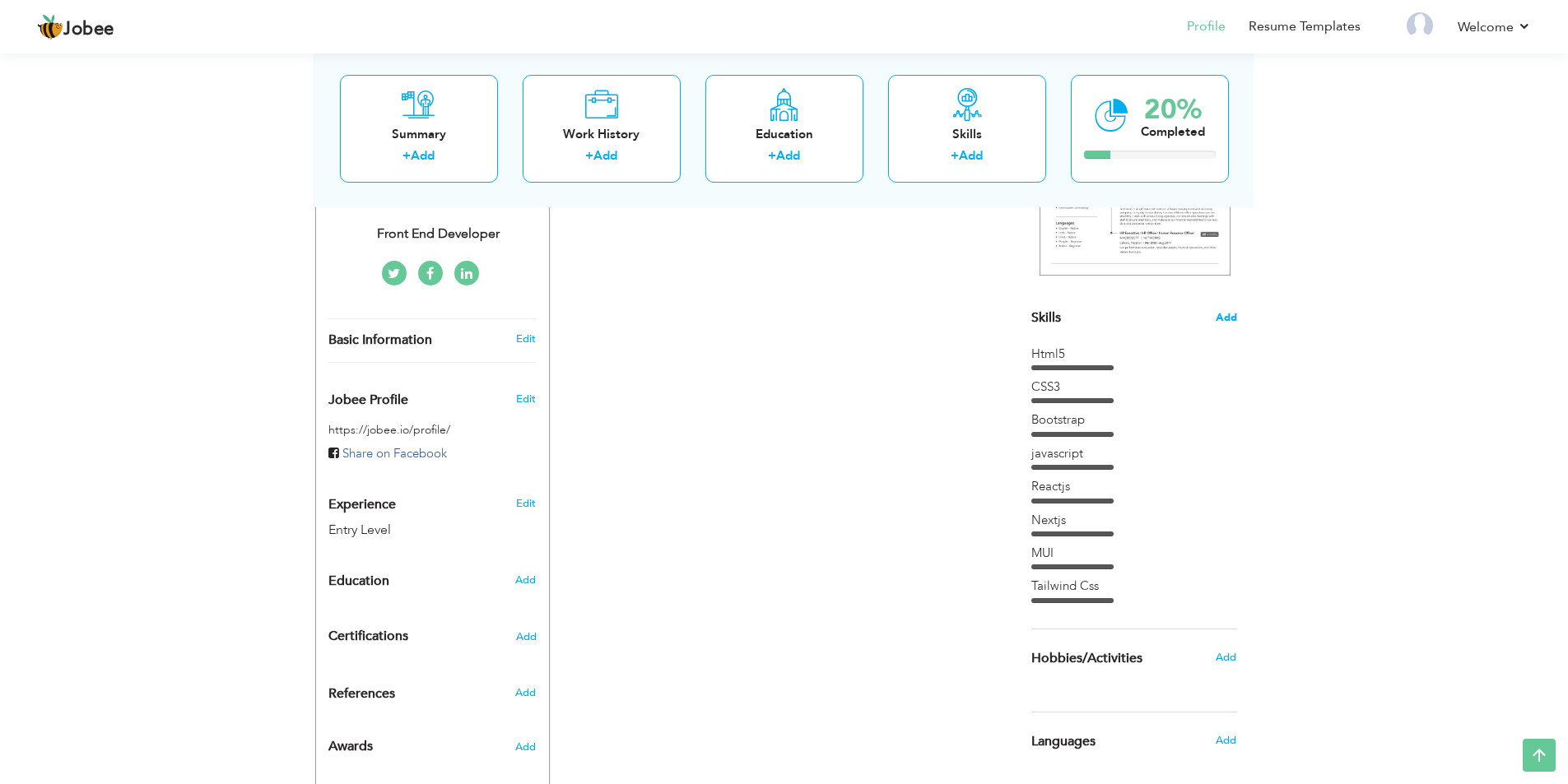 click on "Add" at bounding box center (1226, 318) 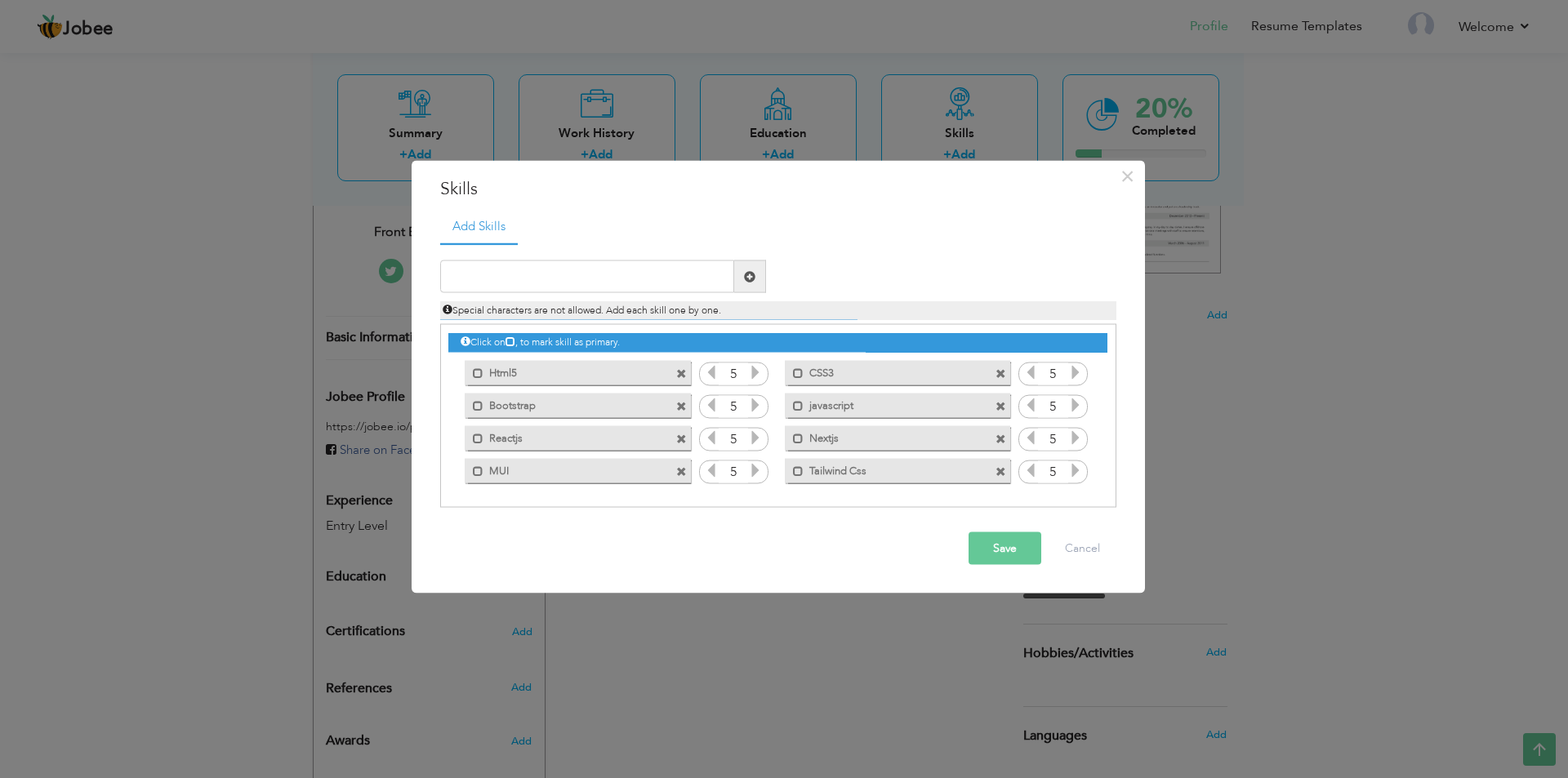 click on "5" at bounding box center (733, 374) 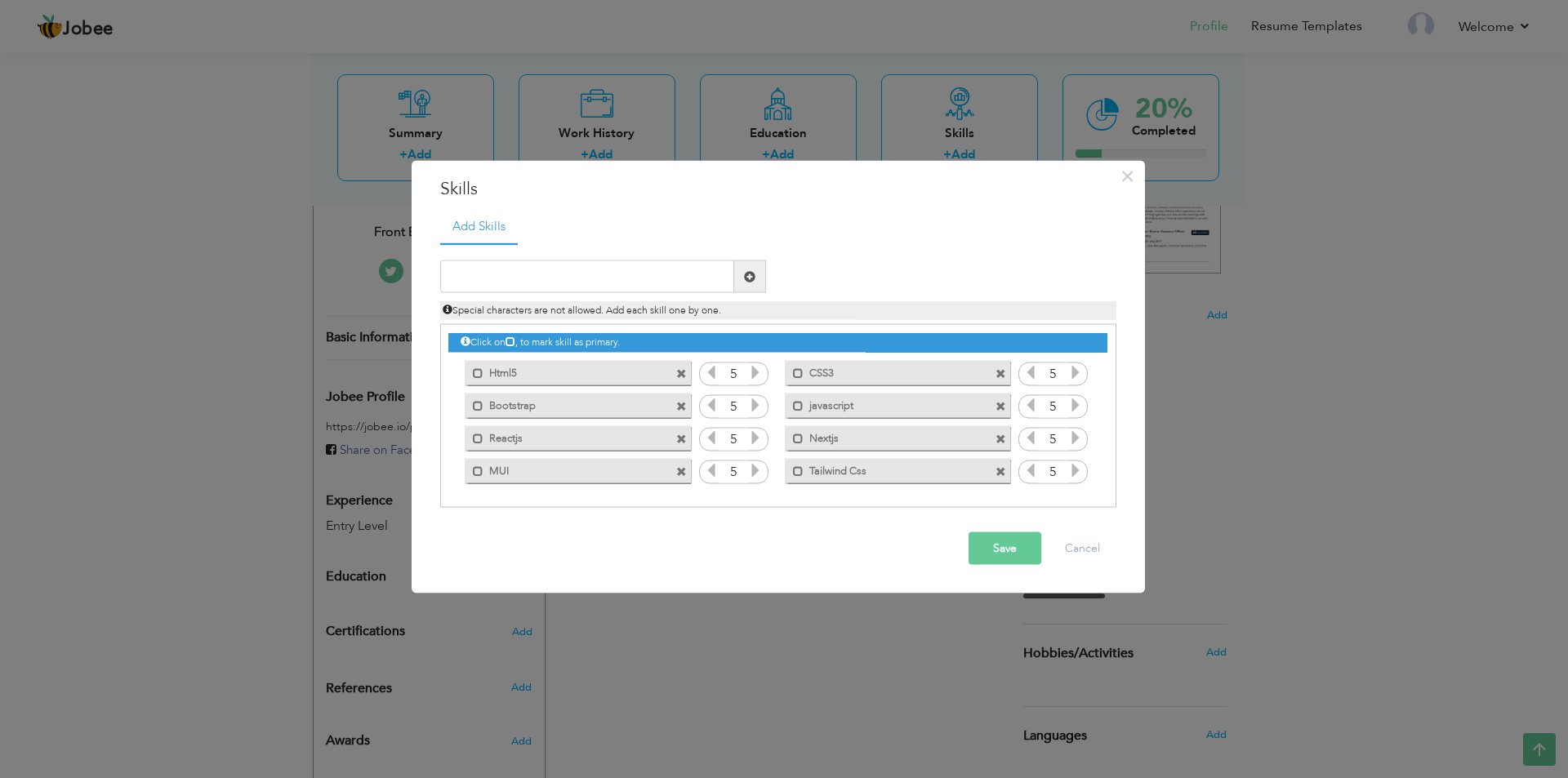 click at bounding box center (711, 372) 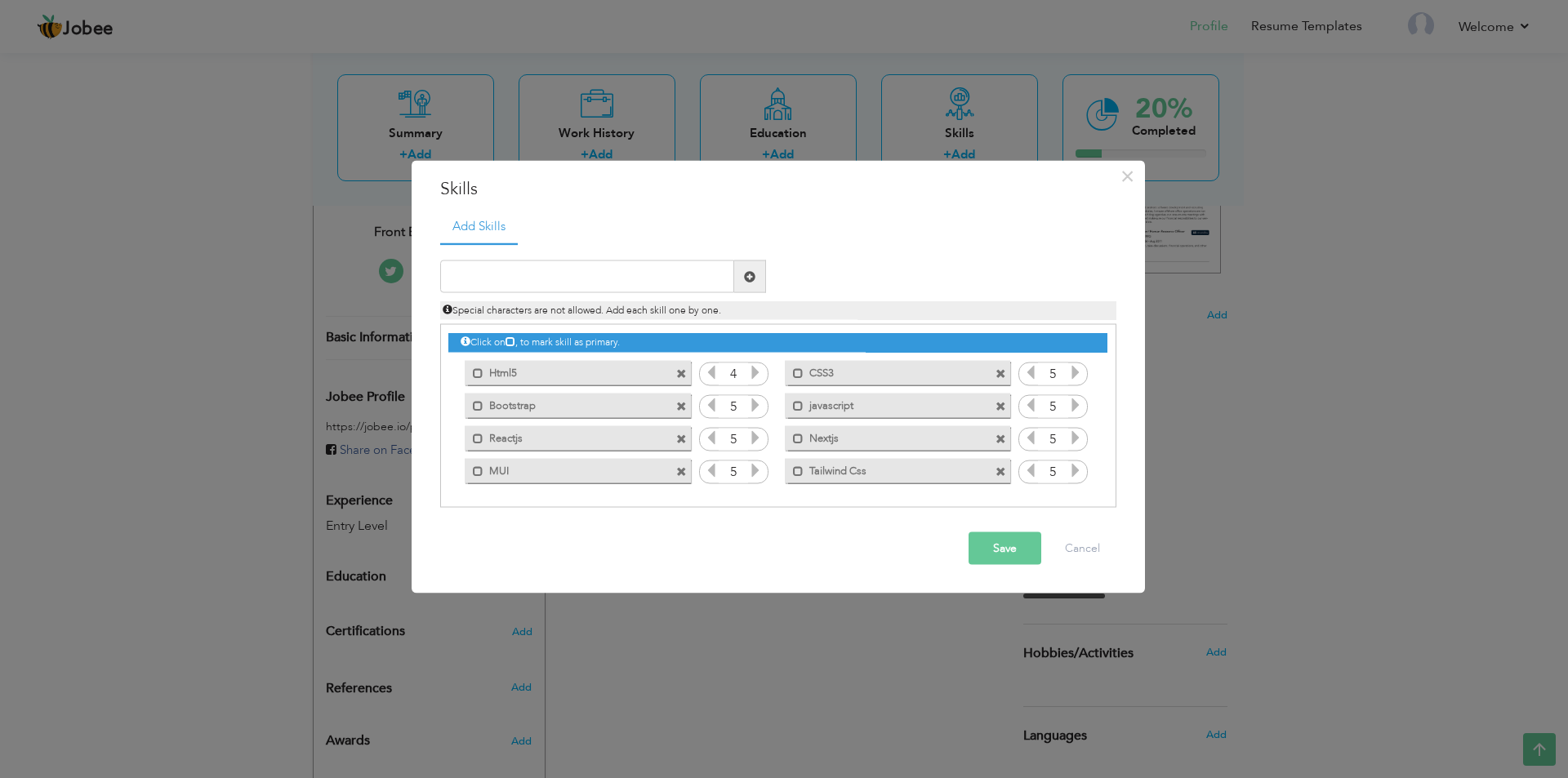 click at bounding box center (711, 372) 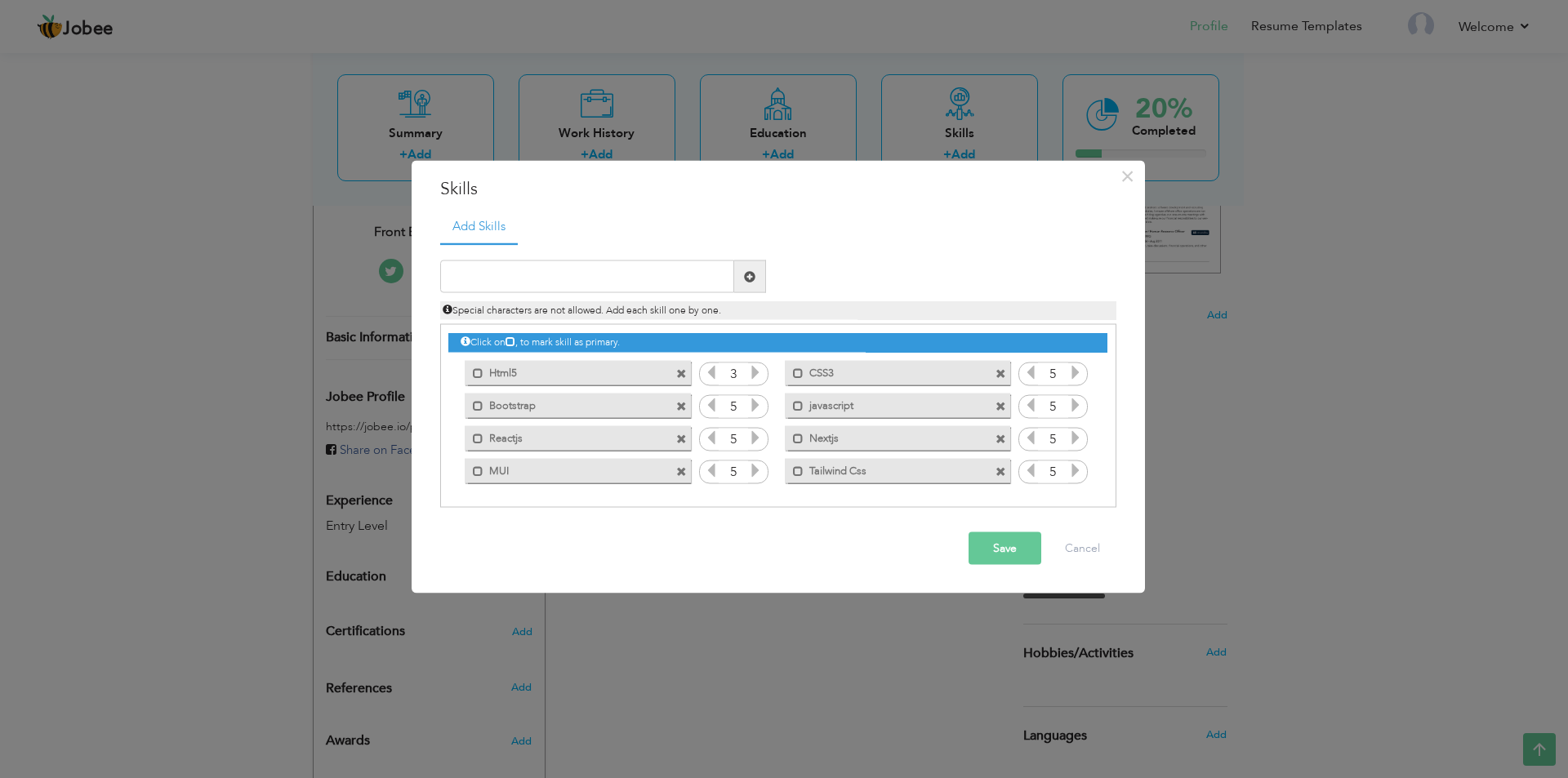 click at bounding box center [711, 372] 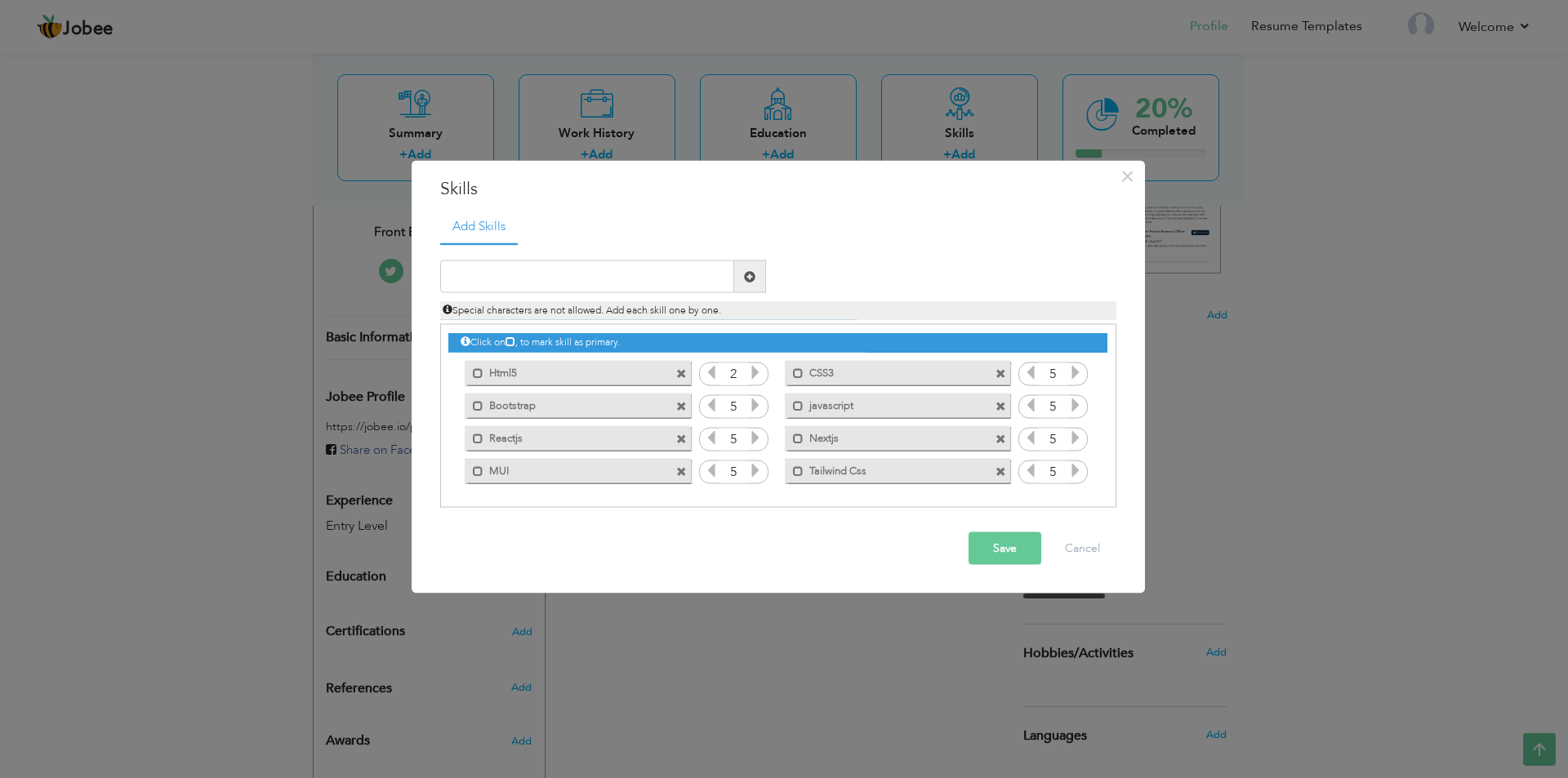 click at bounding box center (755, 372) 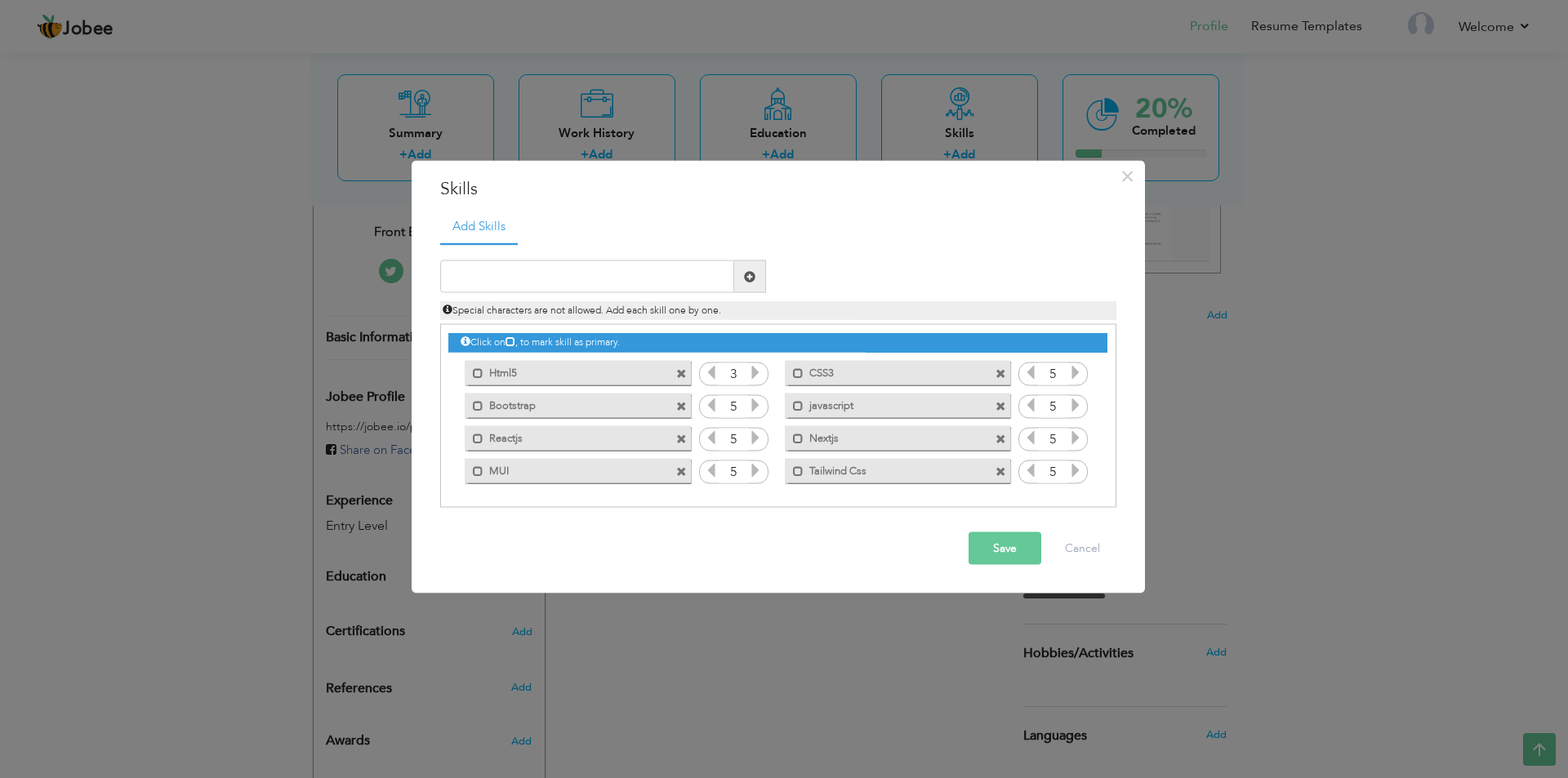 click at bounding box center [1076, 372] 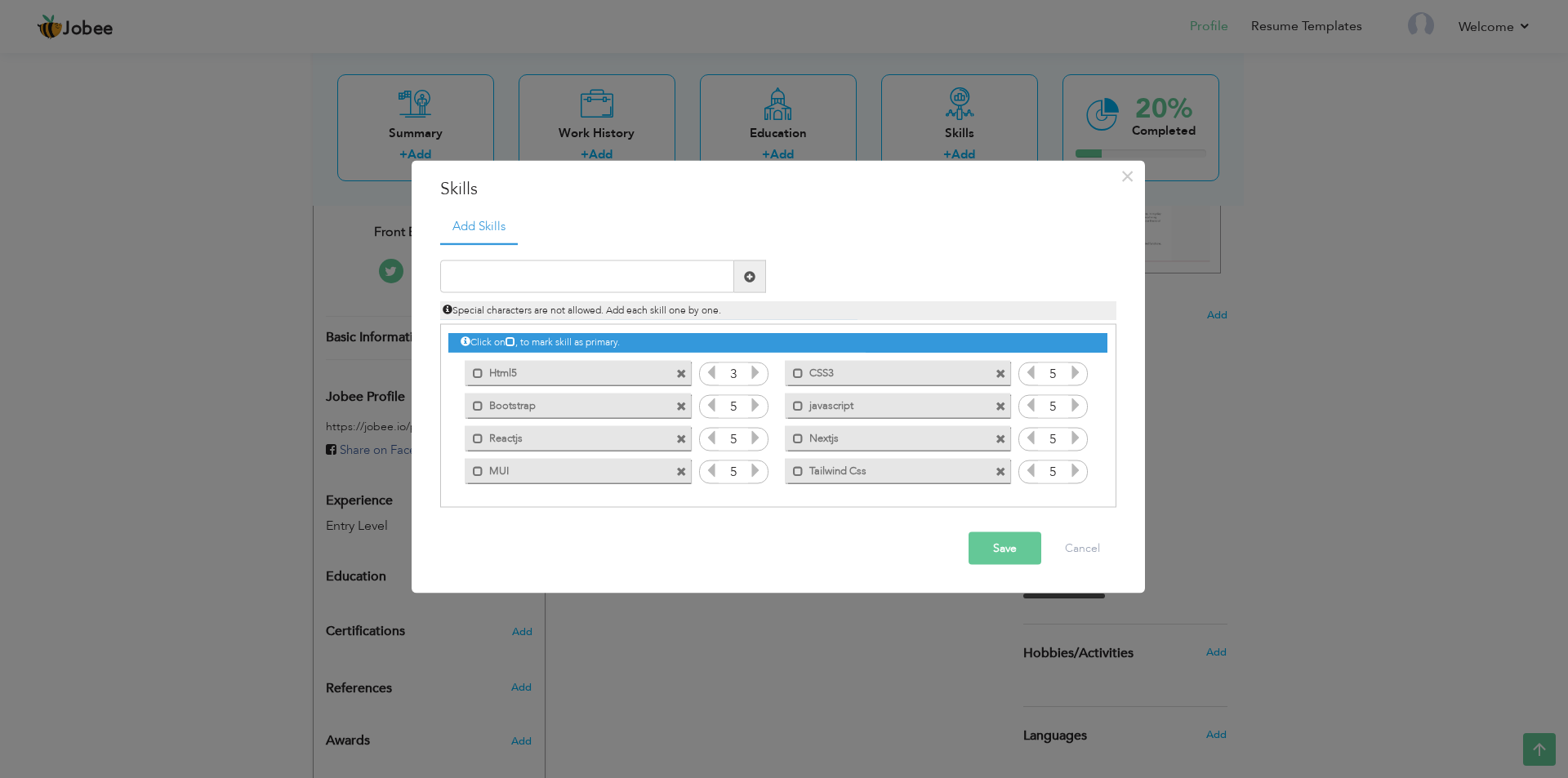 click at bounding box center (1031, 372) 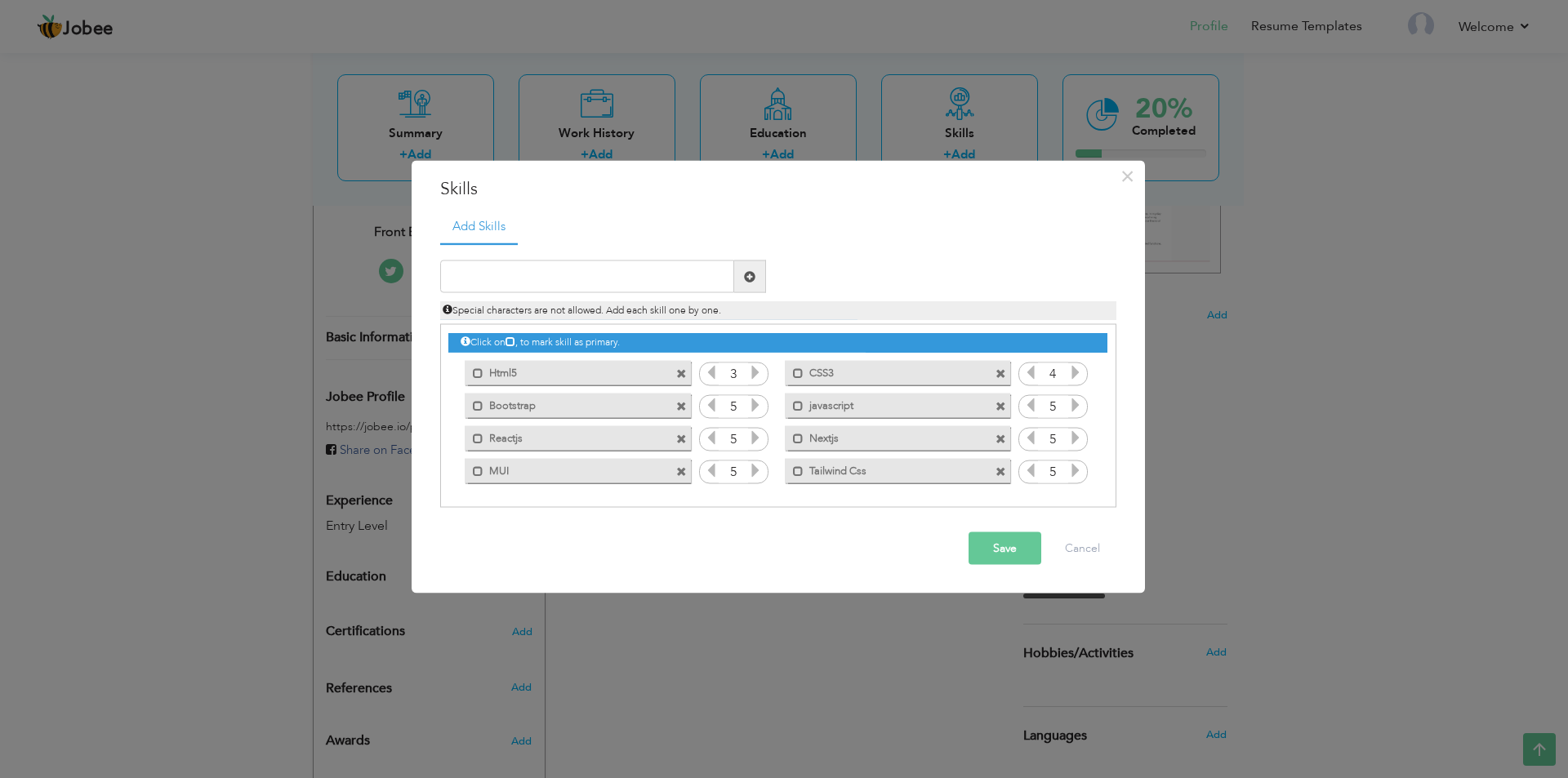 click at bounding box center [1031, 372] 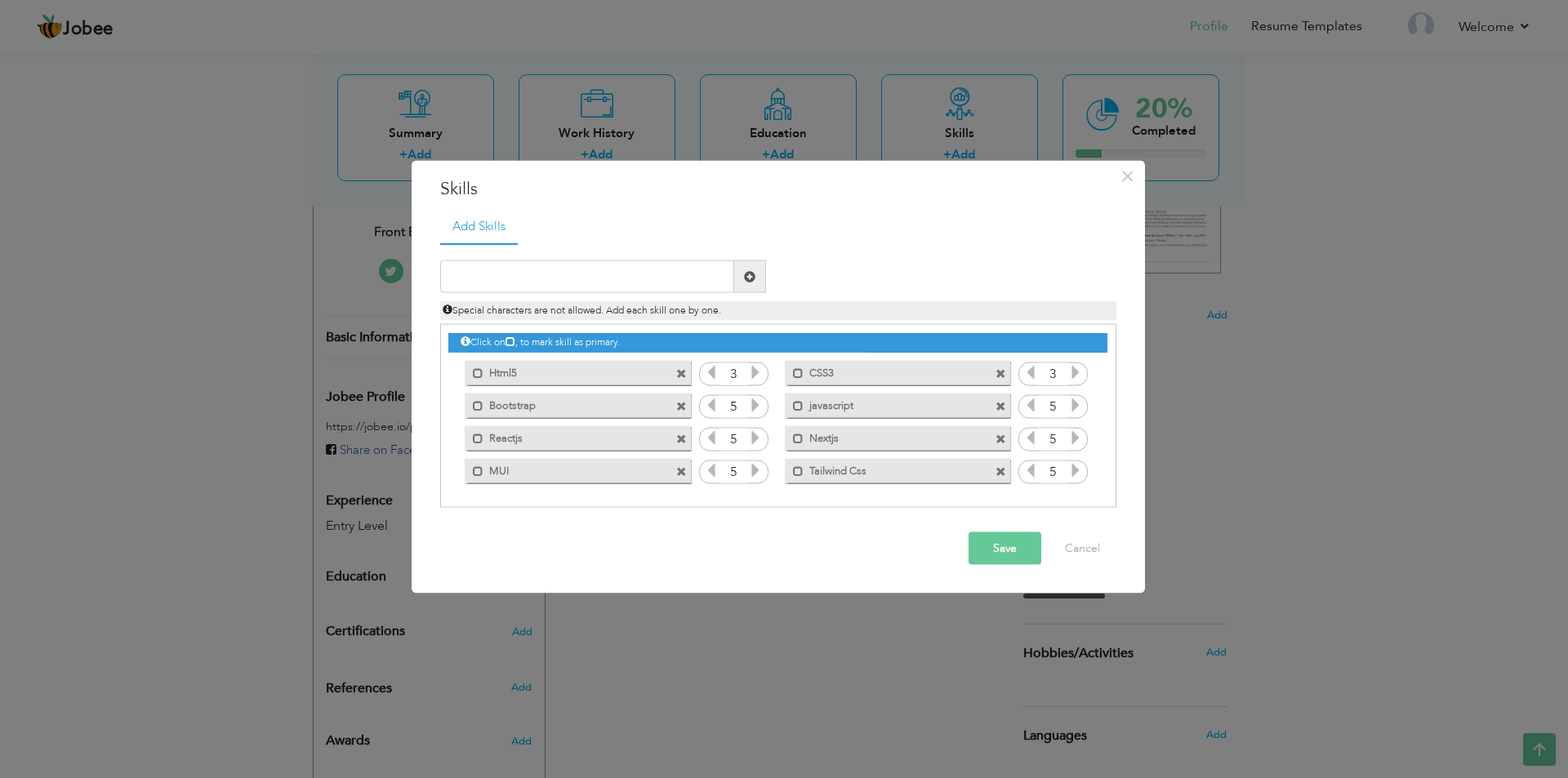 click at bounding box center [711, 405] 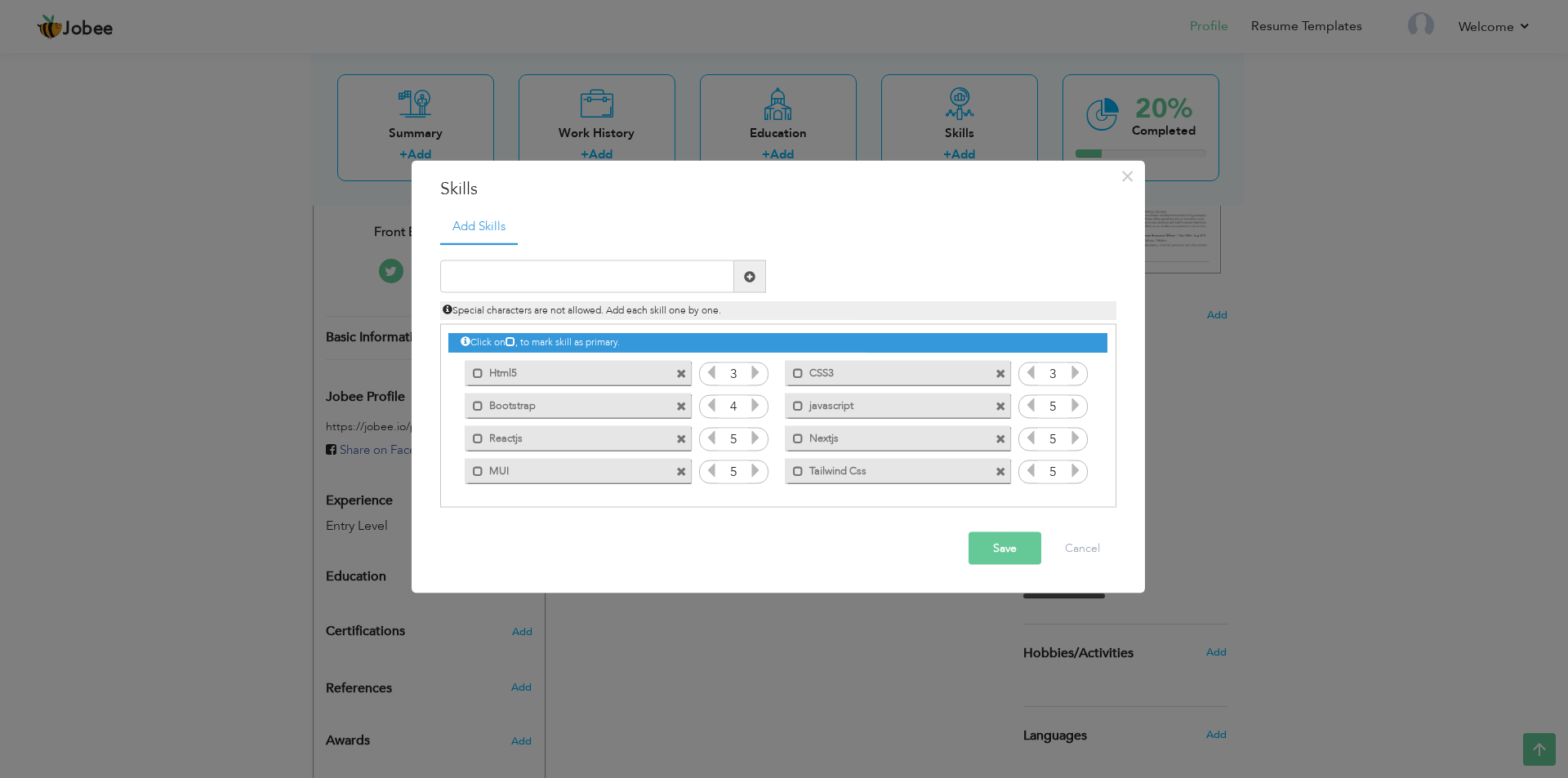 click at bounding box center [711, 405] 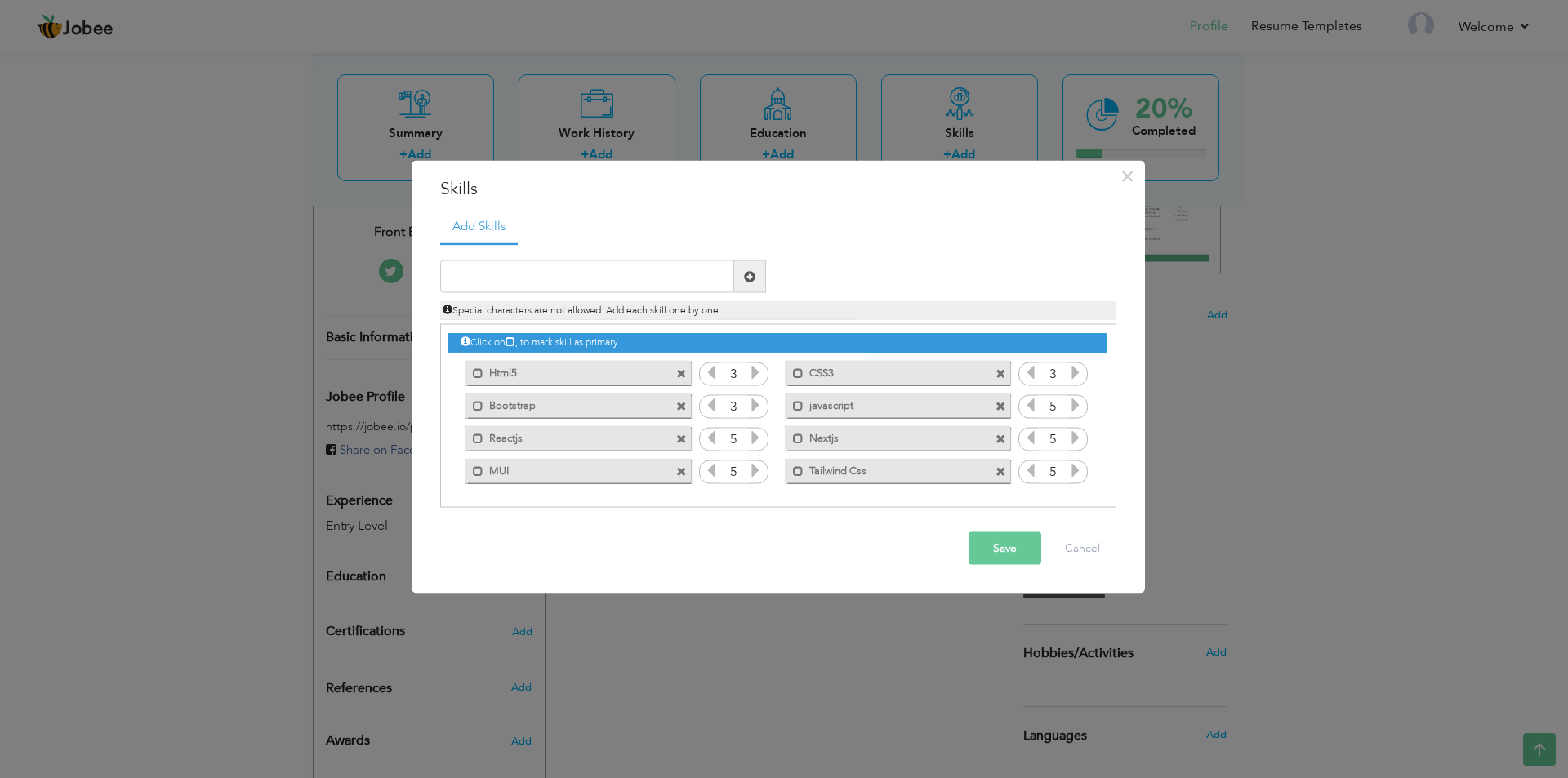 click at bounding box center [711, 438] 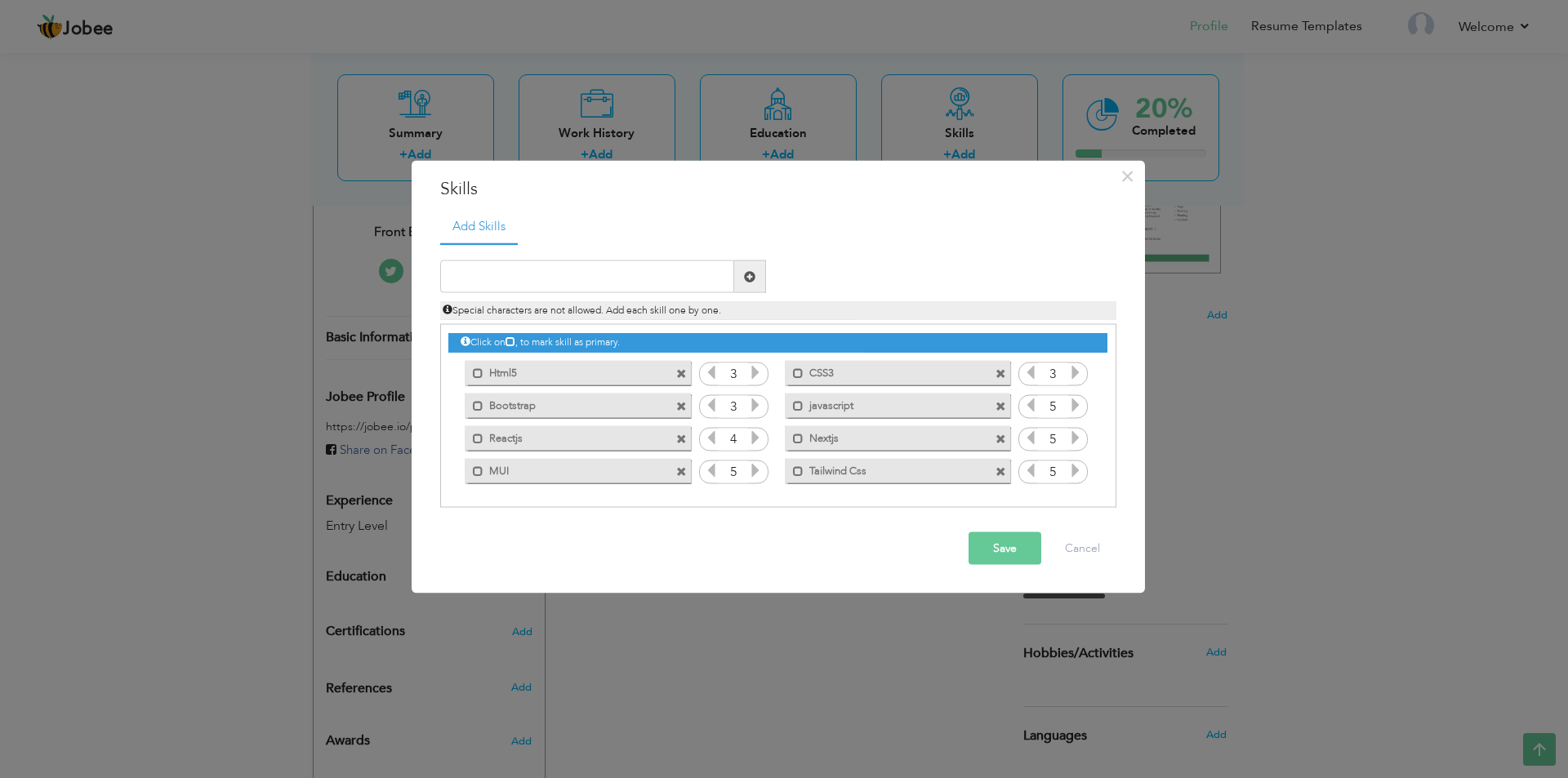 click at bounding box center [711, 438] 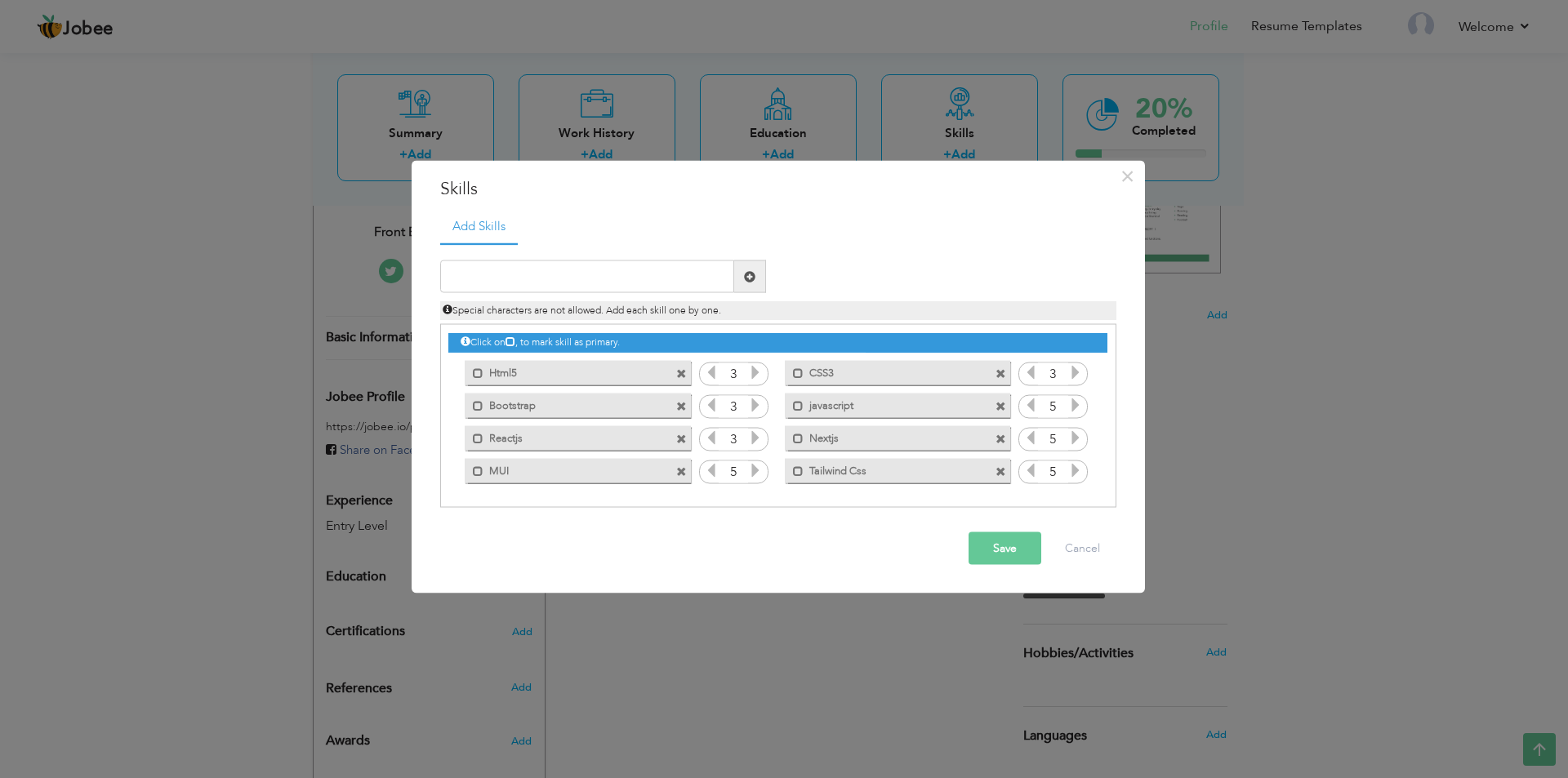 click at bounding box center (711, 473) 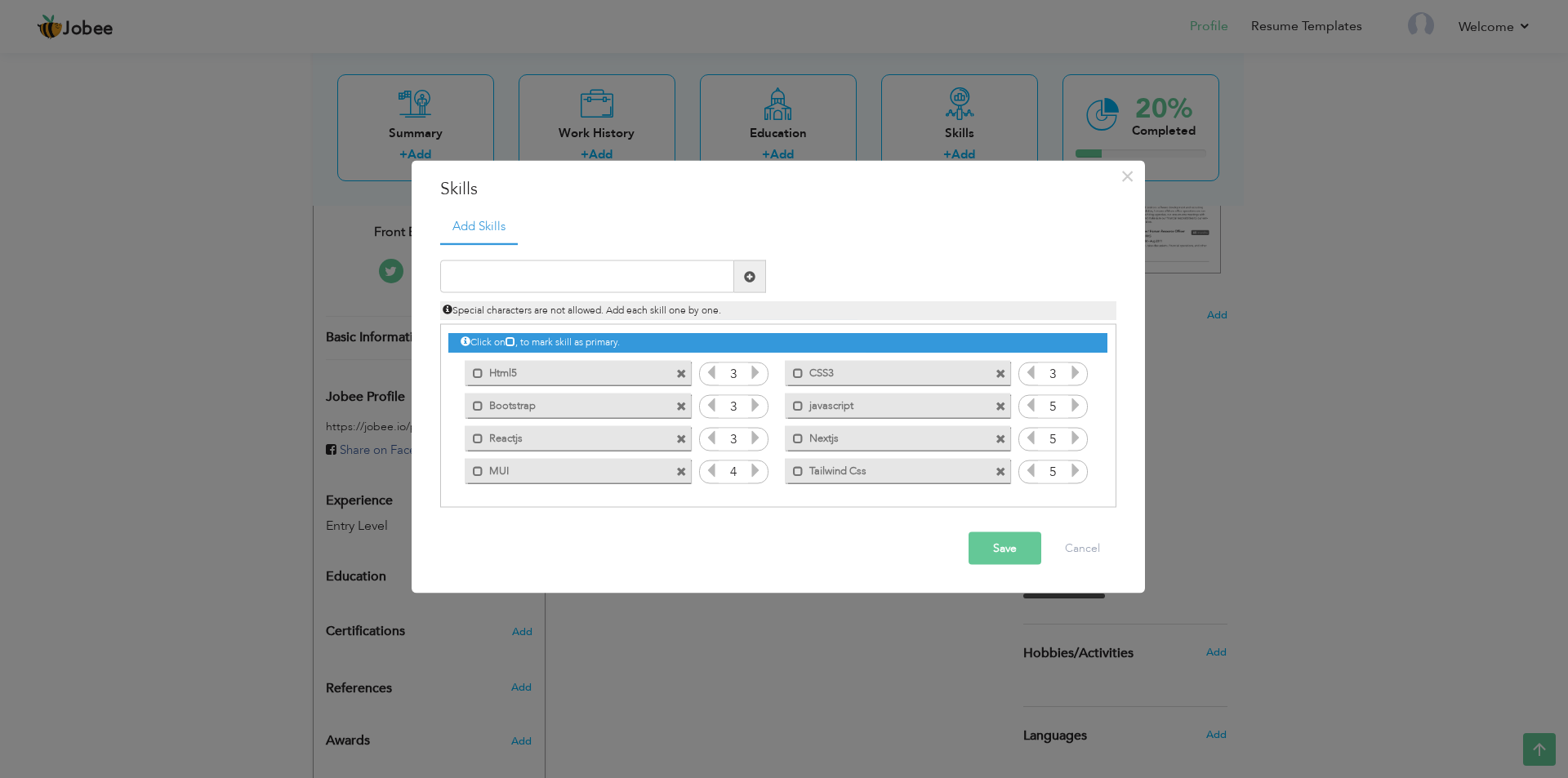 click at bounding box center [711, 470] 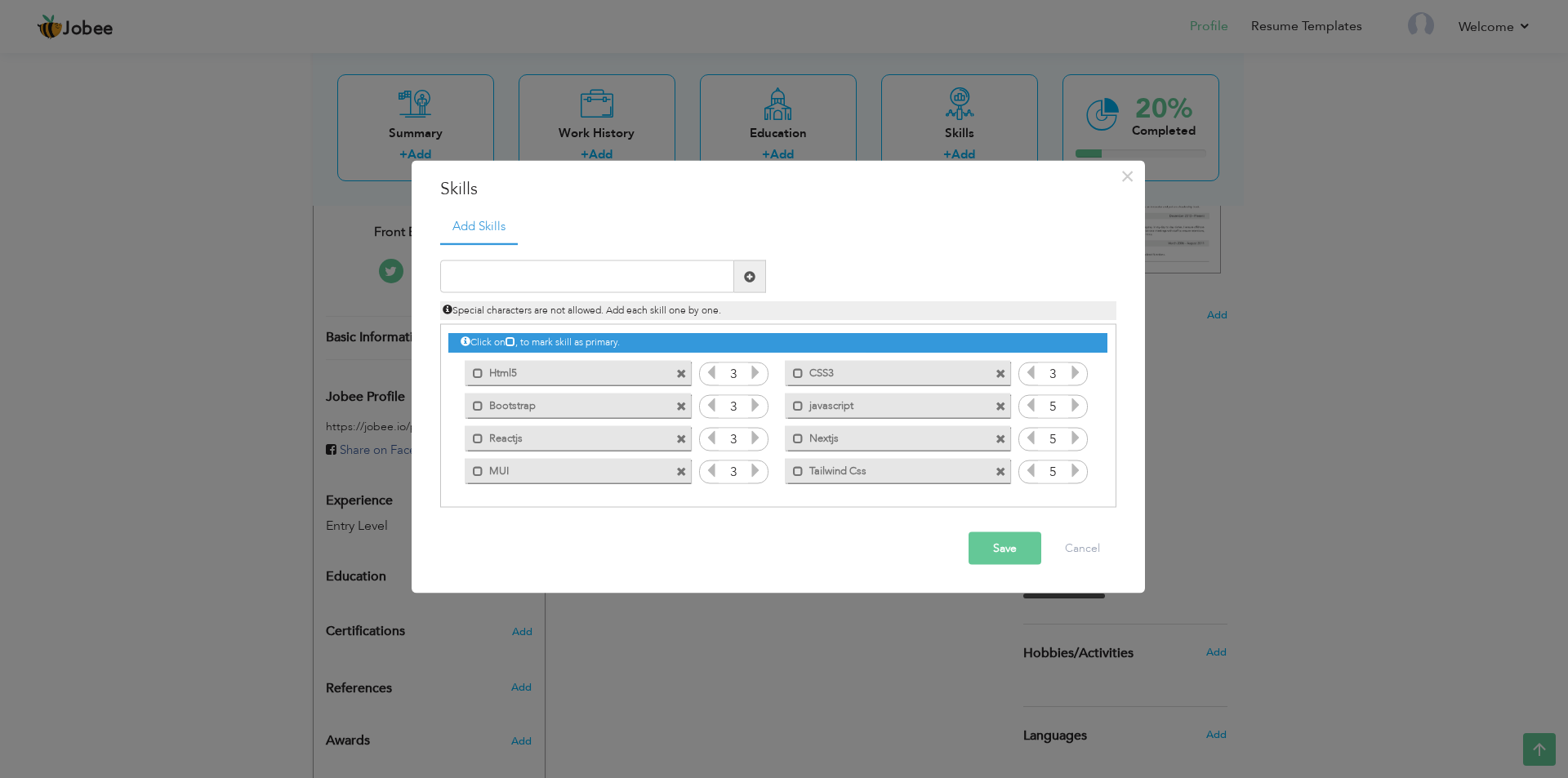 click at bounding box center (1031, 470) 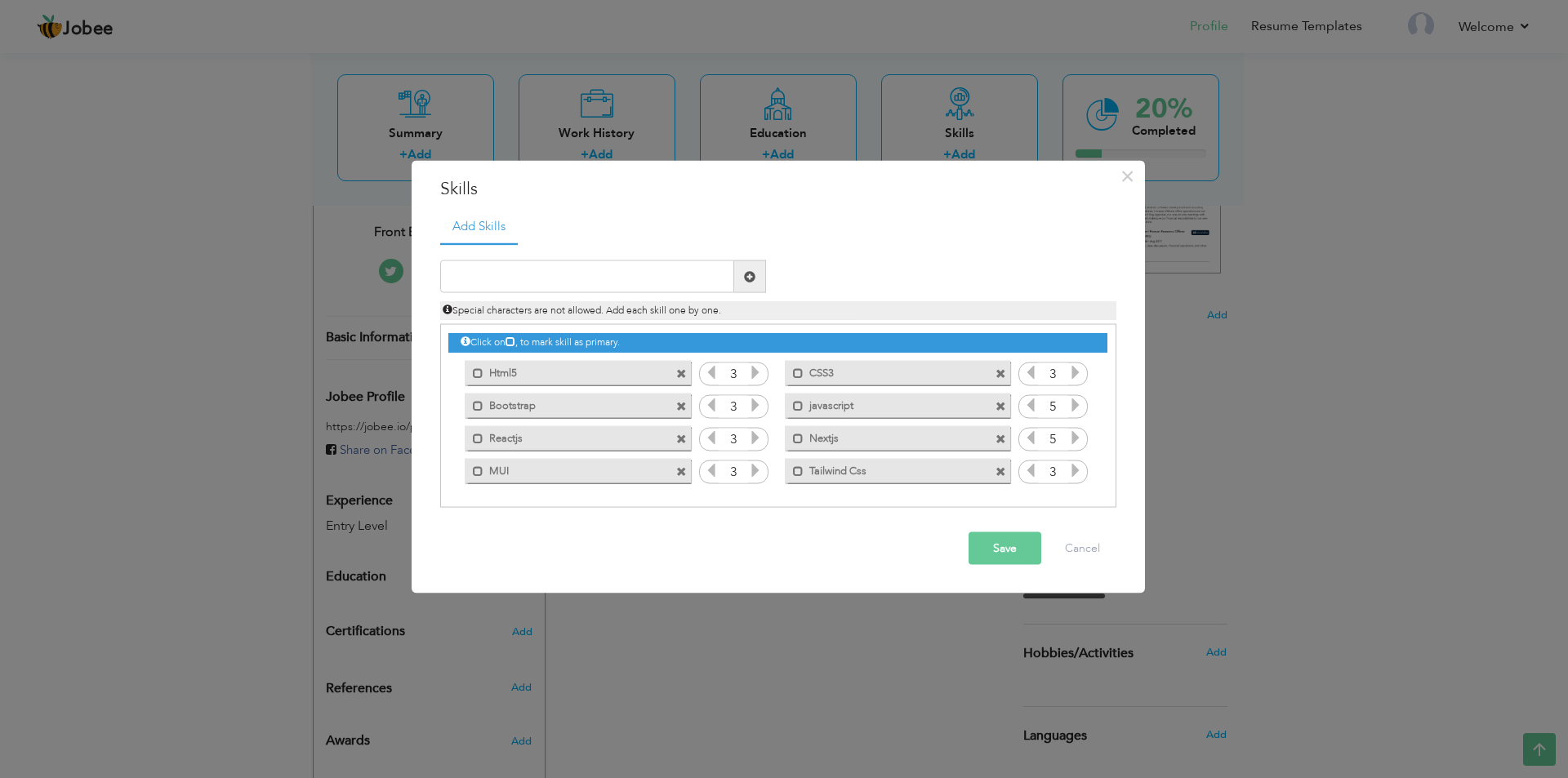 click at bounding box center [1031, 438] 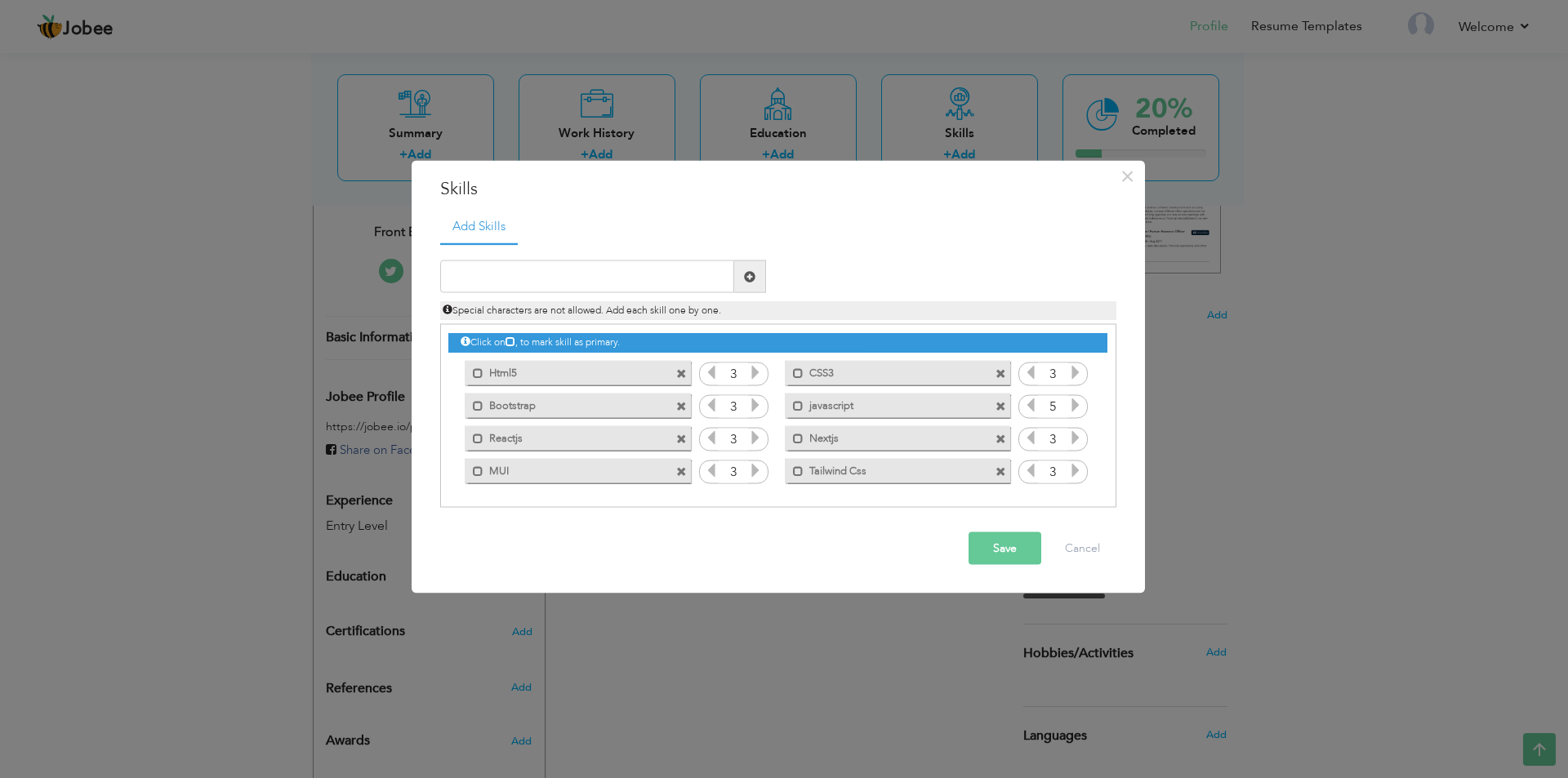 click at bounding box center (1031, 438) 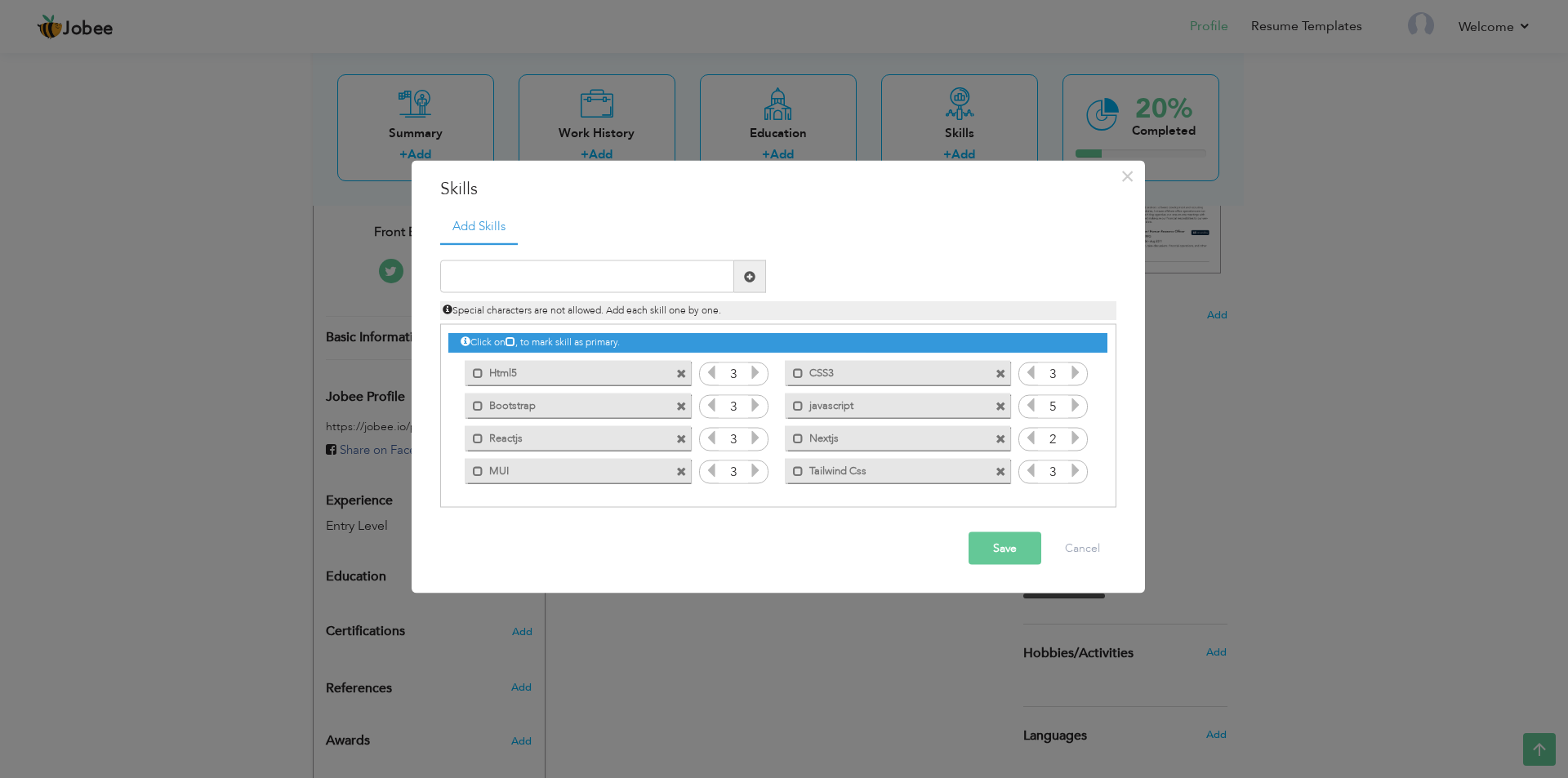 click at bounding box center (1031, 405) 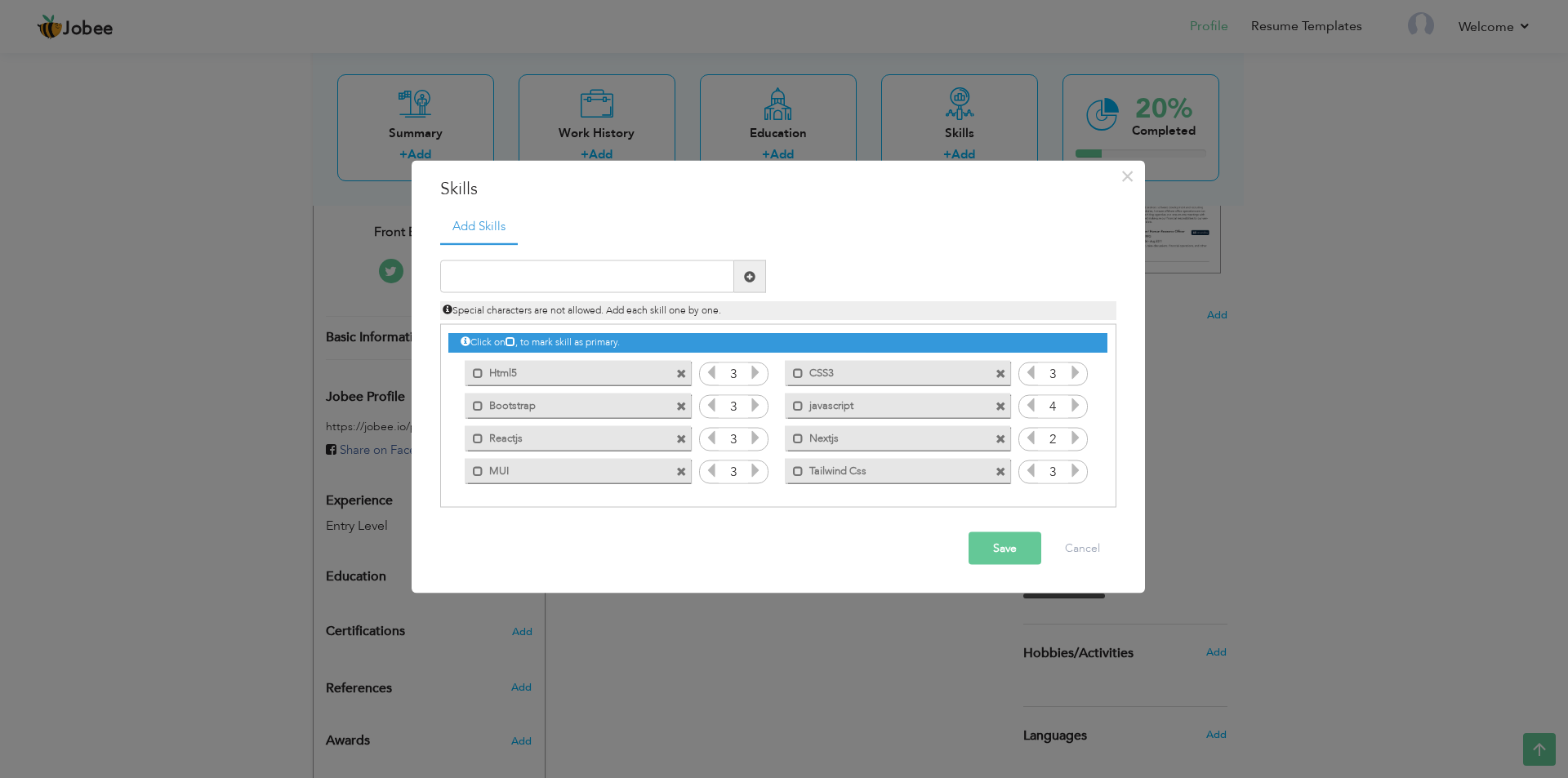 click at bounding box center [1031, 405] 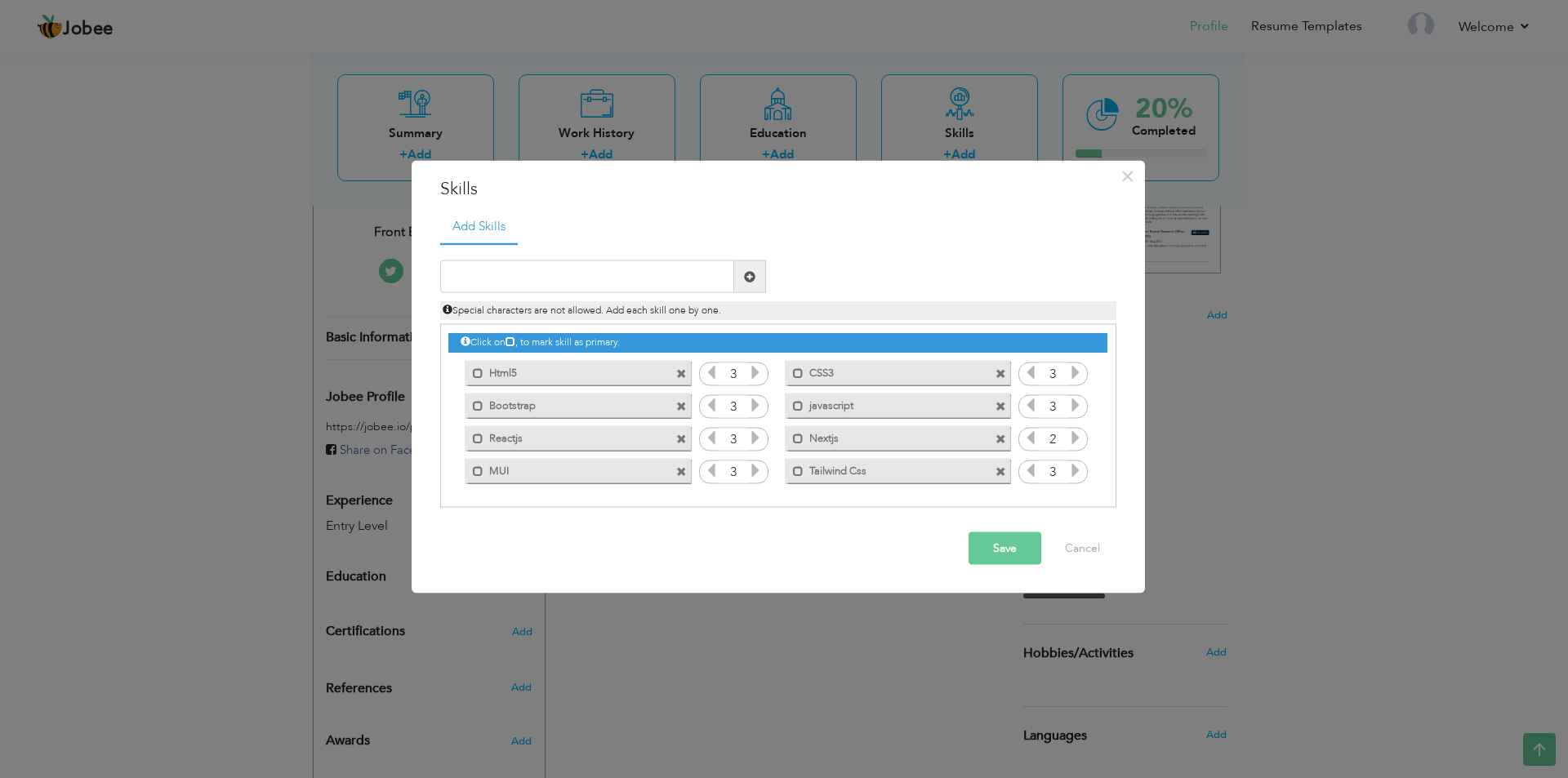 click at bounding box center [1031, 405] 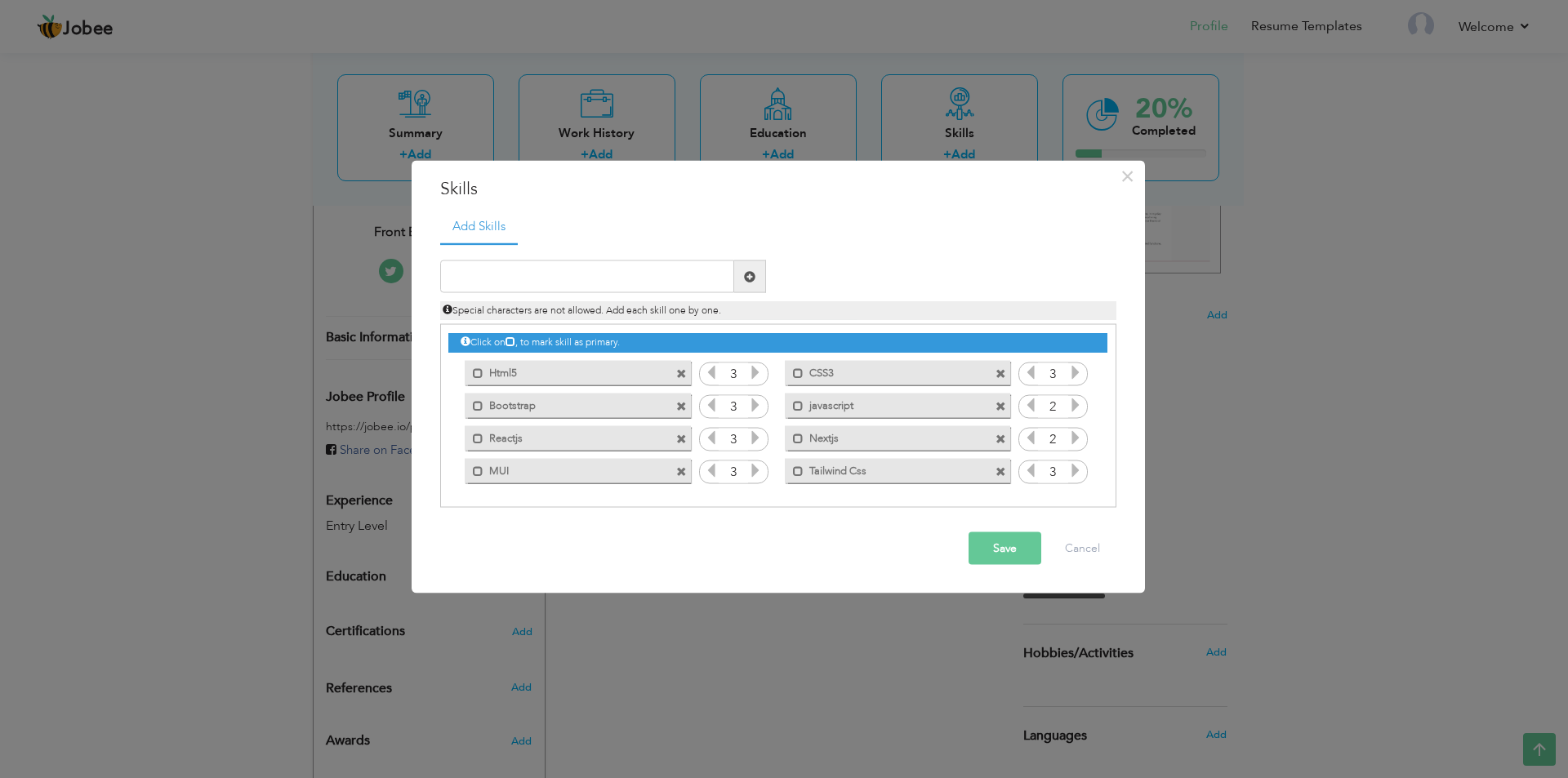 click at bounding box center [1076, 405] 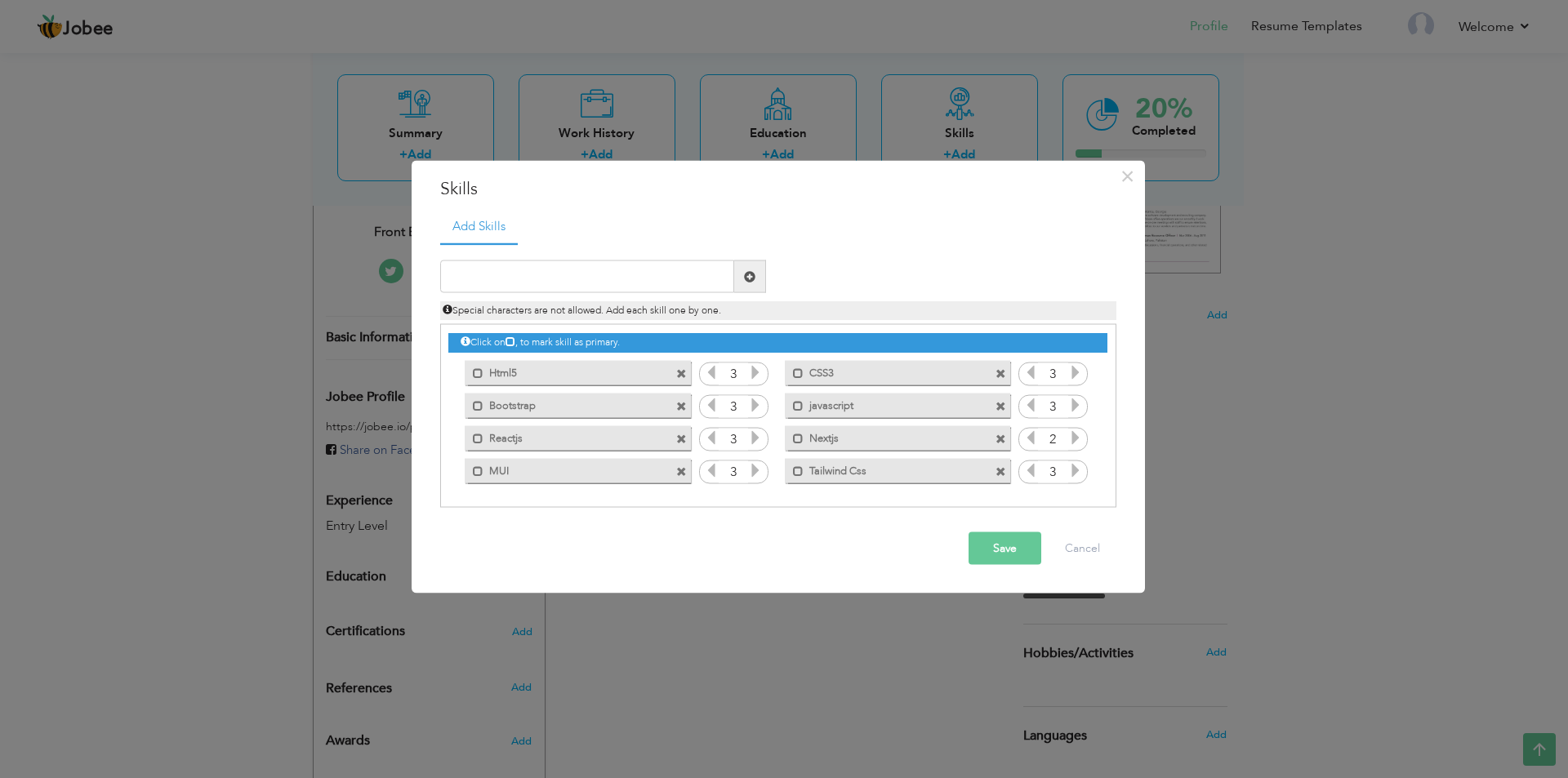 click at bounding box center (711, 438) 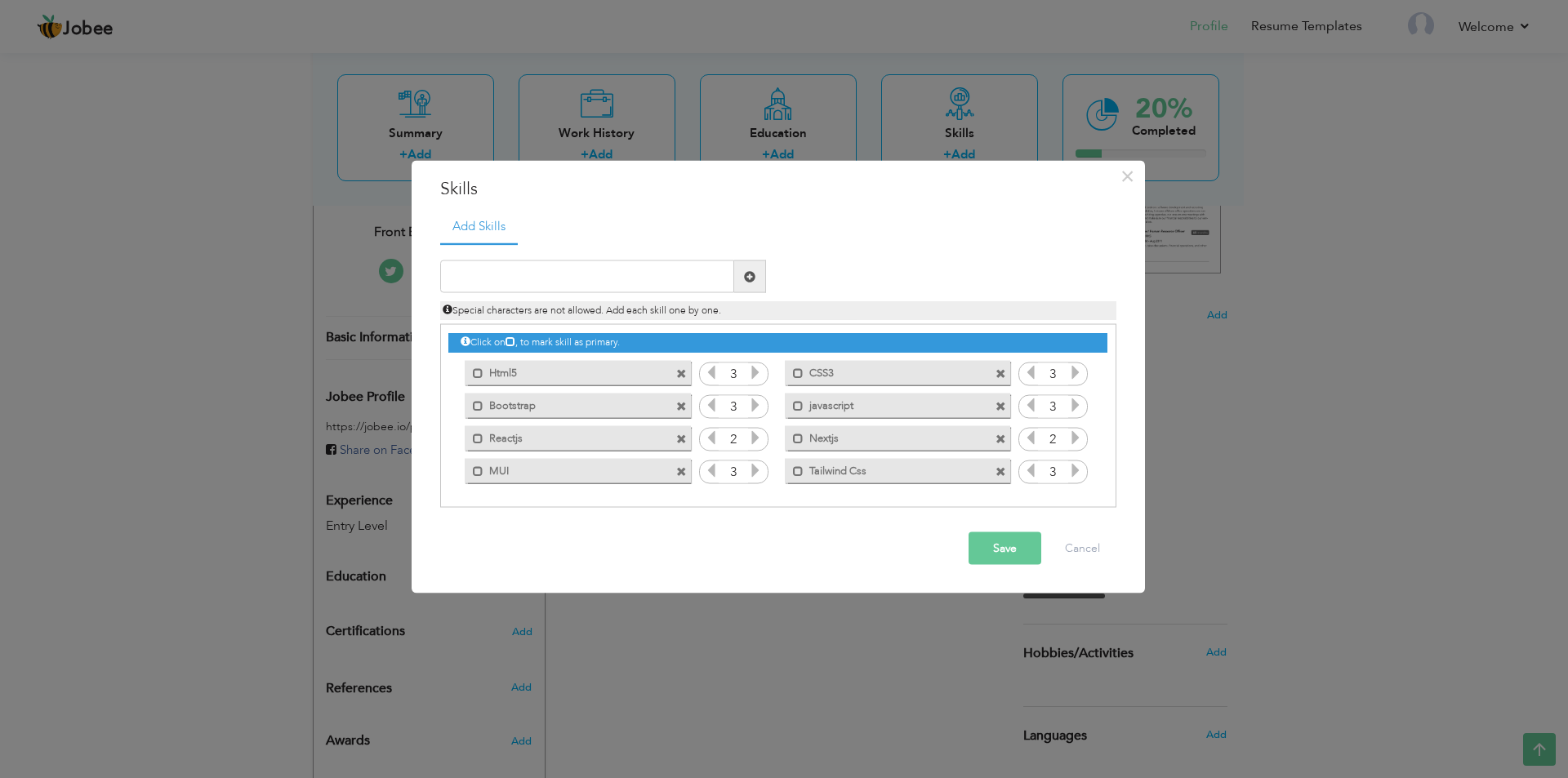 click on "Save" at bounding box center (1004, 549) 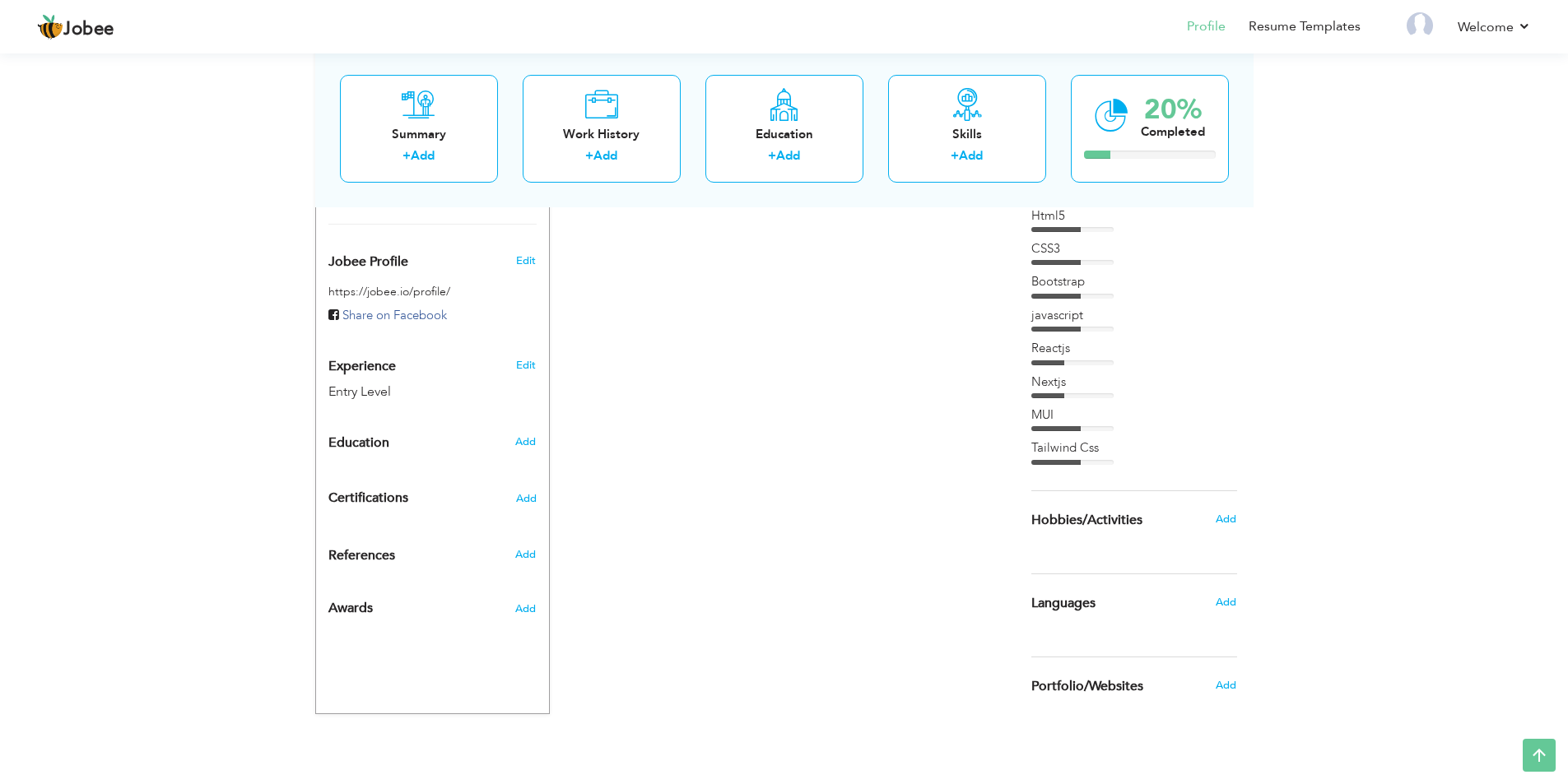 scroll, scrollTop: 0, scrollLeft: 0, axis: both 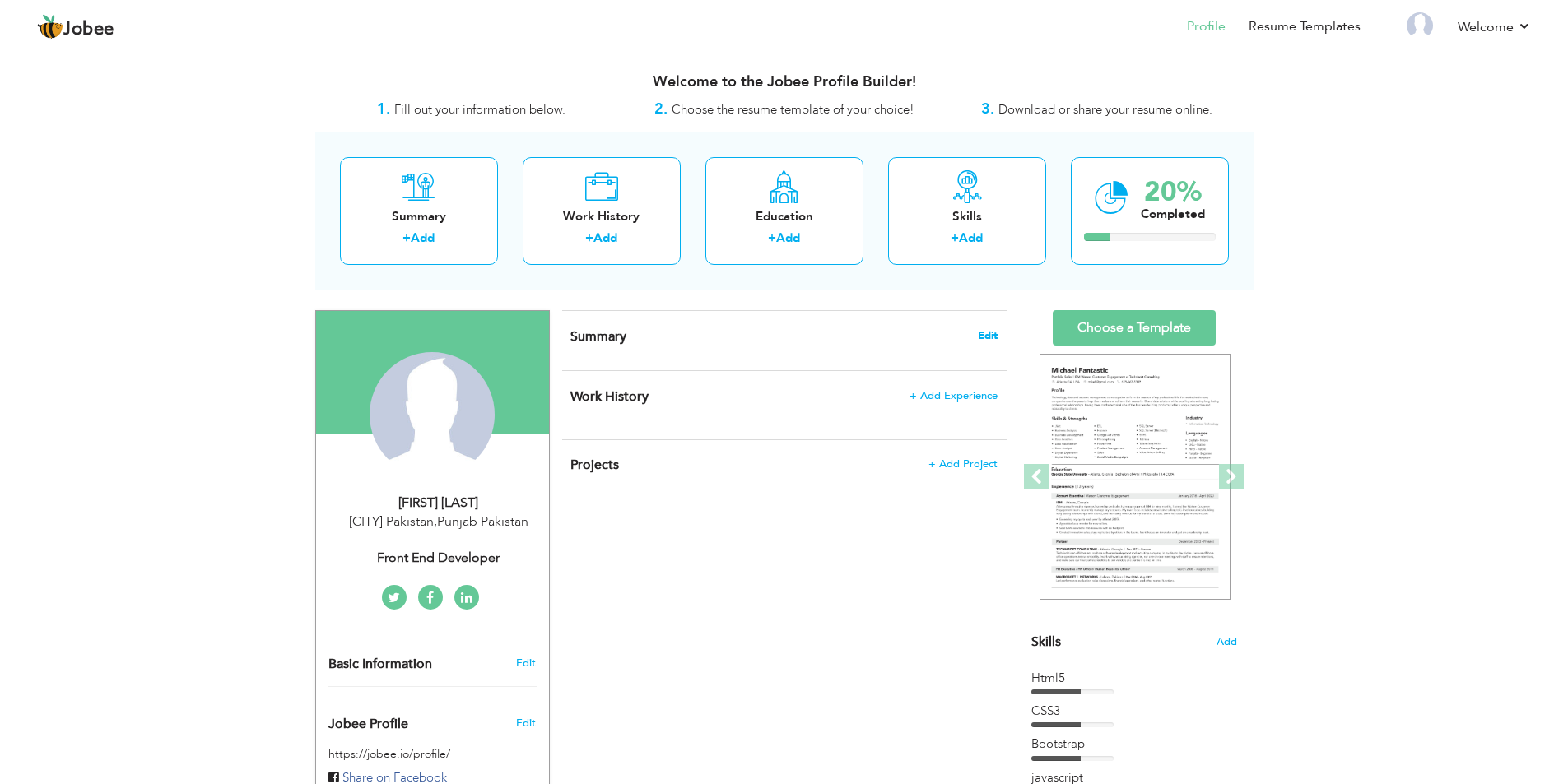click on "Edit" at bounding box center (988, 336) 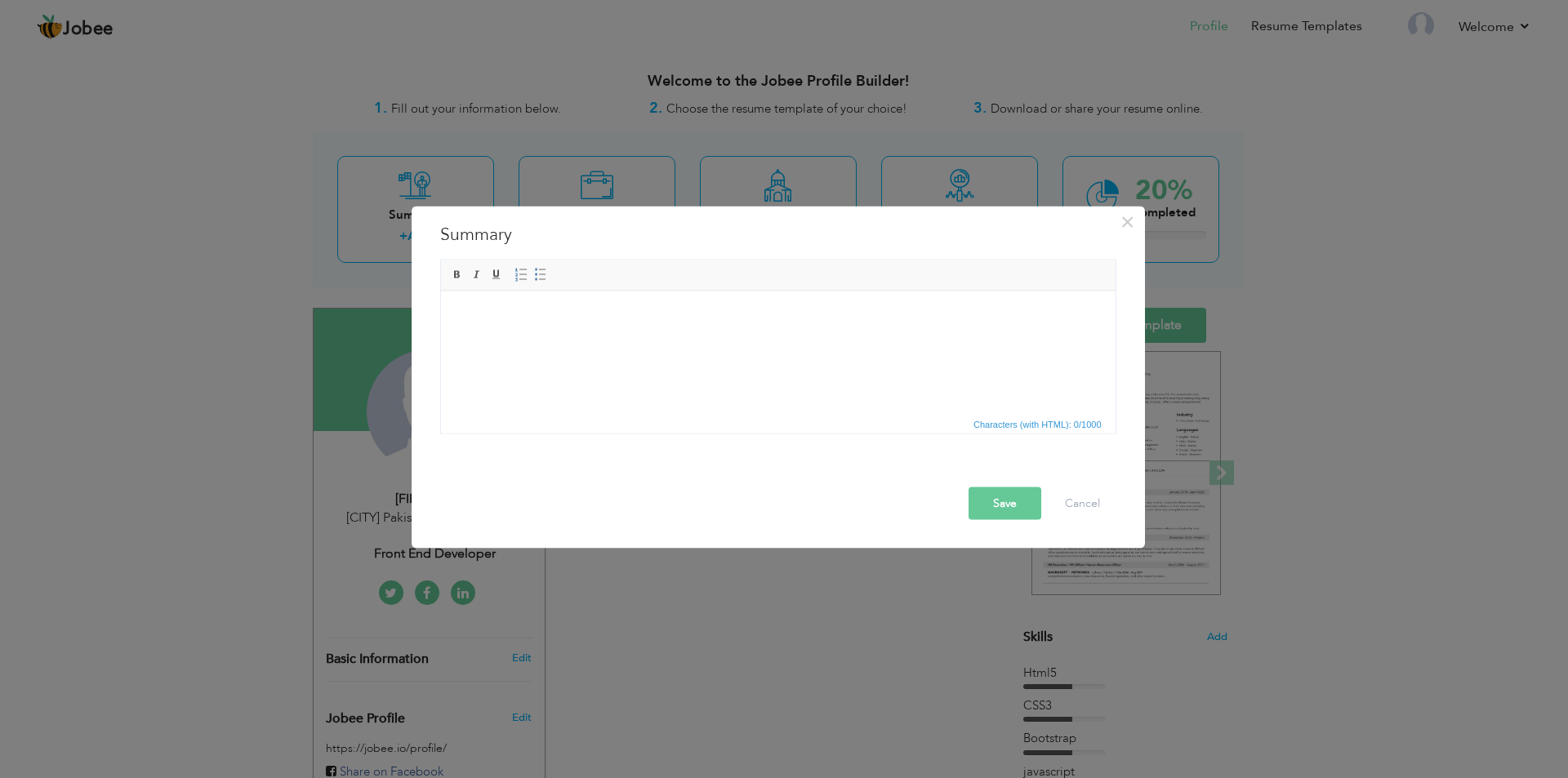 click at bounding box center (777, 315) 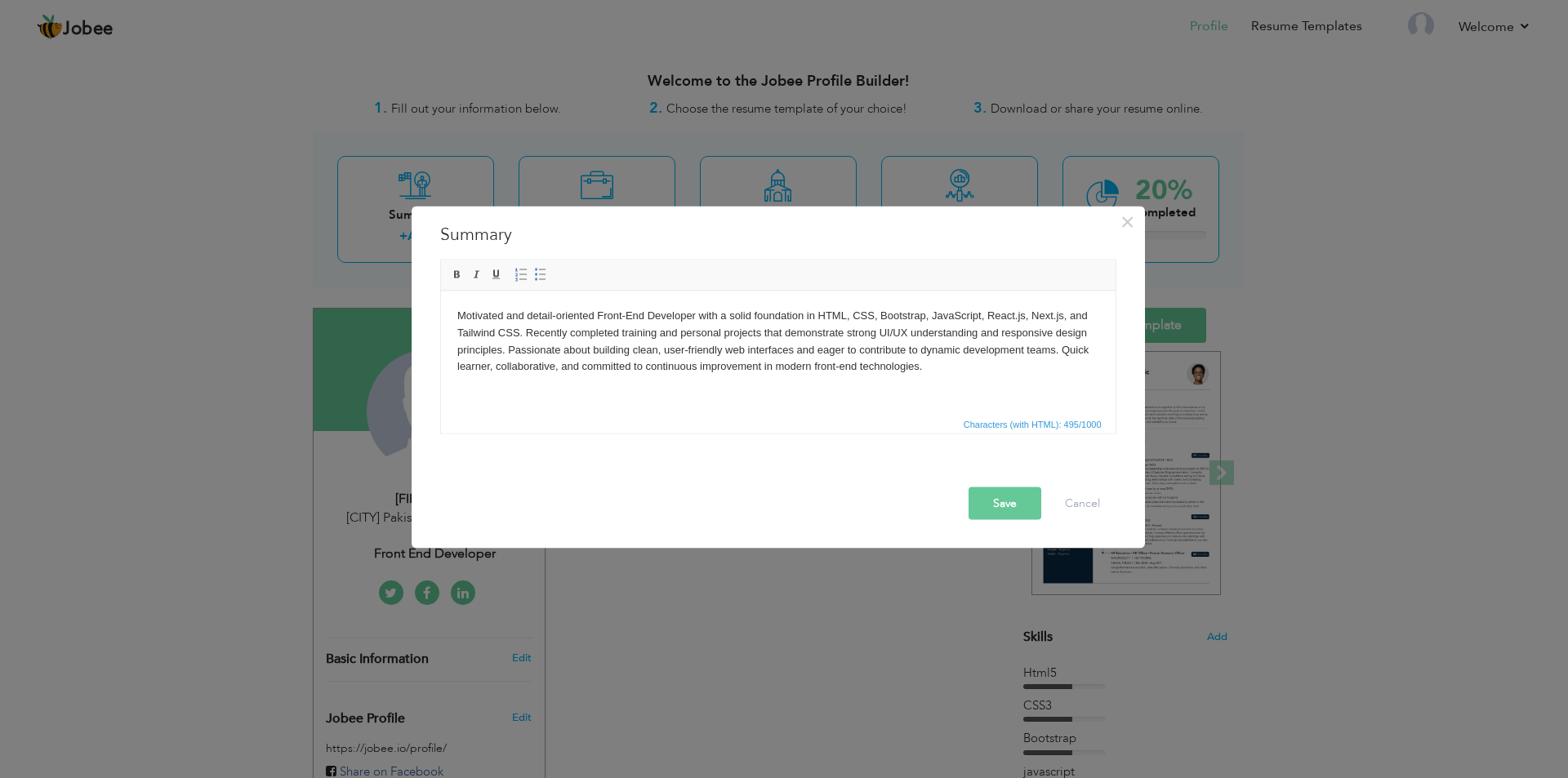 click on "Save" at bounding box center [1004, 503] 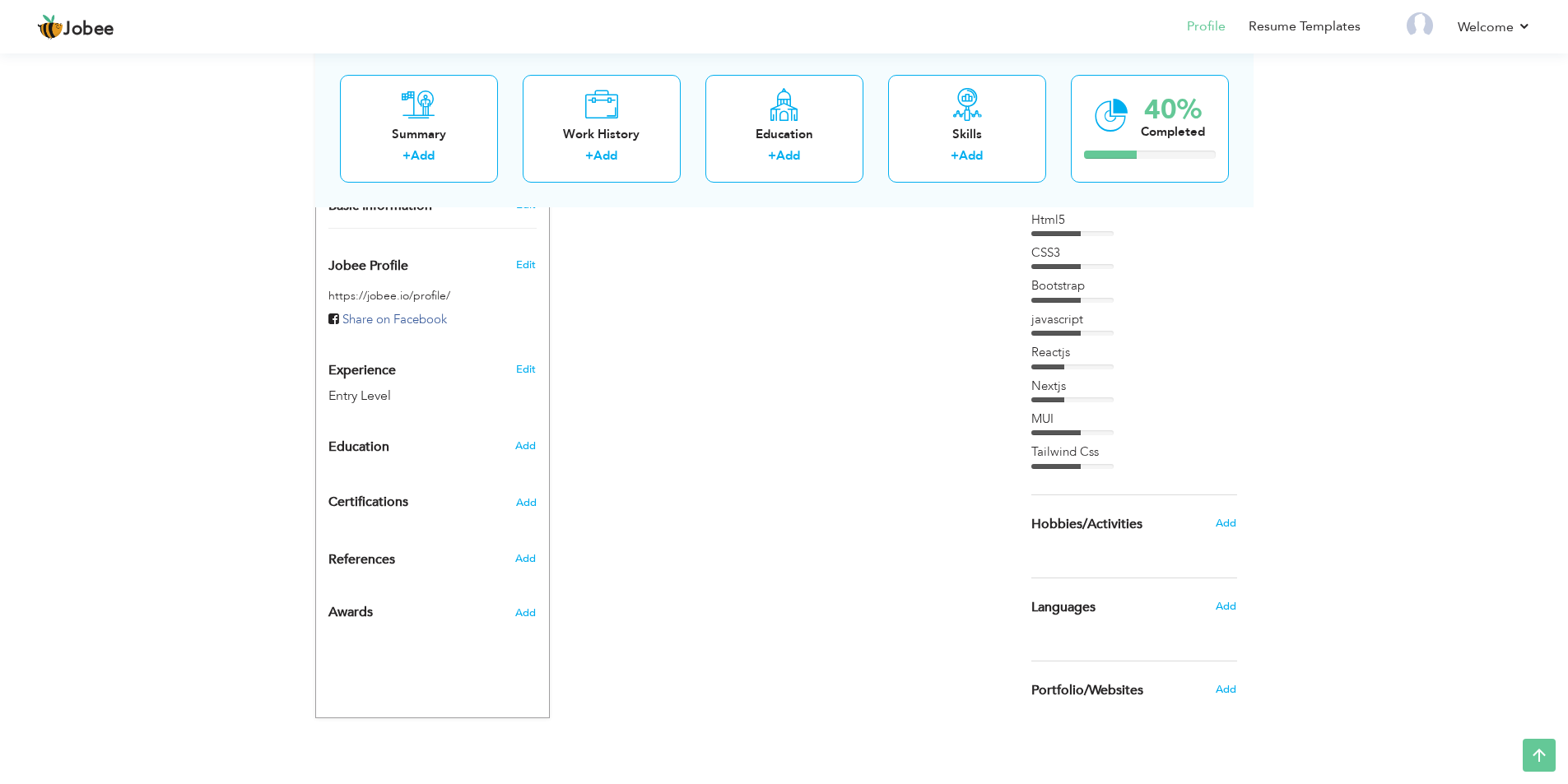 scroll, scrollTop: 462, scrollLeft: 0, axis: vertical 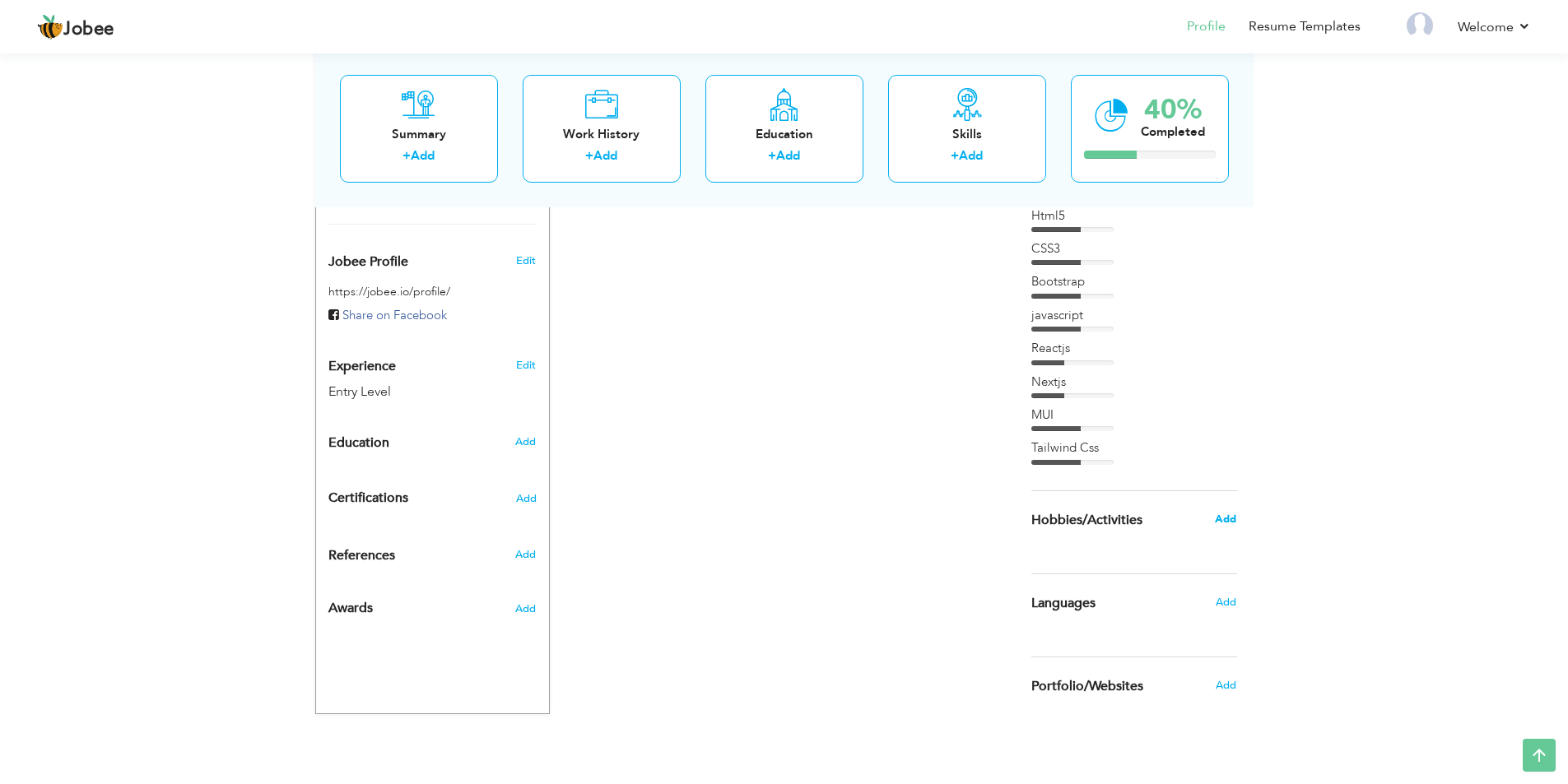 click on "Add" at bounding box center [1226, 519] 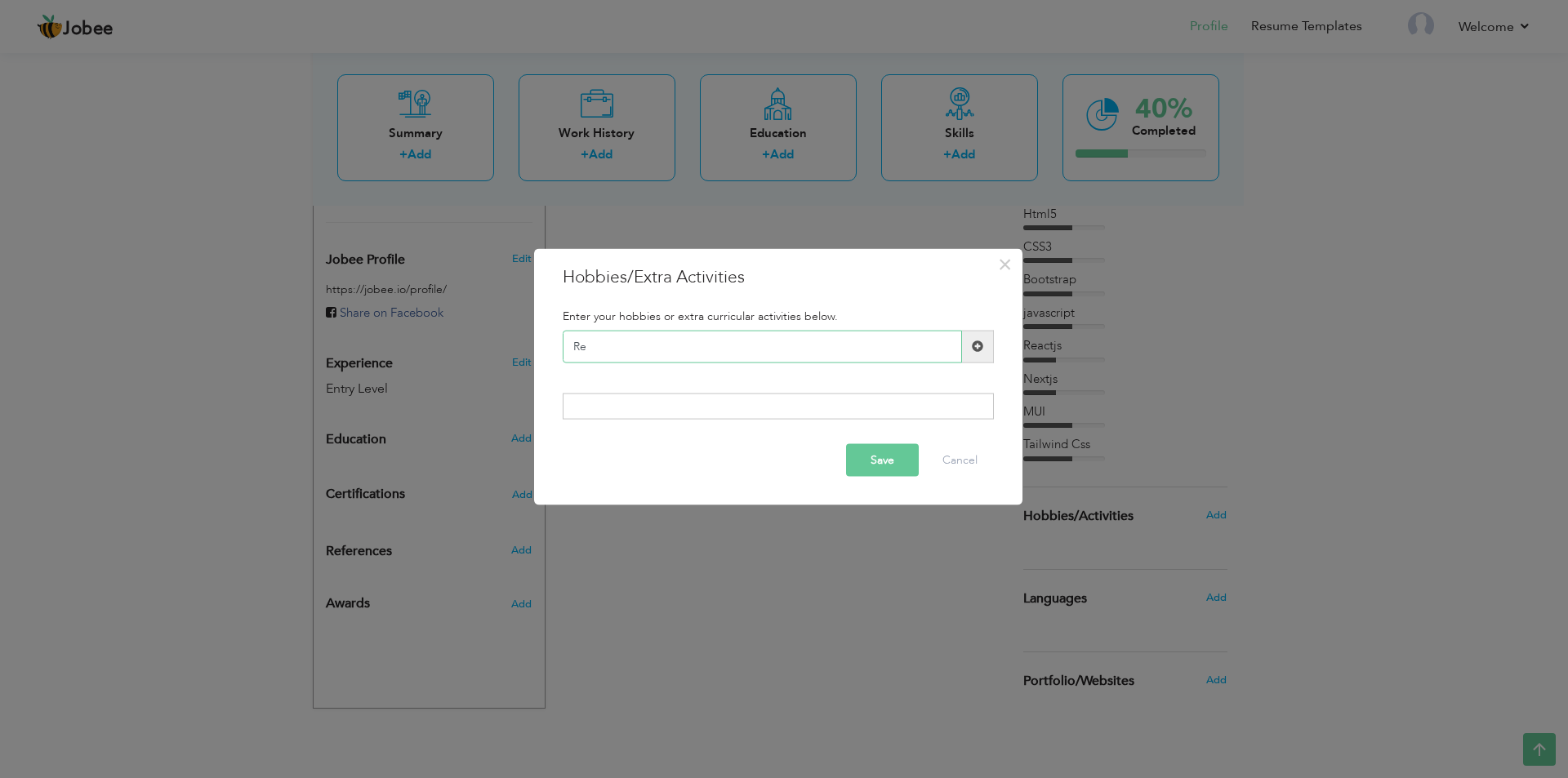 type on "R" 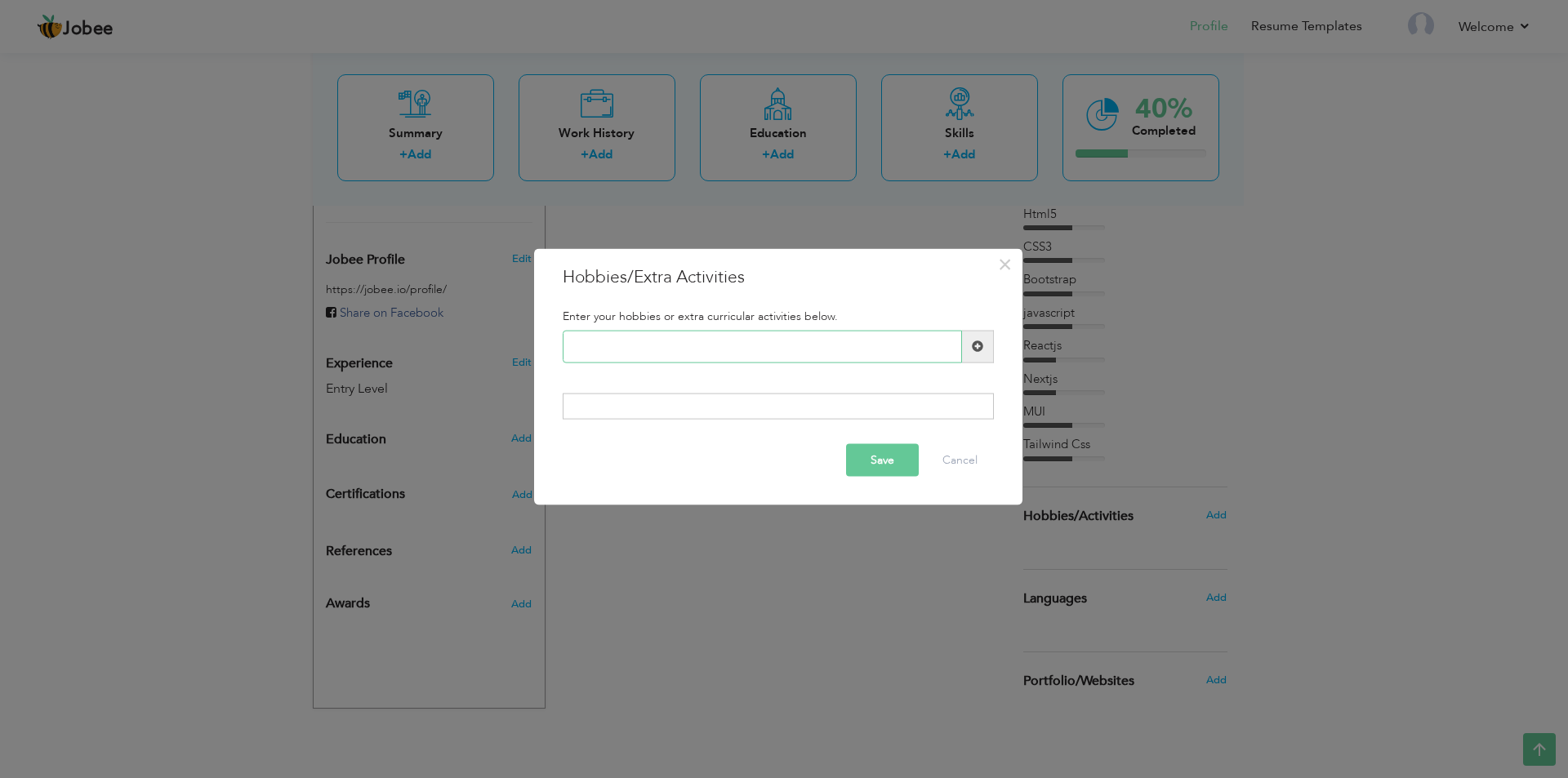 paste on "Reading" 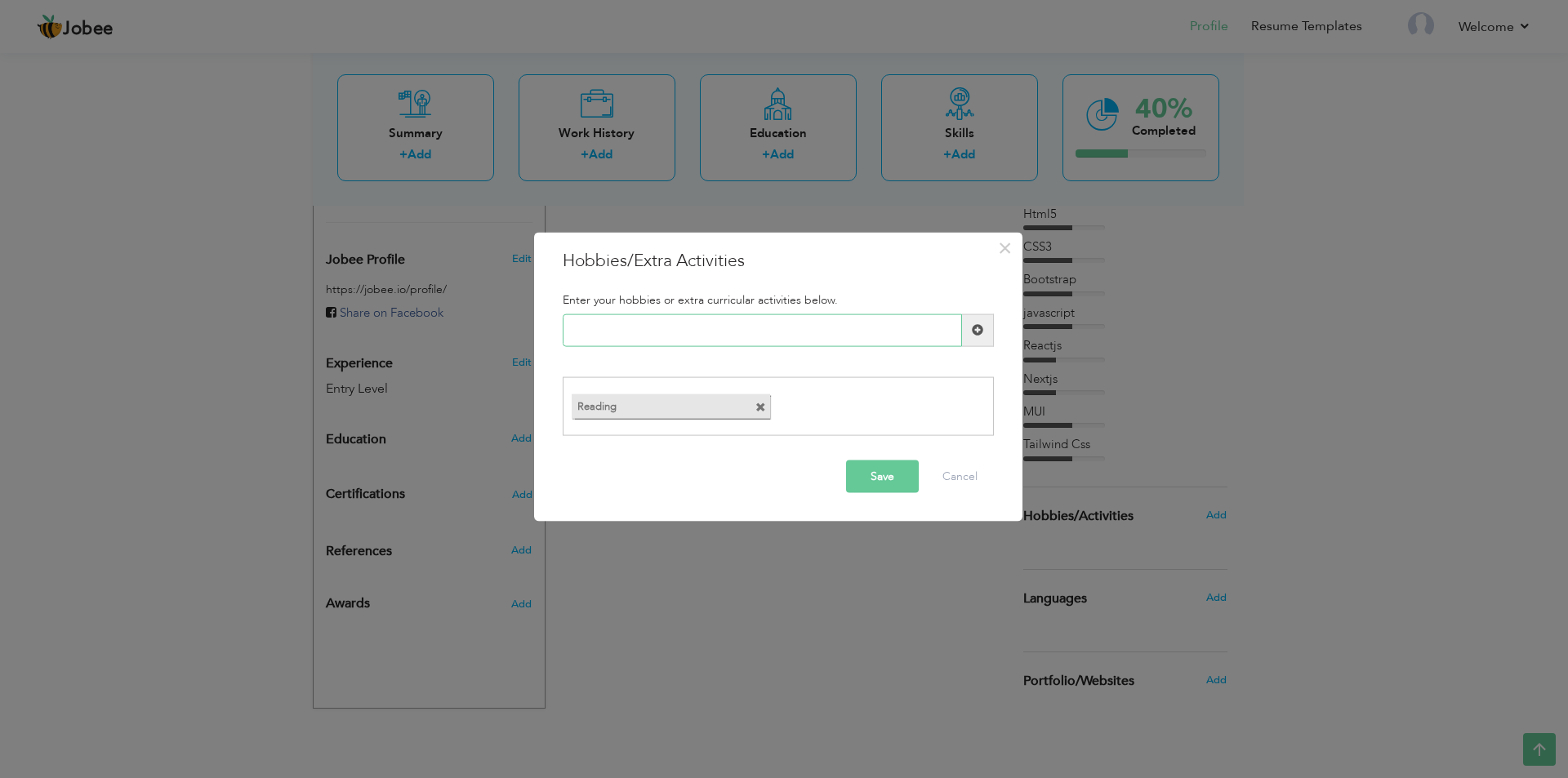 paste on "Volunteering" 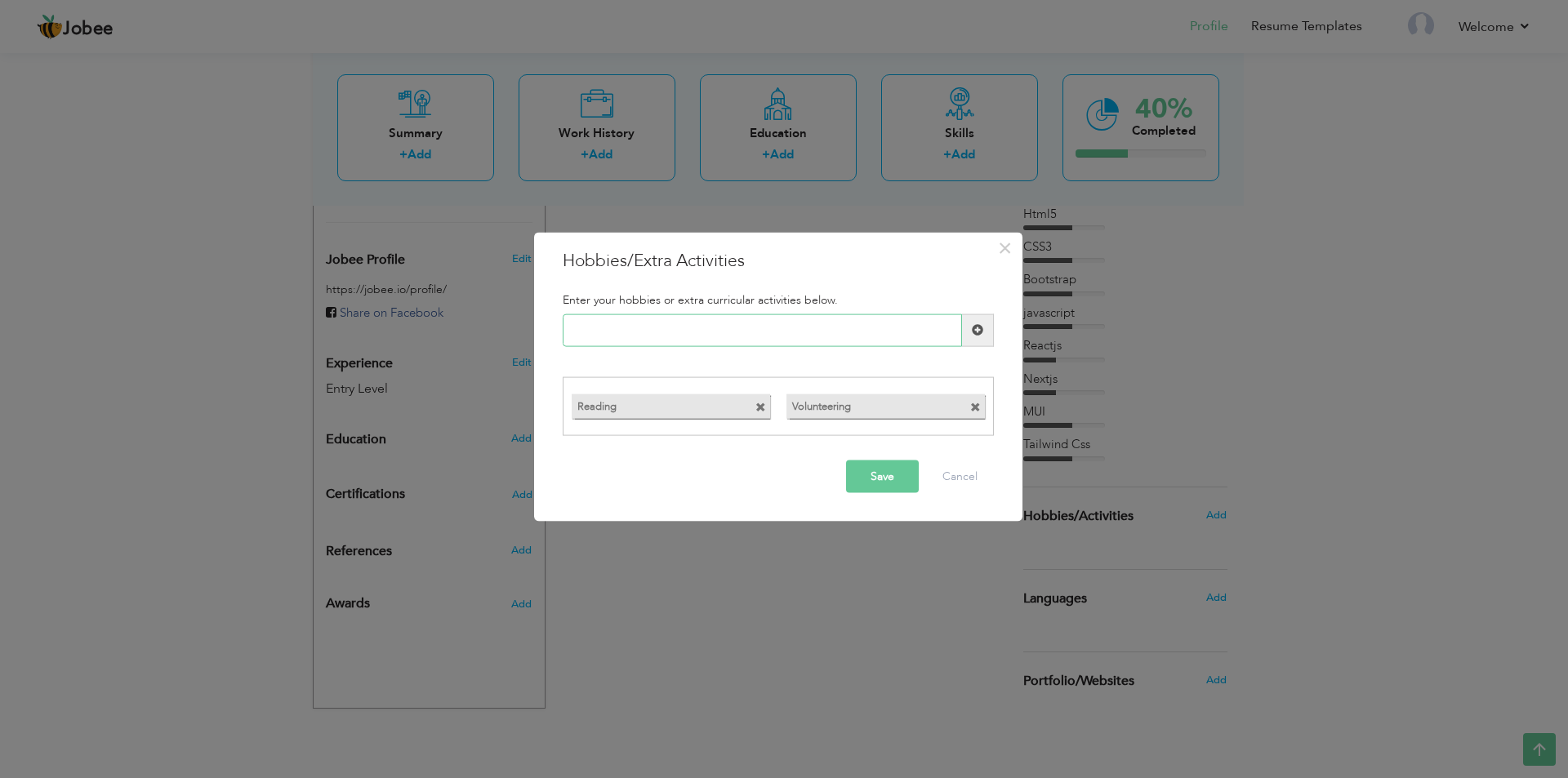 paste on "Fitness or Sports" 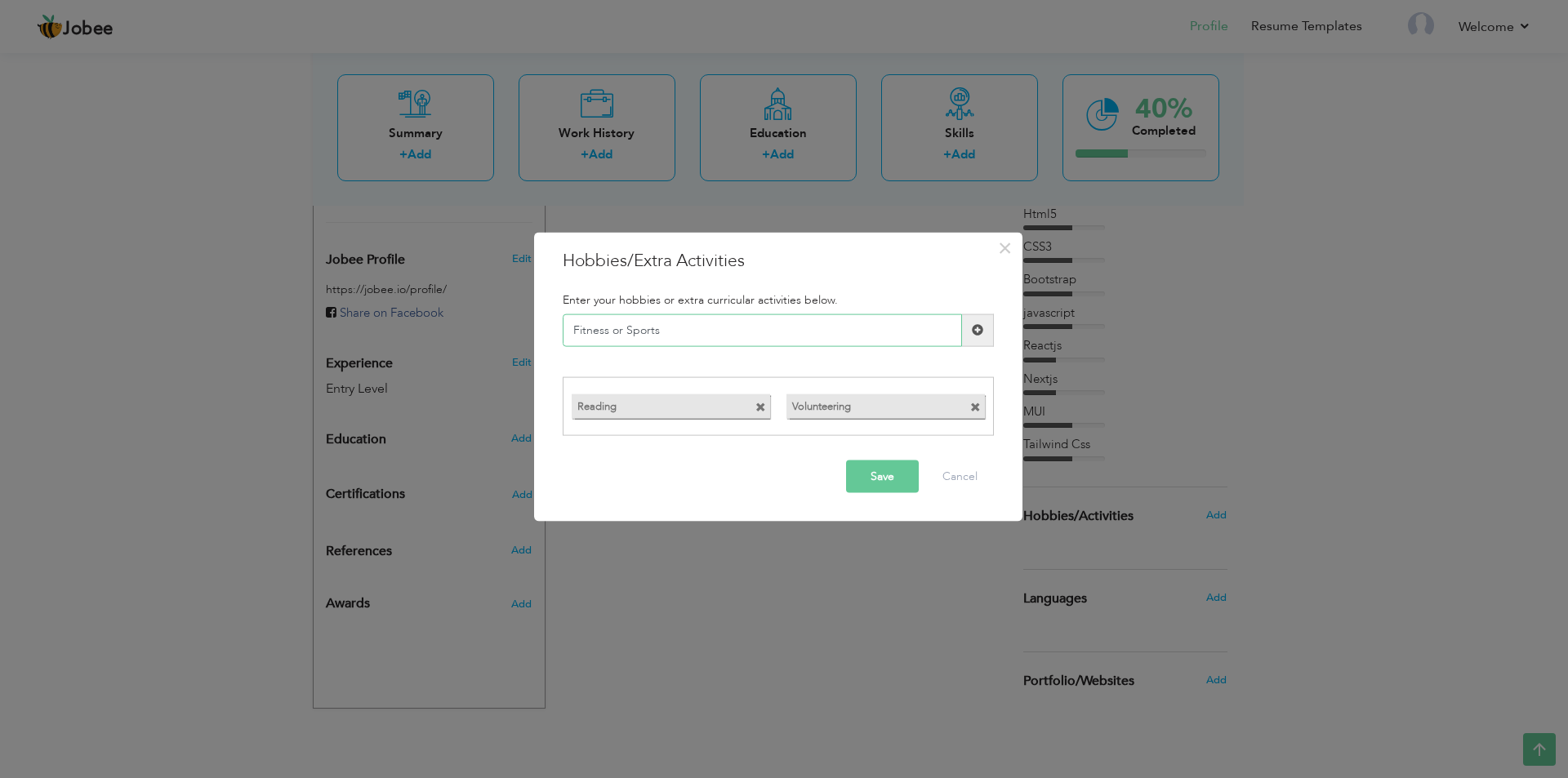 type 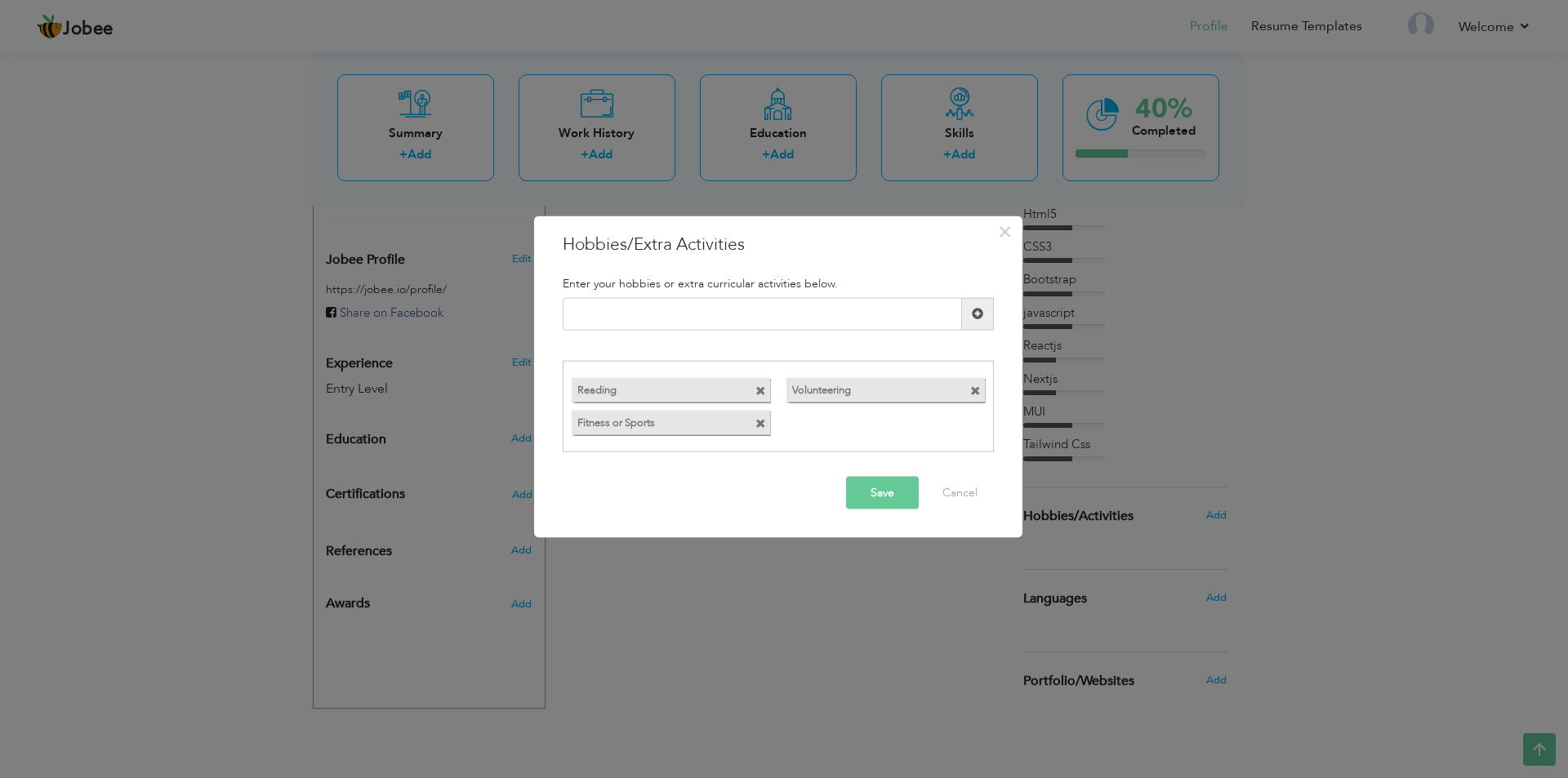 click on "Save" at bounding box center [882, 493] 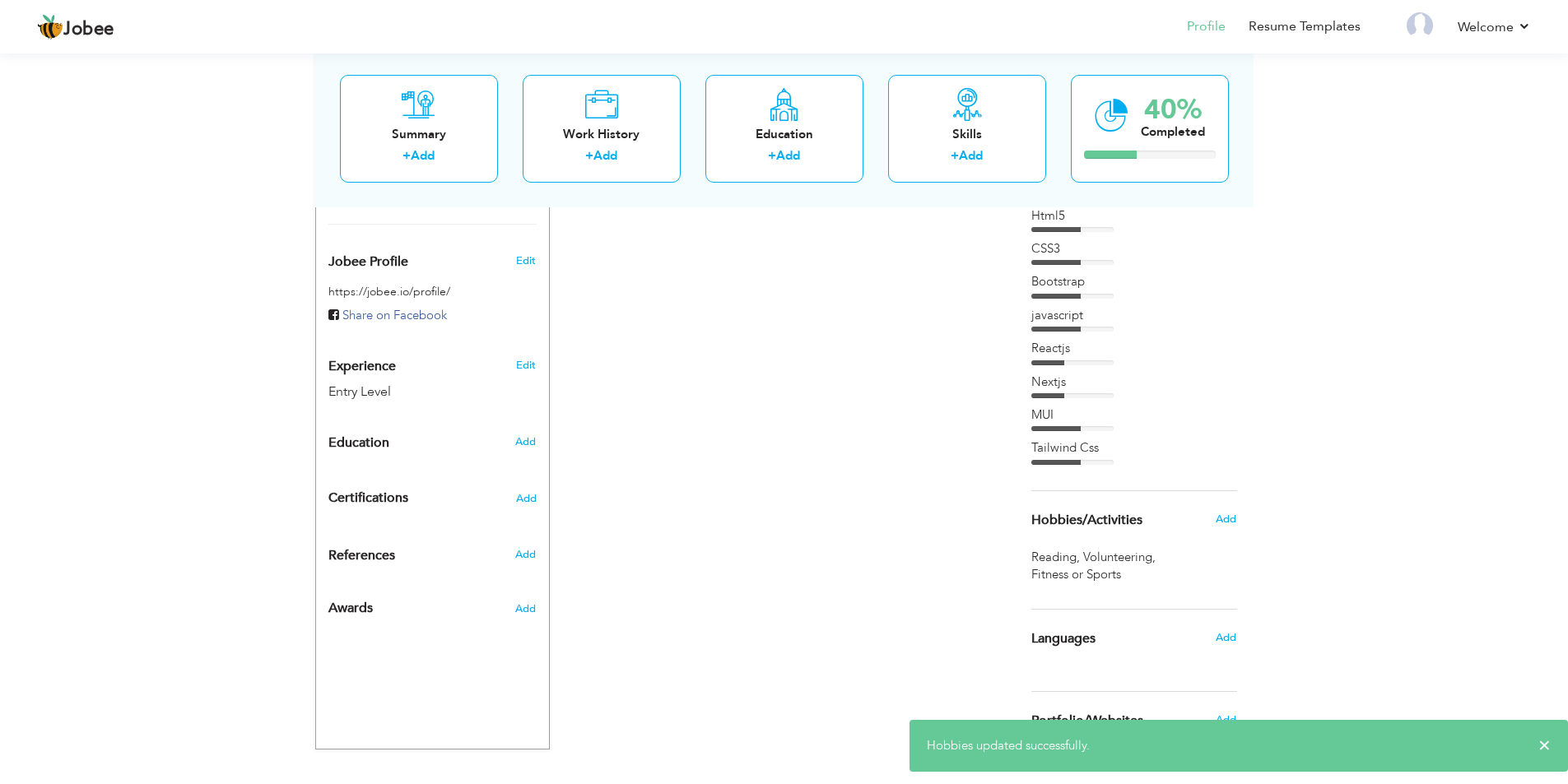 scroll, scrollTop: 498, scrollLeft: 0, axis: vertical 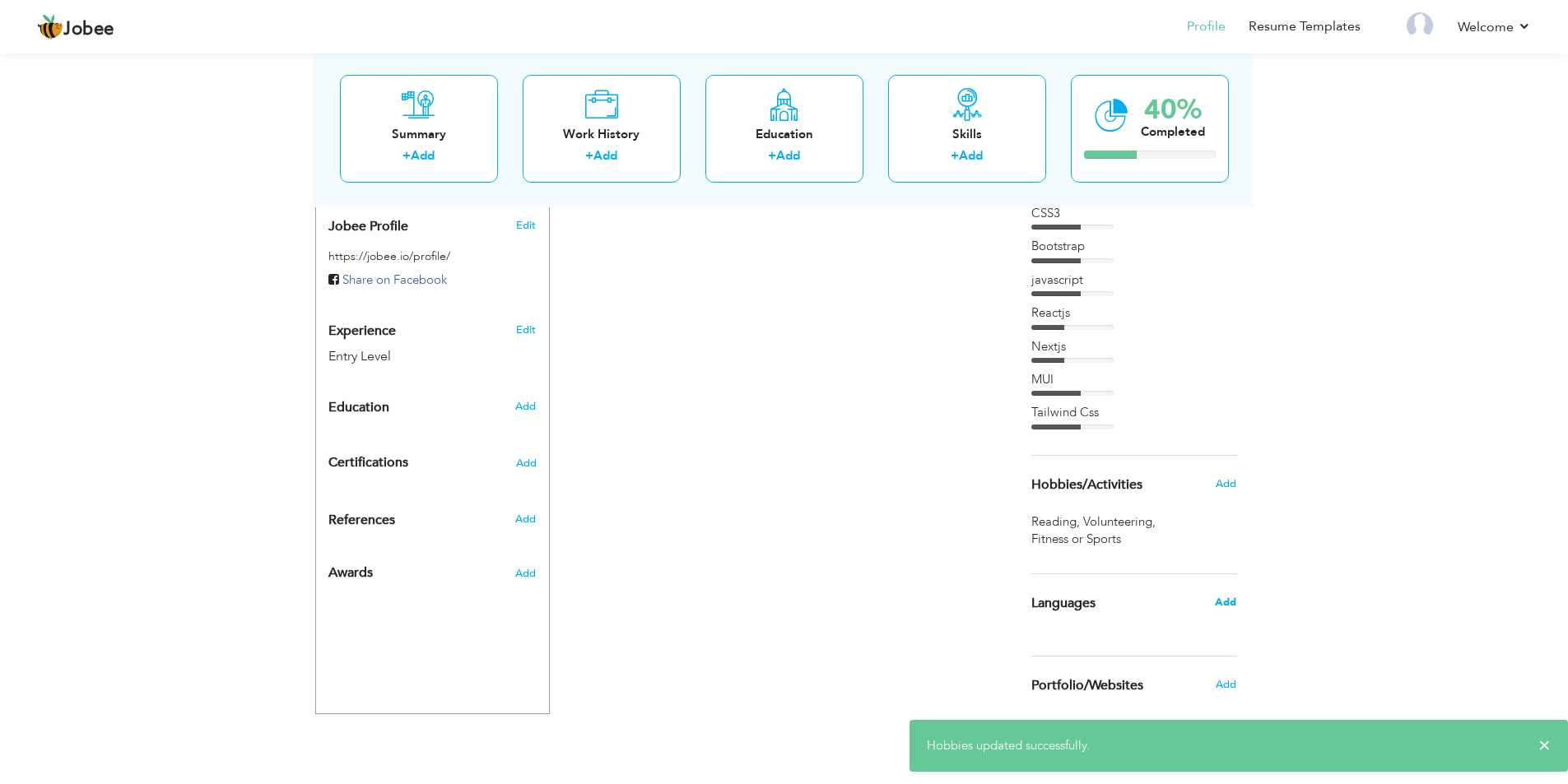 click on "Add" at bounding box center [1226, 602] 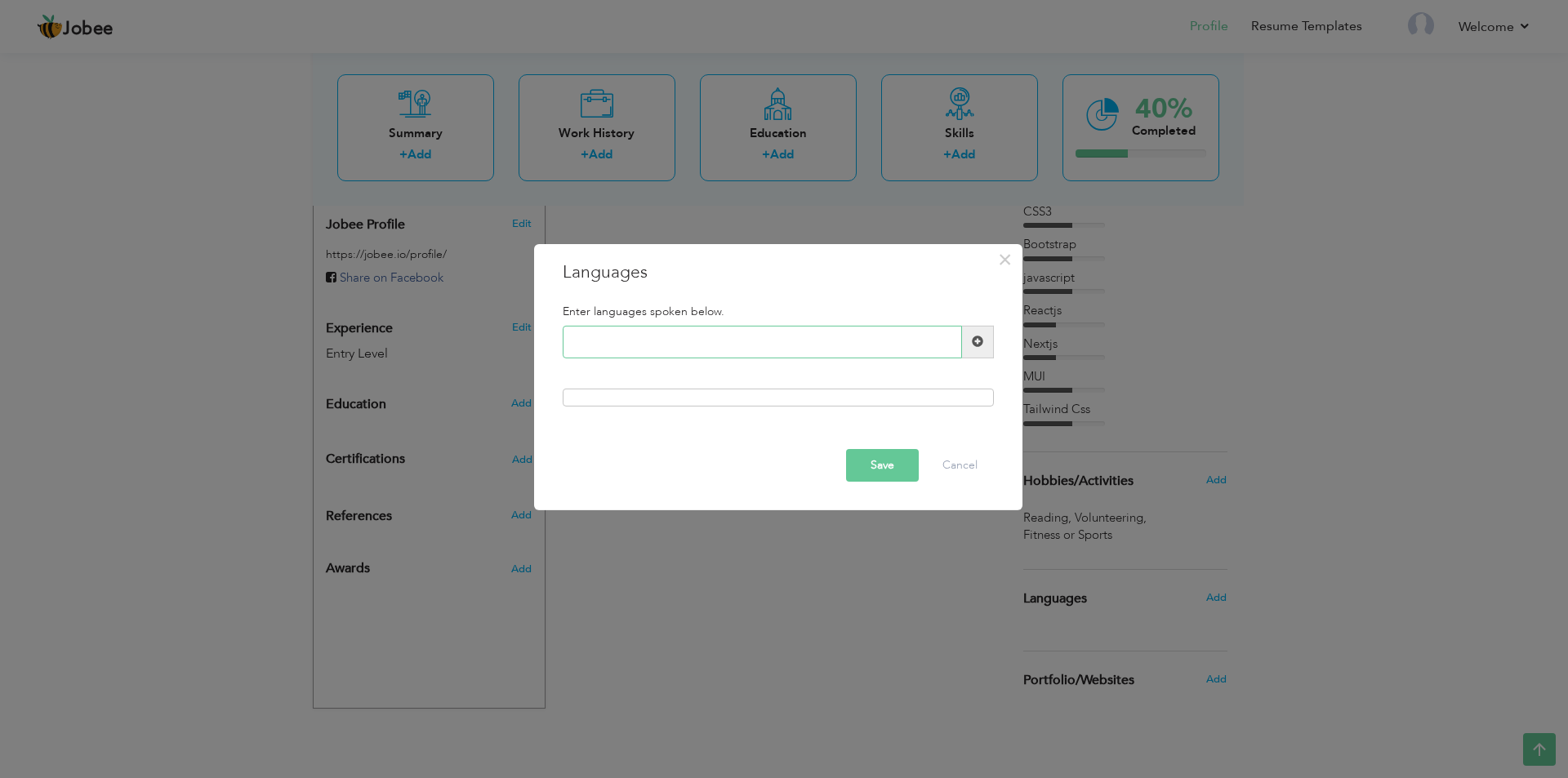 click at bounding box center (762, 342) 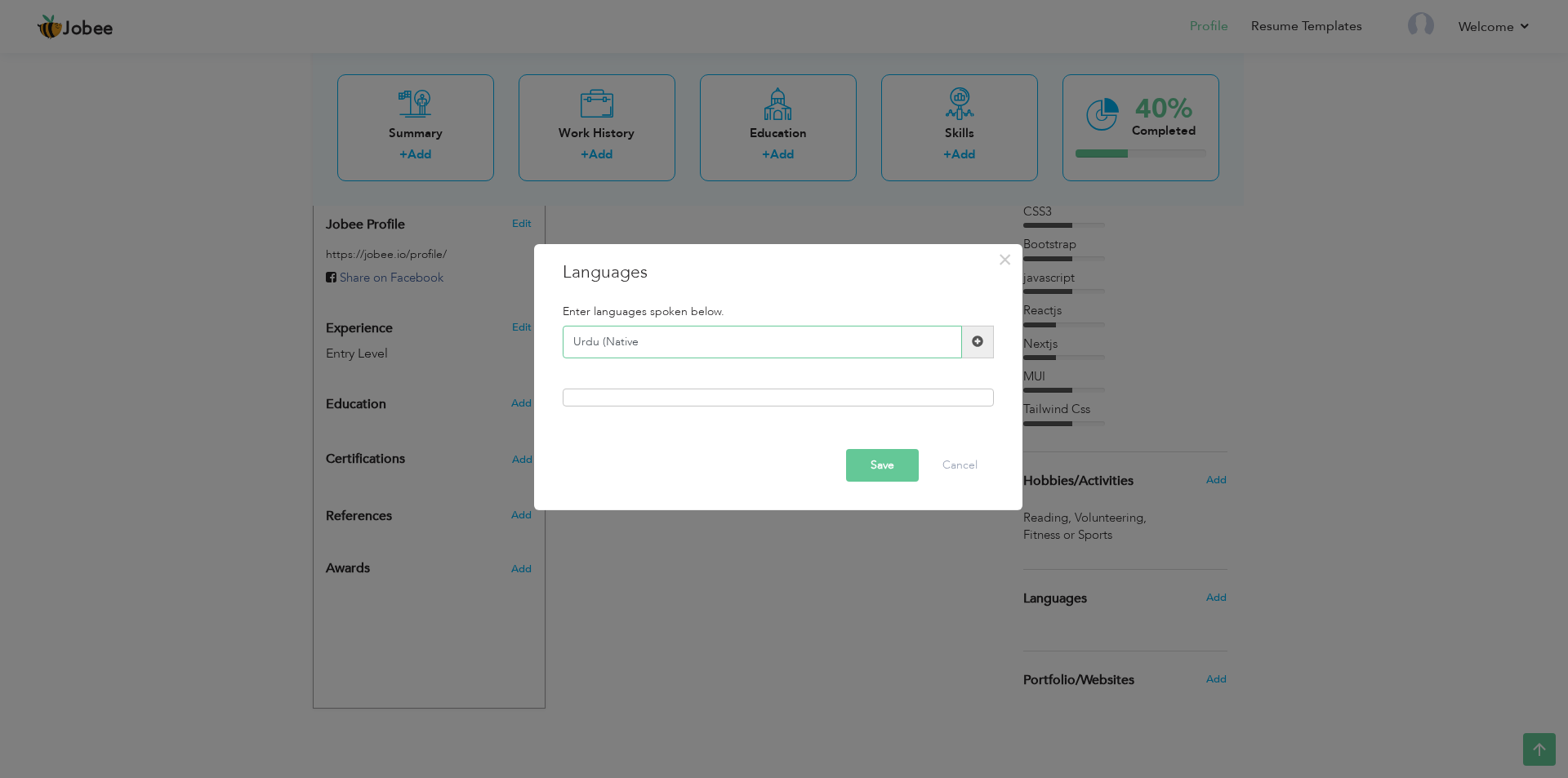 type on "Urdu Native" 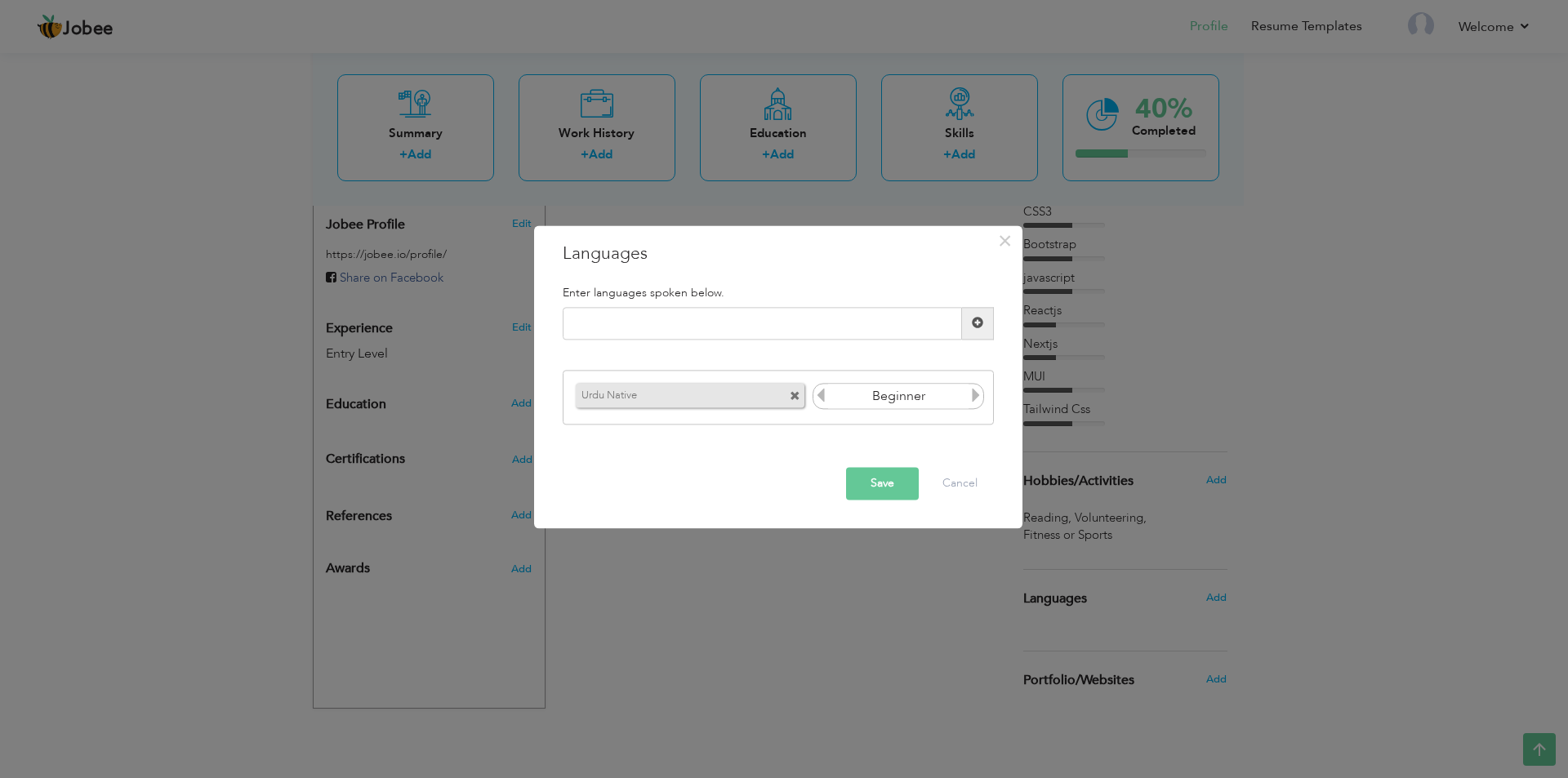 click at bounding box center (795, 397) 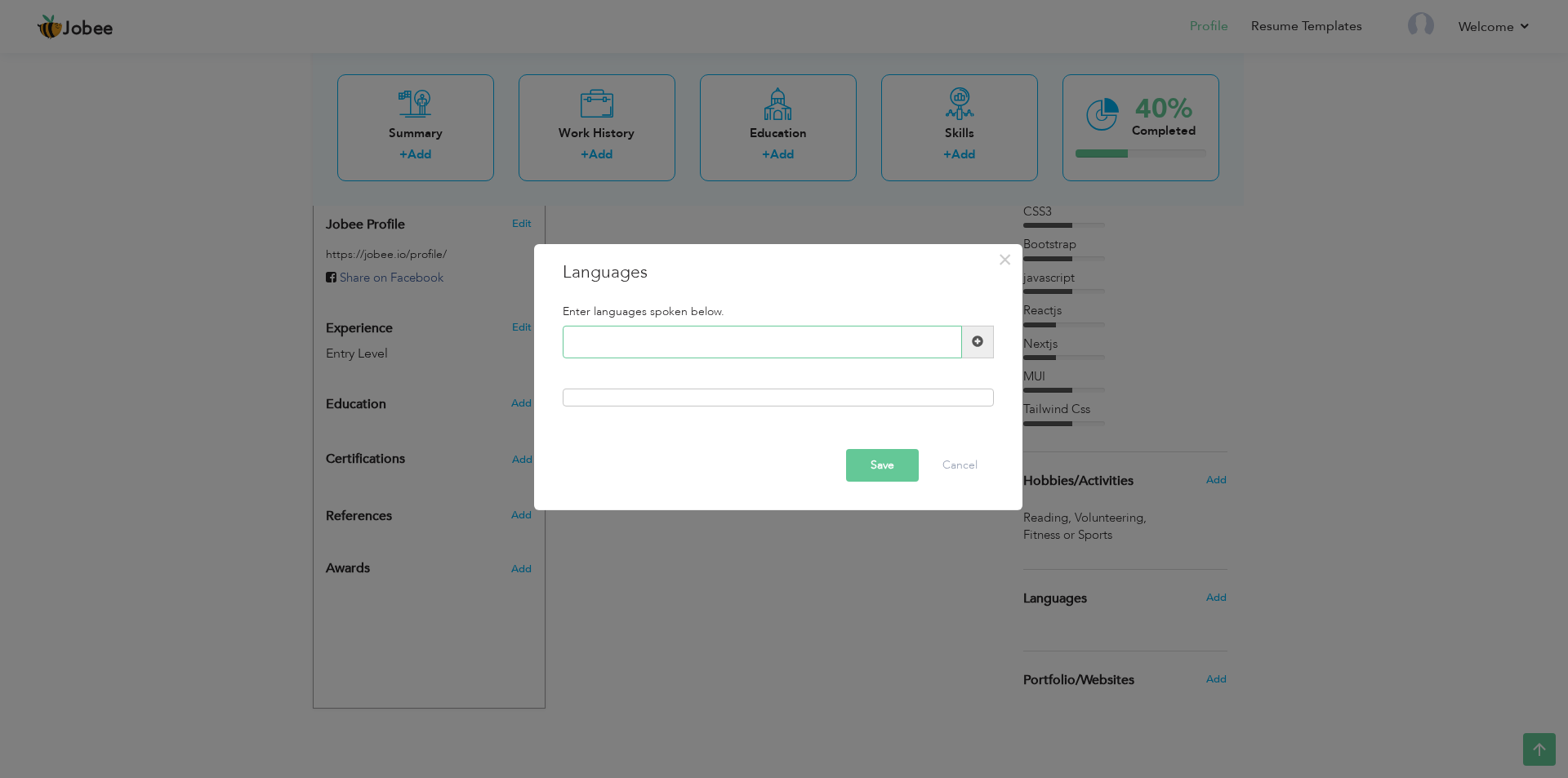 click at bounding box center (762, 342) 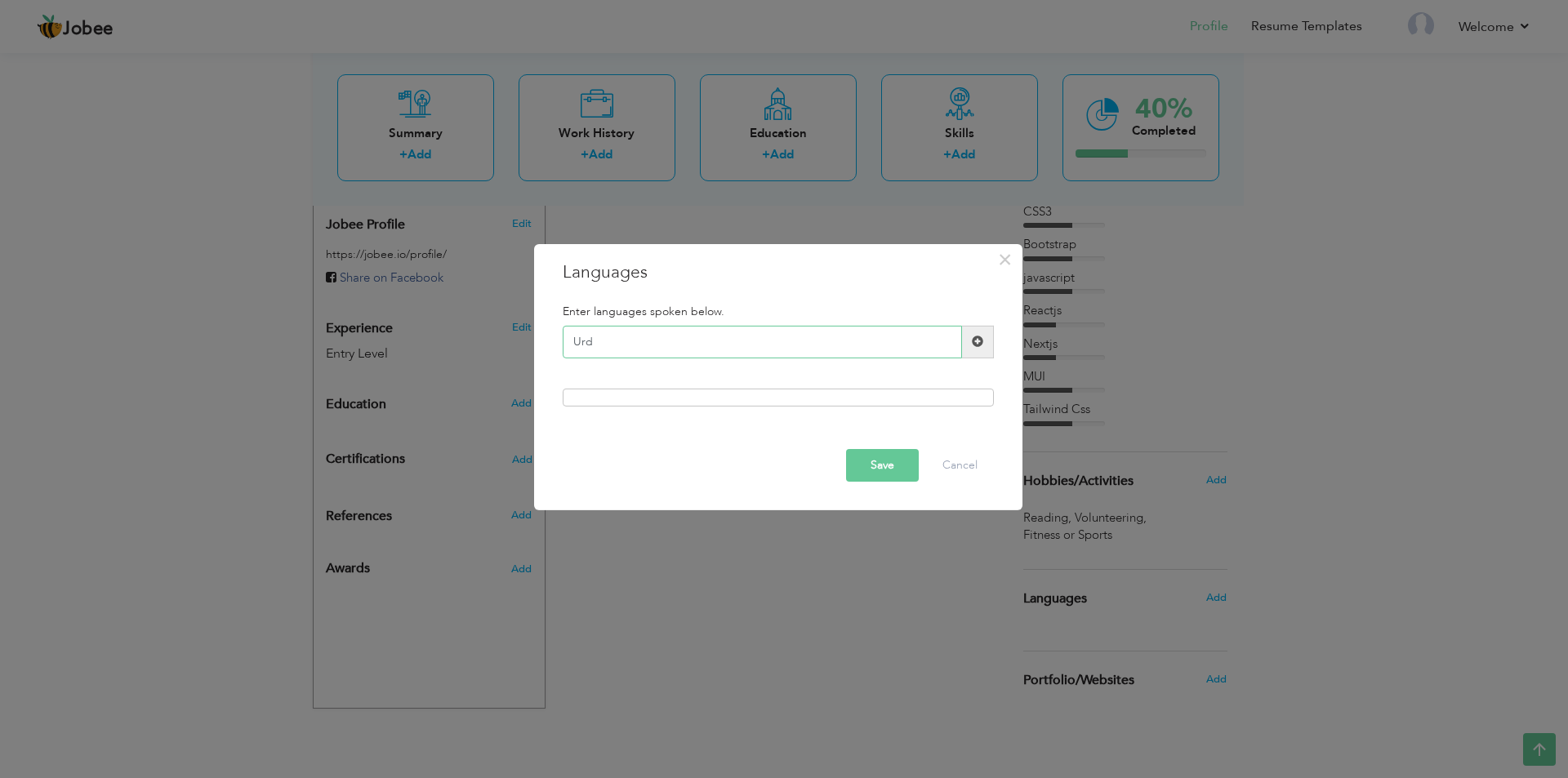 type on "Urdu" 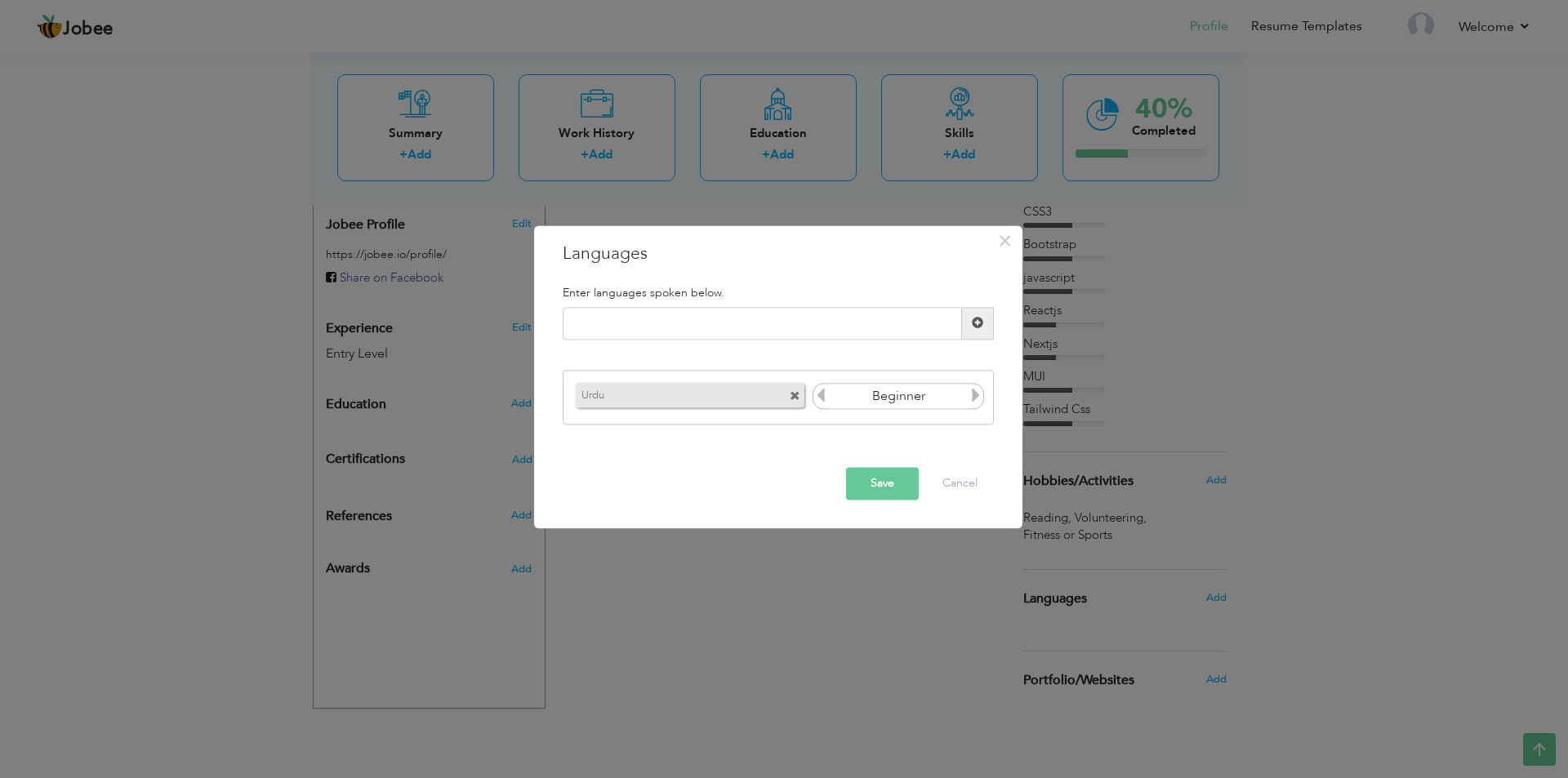 click on "Urdu Beginner" at bounding box center [778, 398] 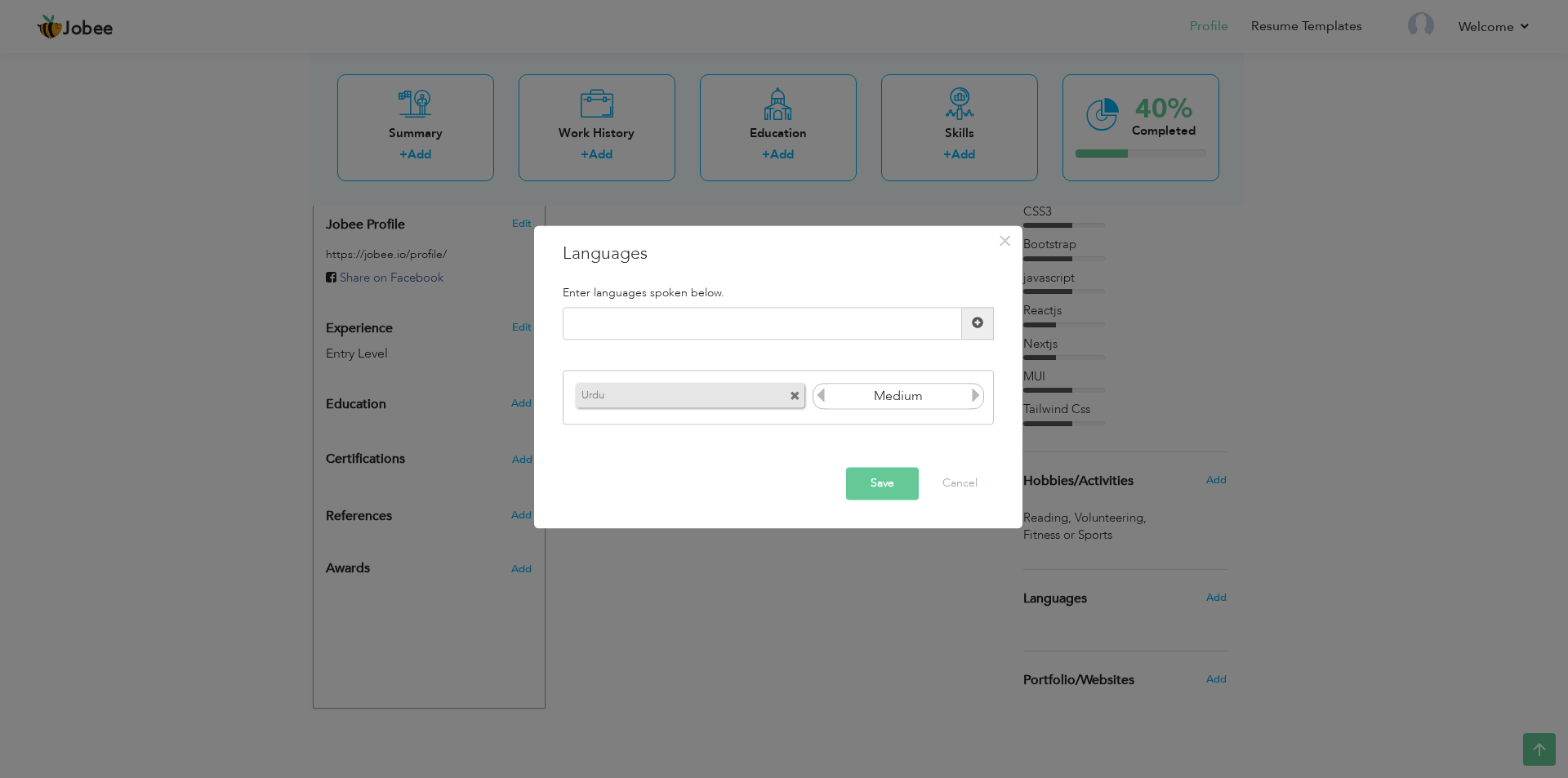 click at bounding box center [976, 396] 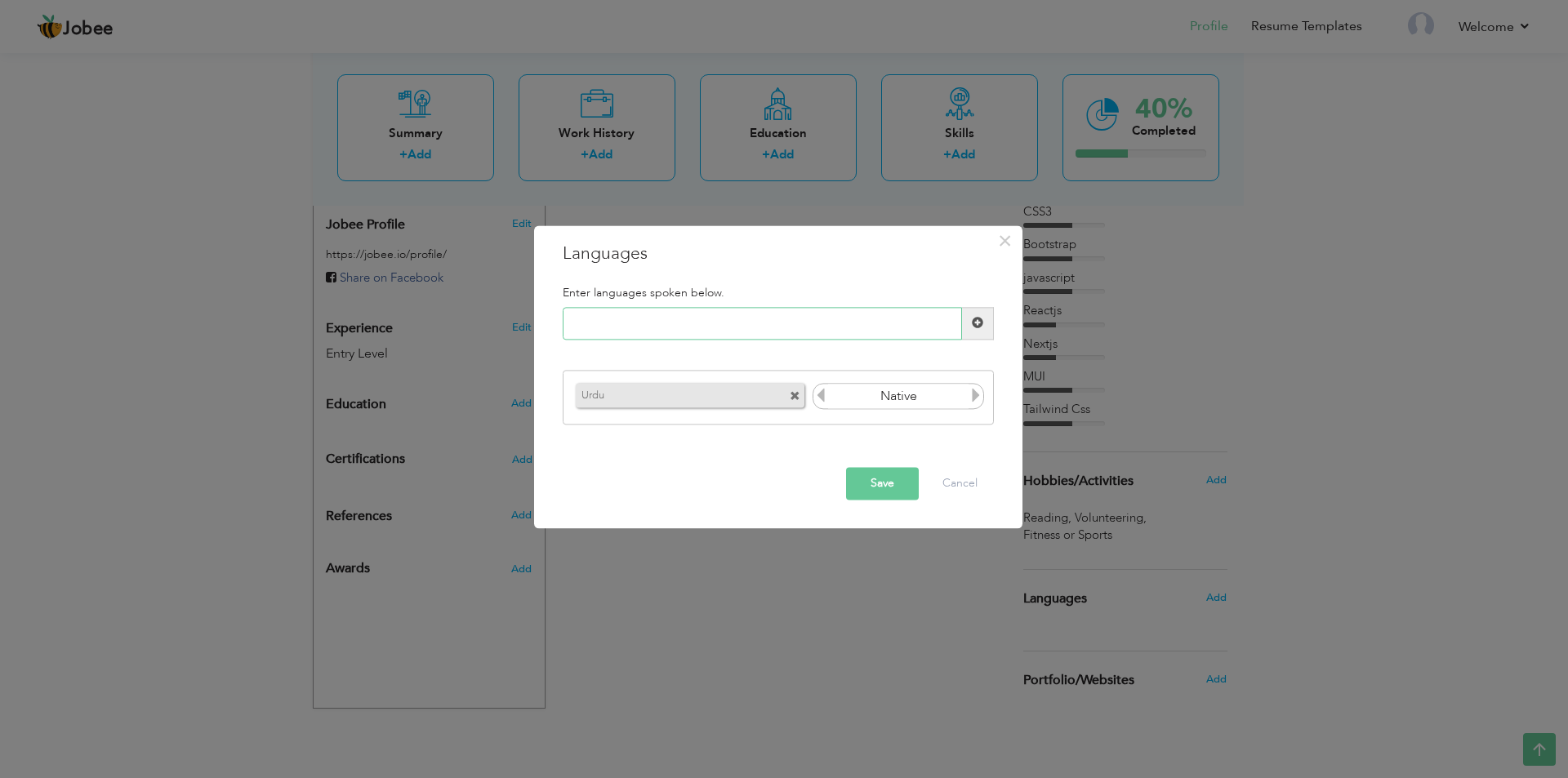 click at bounding box center [762, 323] 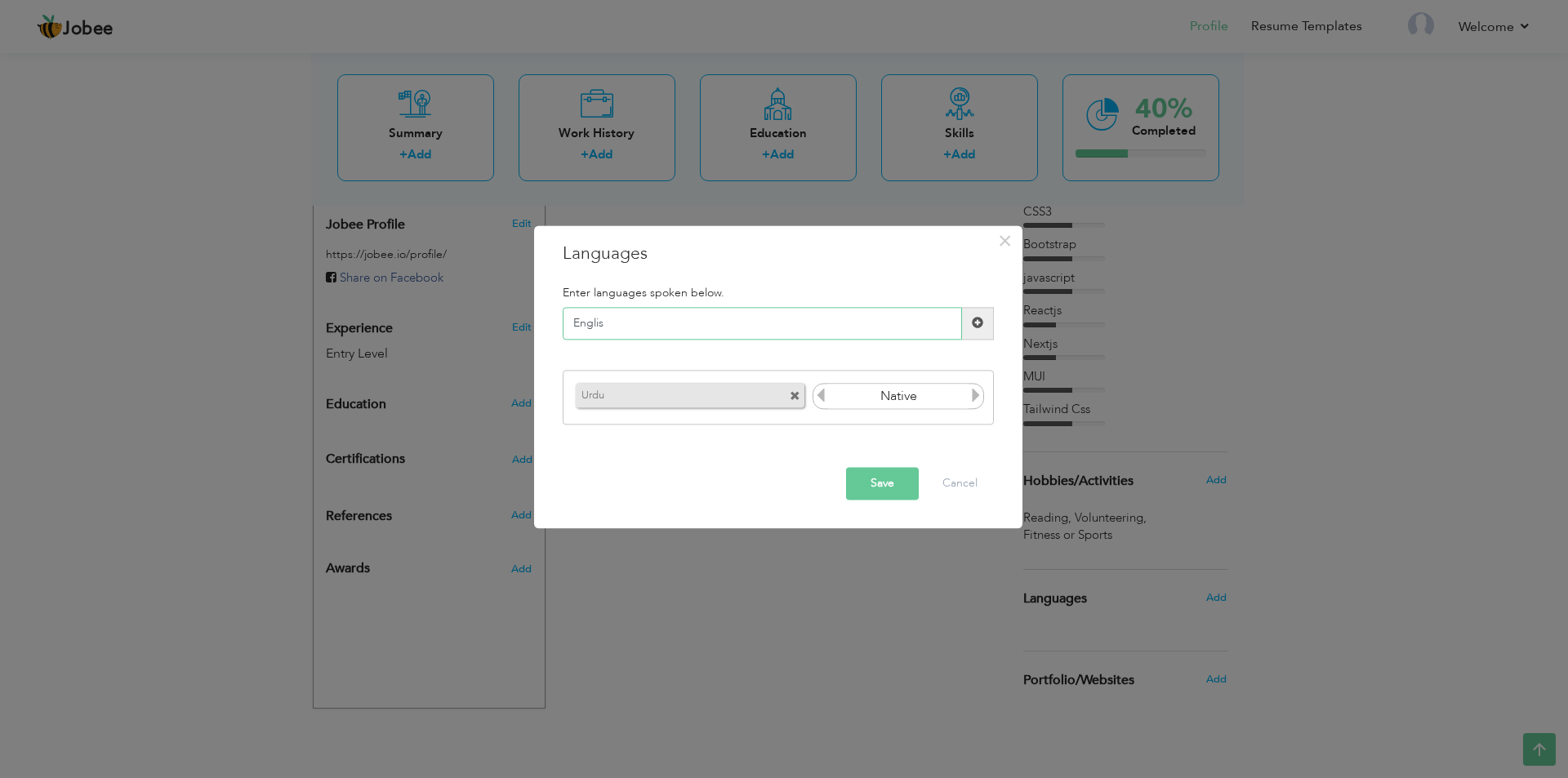 type on "English" 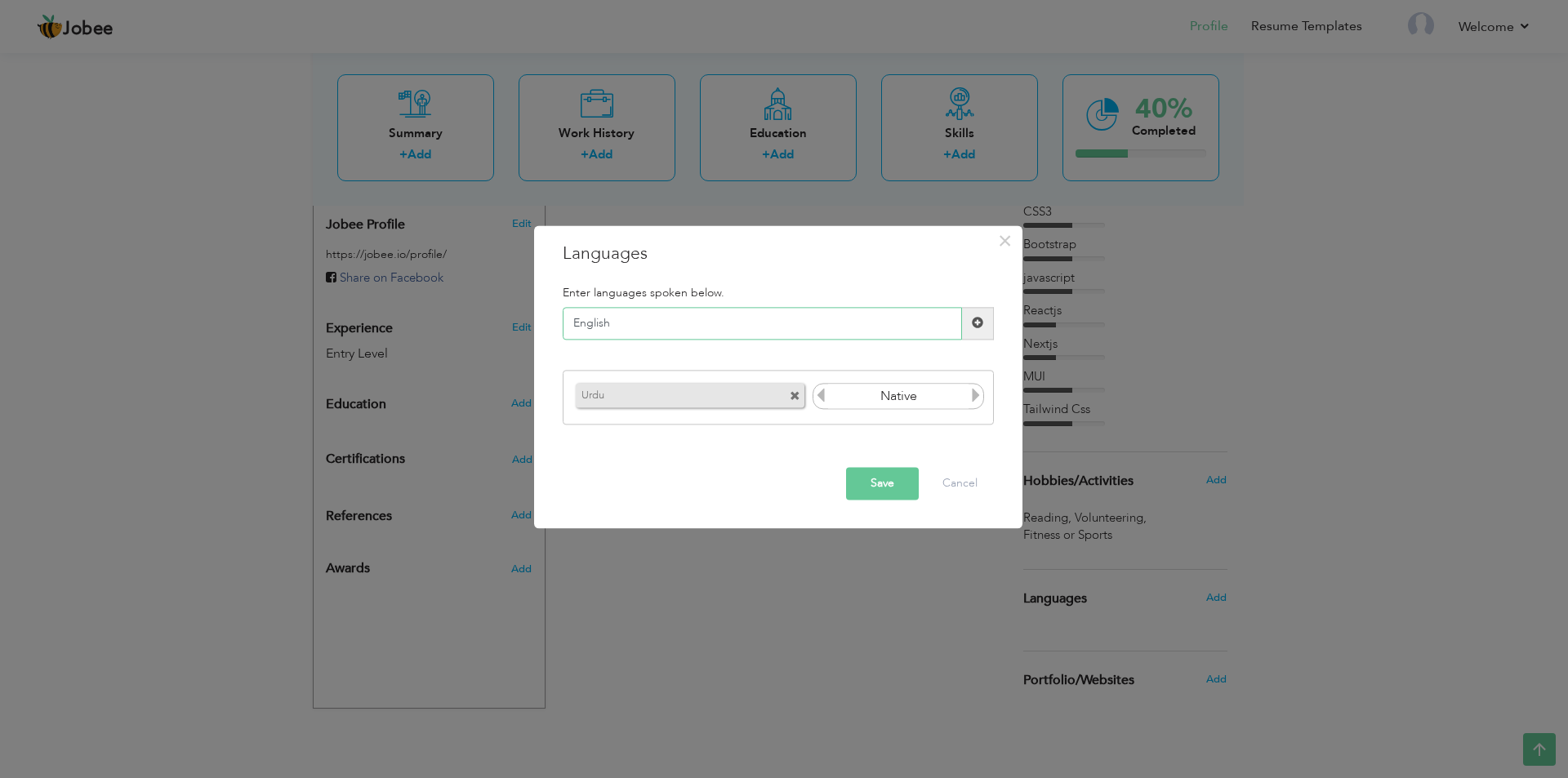 type 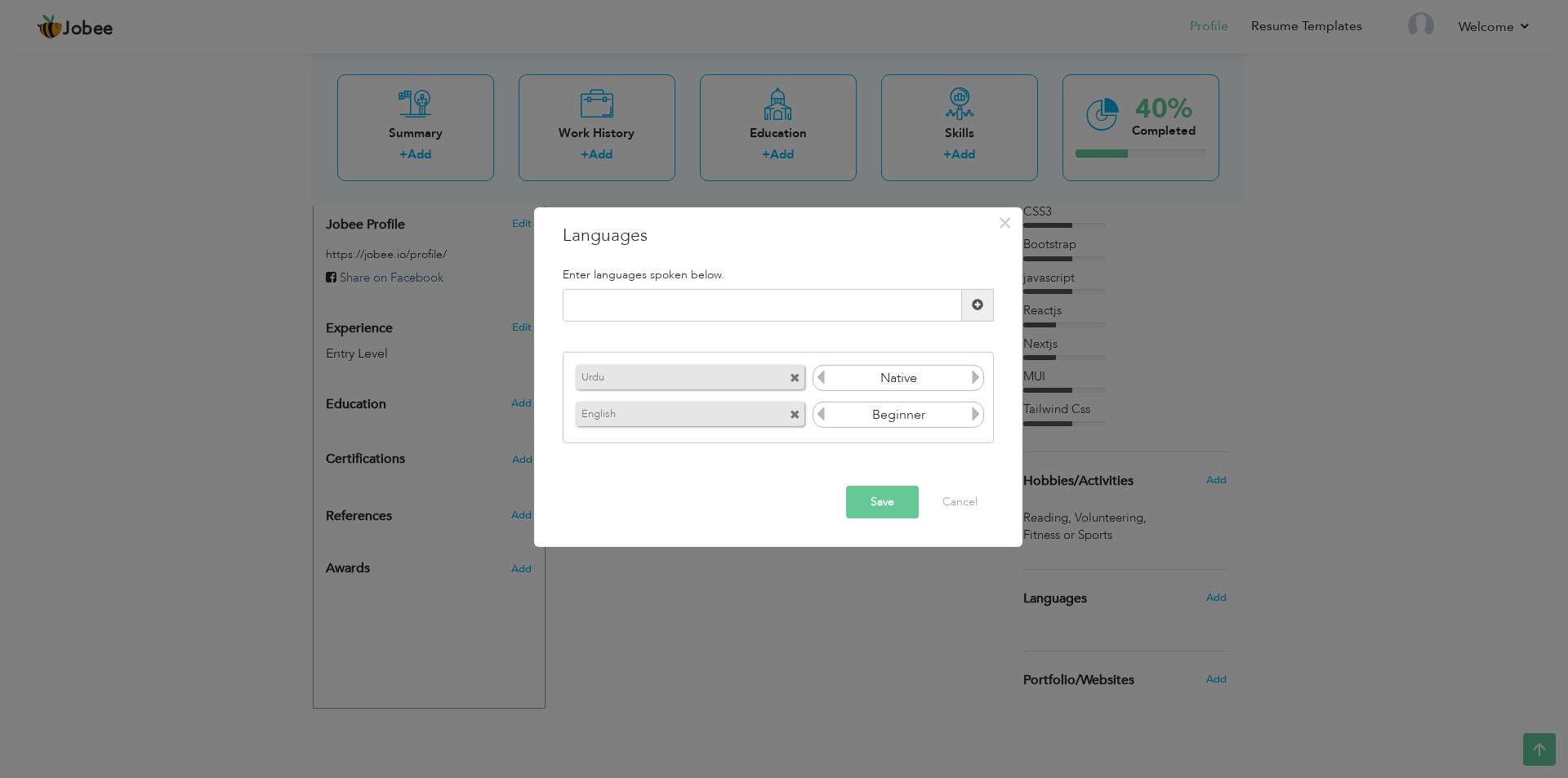click at bounding box center [976, 414] 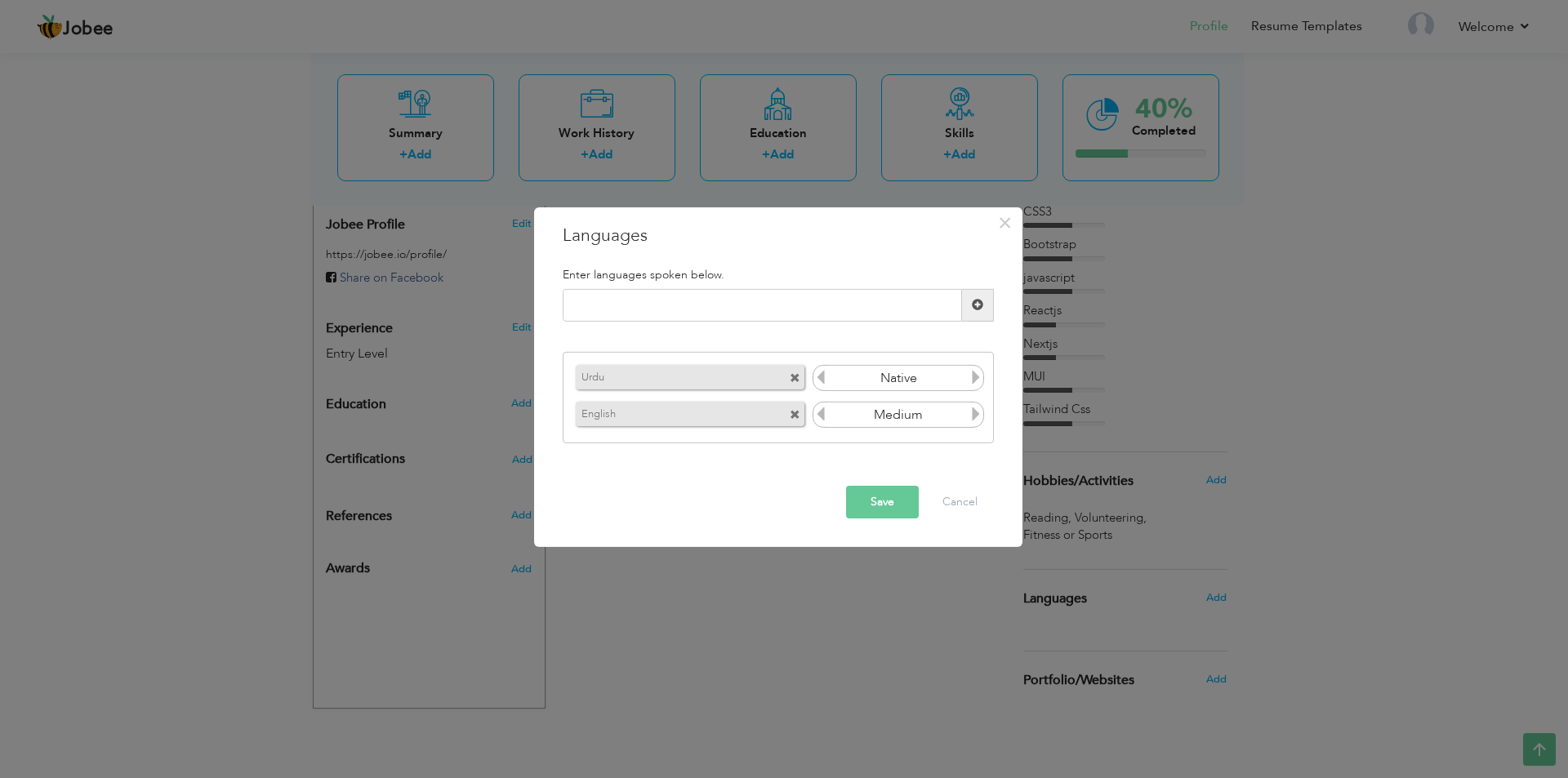 click at bounding box center (976, 414) 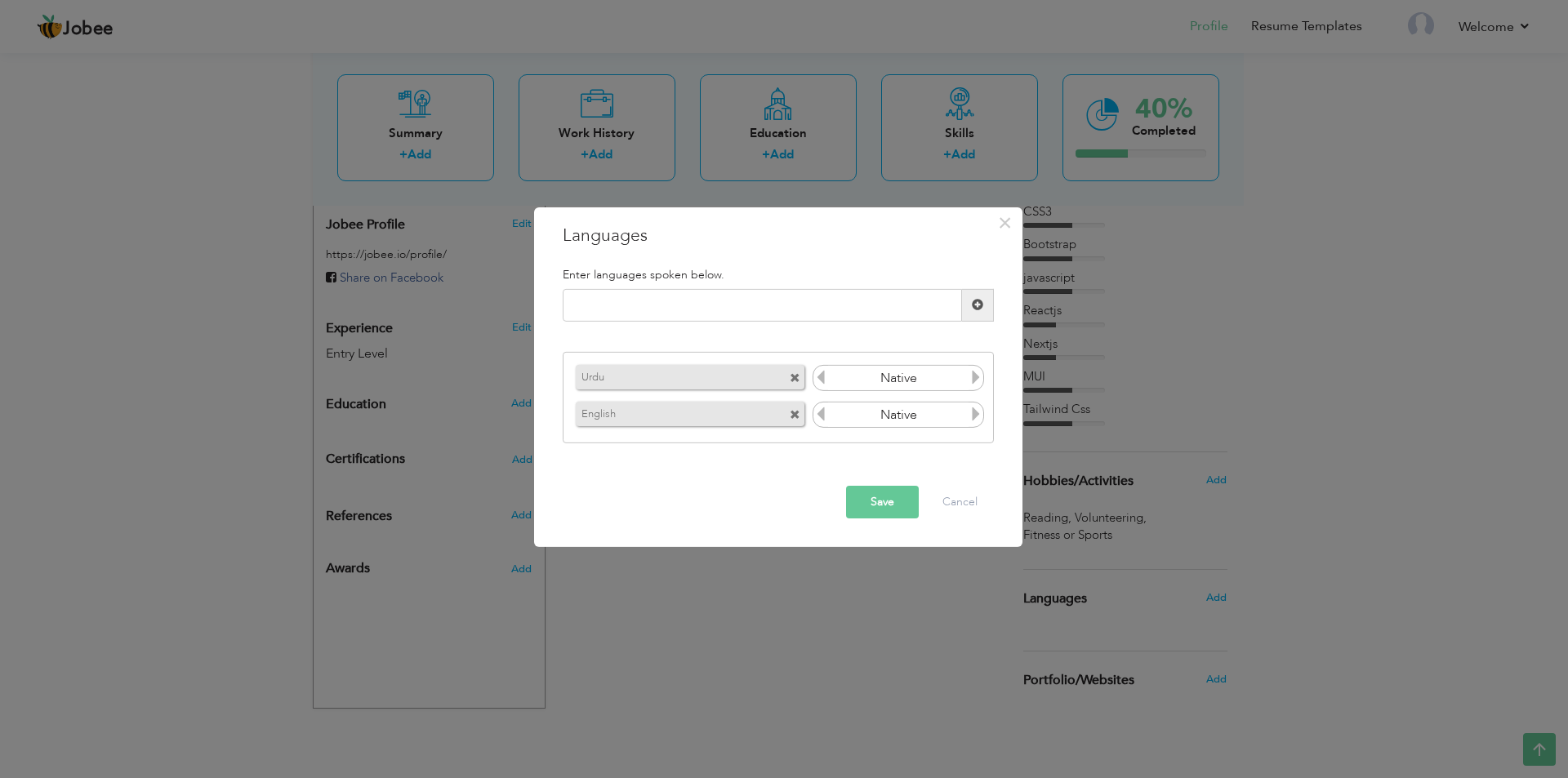 click at bounding box center (976, 414) 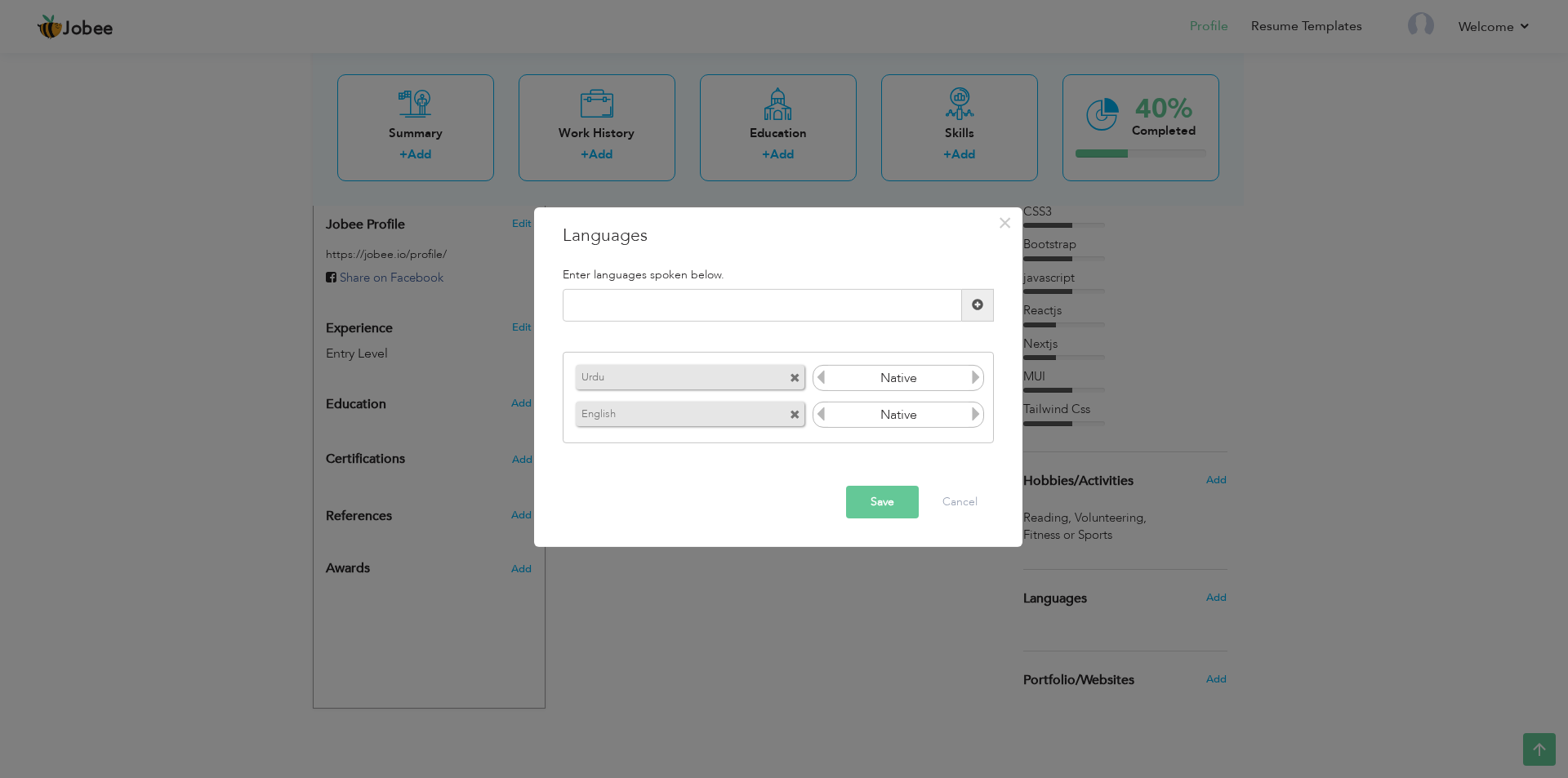 click at bounding box center (821, 414) 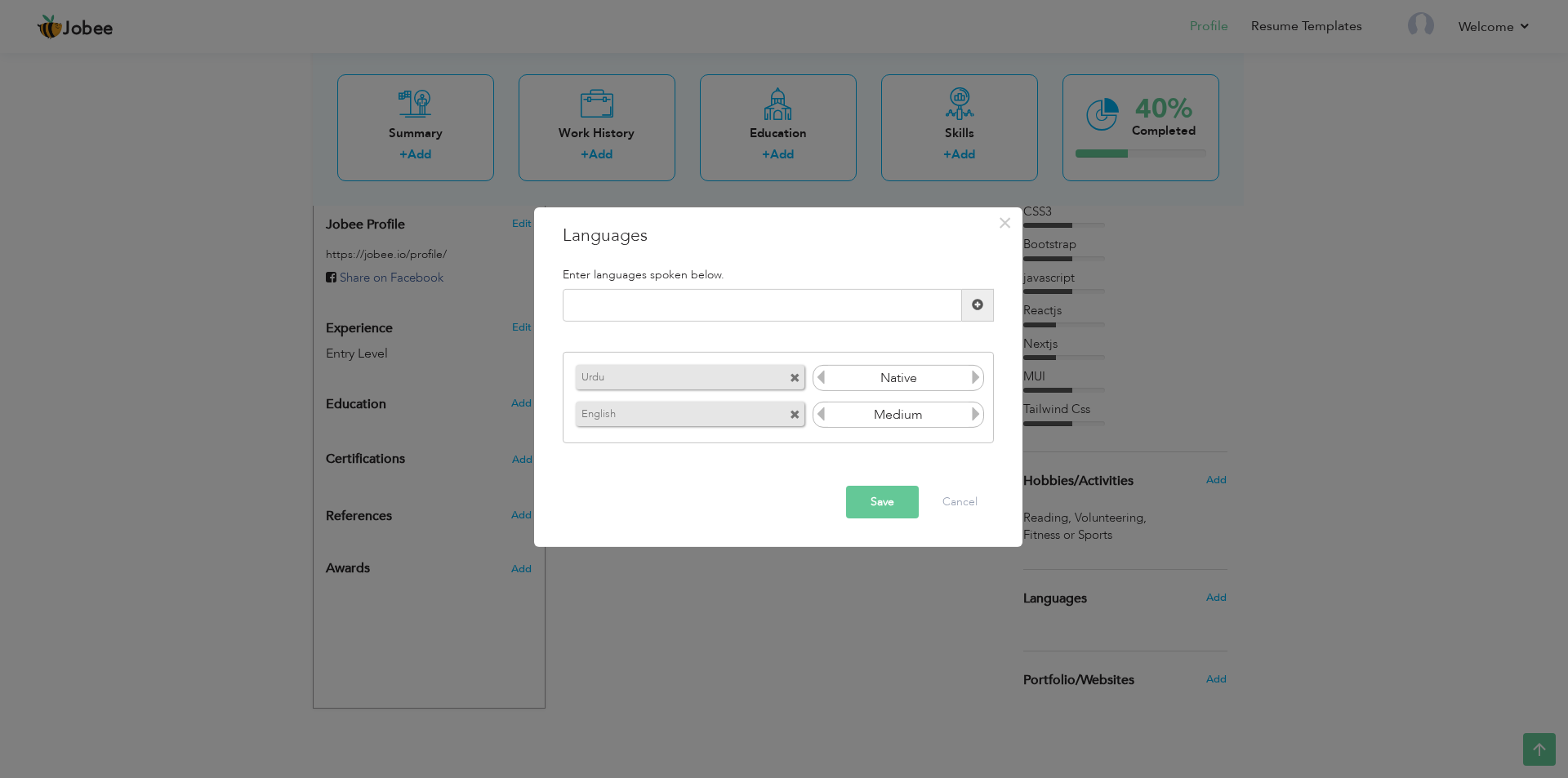 click on "Save" at bounding box center (882, 502) 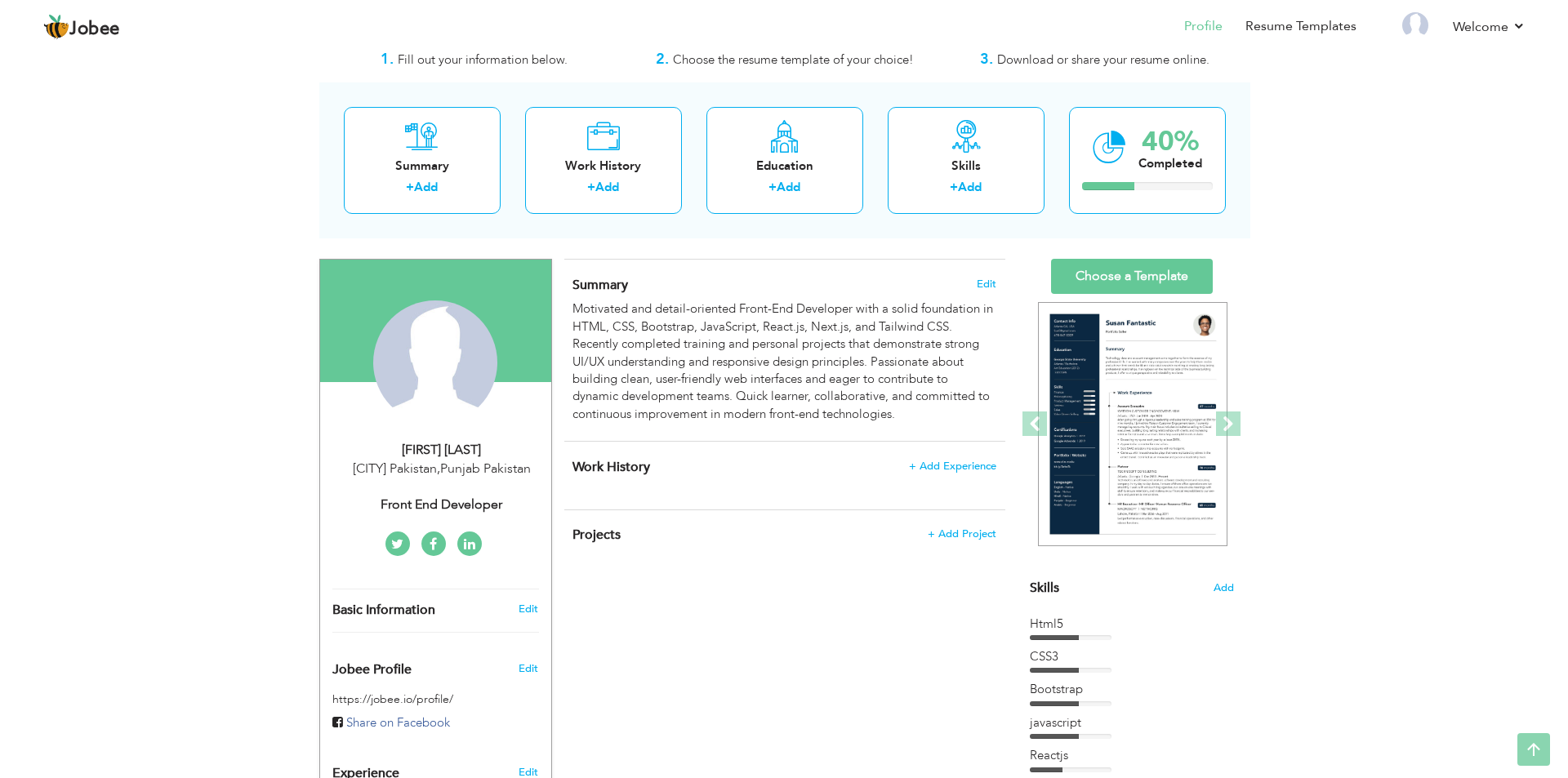 scroll, scrollTop: 0, scrollLeft: 0, axis: both 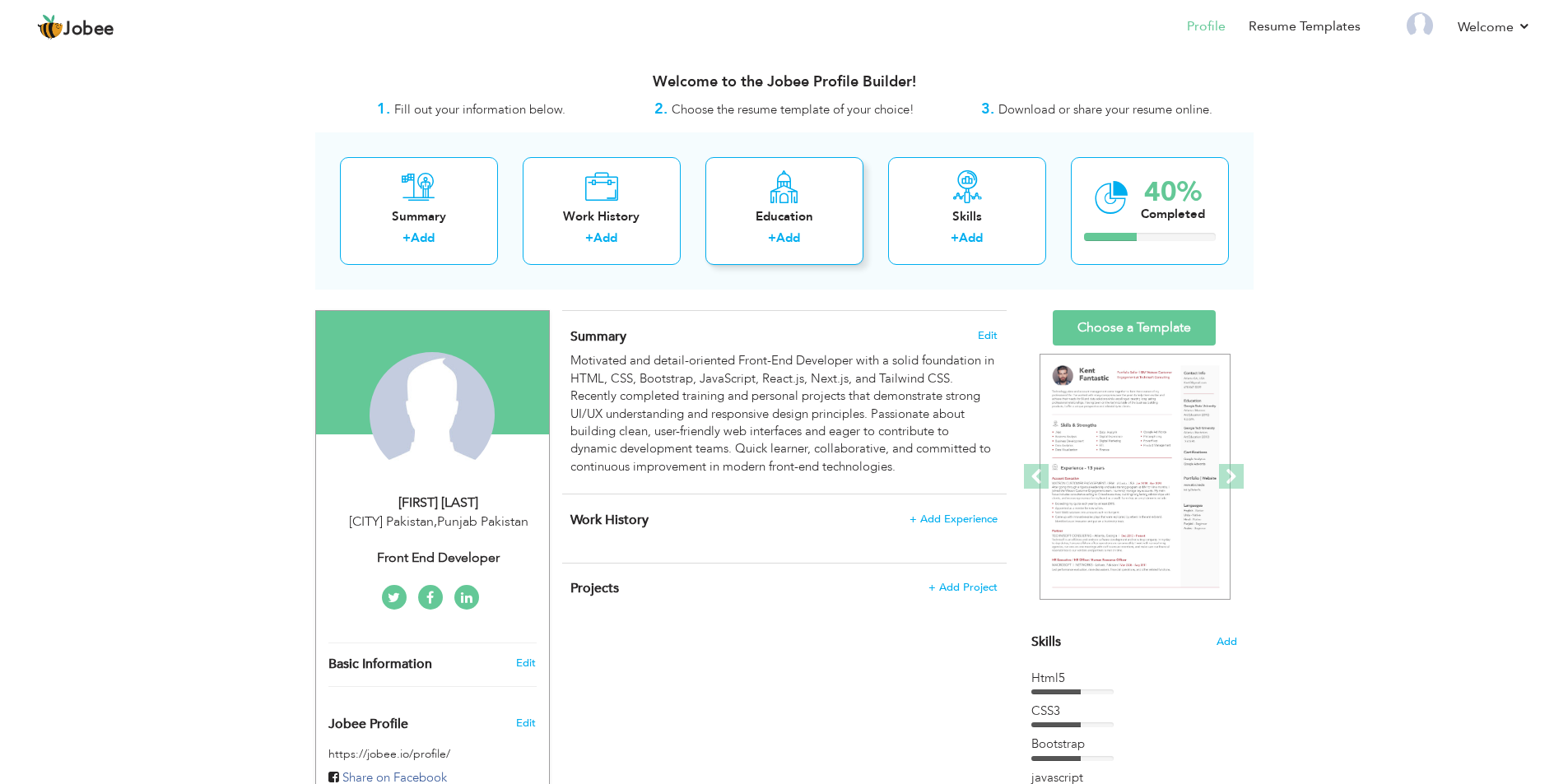 click on "Education
+  Add" at bounding box center [784, 211] 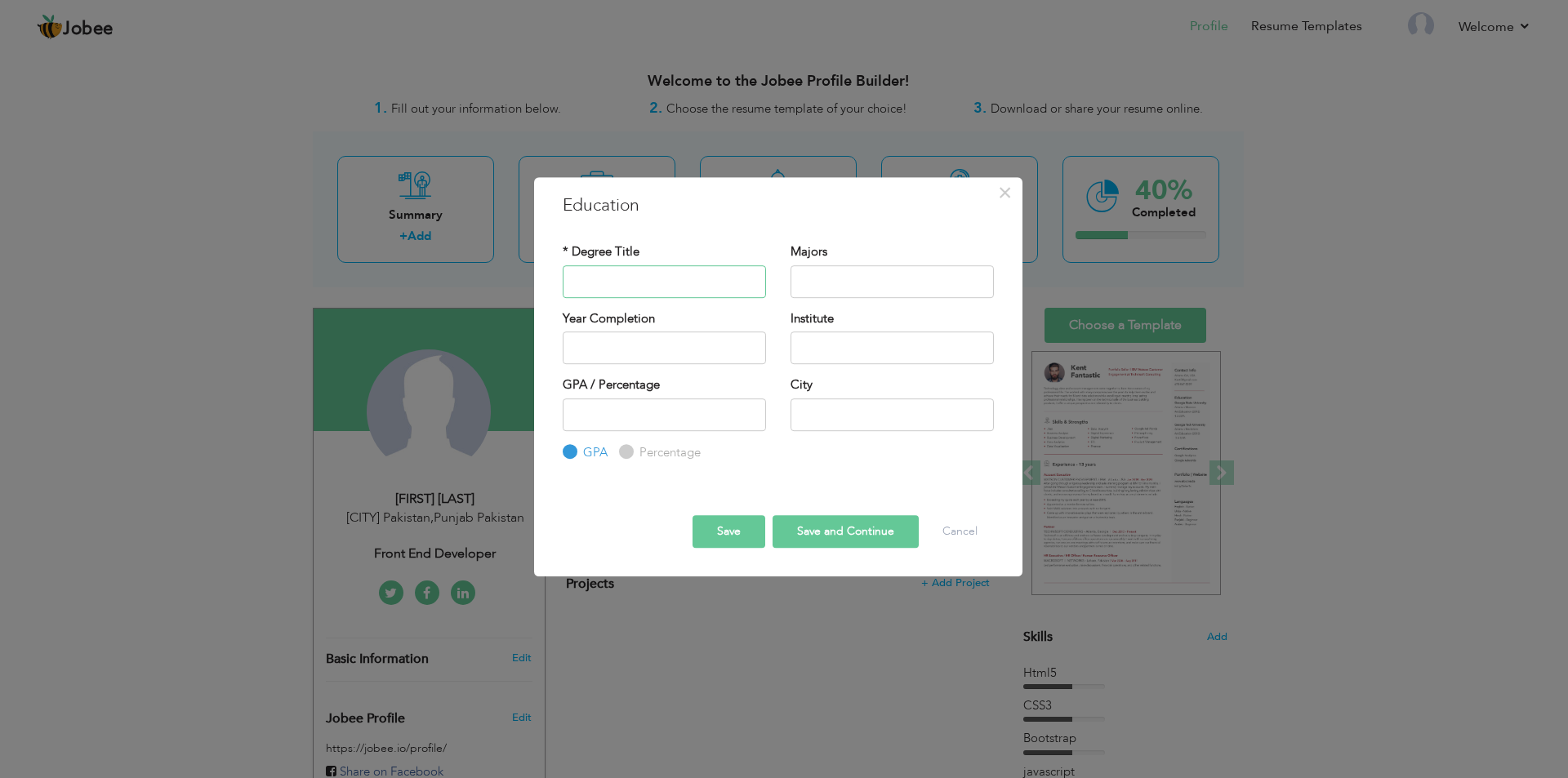 click at bounding box center [664, 282] 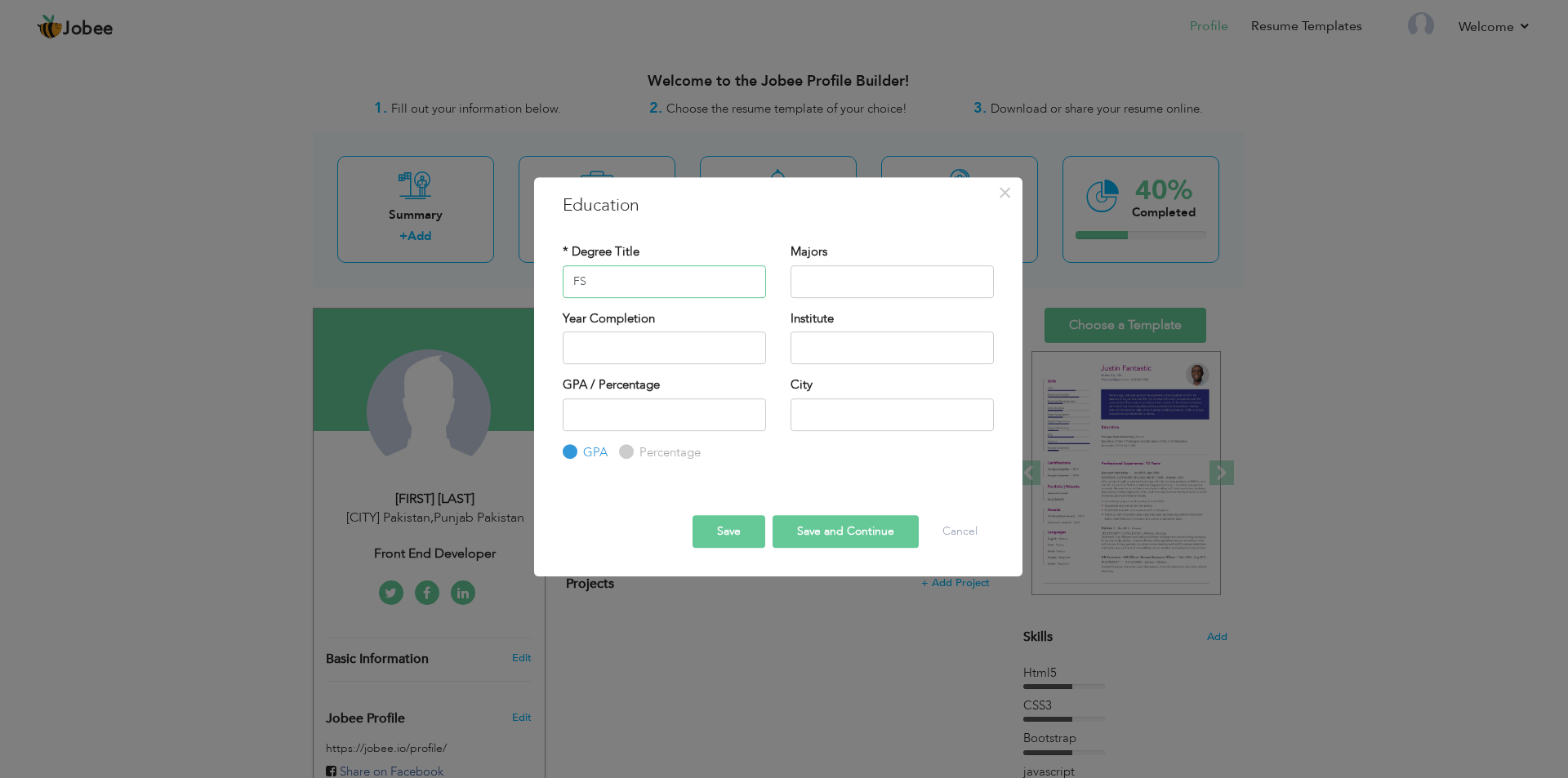 type on "F" 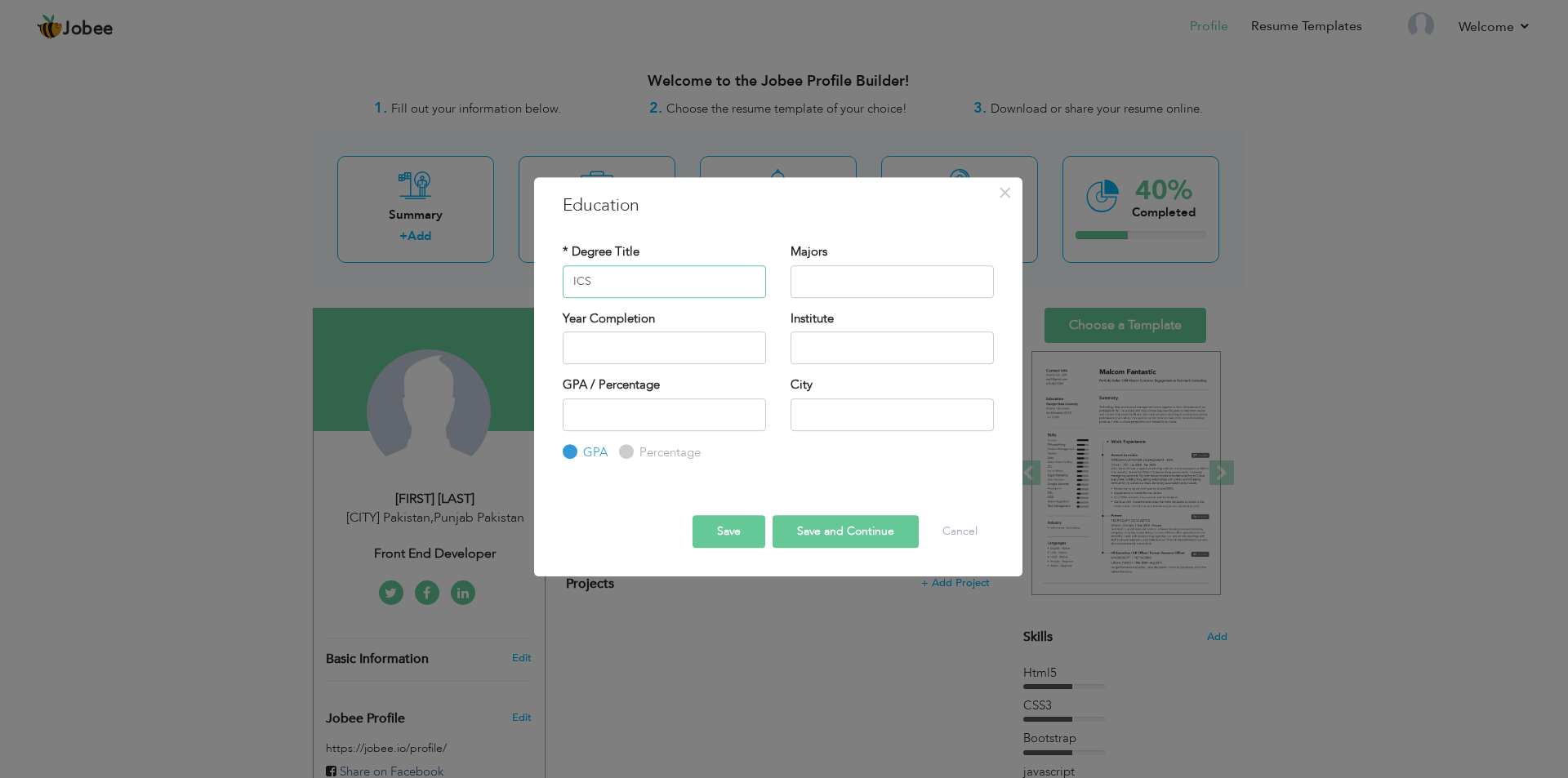 type on "ICS" 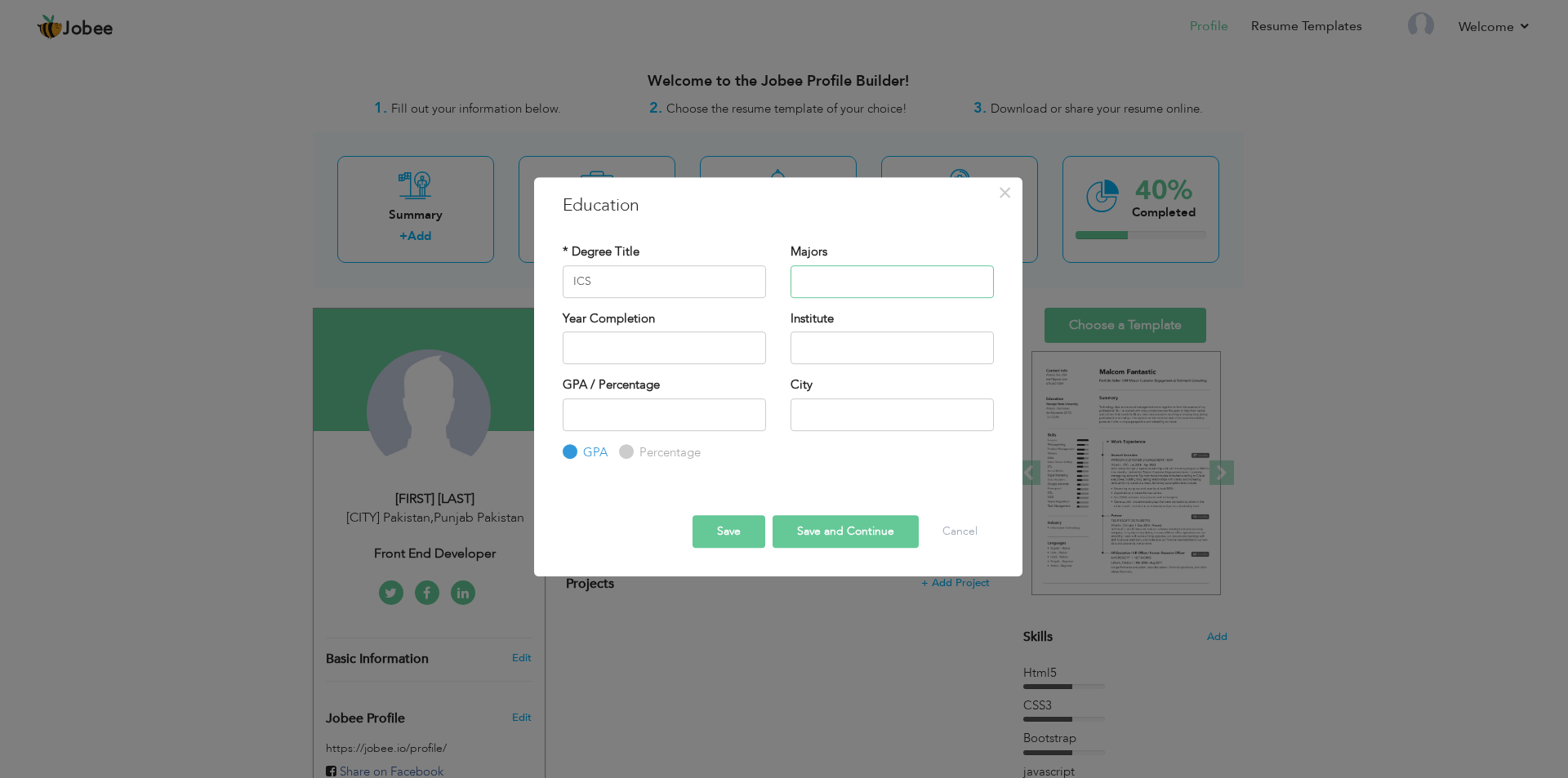click at bounding box center (892, 282) 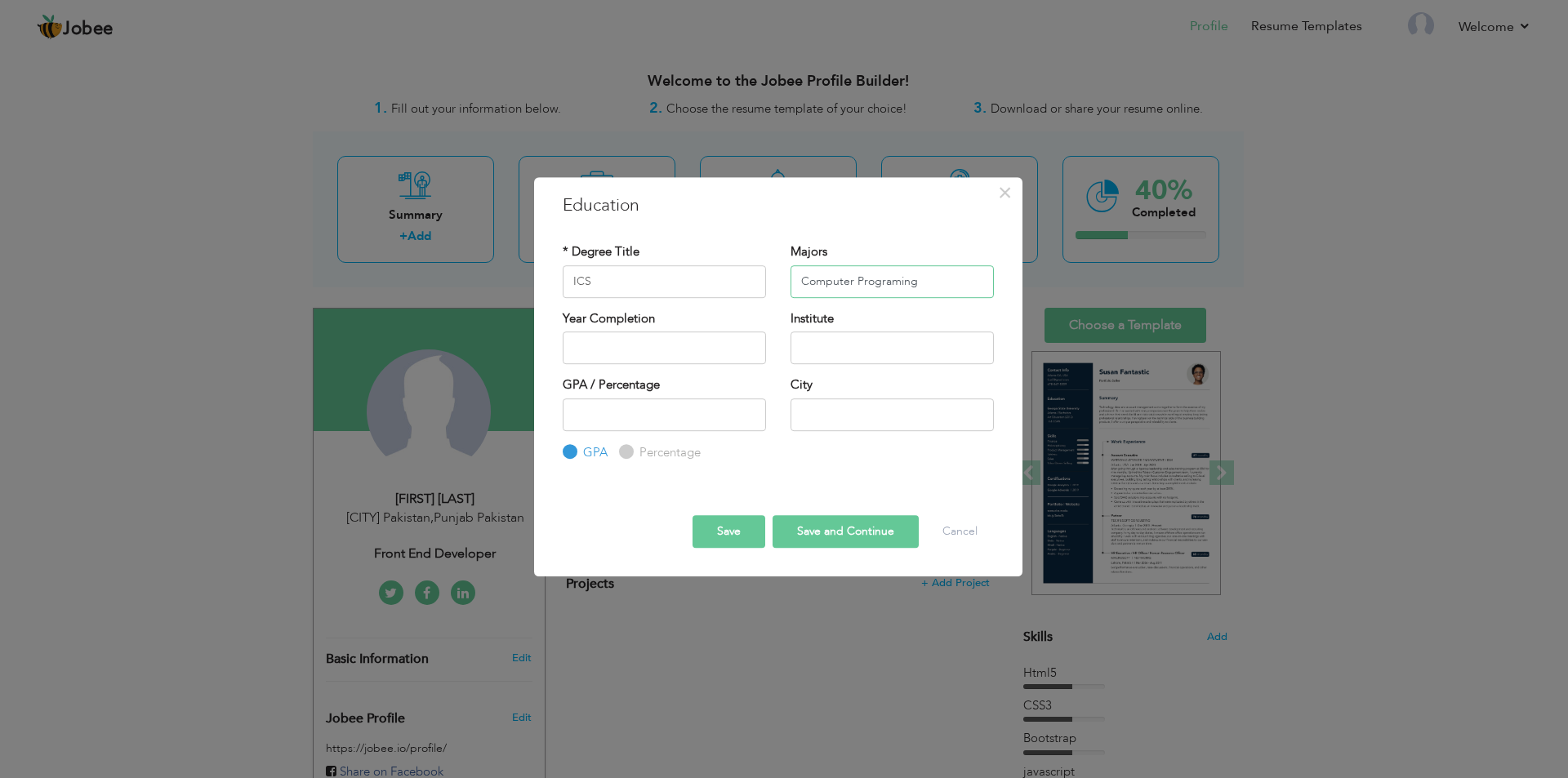 type on "Computer Programing" 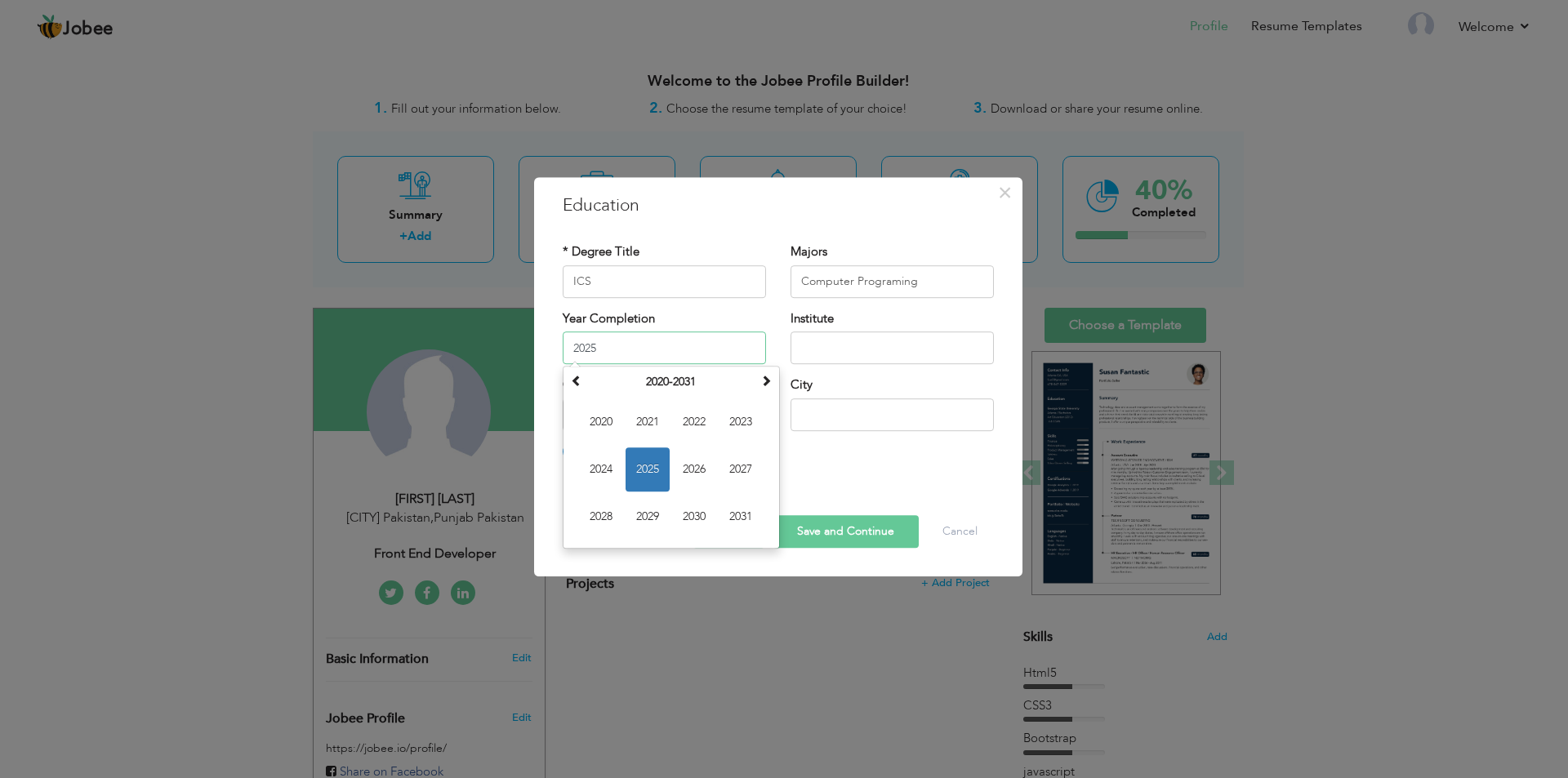click on "2025" at bounding box center (664, 348) 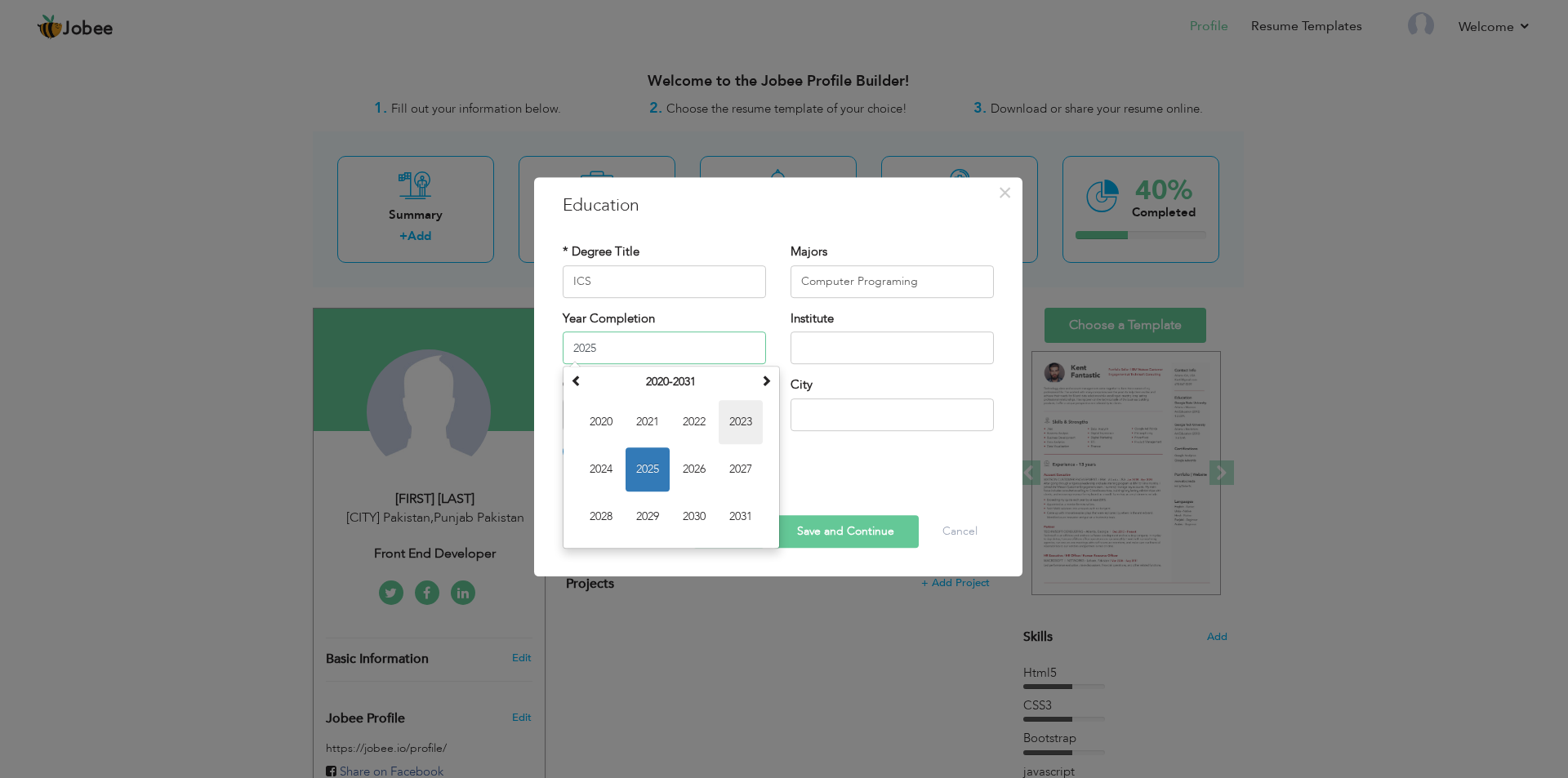 click on "2023" at bounding box center [741, 422] 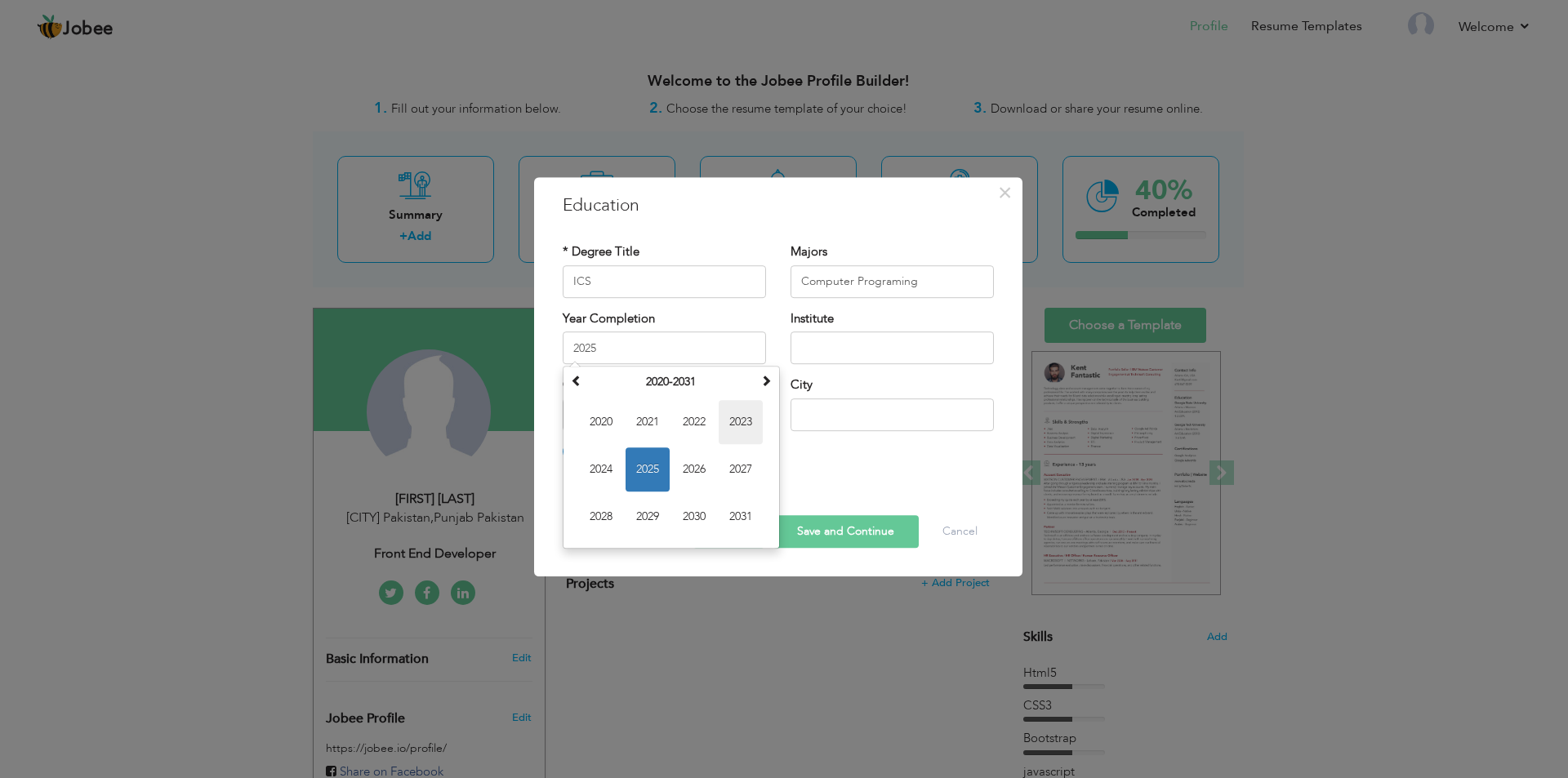 type on "2023" 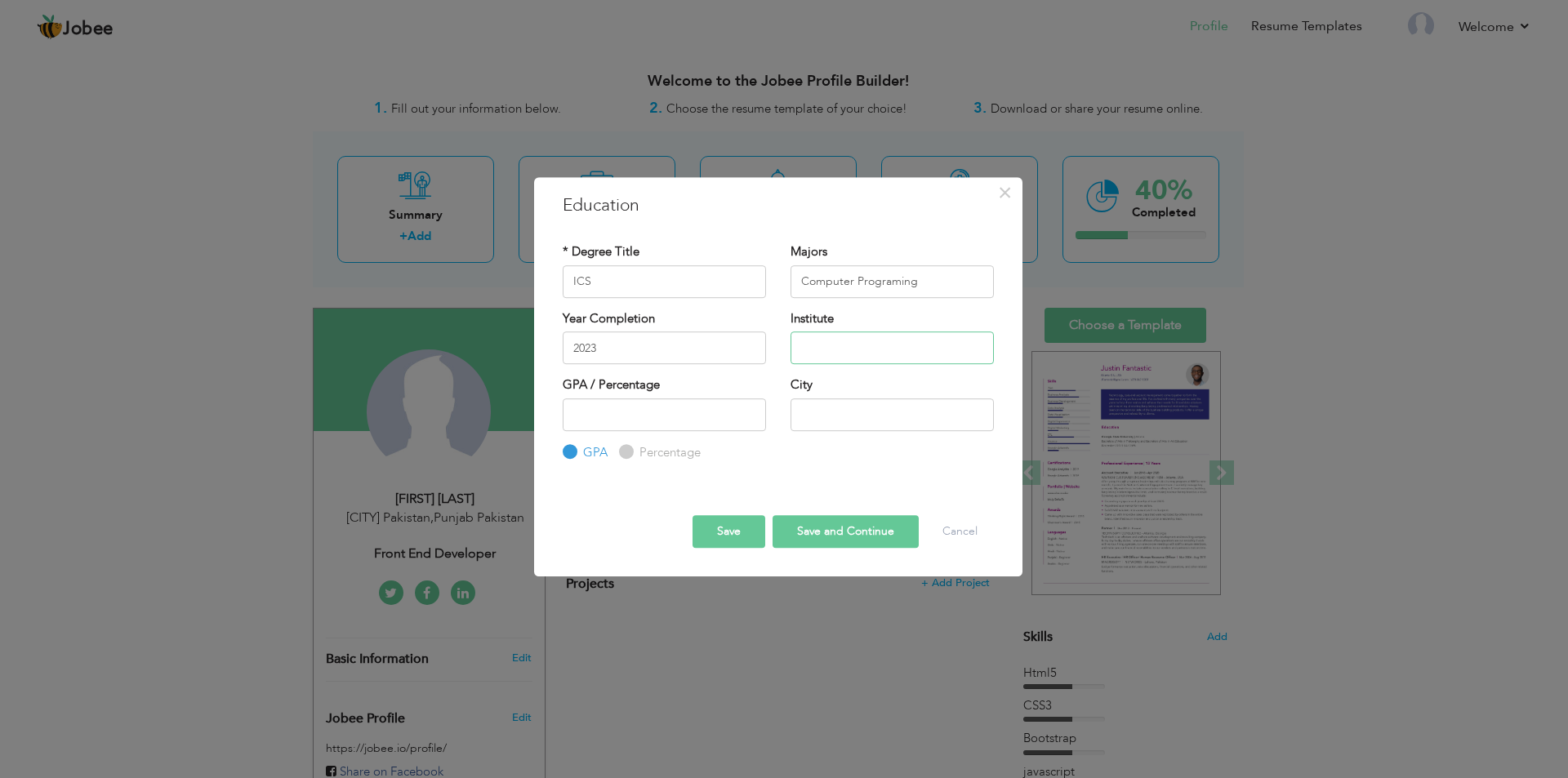 click at bounding box center [892, 348] 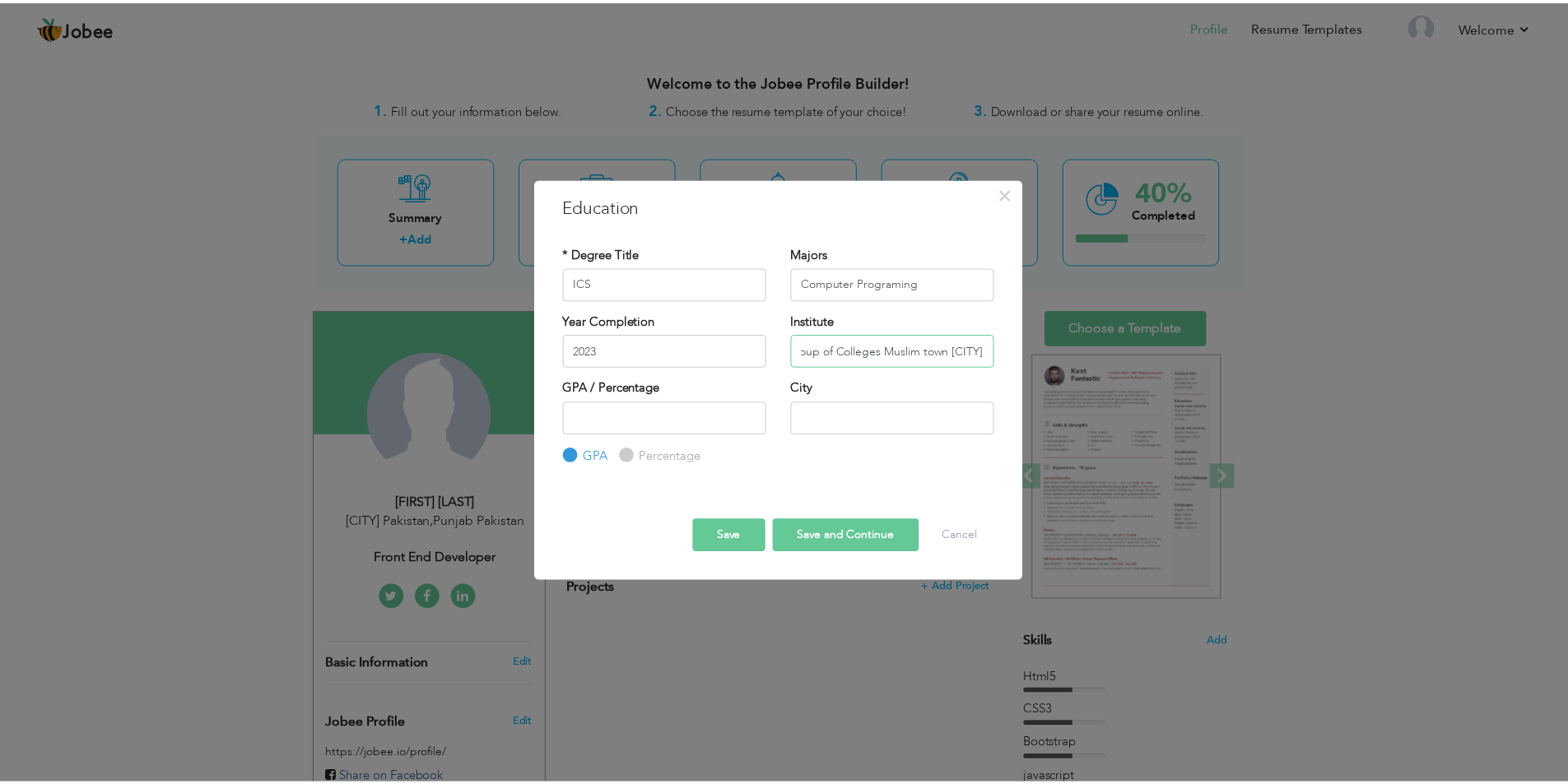 scroll, scrollTop: 0, scrollLeft: 0, axis: both 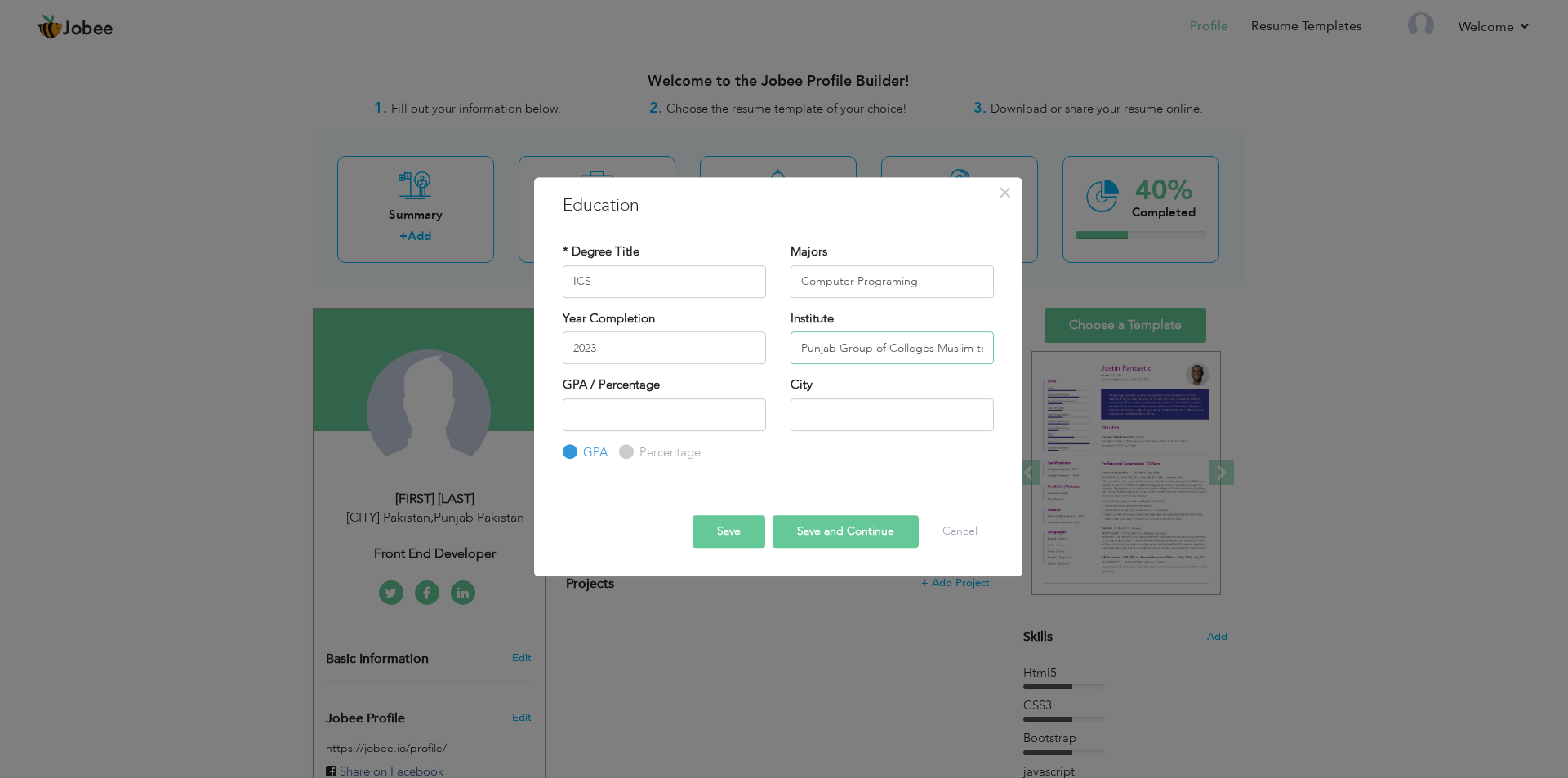 type on "Punjab Group of Colleges Muslim town [CITY]" 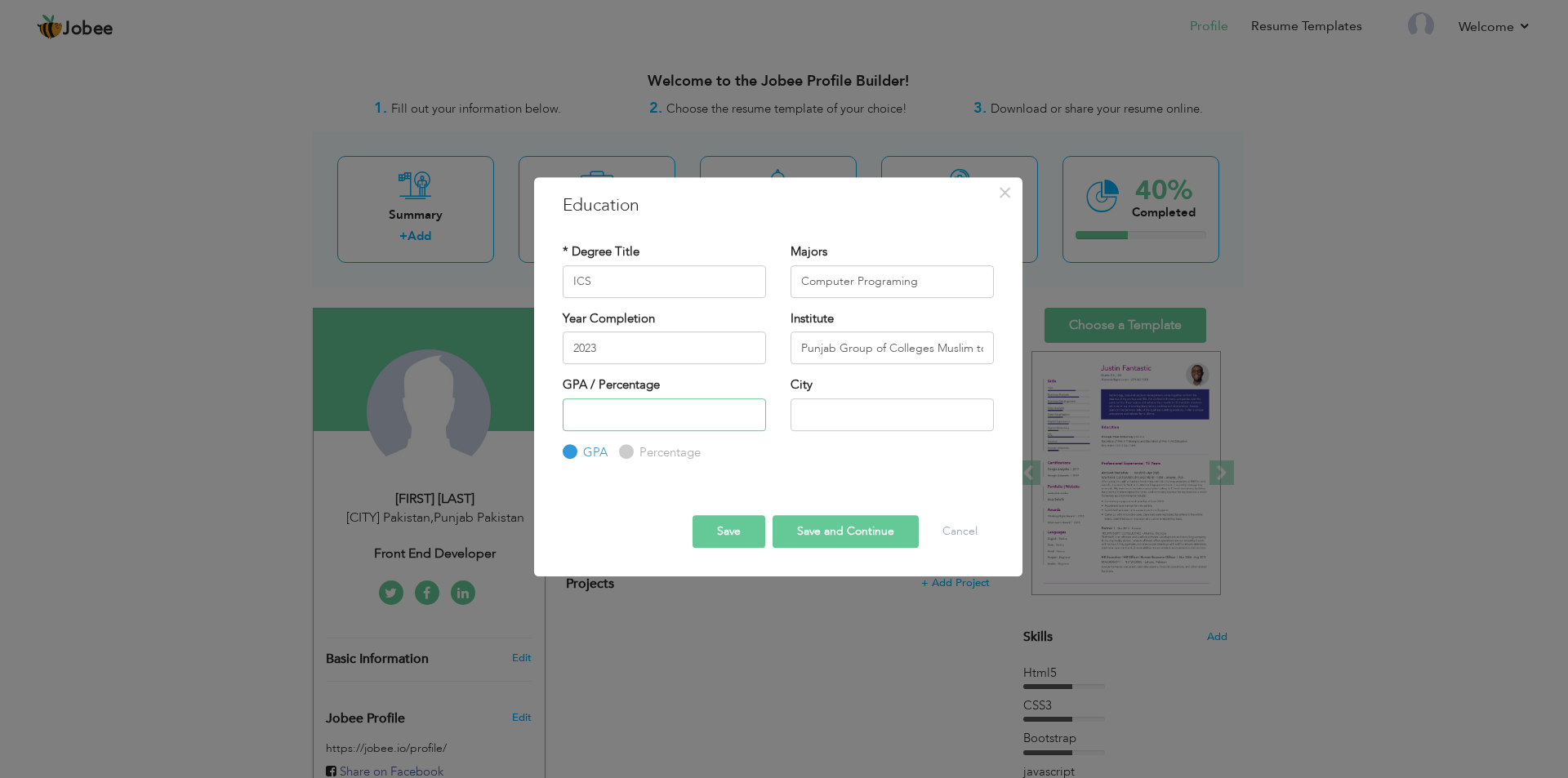 click at bounding box center (664, 415) 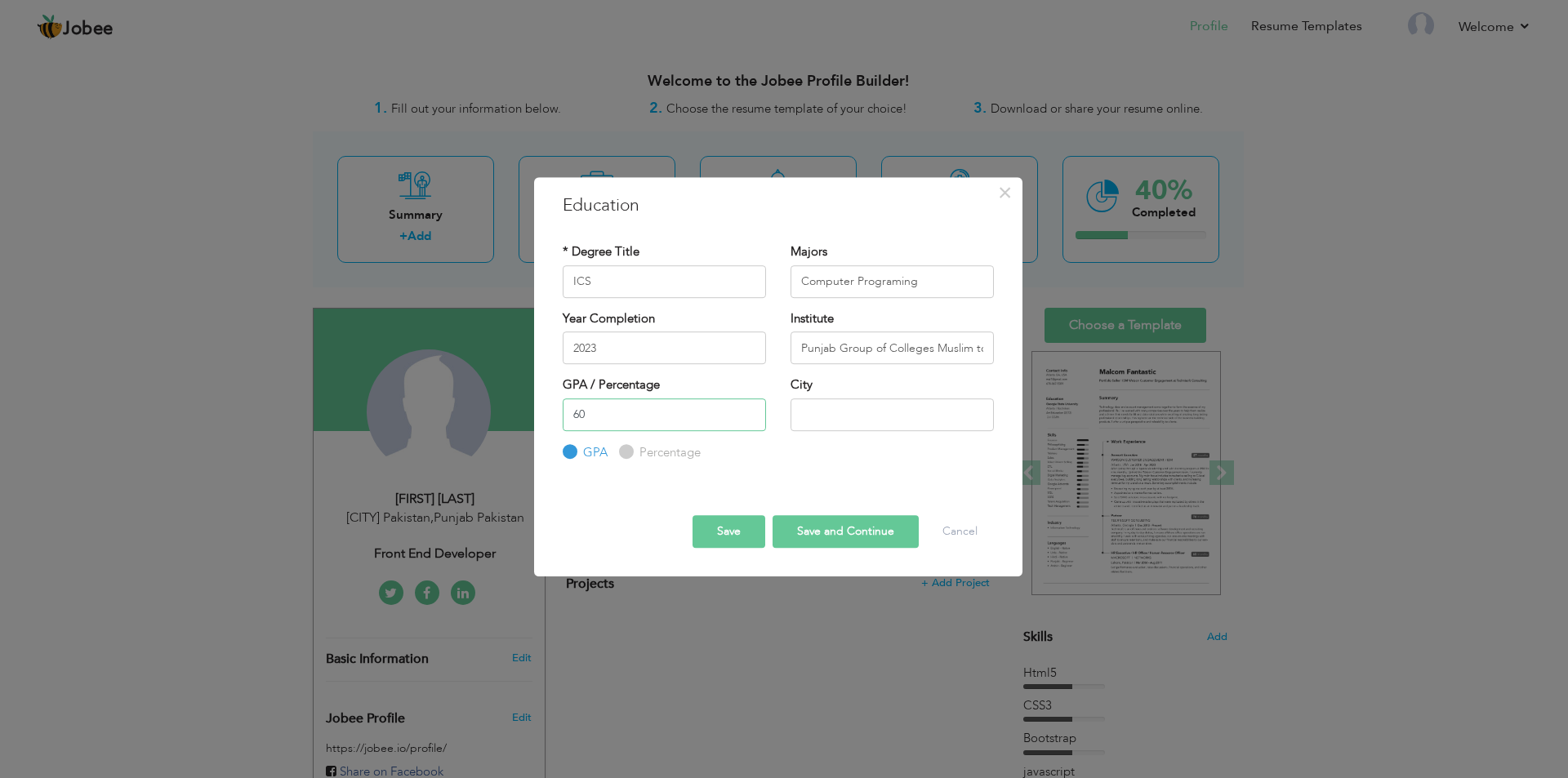 type on "60" 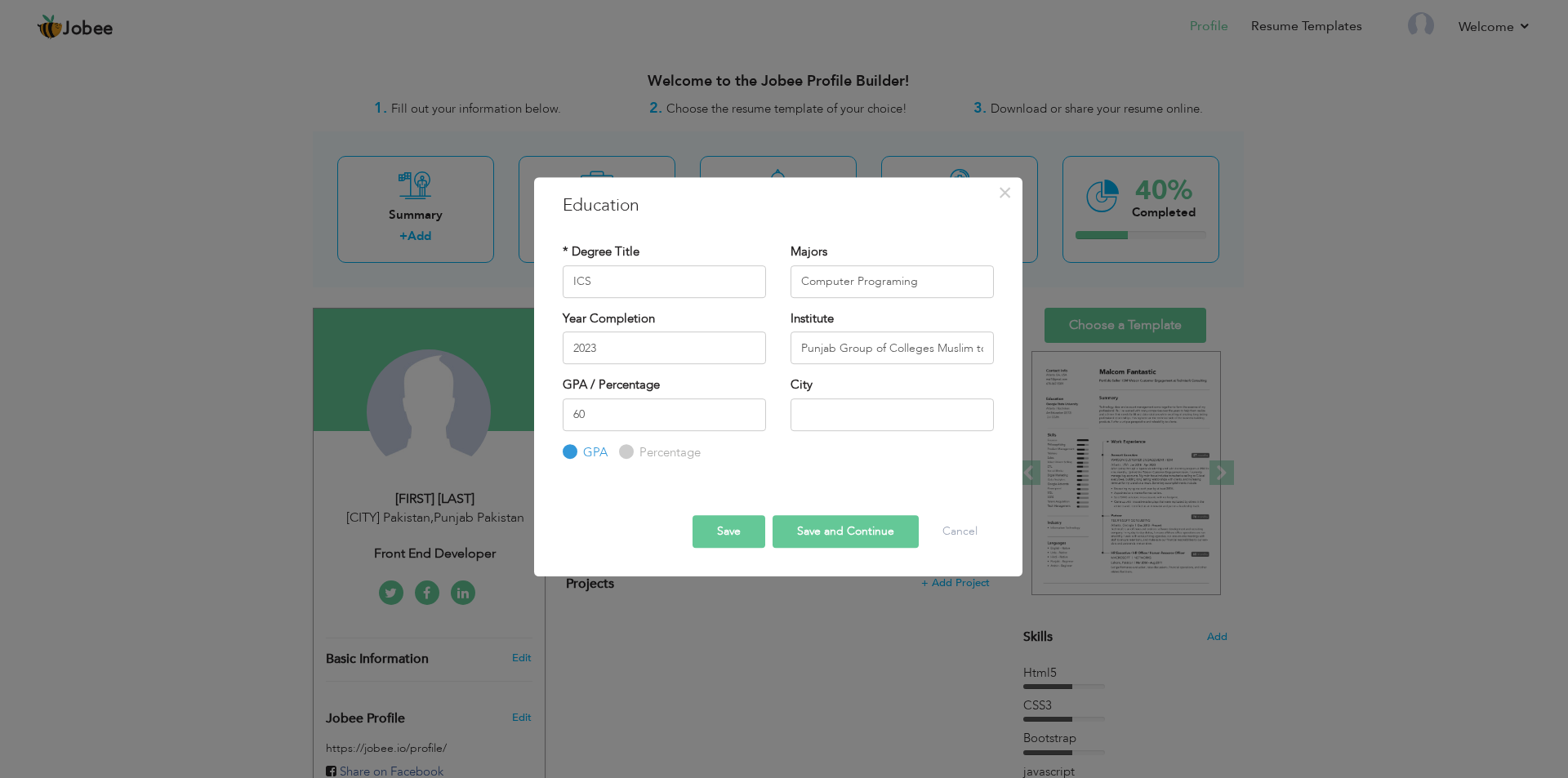 click on "Percentage" at bounding box center [624, 451] 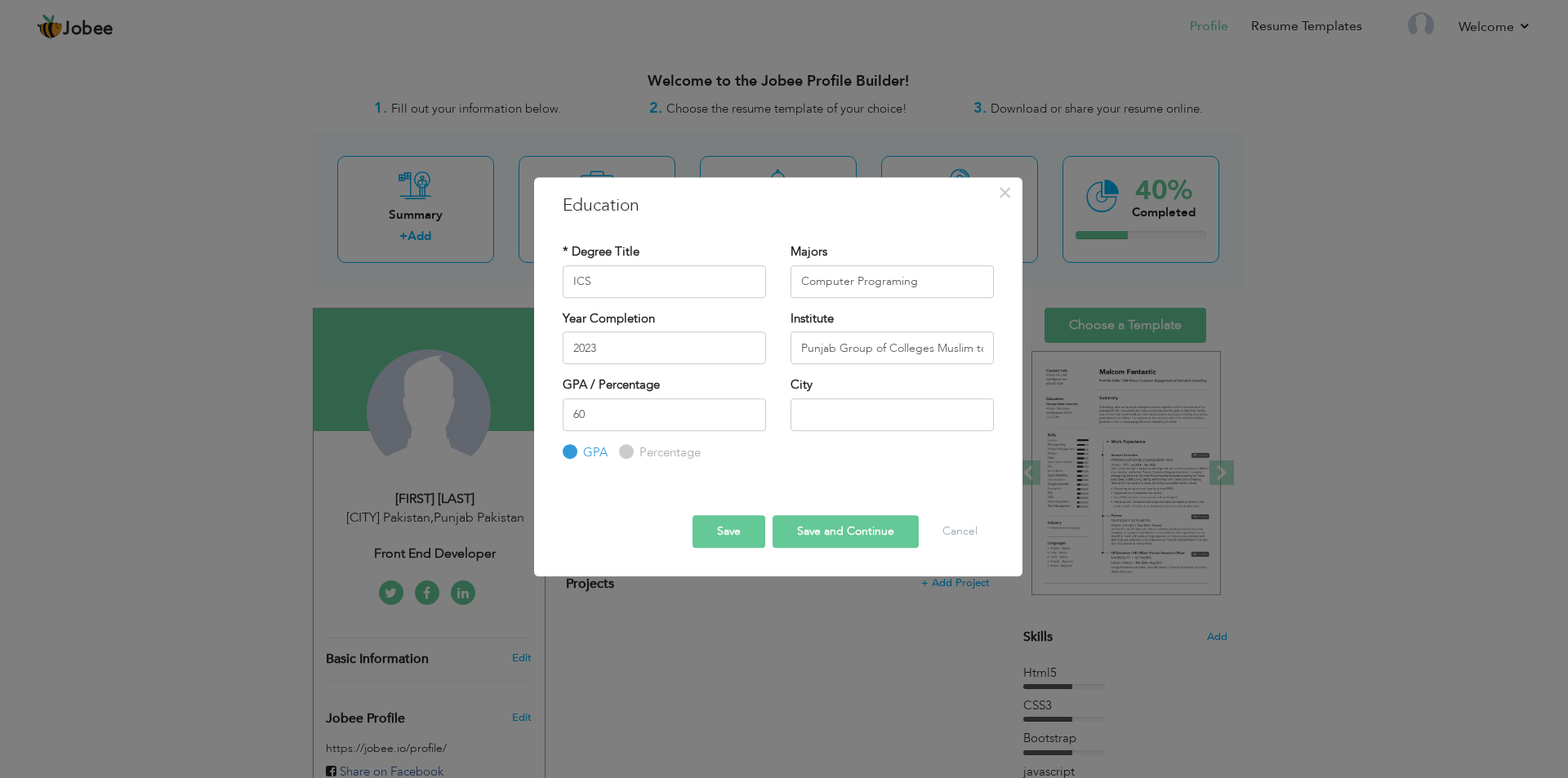 radio on "true" 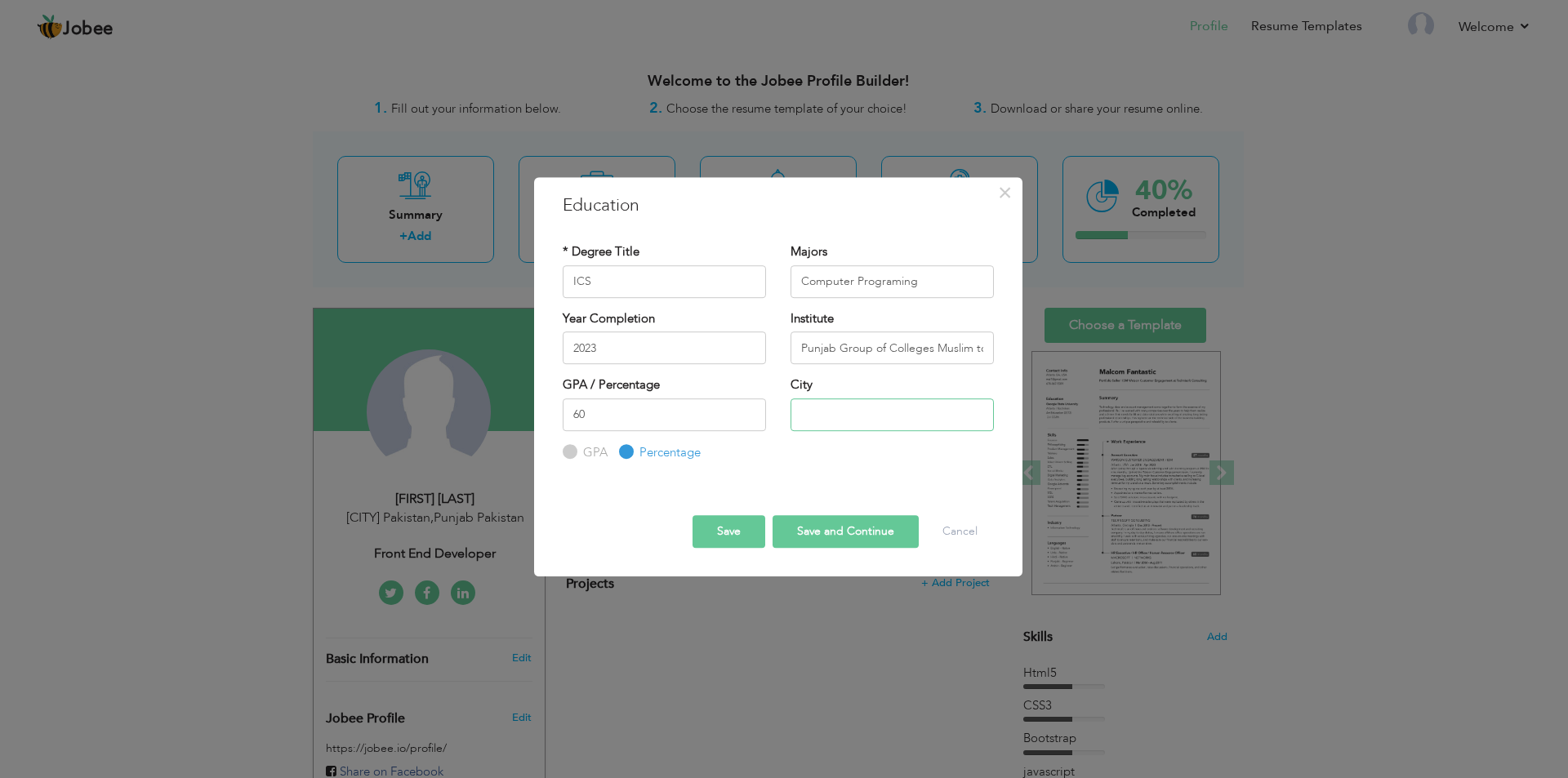 click at bounding box center (892, 415) 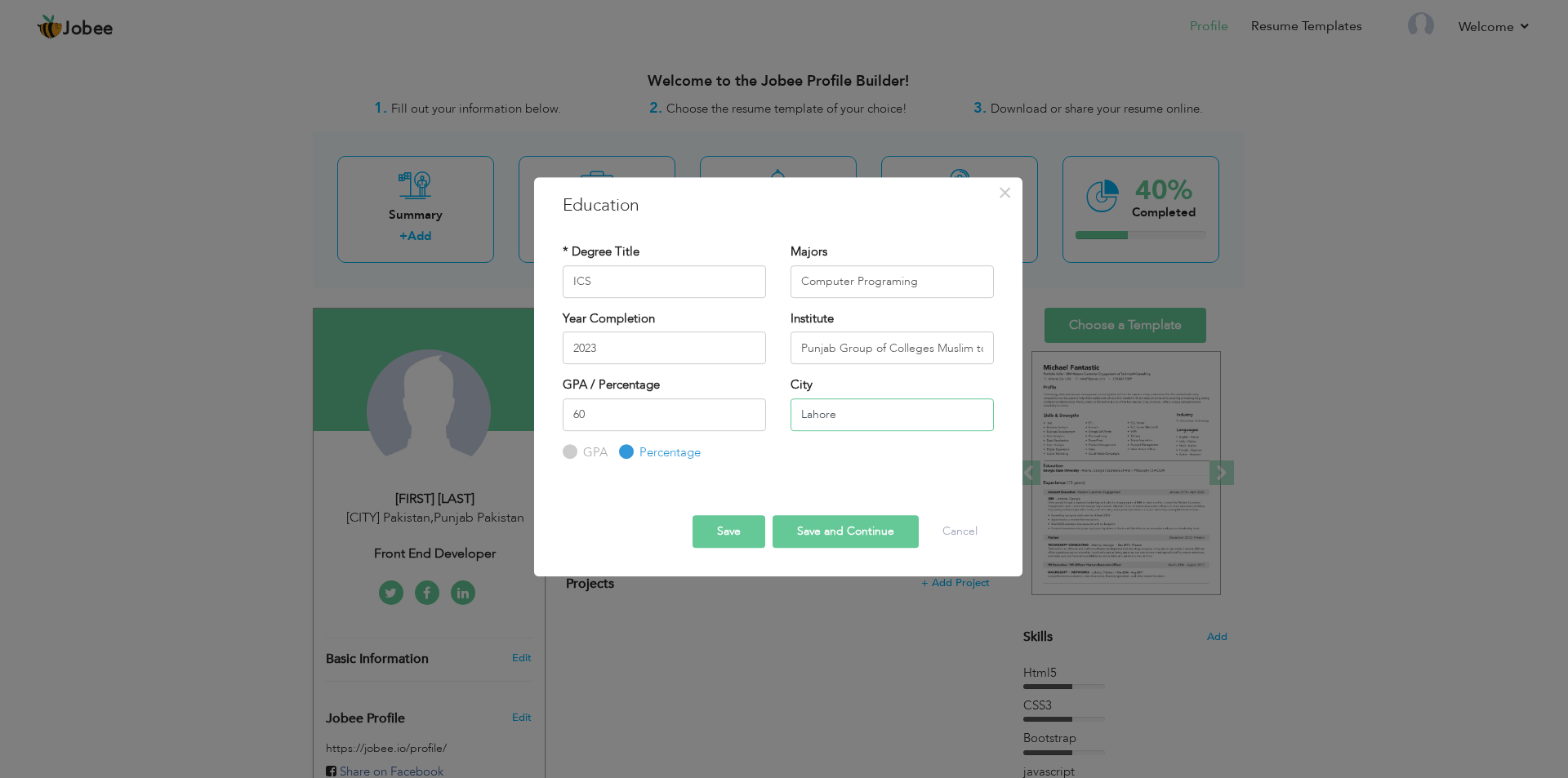 type on "Lahore" 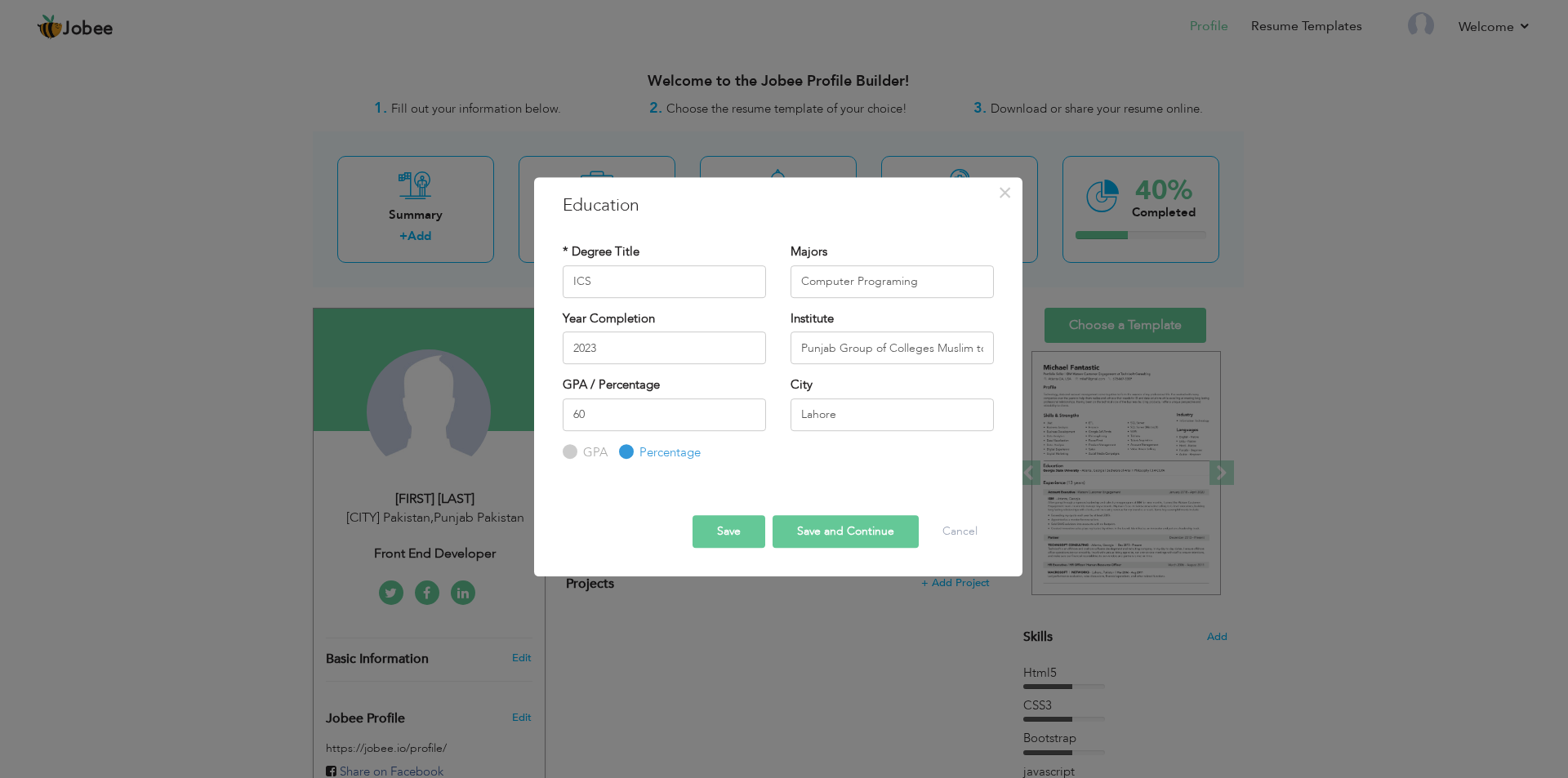 click on "Save and Continue" at bounding box center (845, 531) 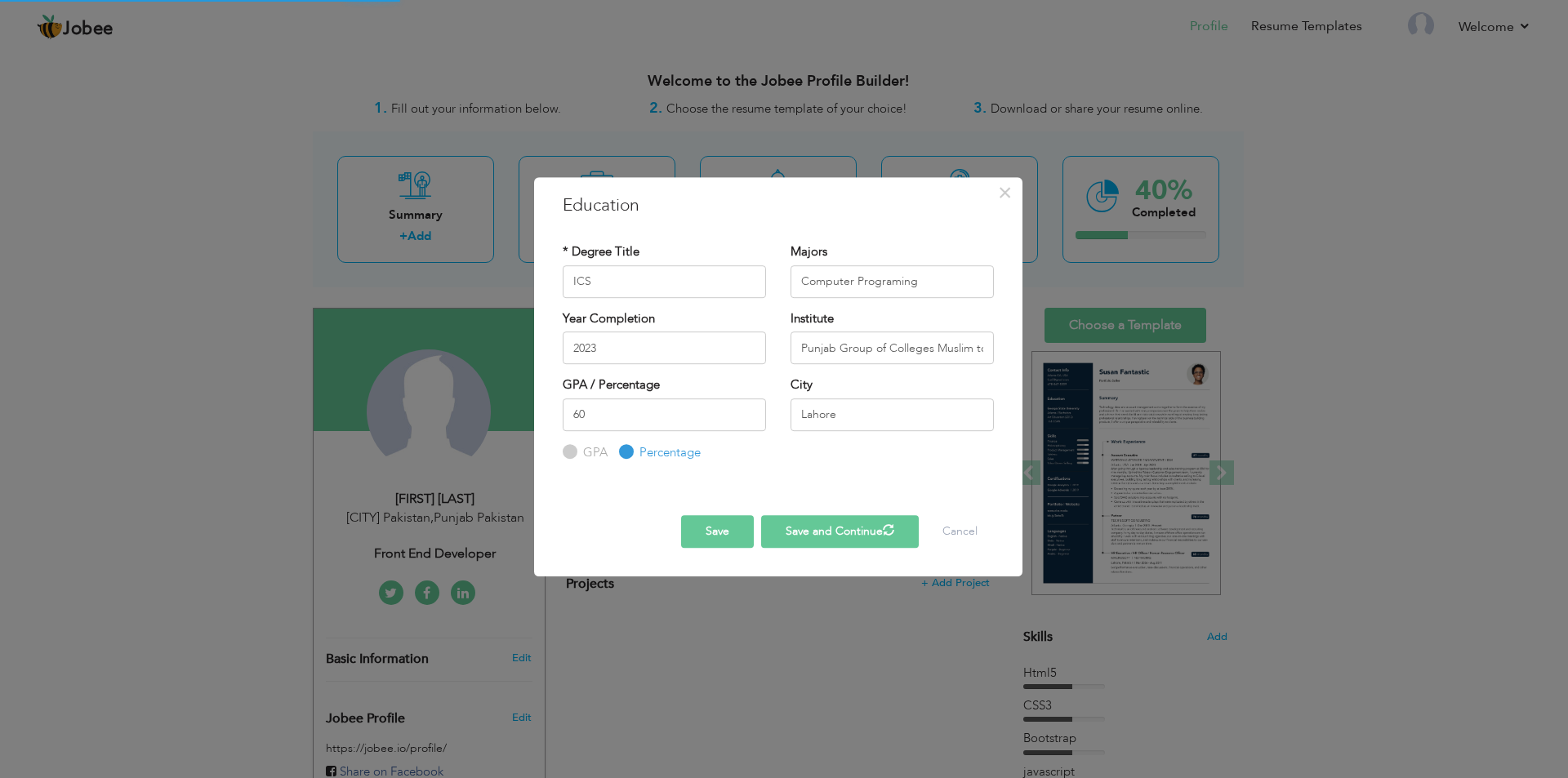 type 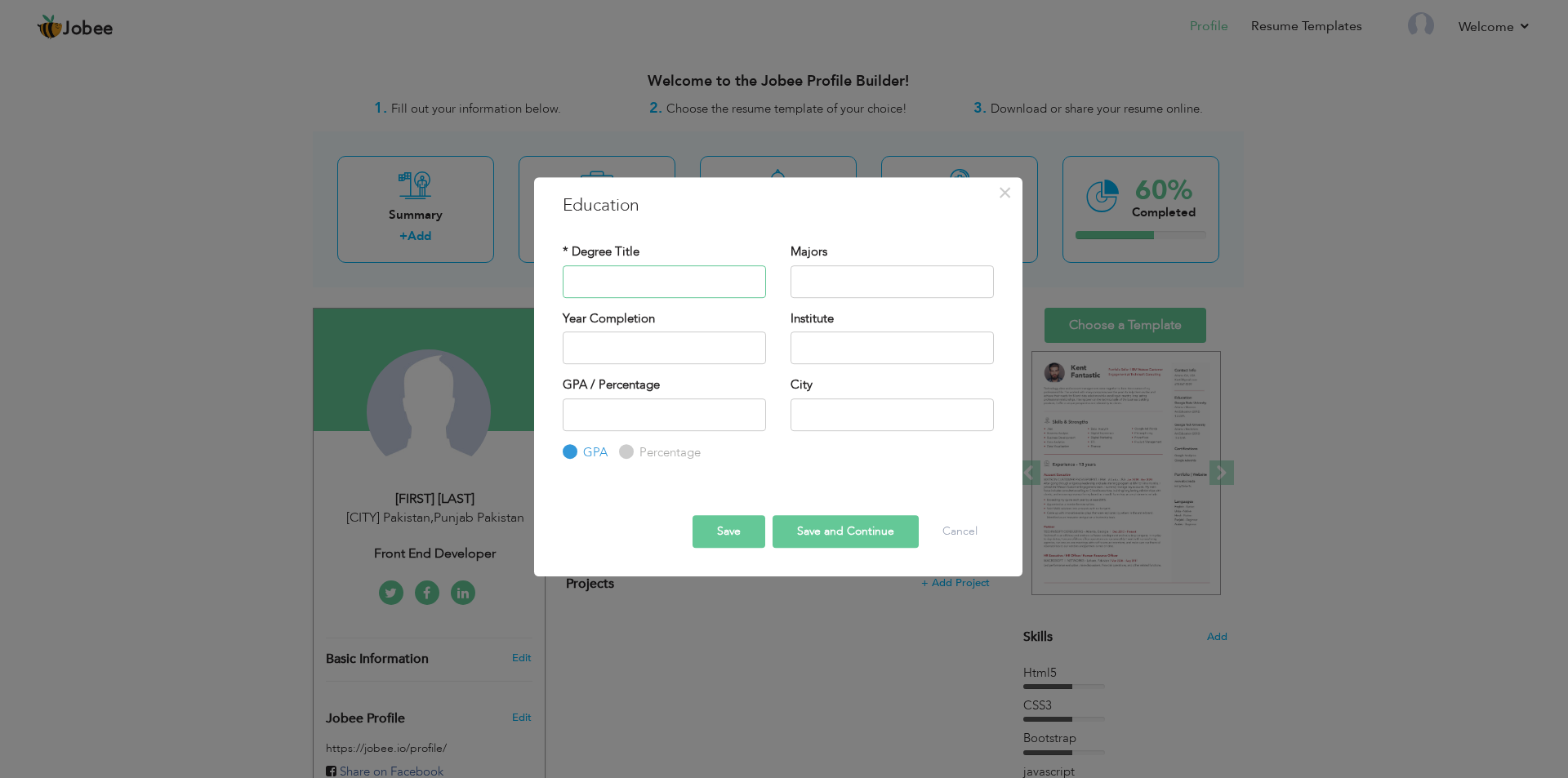 click at bounding box center (664, 282) 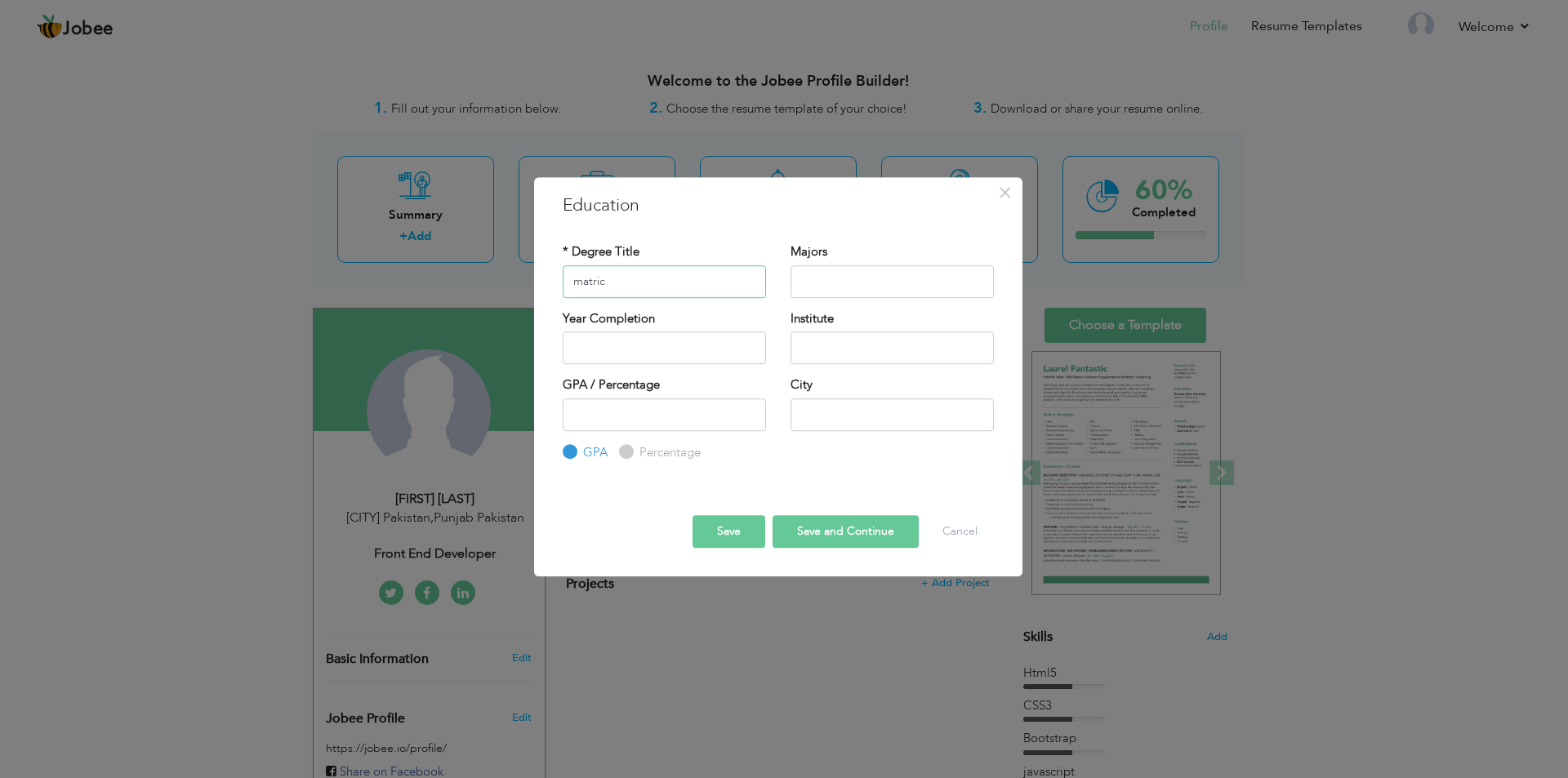type on "matric" 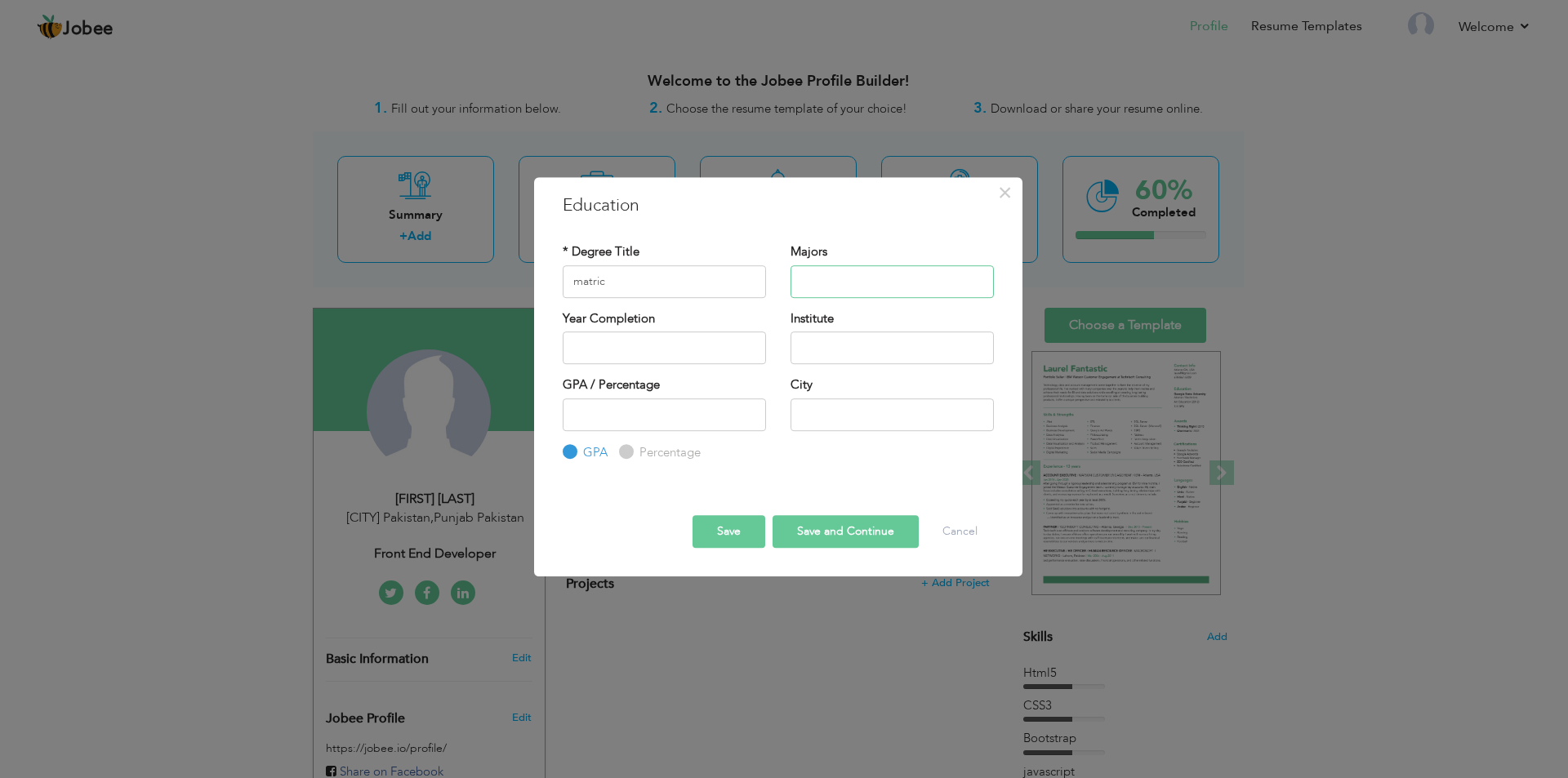 click at bounding box center (892, 282) 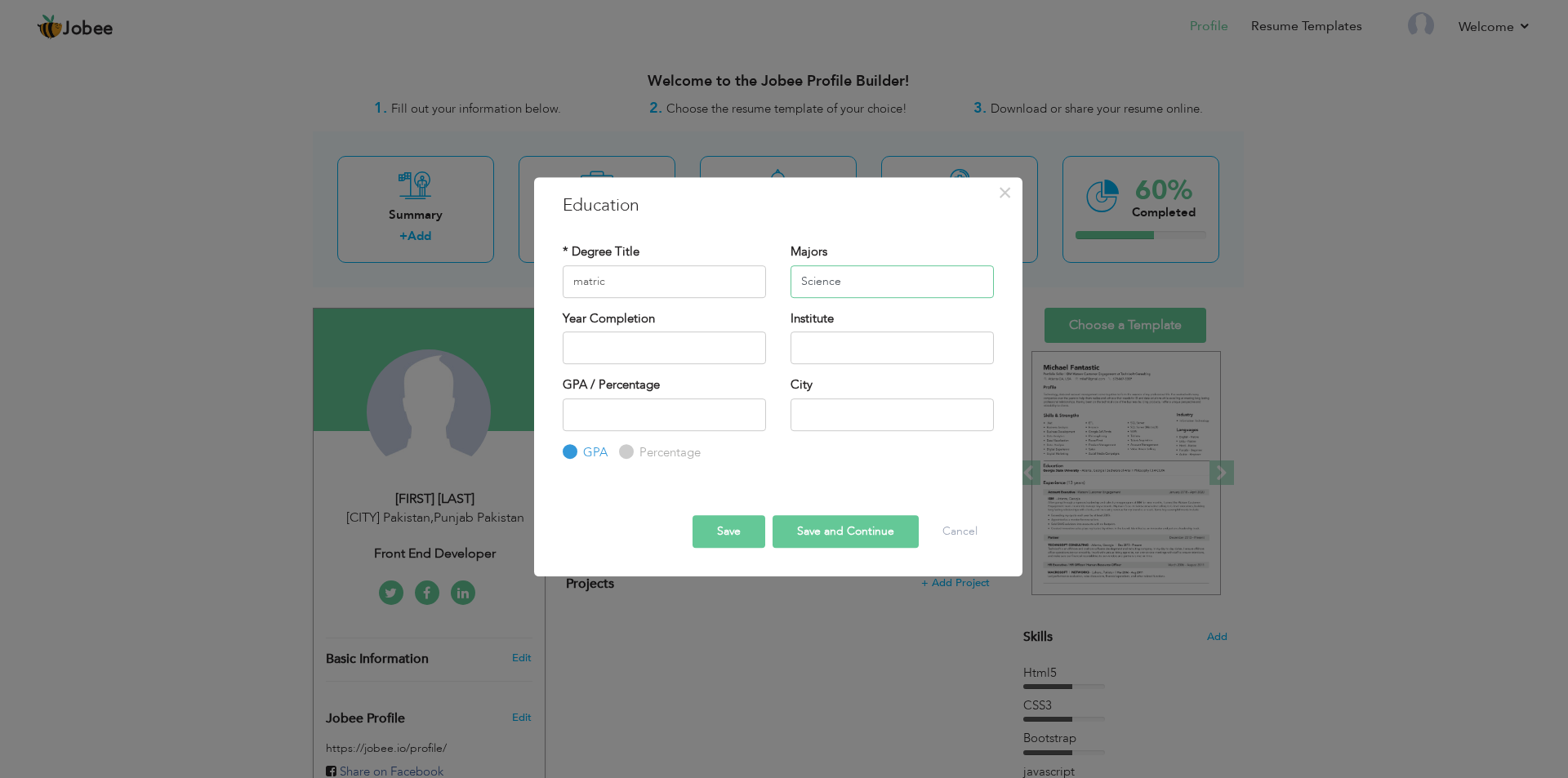 type on "Science" 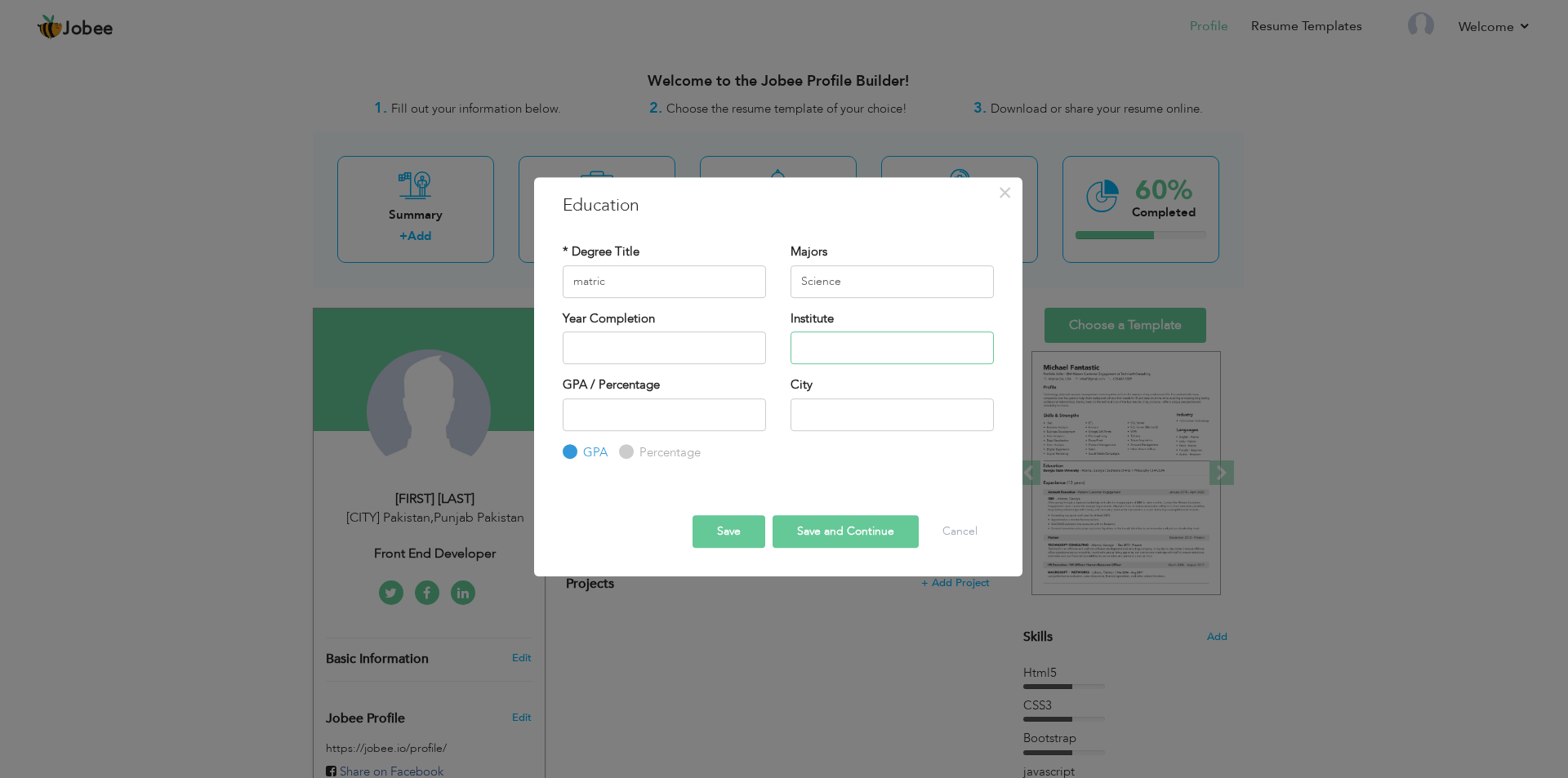 click at bounding box center [892, 348] 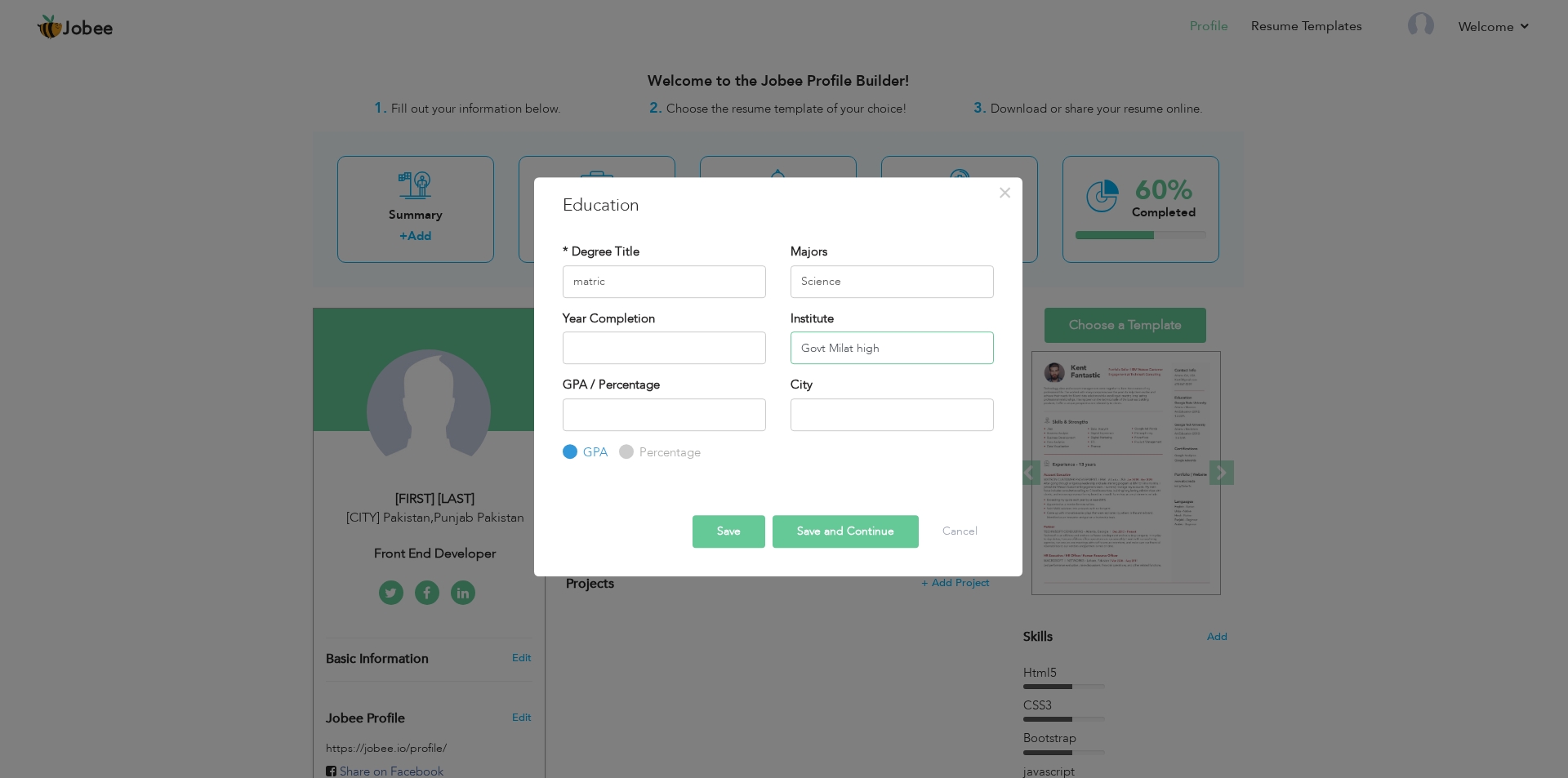 click on "Govt Milat high" at bounding box center [892, 348] 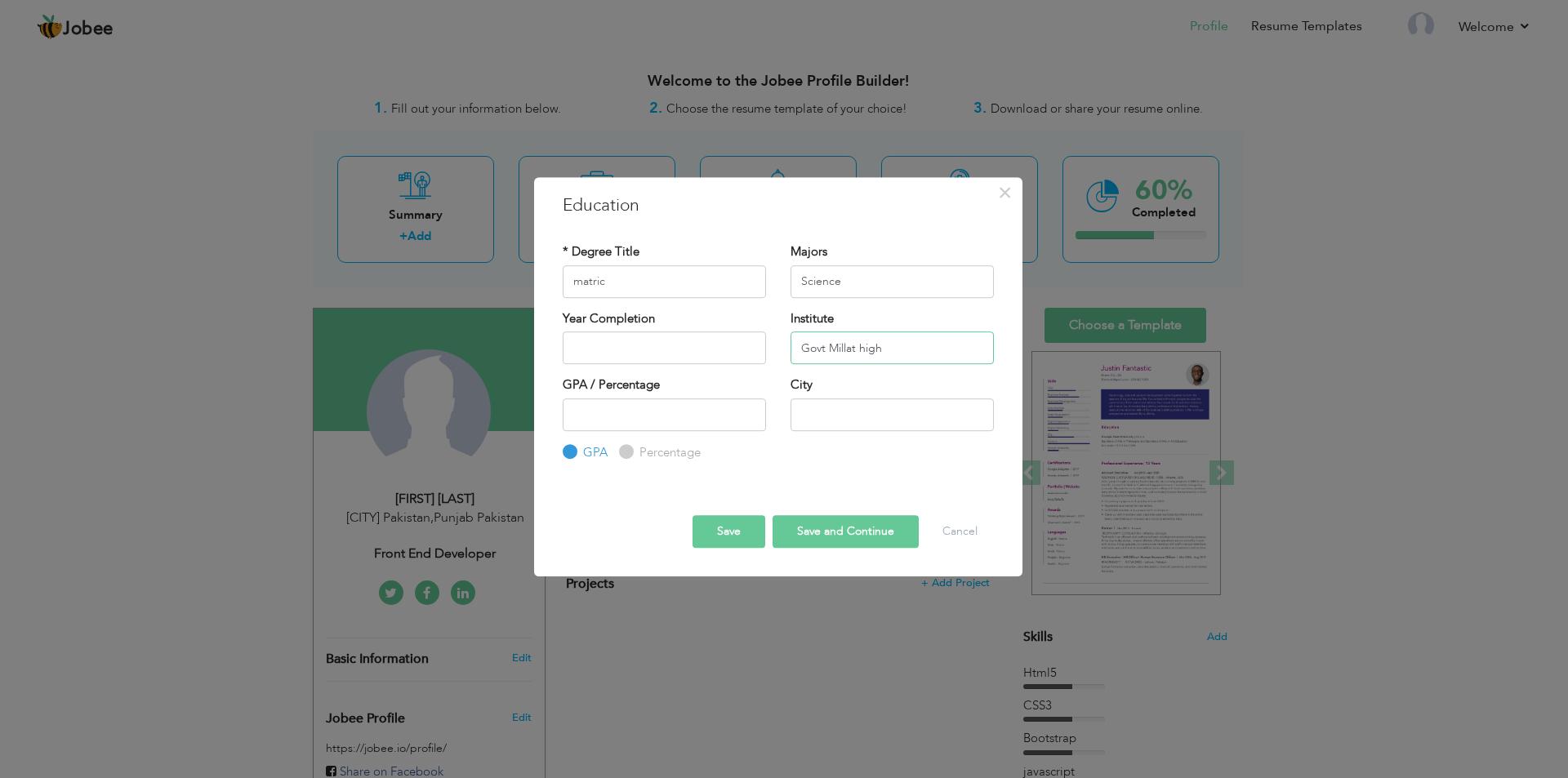 click on "Govt Millat high" at bounding box center (892, 348) 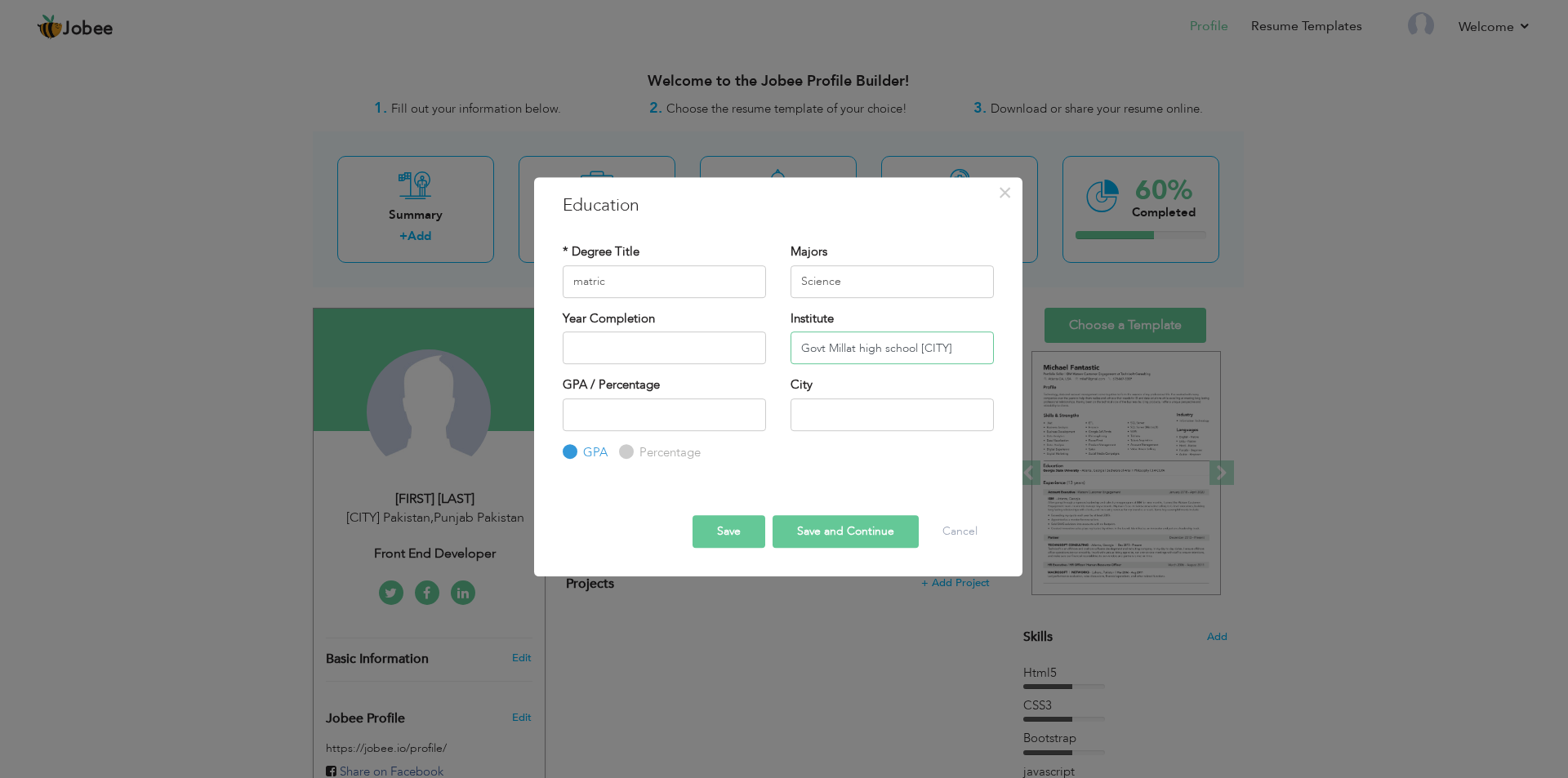 click on "Govt Millat high school [CITY]" at bounding box center [892, 348] 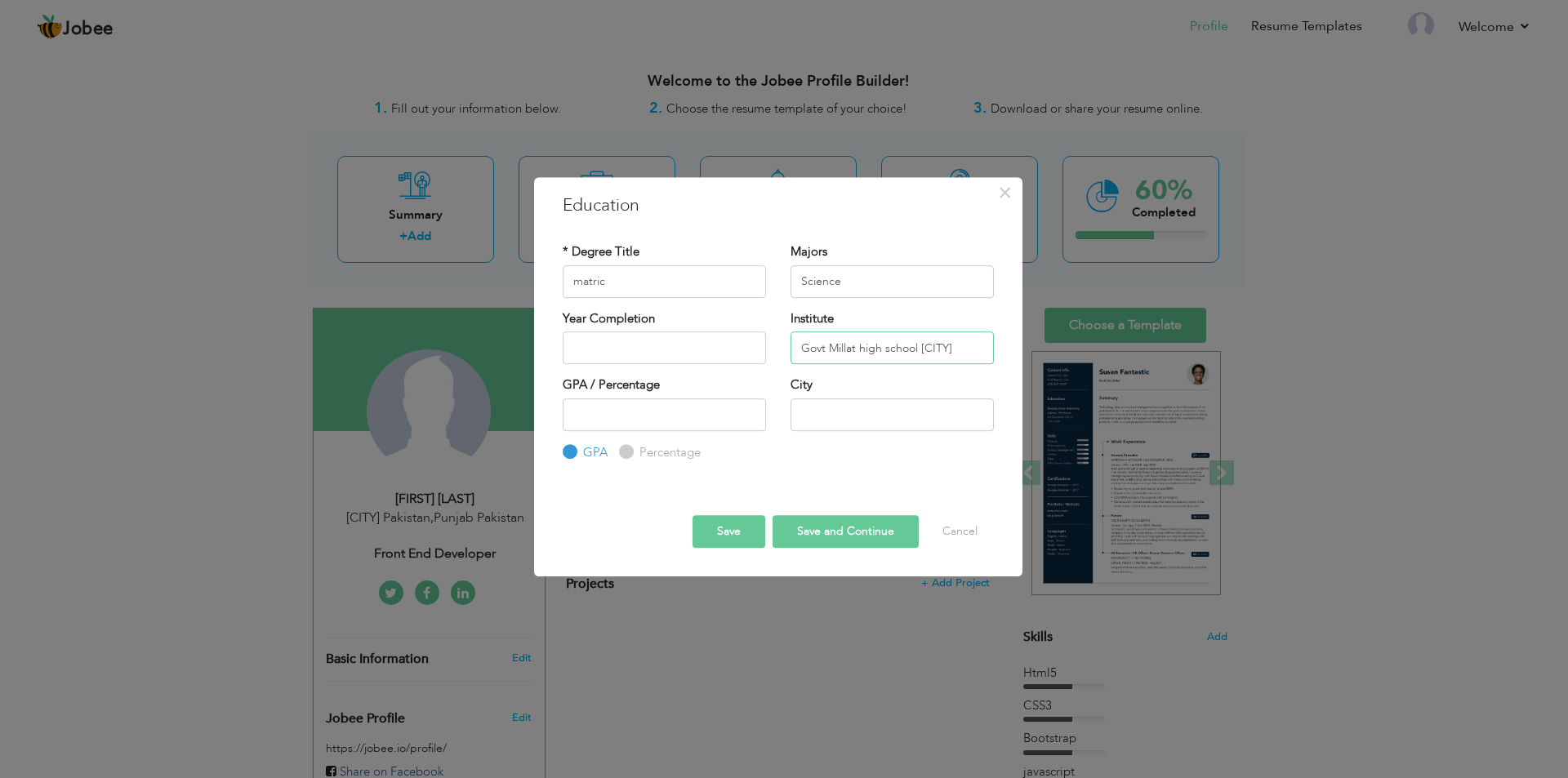 click on "Govt Millat high school [CITY]" at bounding box center (892, 348) 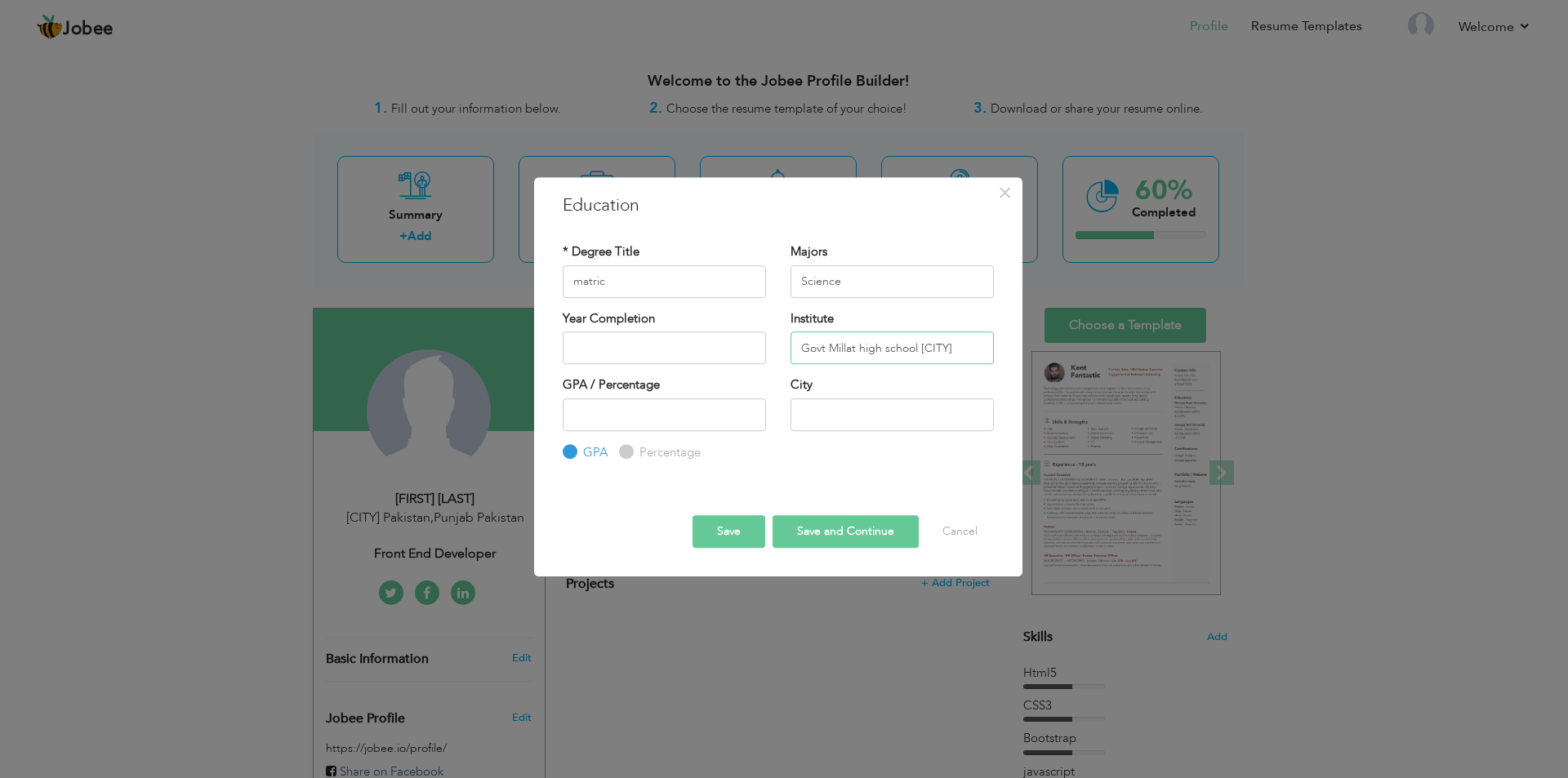 click on "Govt Millat high school [CITY]" at bounding box center (892, 348) 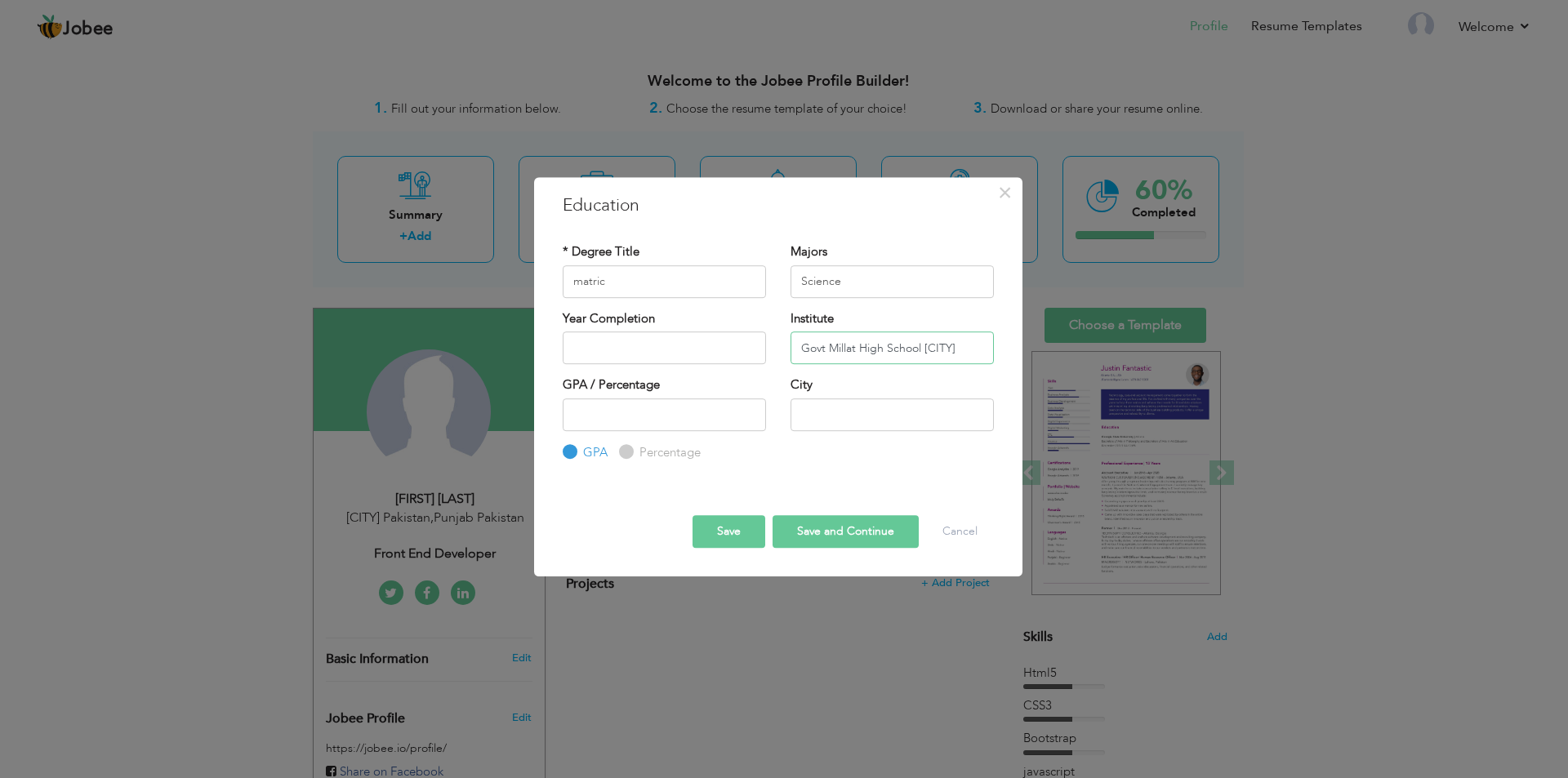 click on "Govt Millat High School [CITY]" at bounding box center [892, 348] 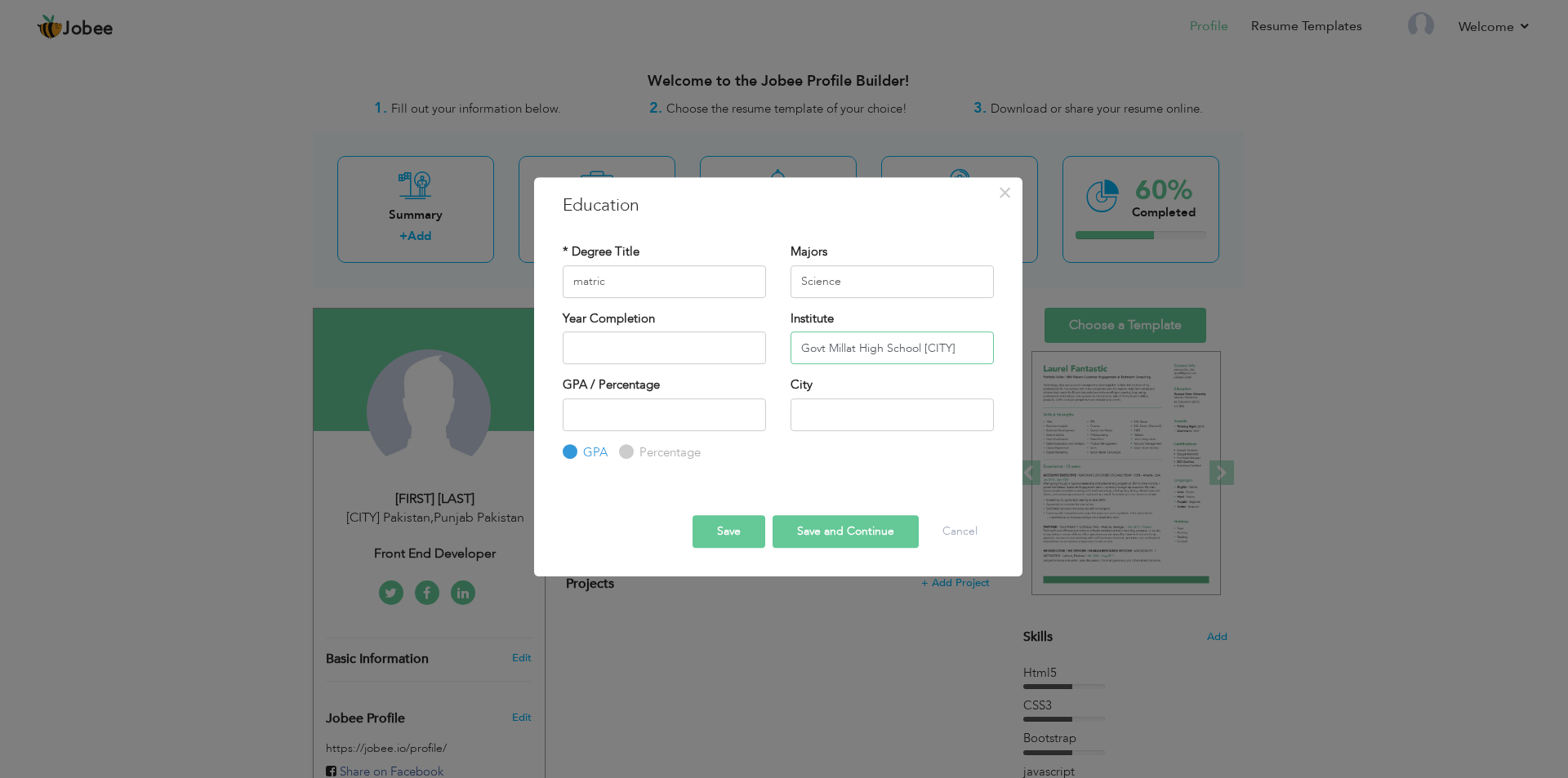 type on "Govt Millat High School [CITY]" 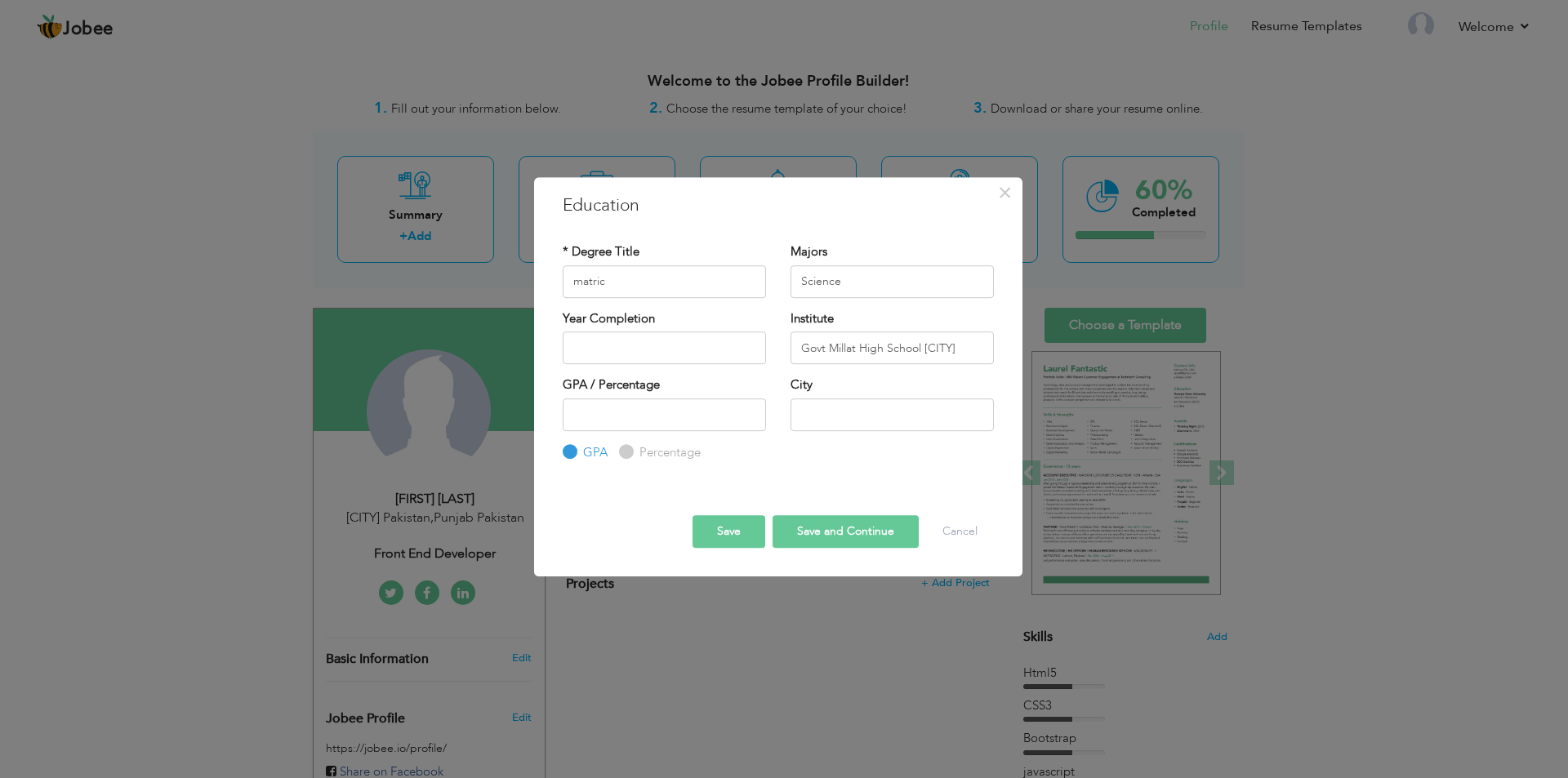 click on "Percentage" at bounding box center (624, 451) 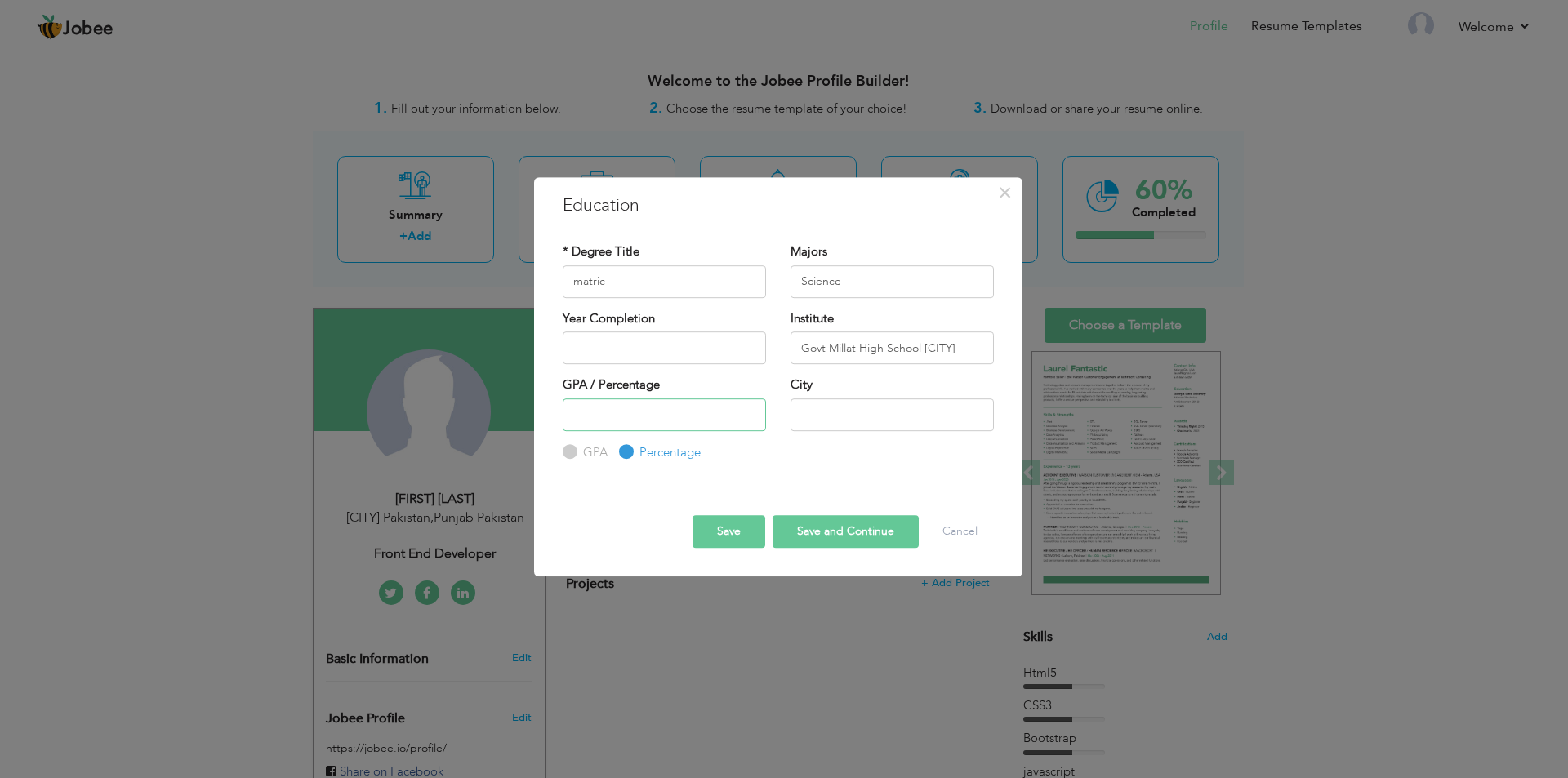 click at bounding box center (664, 415) 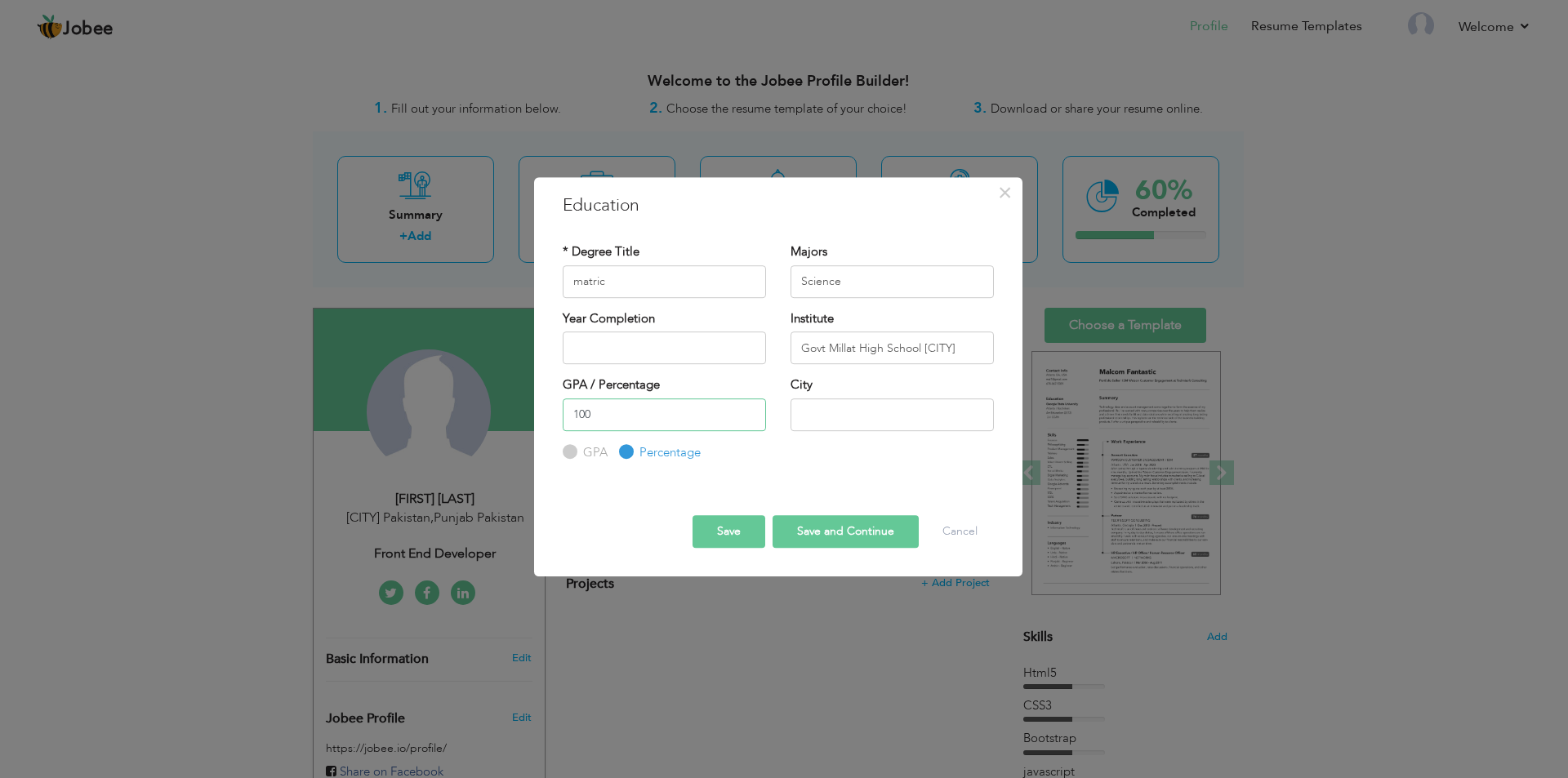 type on "100" 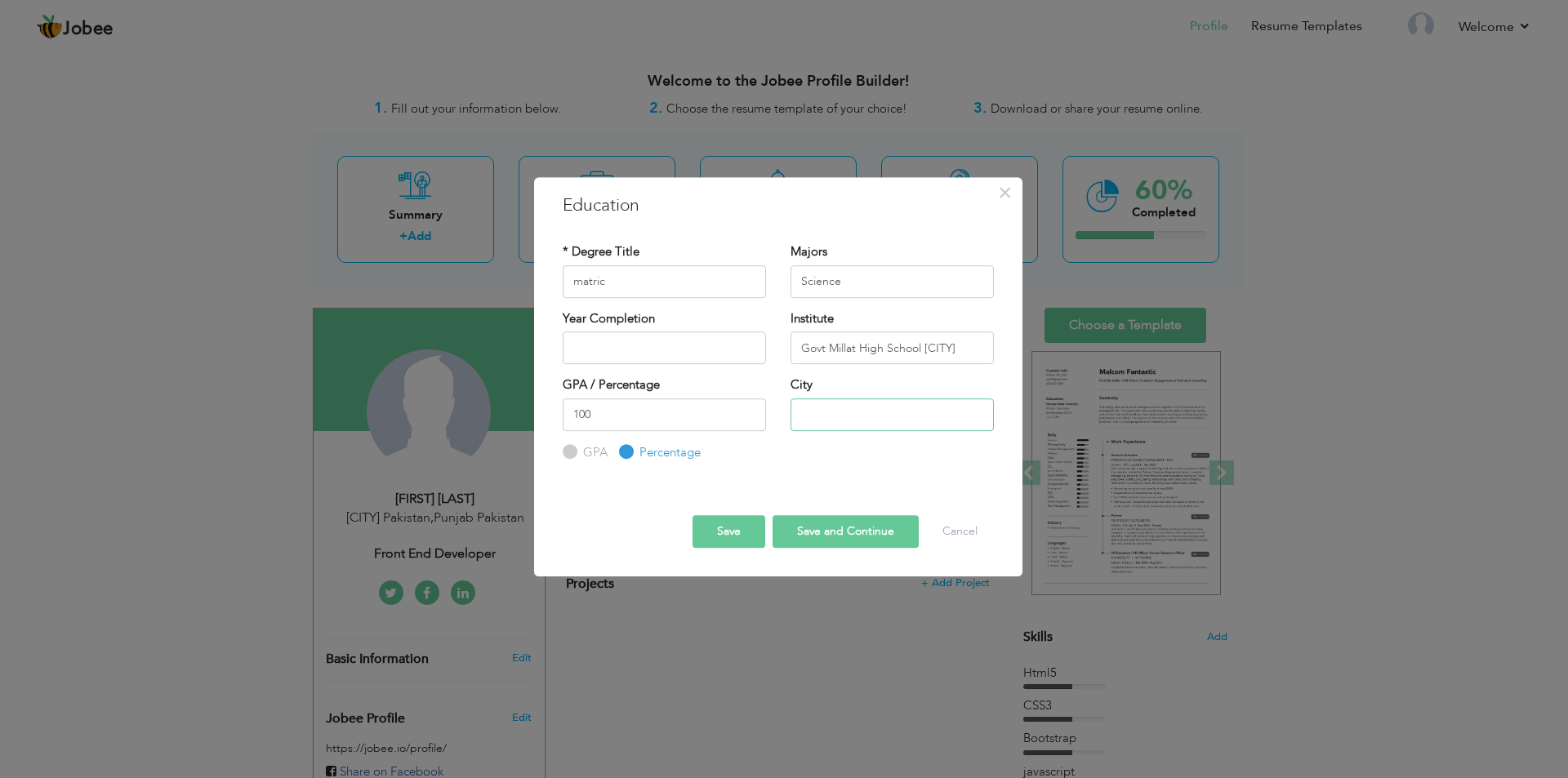 click at bounding box center [892, 415] 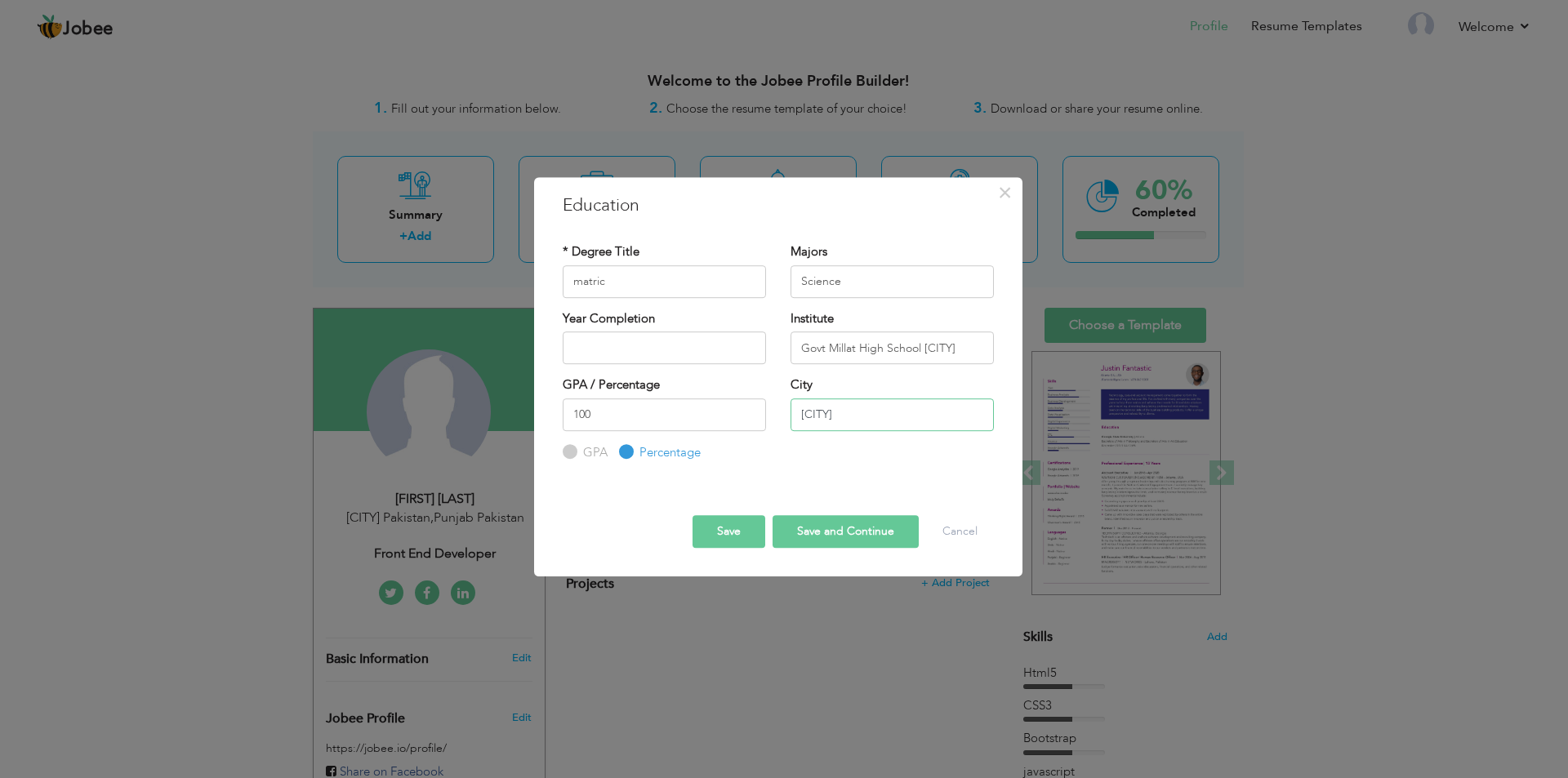 click on "[CITY]" at bounding box center (892, 415) 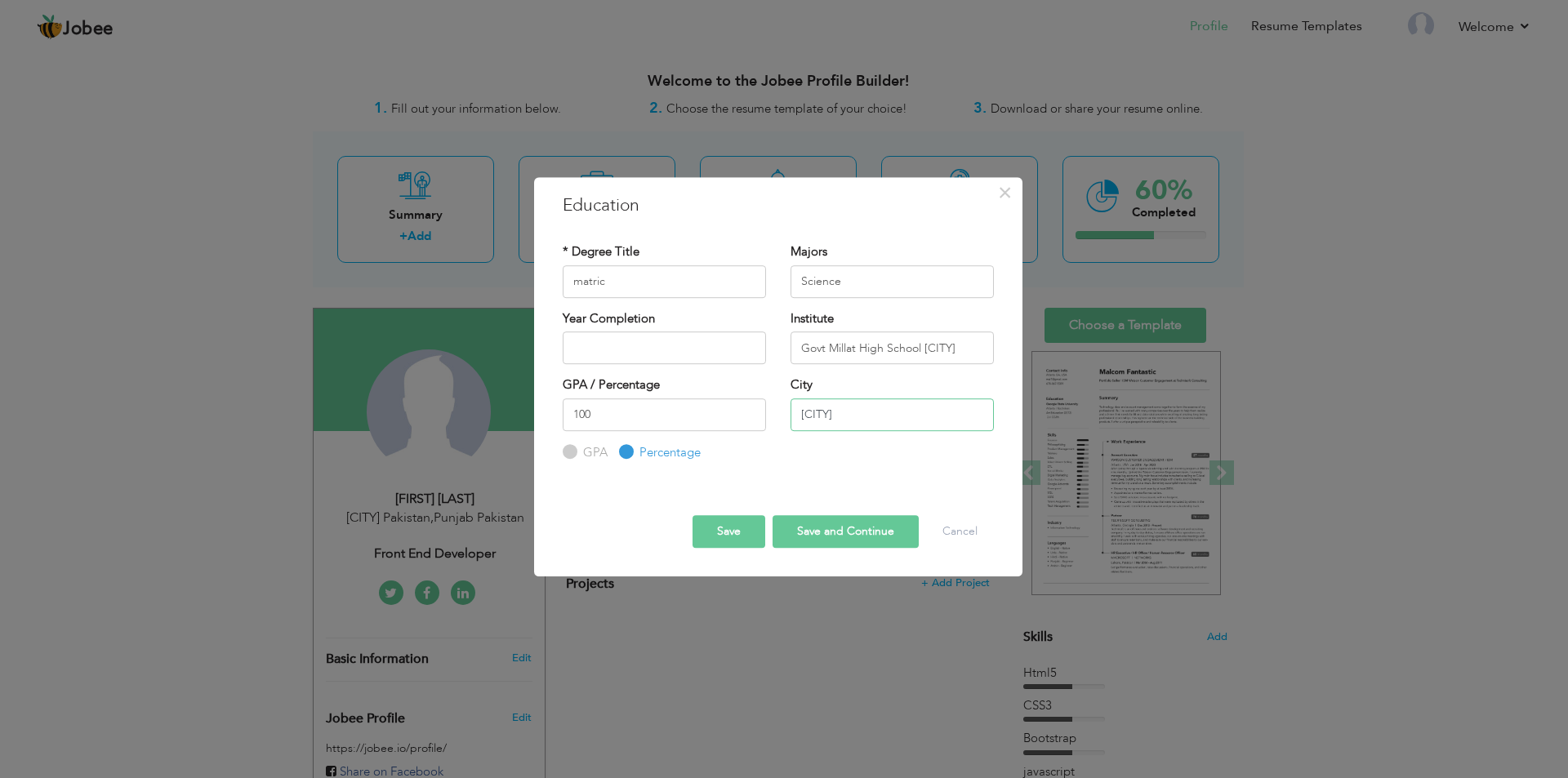 click on "[CITY]" at bounding box center (892, 415) 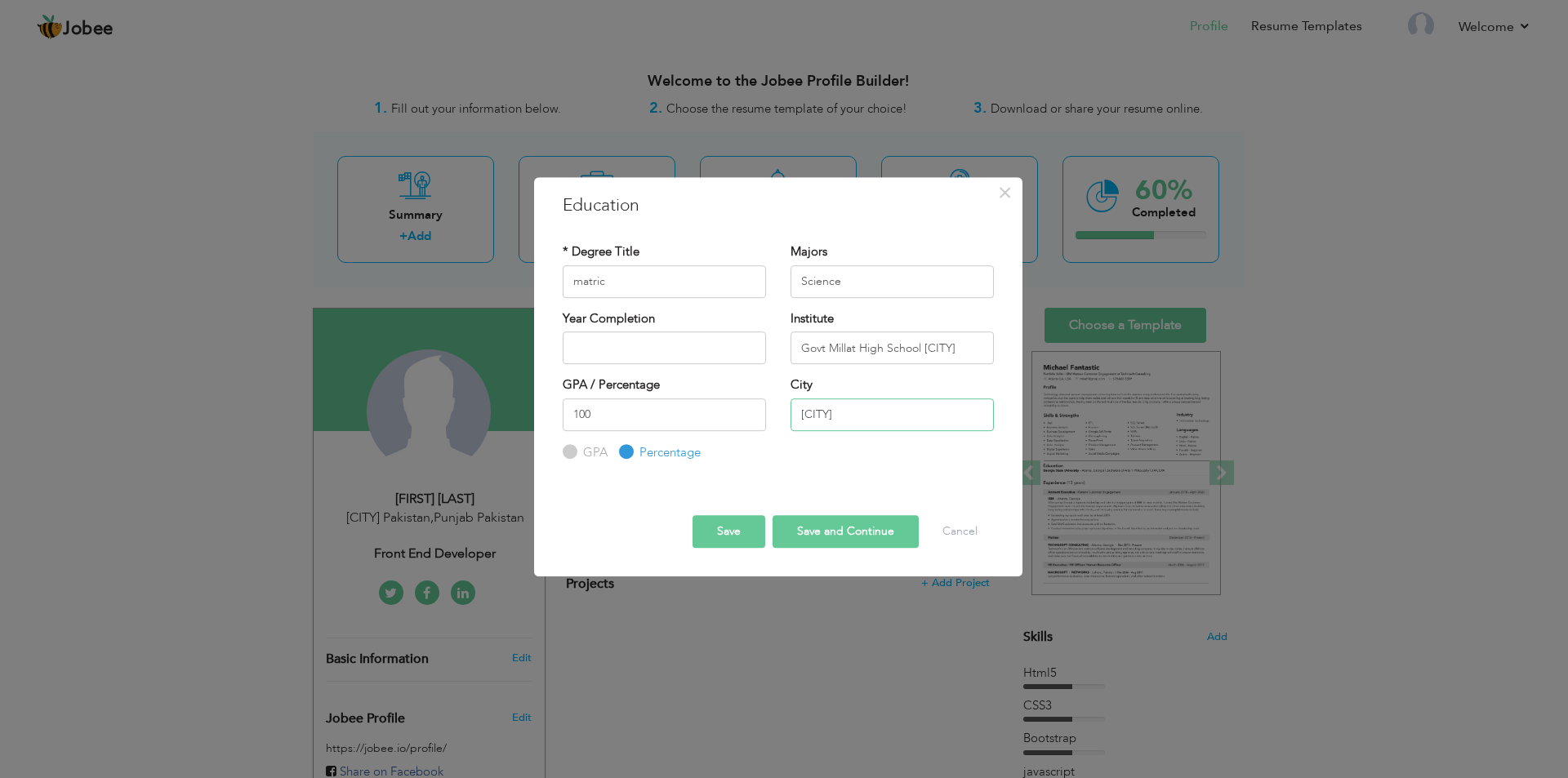 type on "[CITY]" 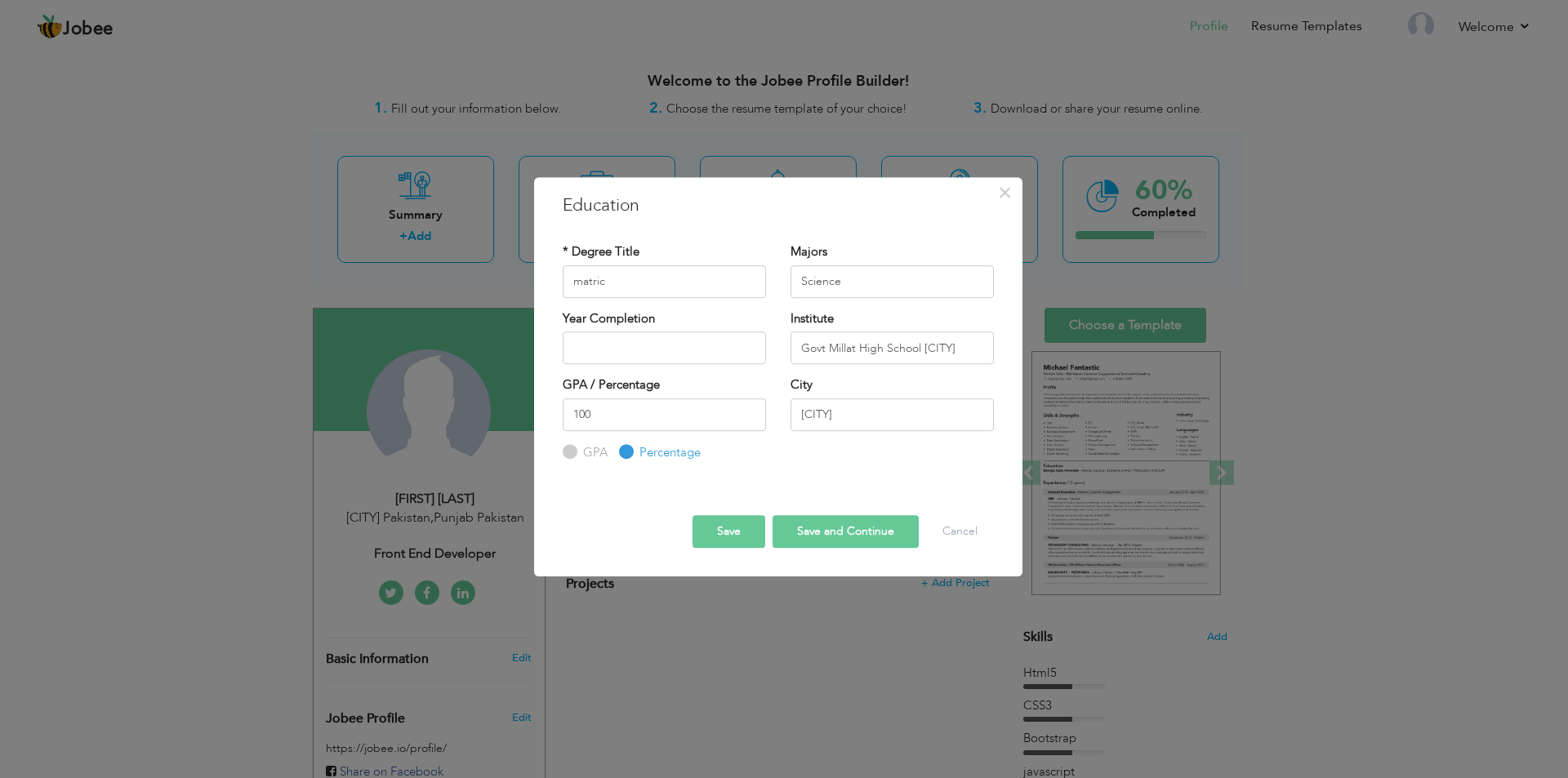 click on "Save and Continue" at bounding box center [845, 531] 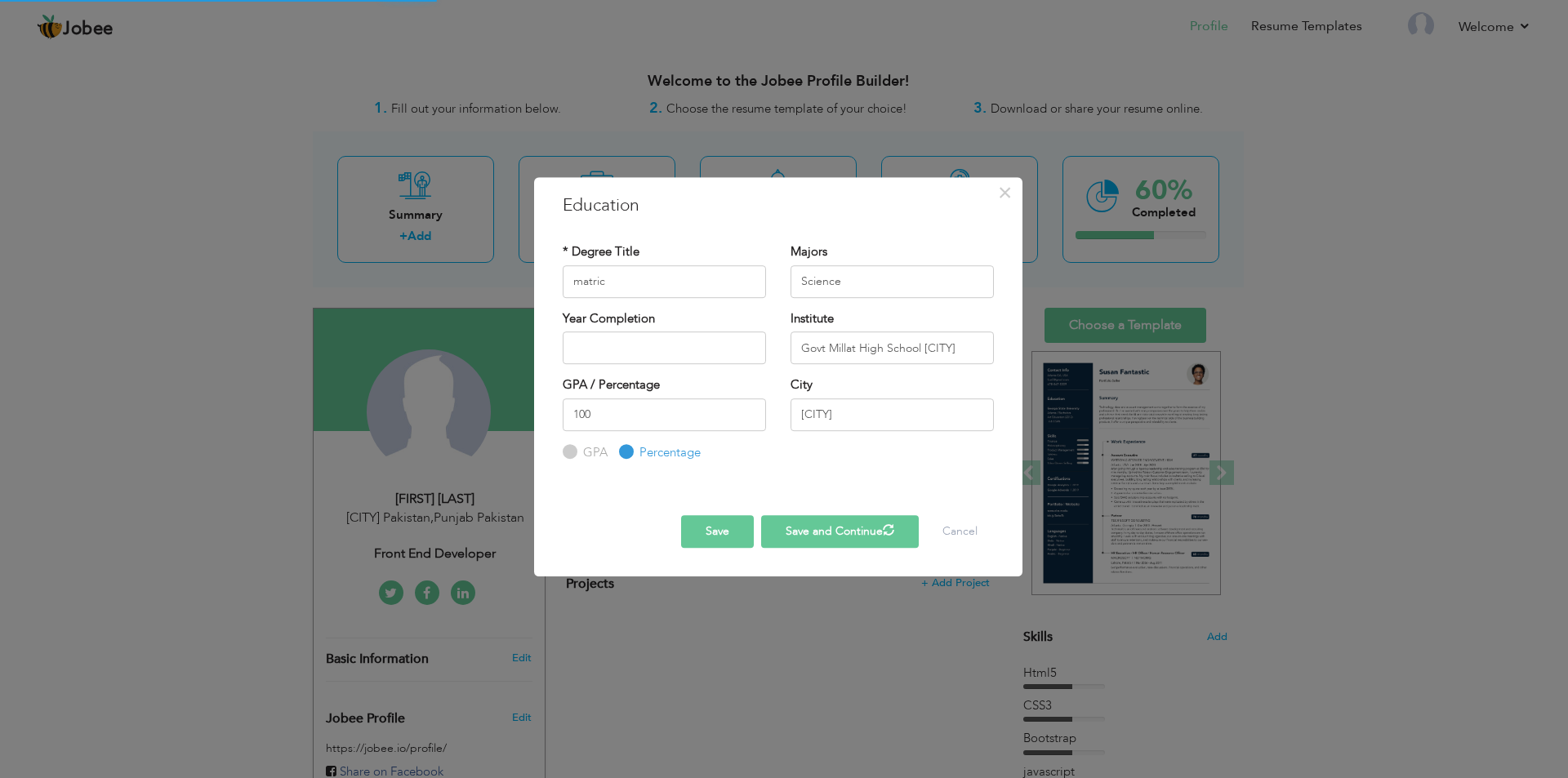 type 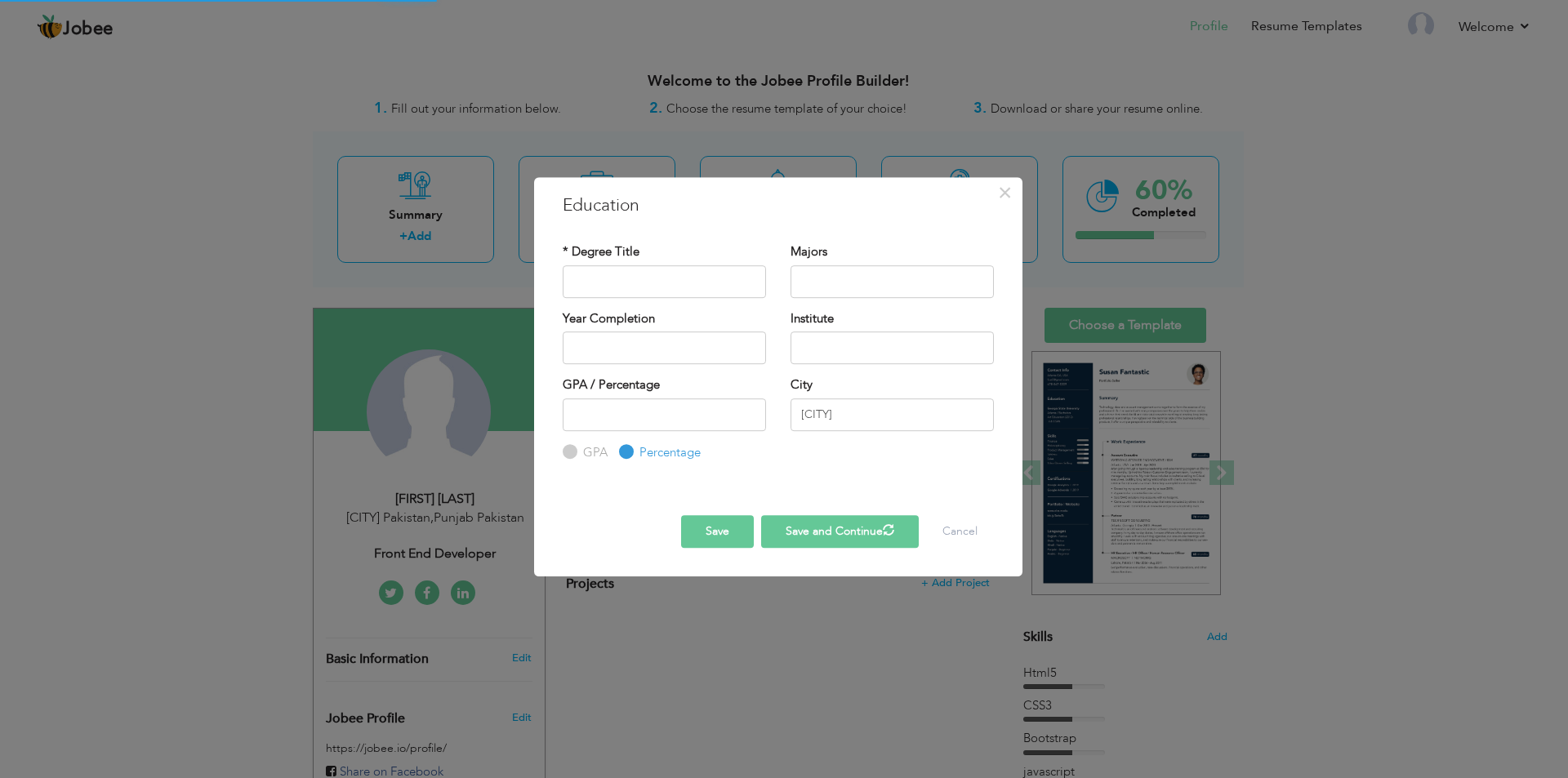 radio on "true" 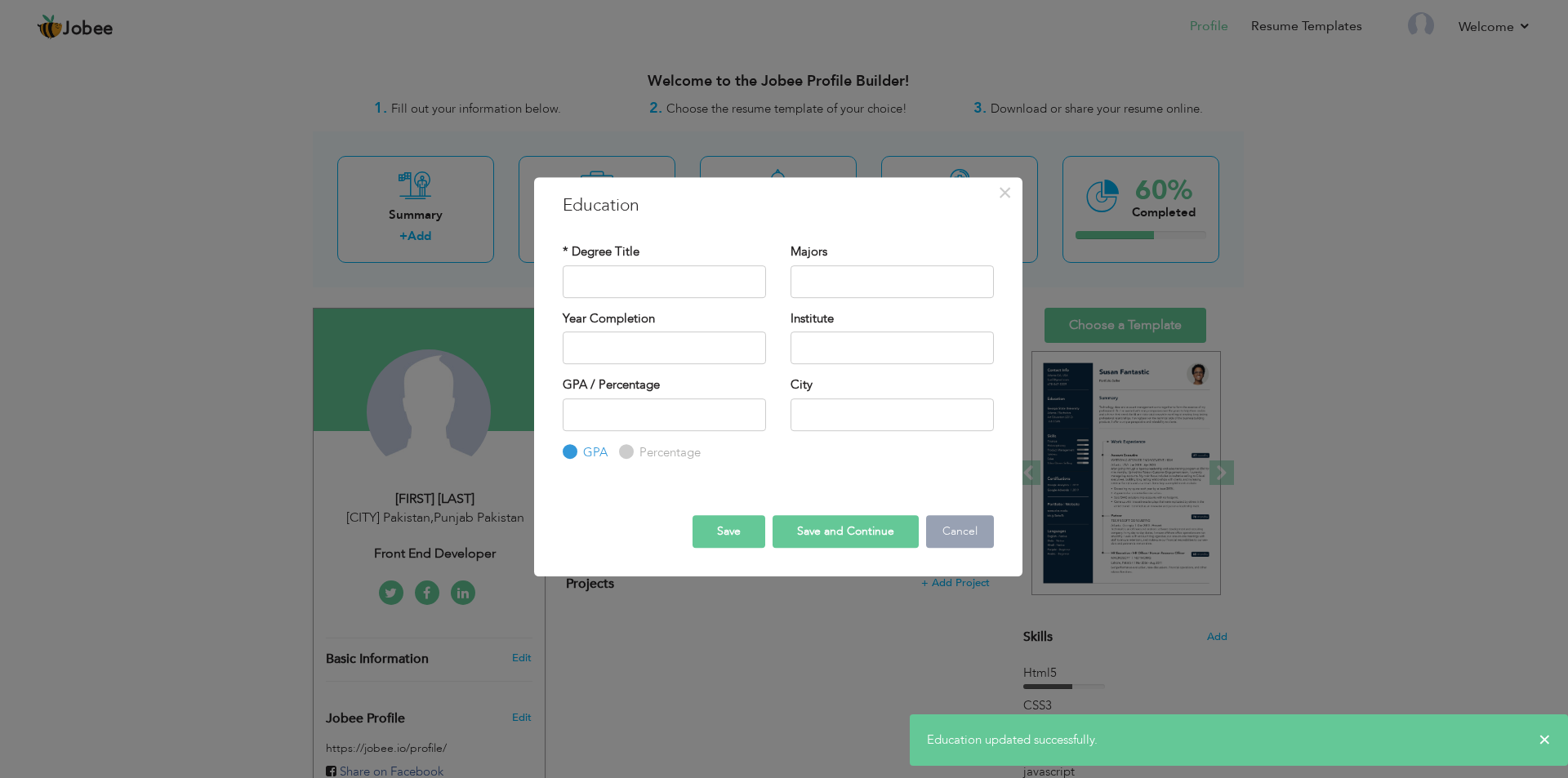 click on "Cancel" at bounding box center [960, 531] 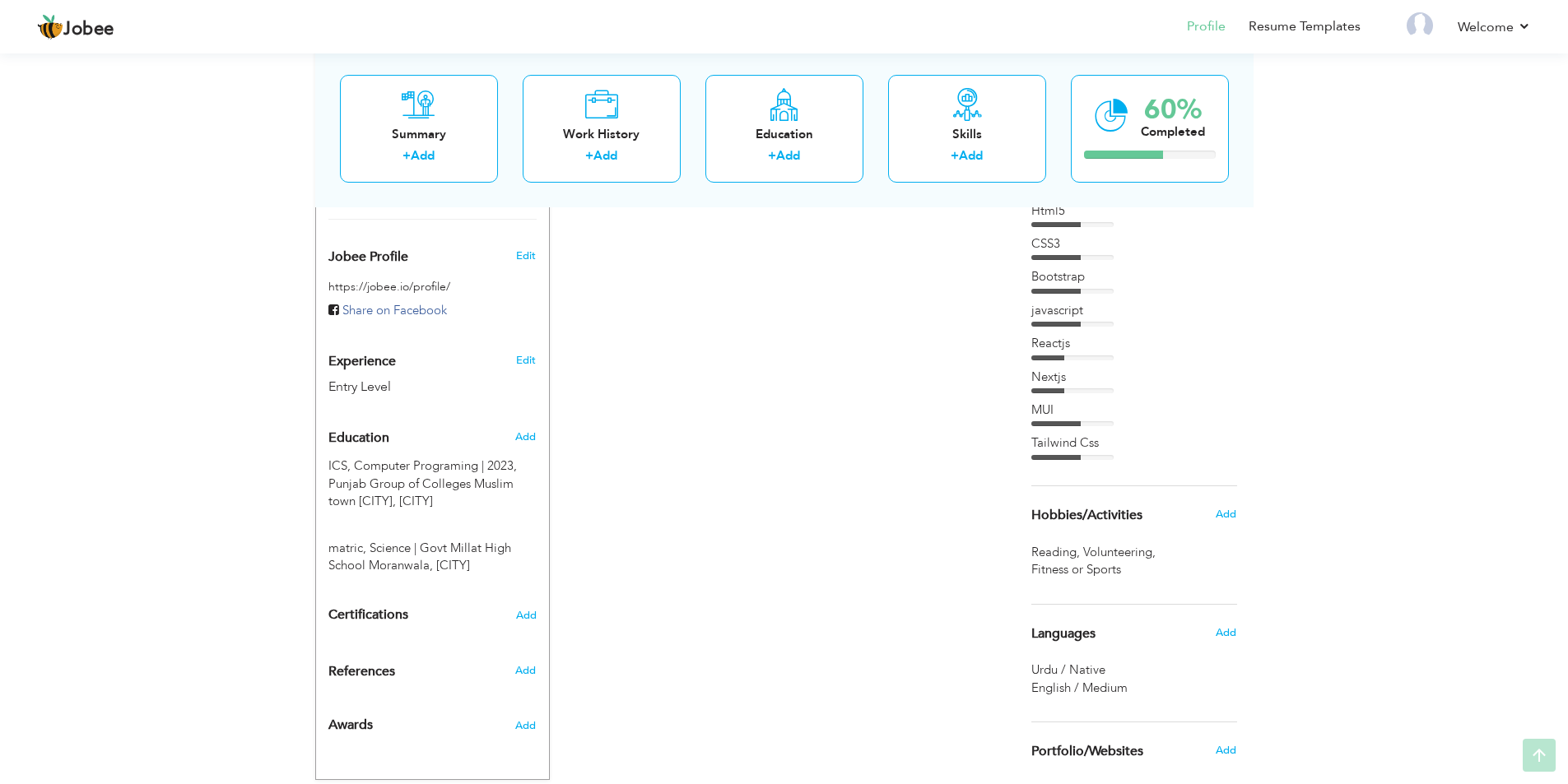 scroll, scrollTop: 533, scrollLeft: 0, axis: vertical 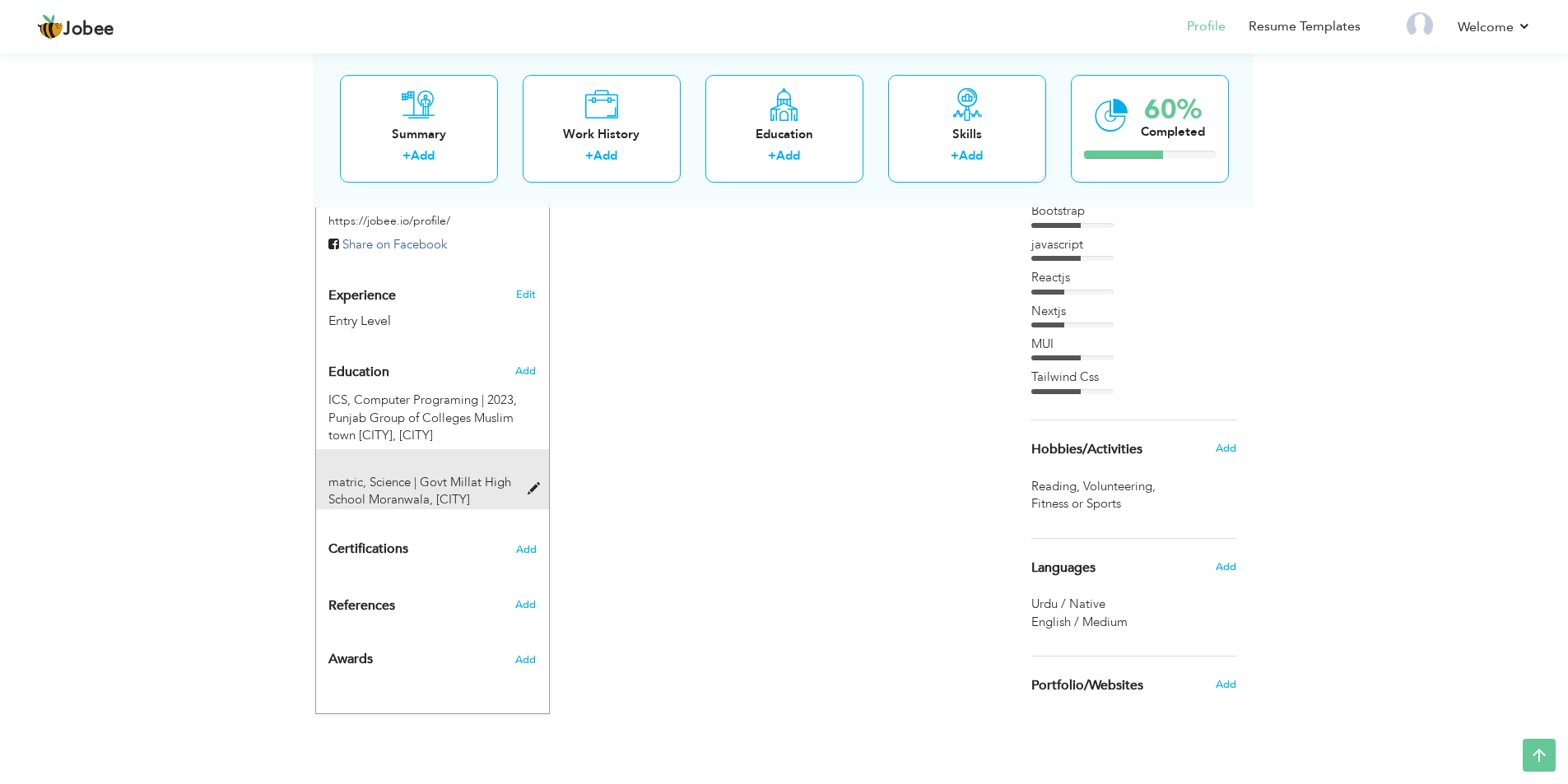 click at bounding box center [537, 489] 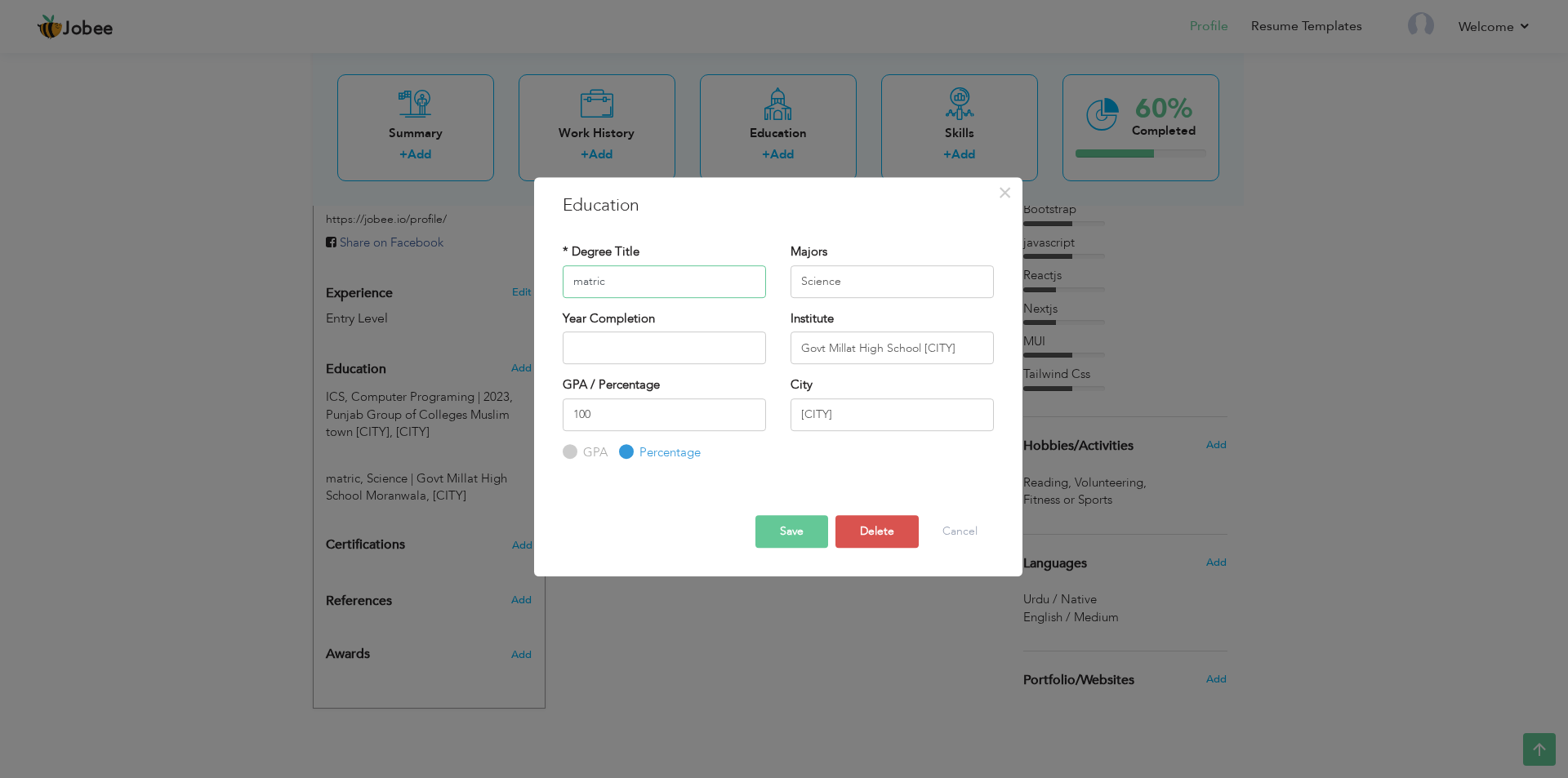 click on "matric" at bounding box center [664, 282] 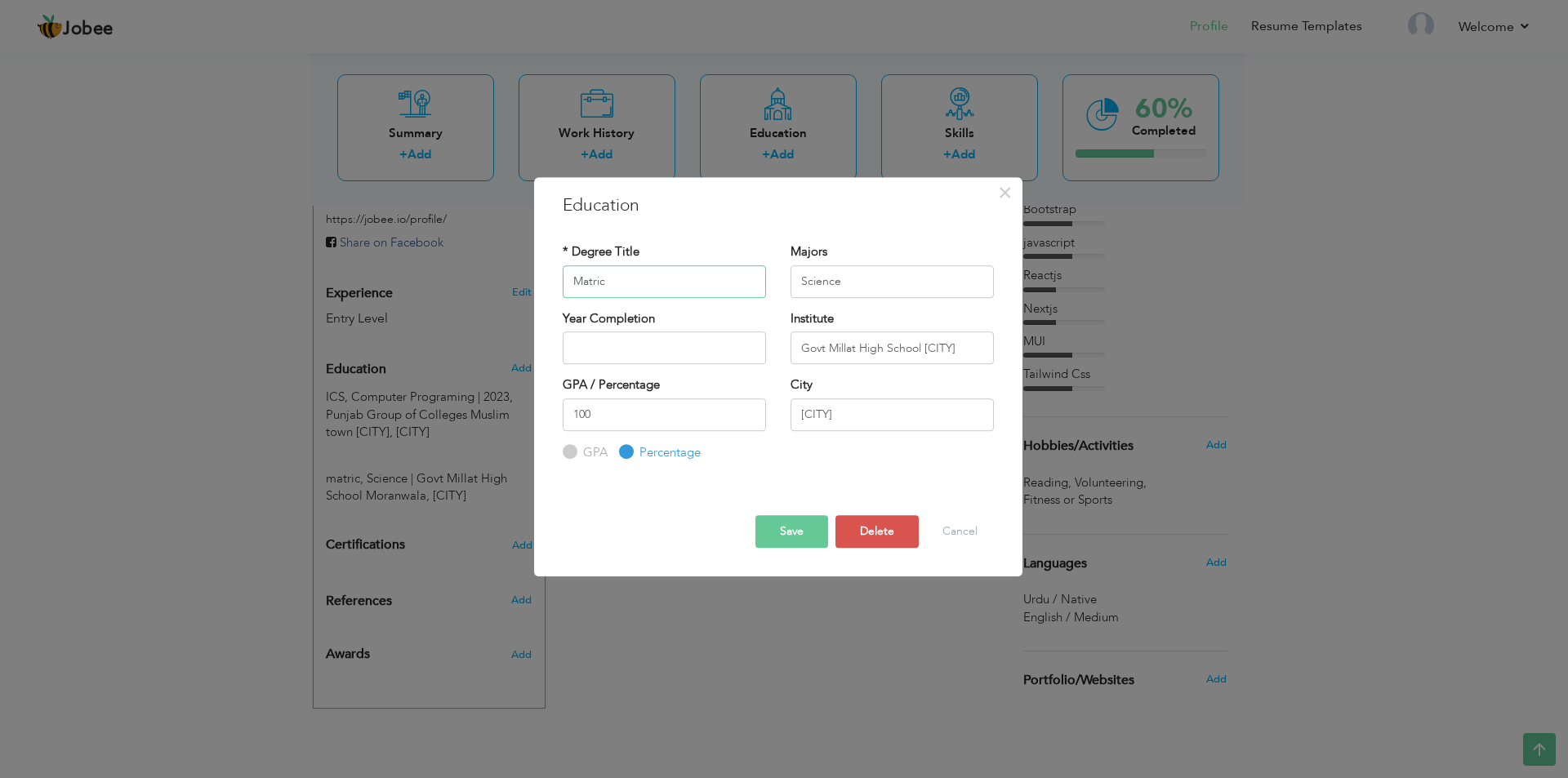 type on "Matric" 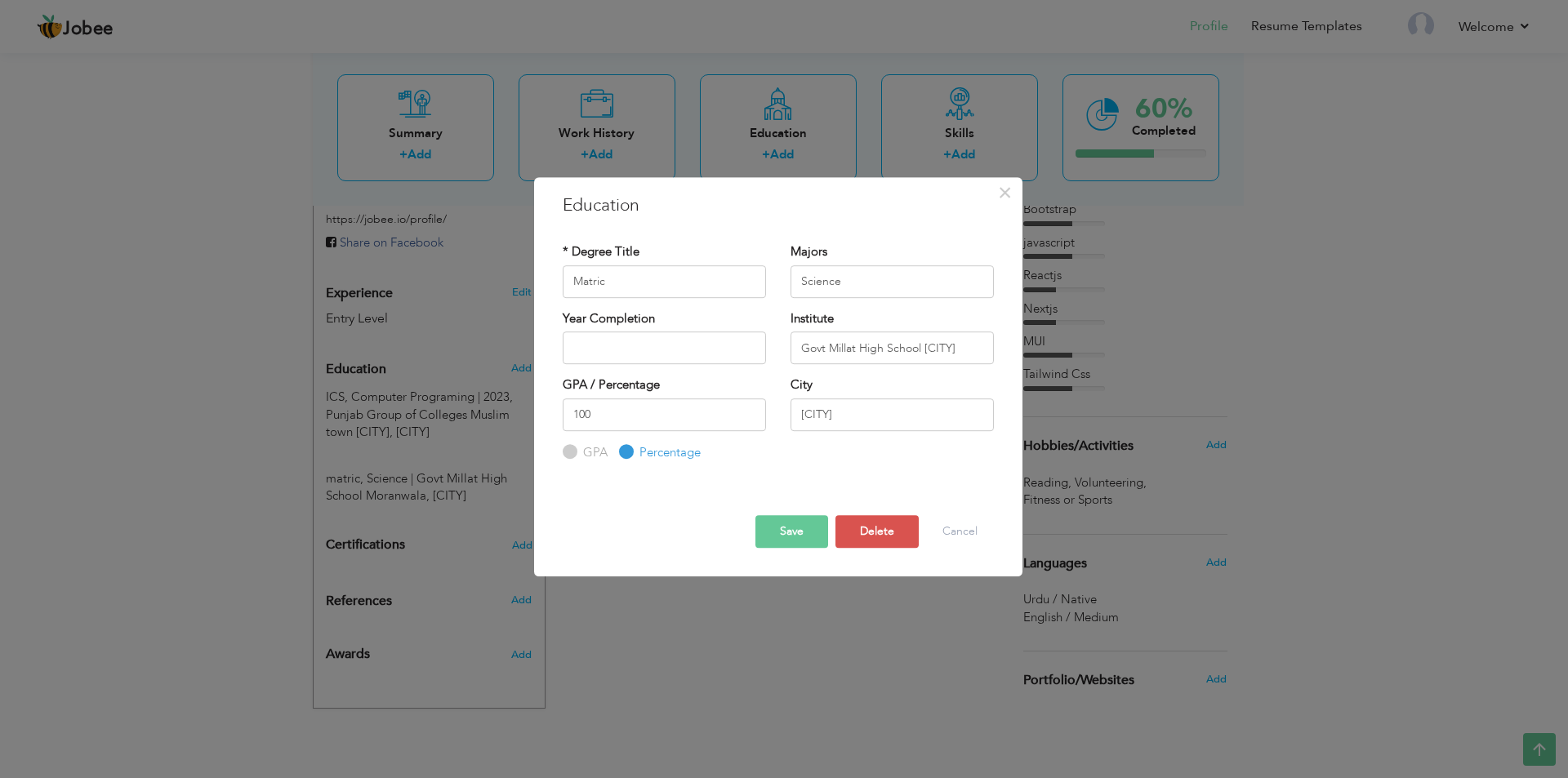 click on "Save" at bounding box center (791, 531) 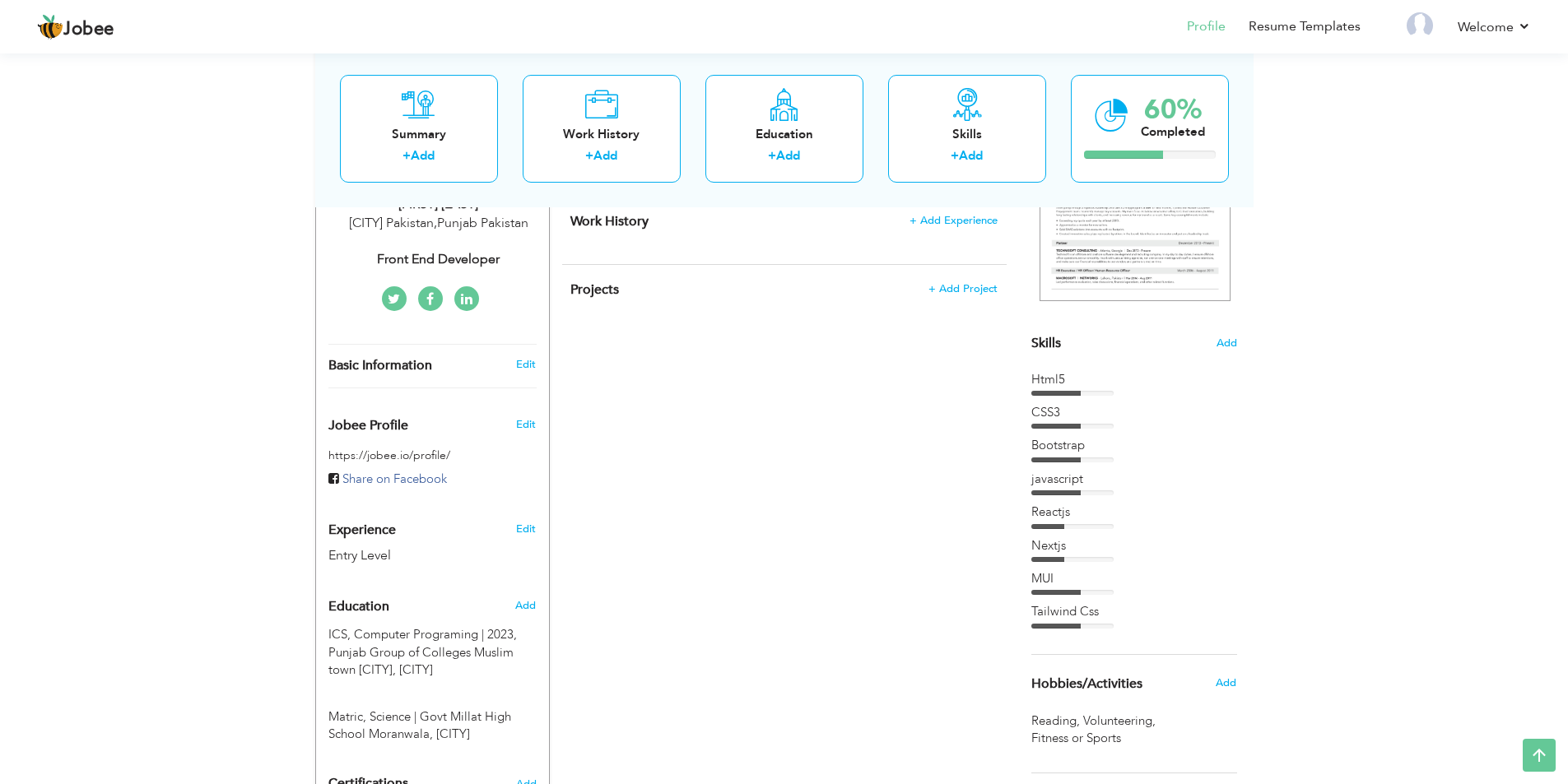 scroll, scrollTop: 260, scrollLeft: 0, axis: vertical 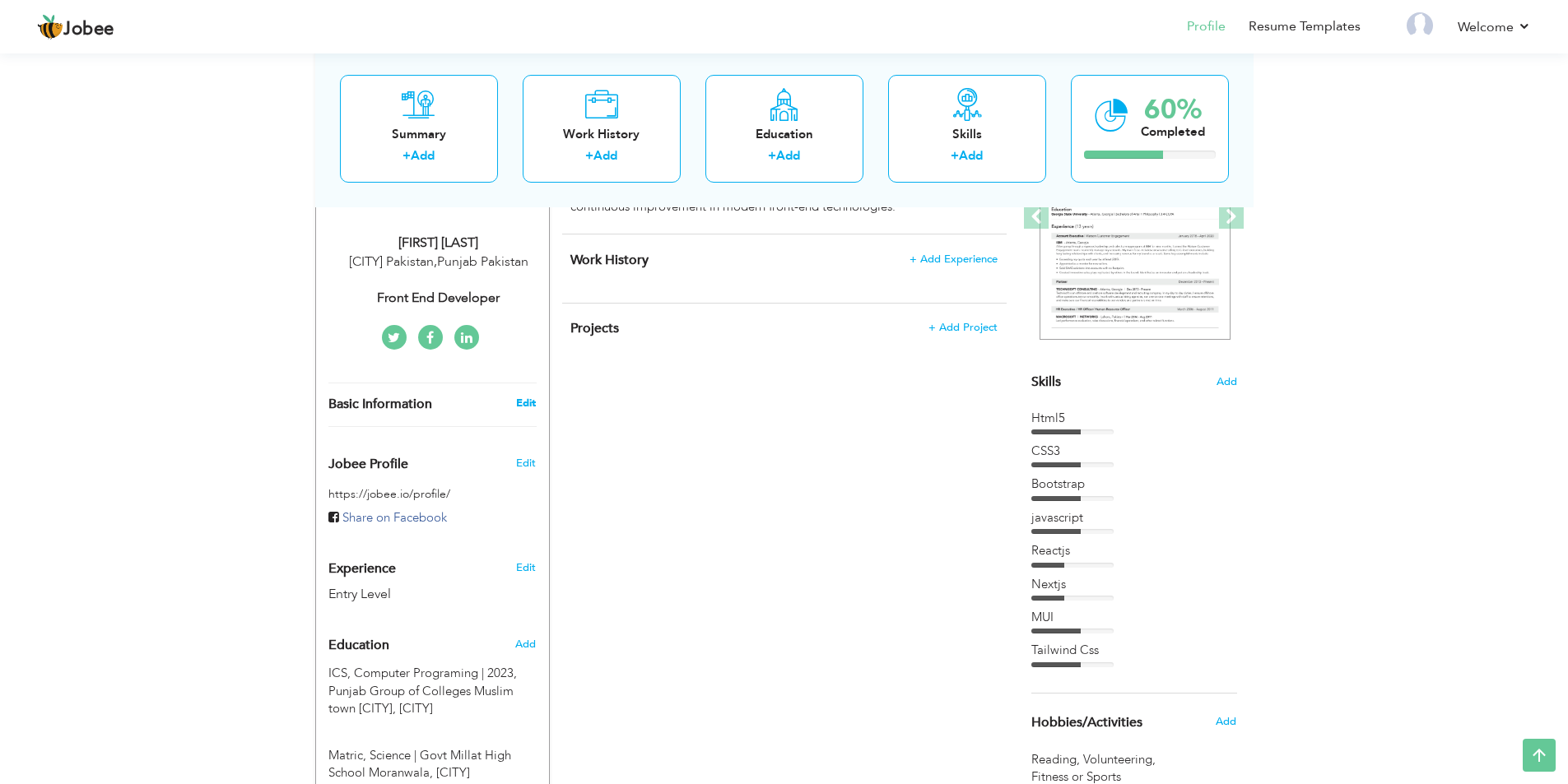 click on "Edit" at bounding box center [526, 403] 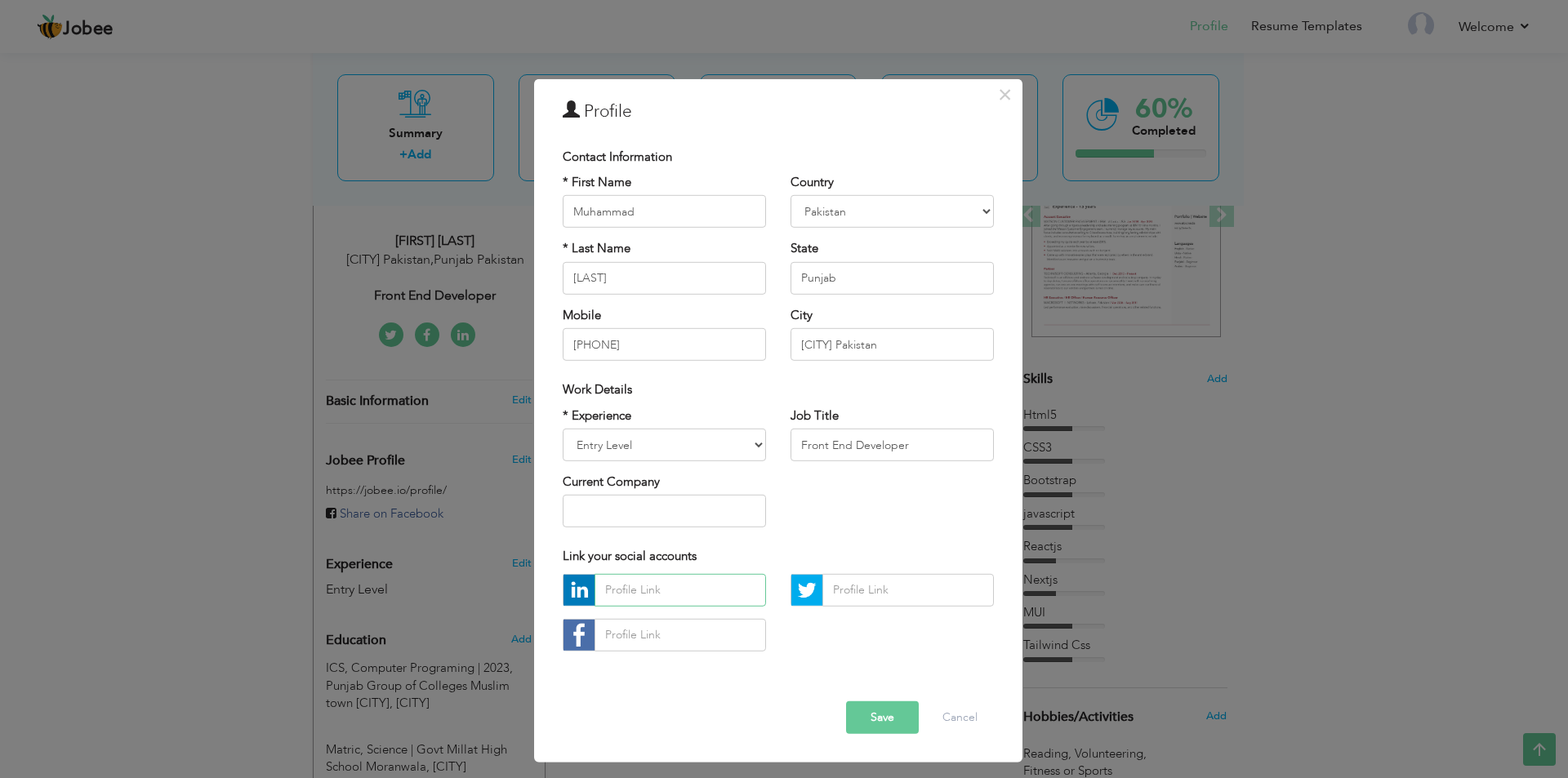 click at bounding box center [680, 590] 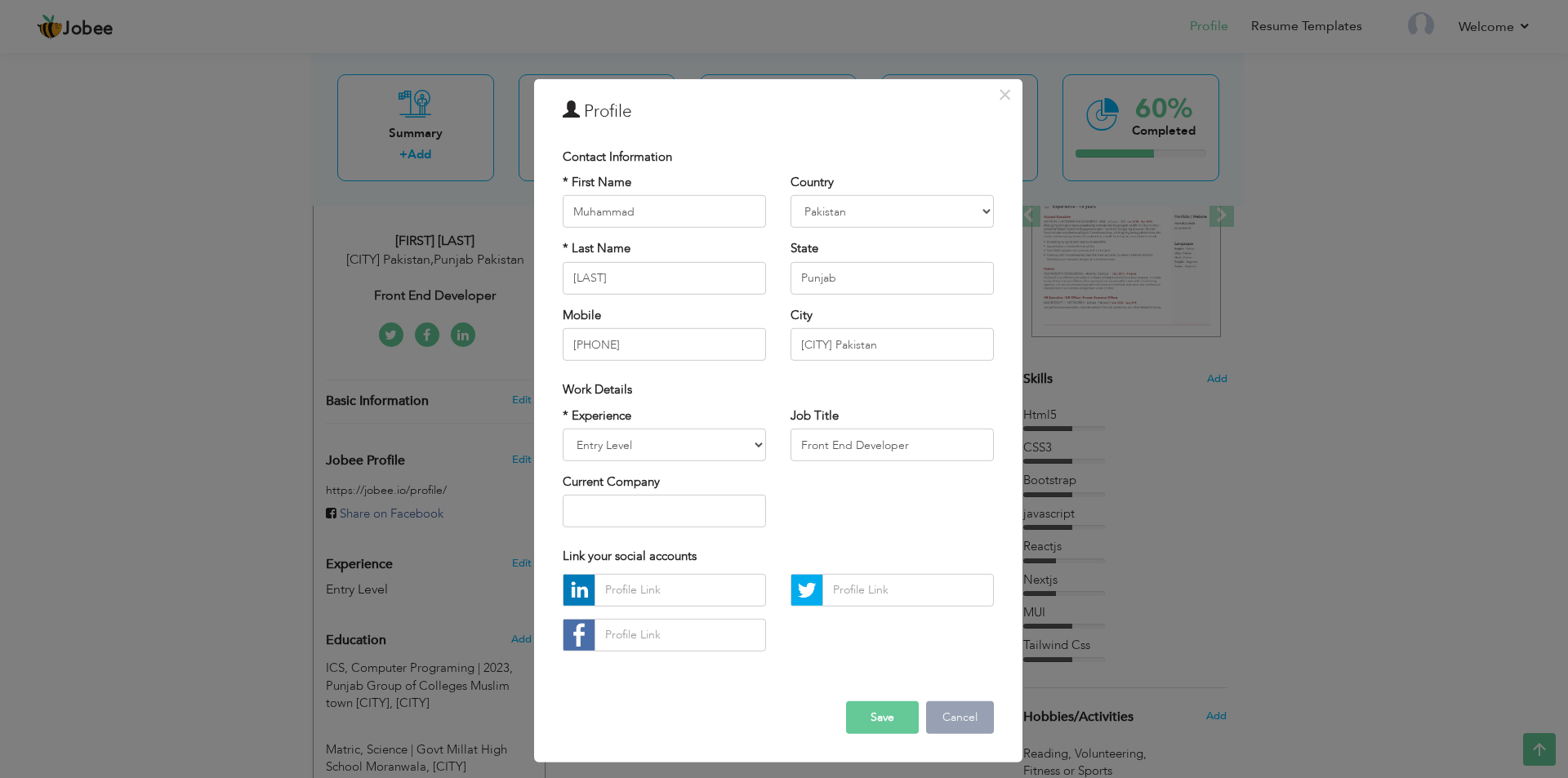 click on "Cancel" at bounding box center (960, 718) 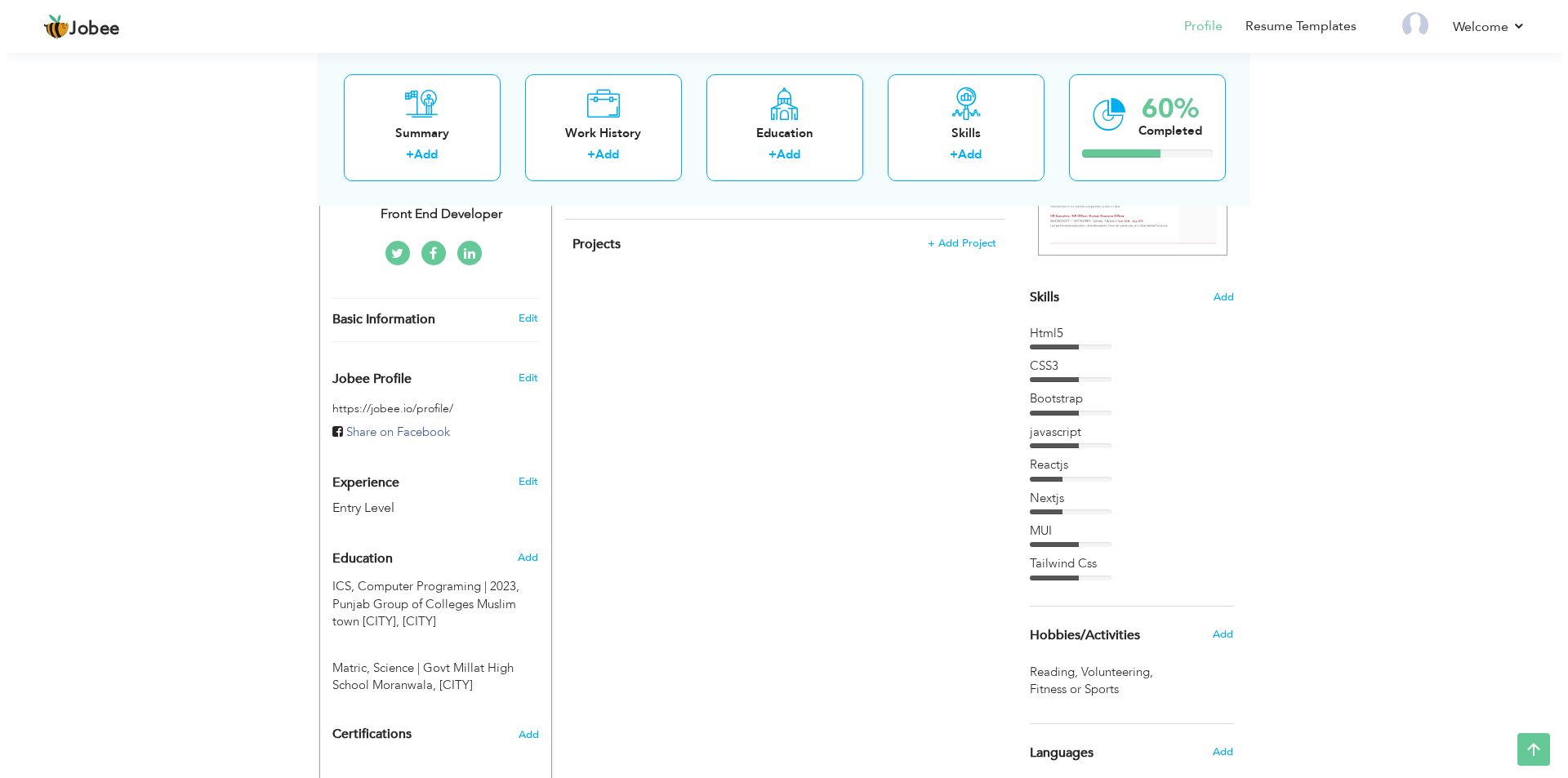 scroll, scrollTop: 336, scrollLeft: 0, axis: vertical 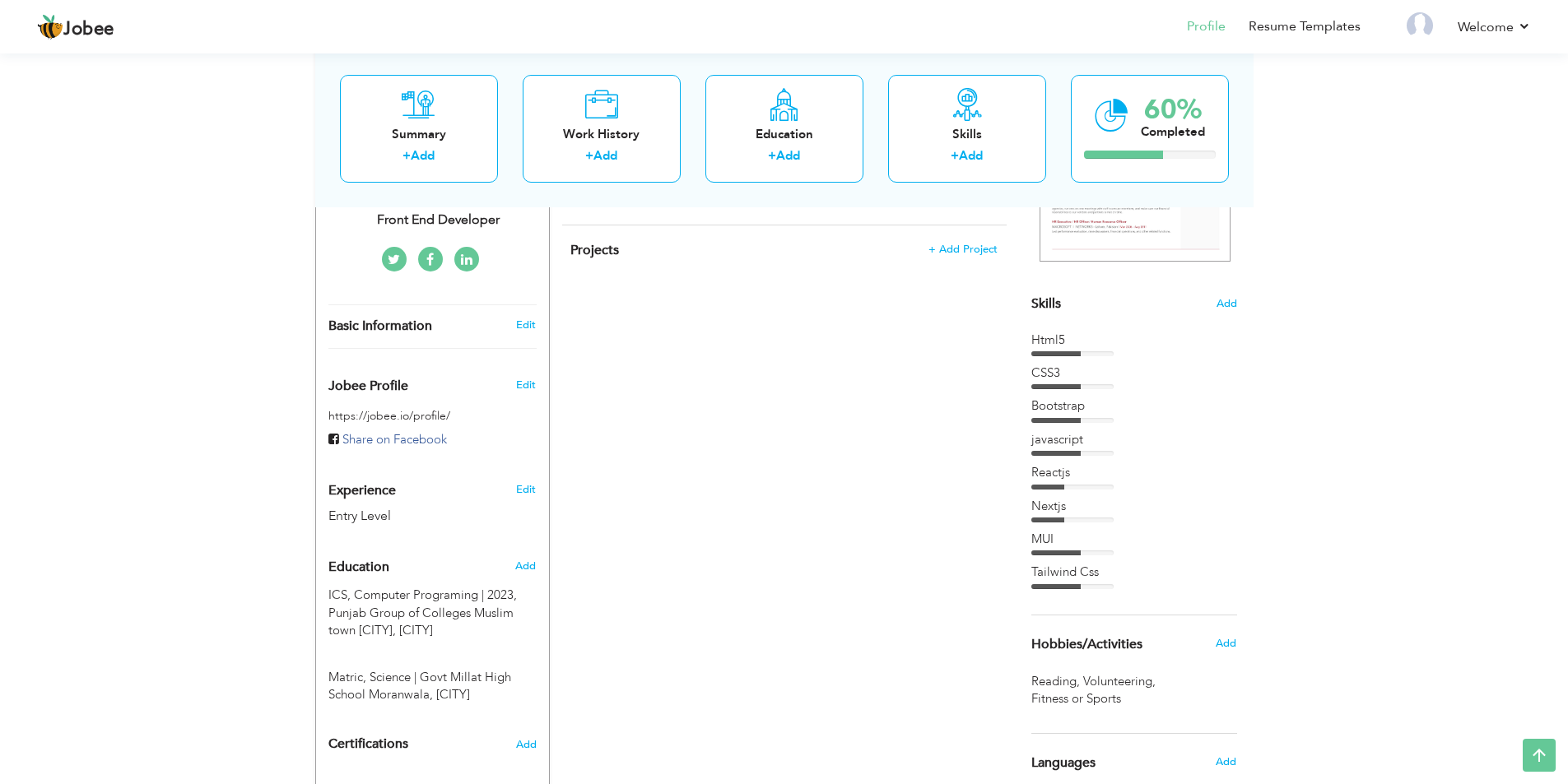 click on "Edit" at bounding box center (526, 385) 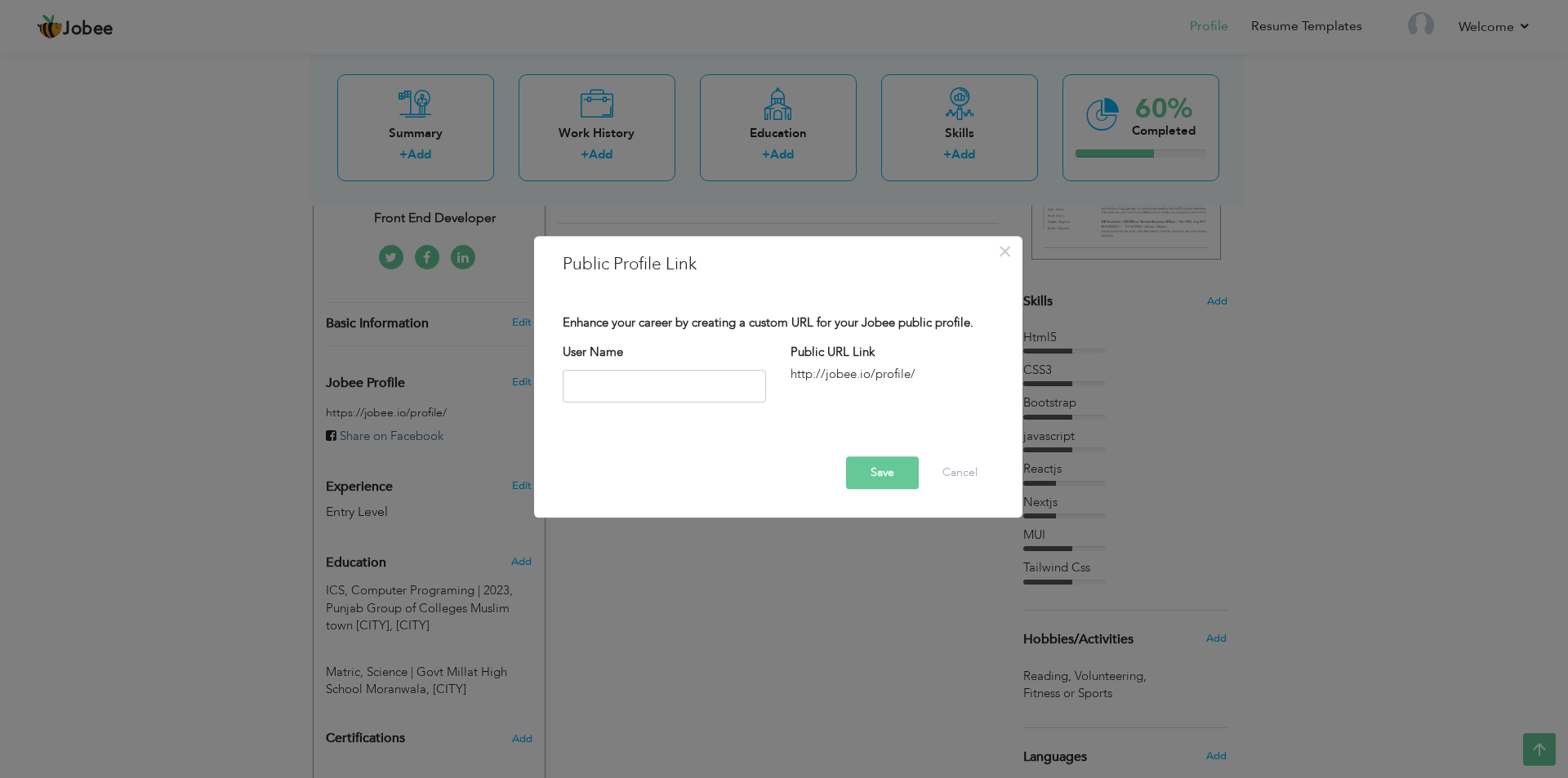 click on "×
Public Profile Link
Enhance your career by creating a custom URL for your Jobee public profile.
User Name
Public URL Link Save Cancel" at bounding box center (784, 389) 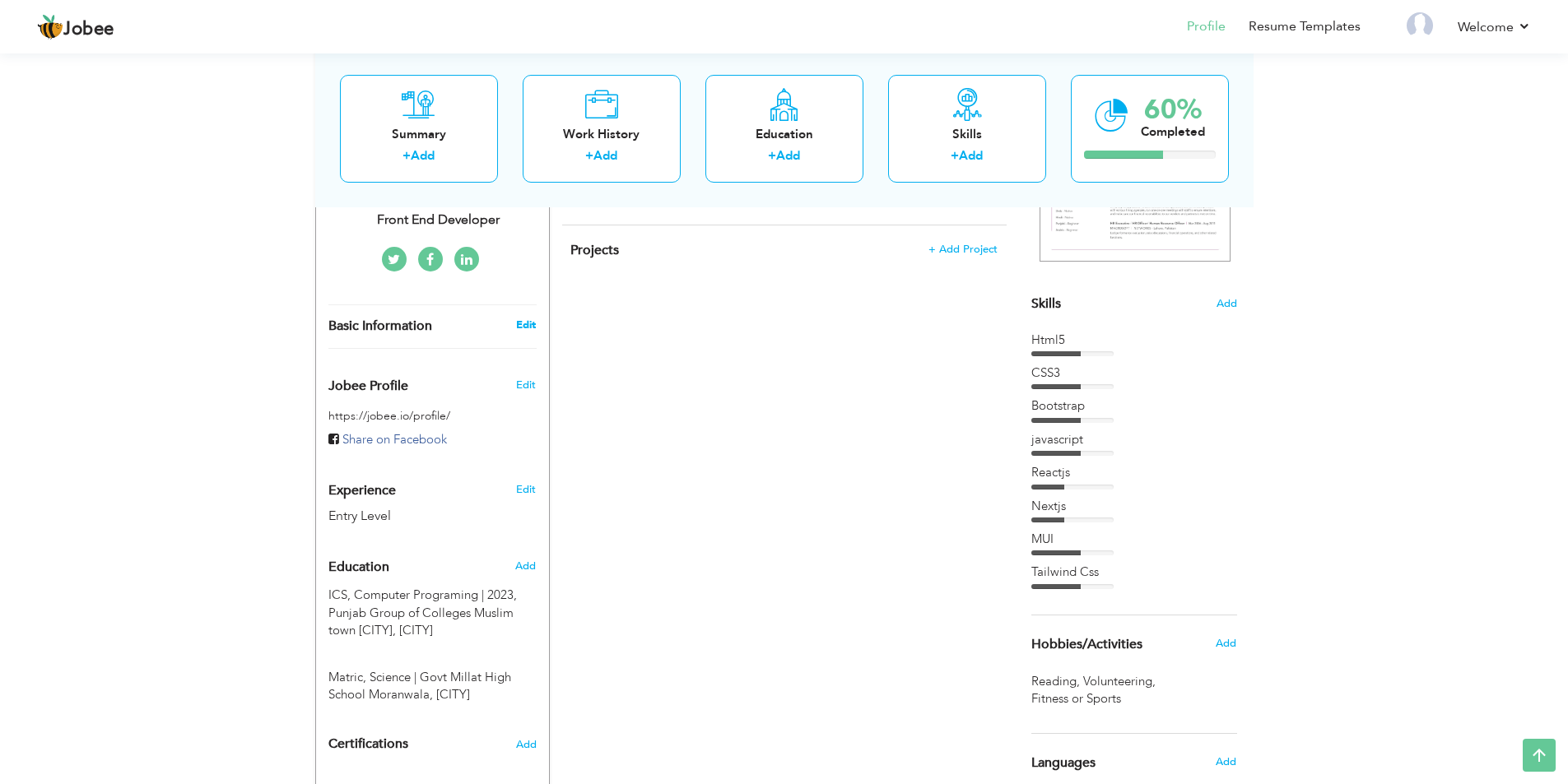 click on "Edit" at bounding box center [526, 325] 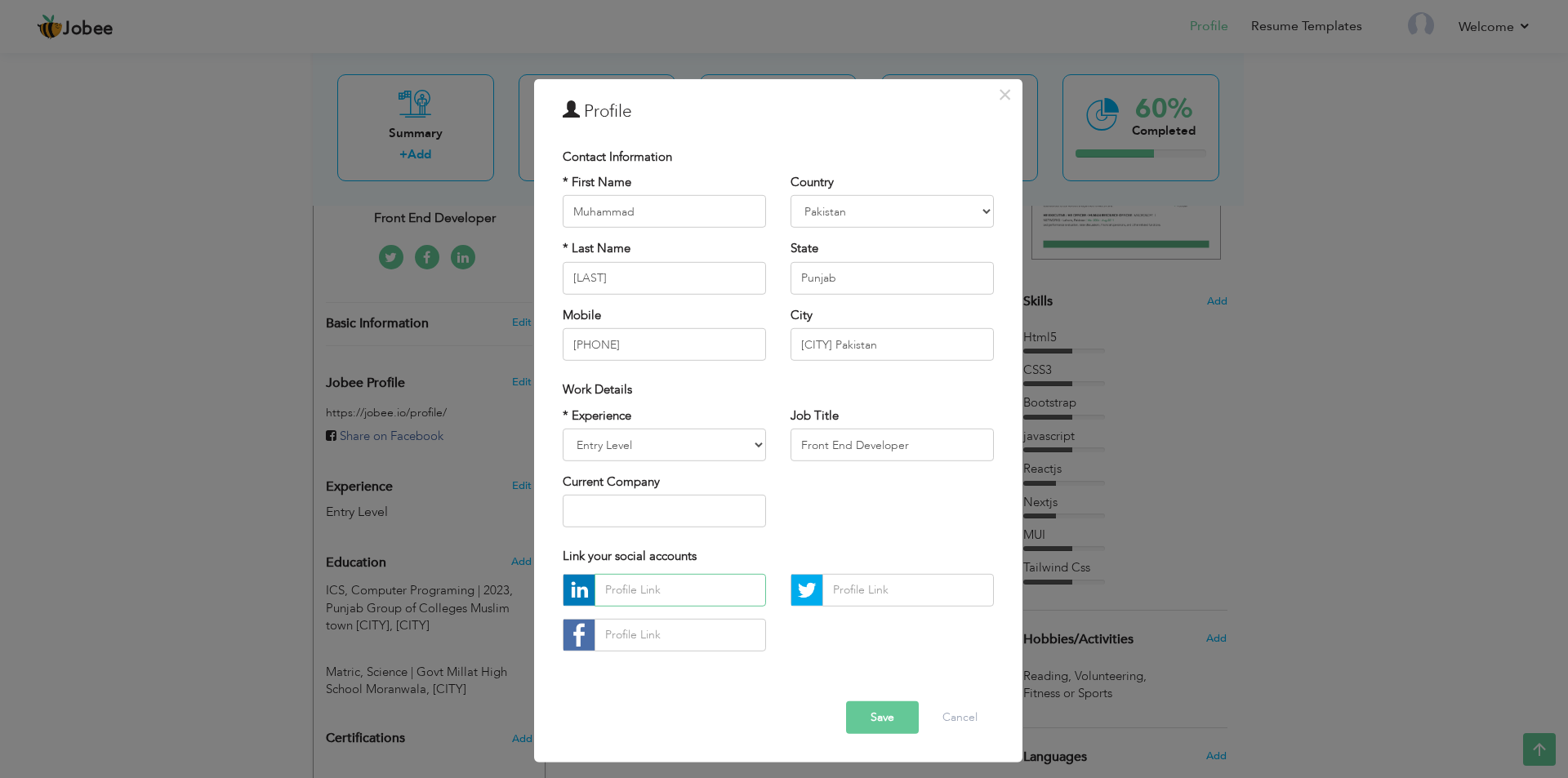 click at bounding box center (680, 590) 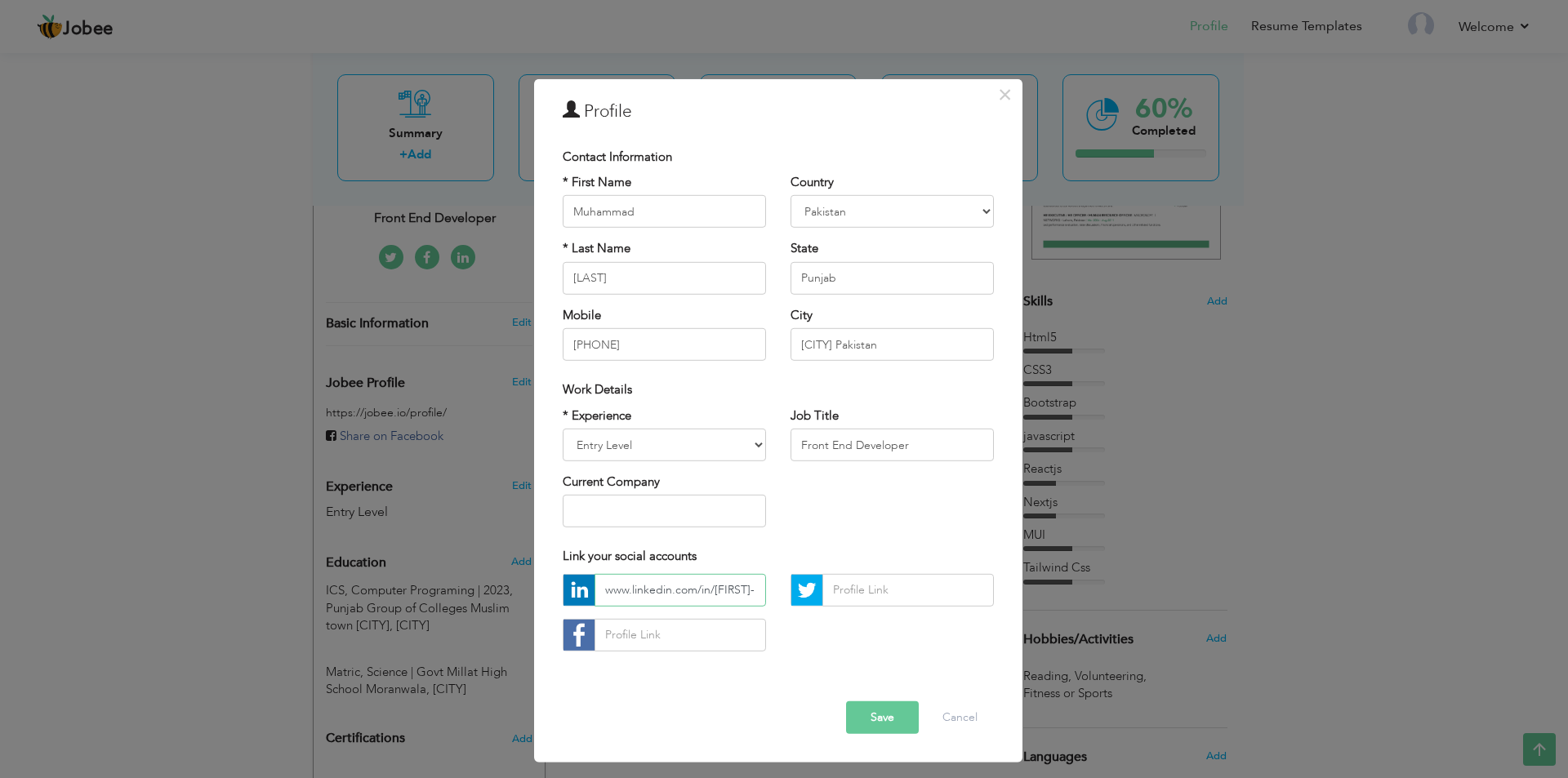 scroll, scrollTop: 0, scrollLeft: 111, axis: horizontal 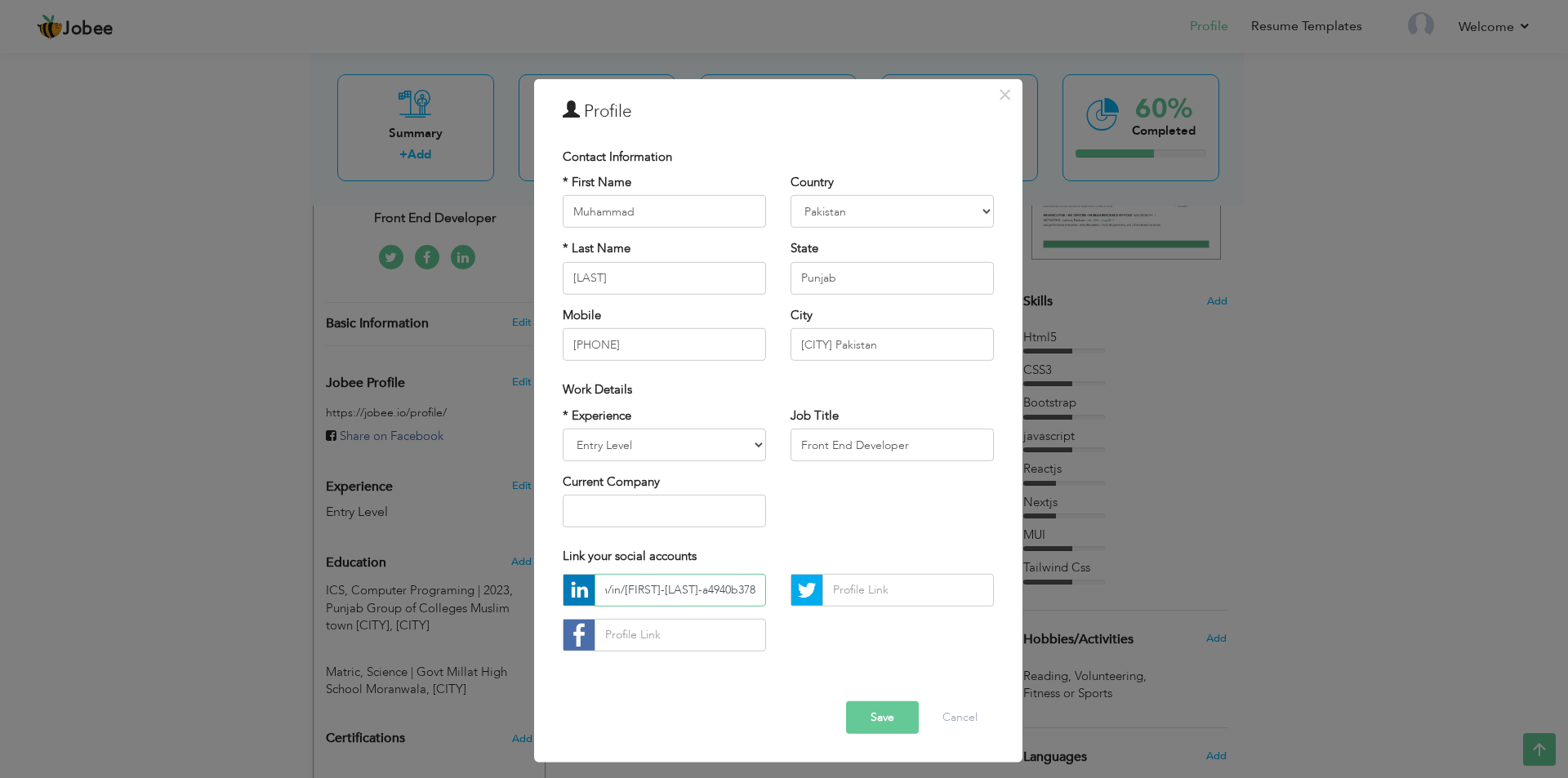 type on "www.linkedin.com/in/[FIRST]-[LAST]-a4940b378" 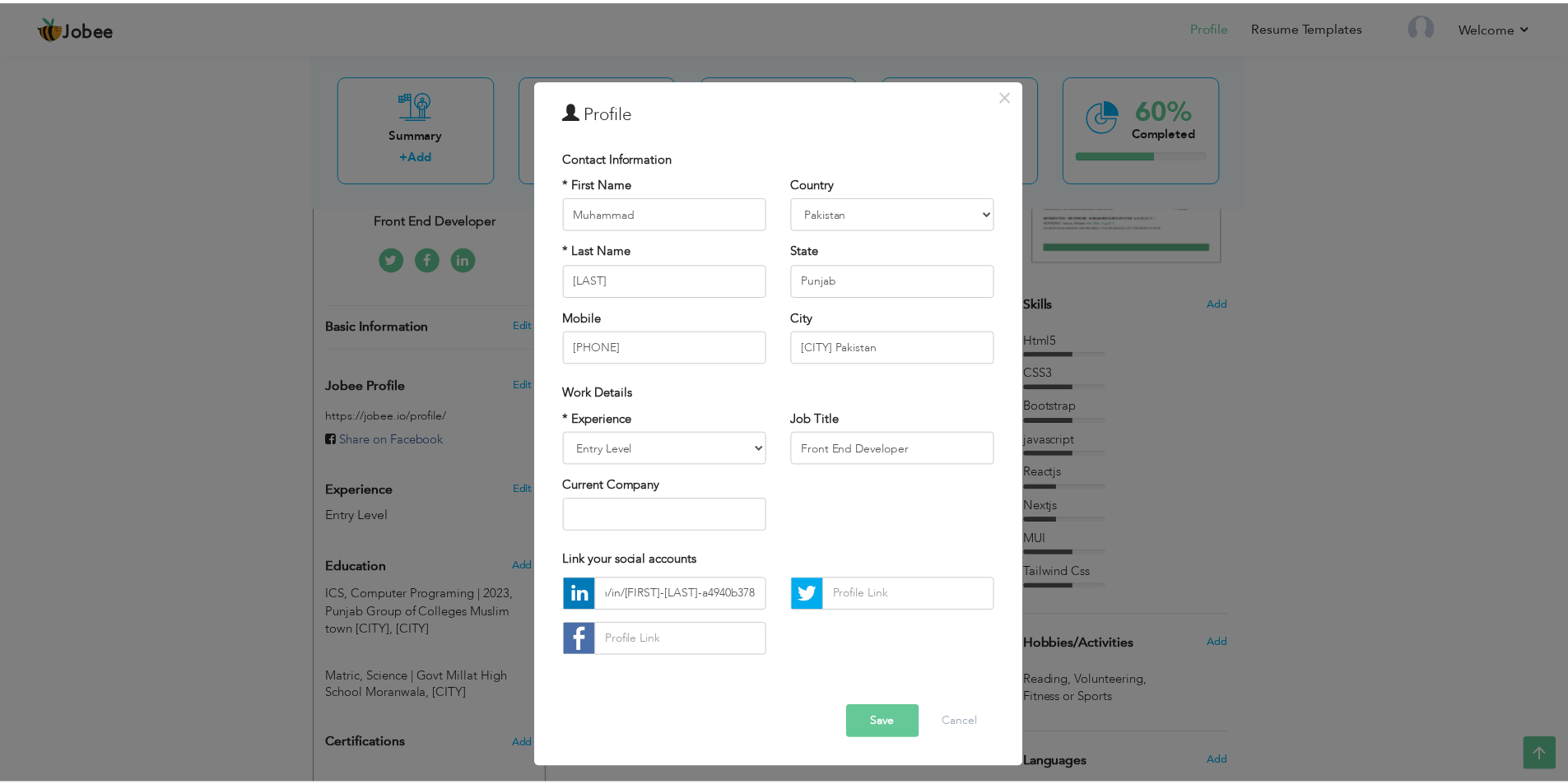 scroll, scrollTop: 0, scrollLeft: 0, axis: both 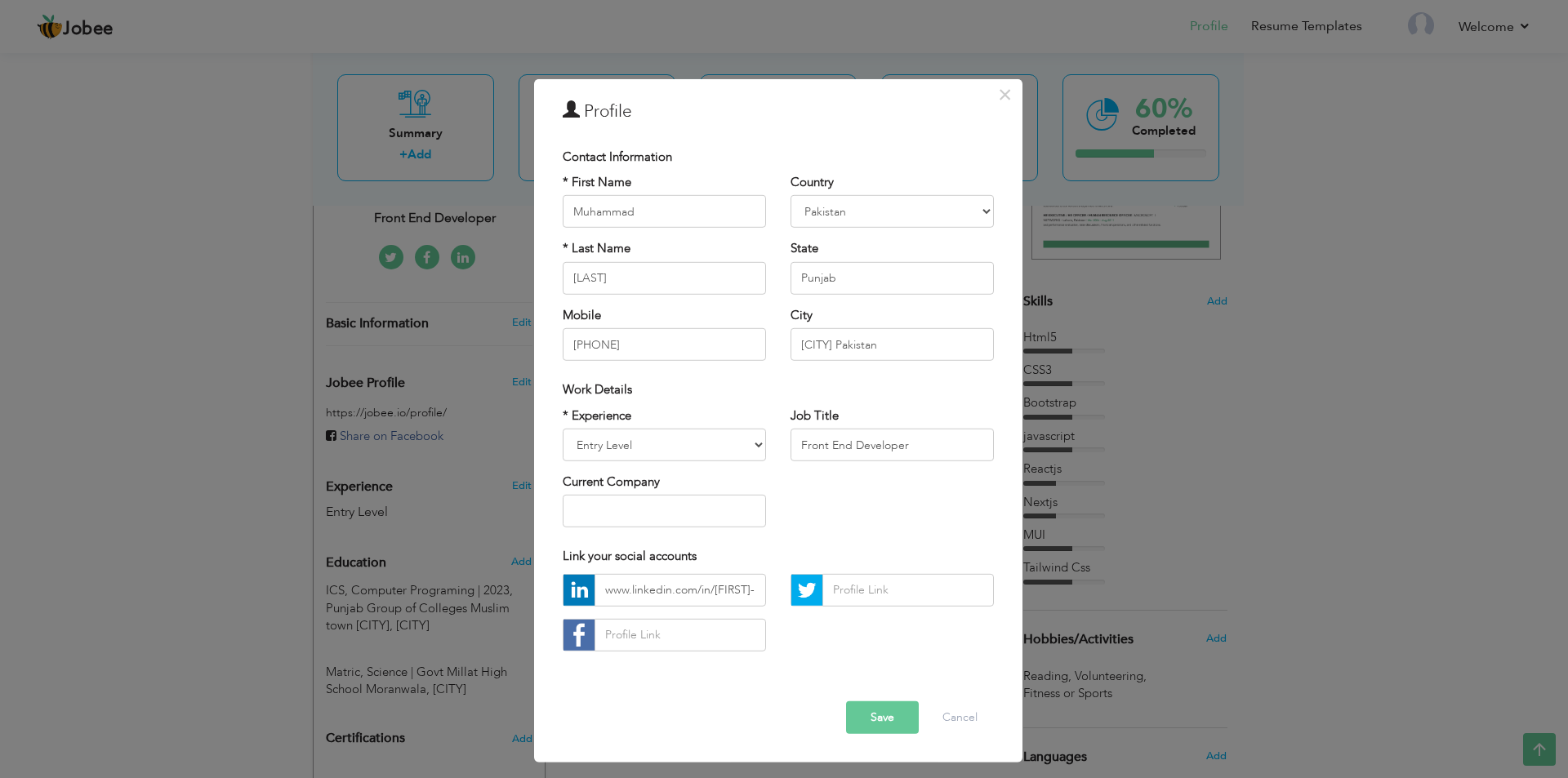 click on "Save" at bounding box center (882, 718) 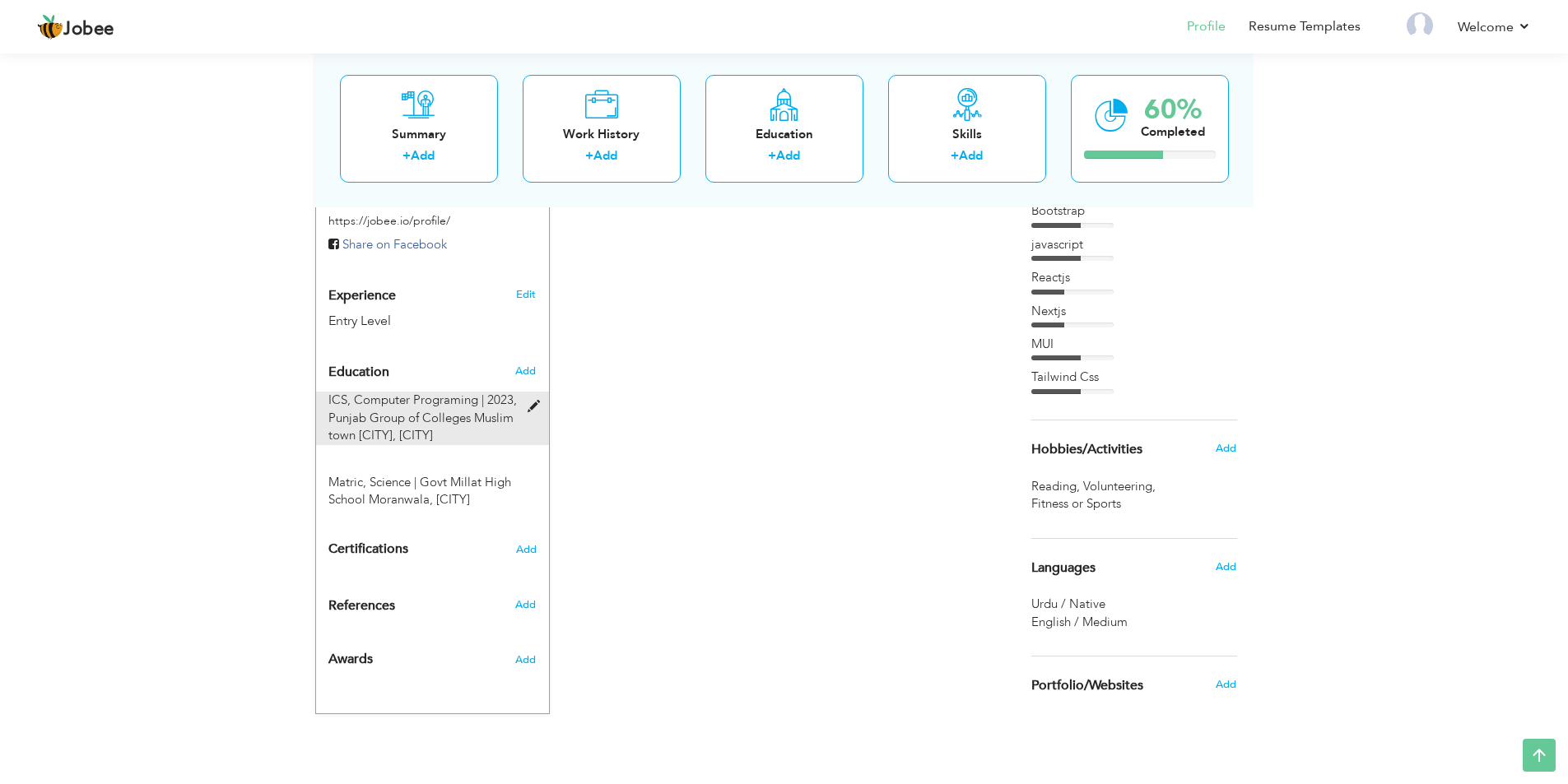 scroll, scrollTop: 262, scrollLeft: 0, axis: vertical 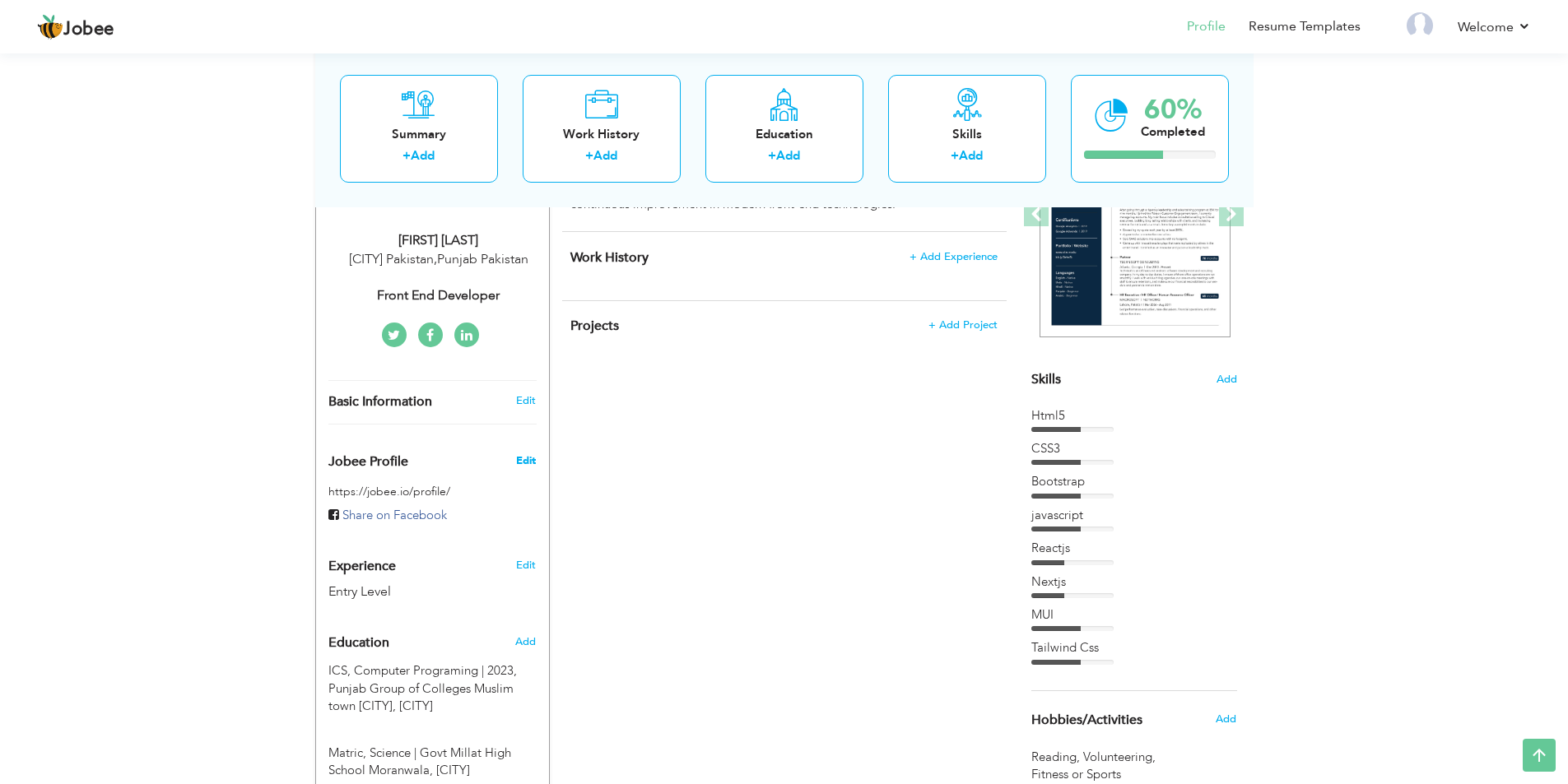 click on "Edit" at bounding box center (526, 461) 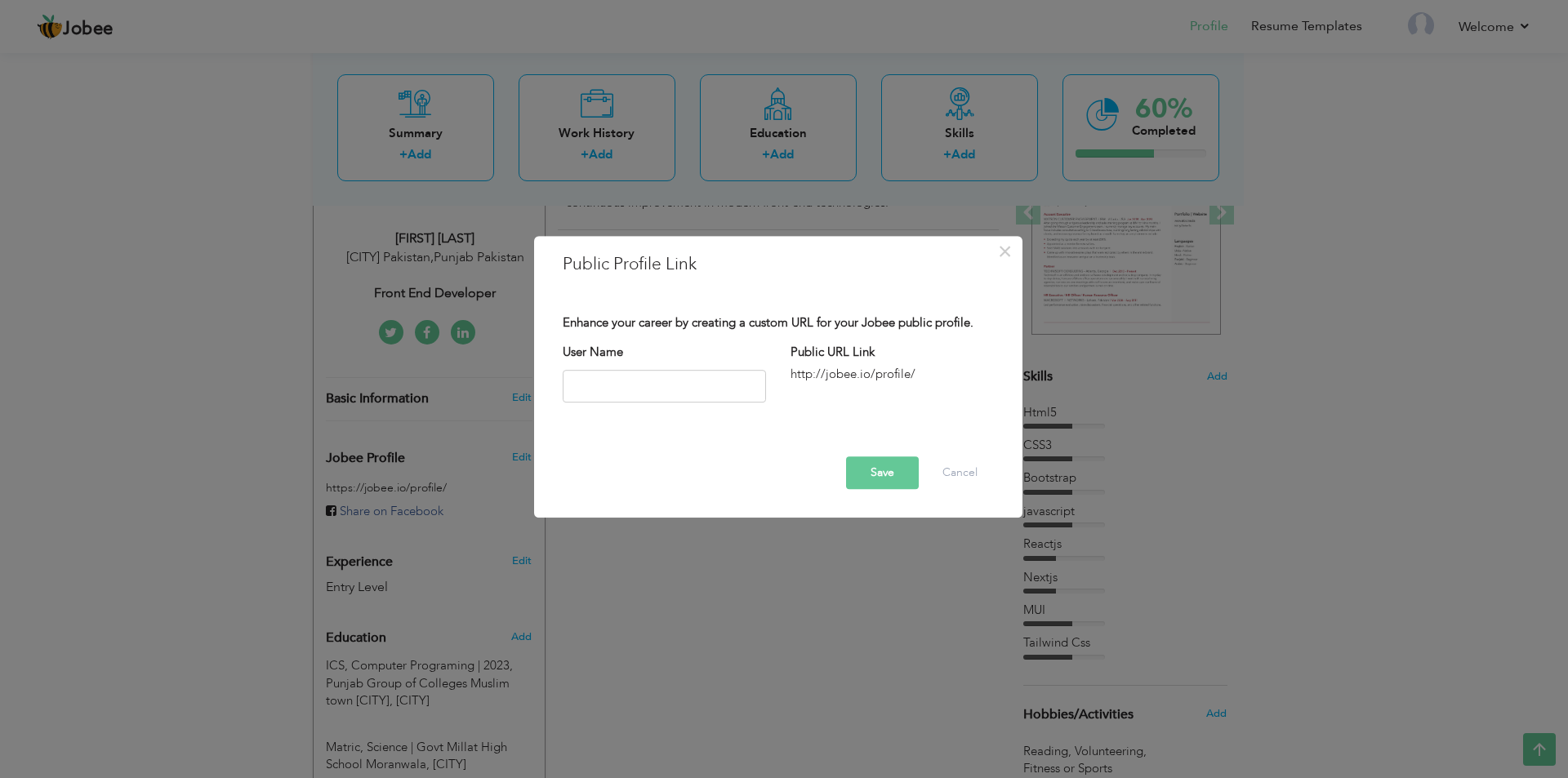 click on "×
Public Profile Link
Enhance your career by creating a custom URL for your Jobee public profile.
User Name
Public URL Link Save Cancel" at bounding box center [784, 389] 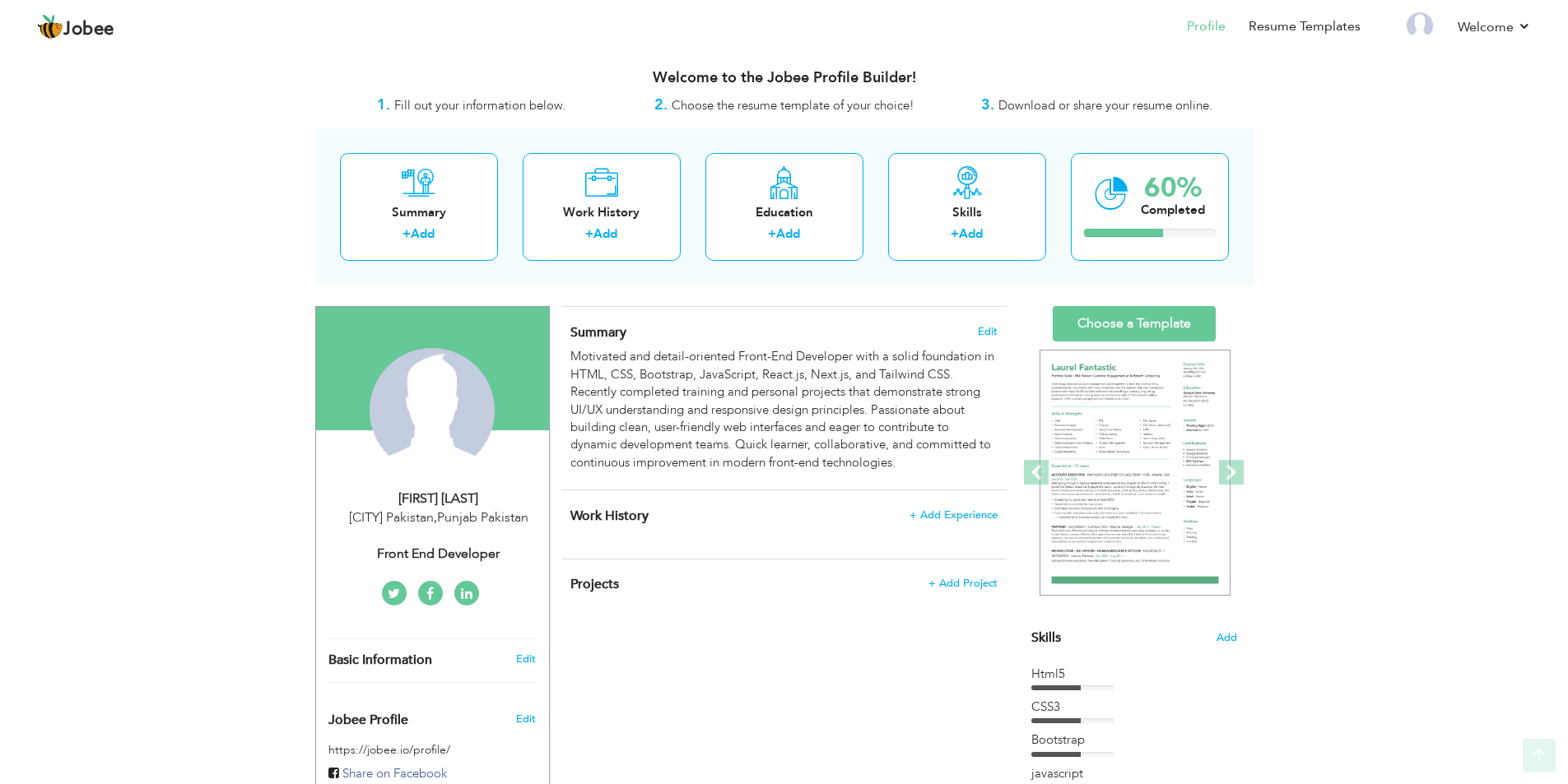 scroll, scrollTop: 0, scrollLeft: 0, axis: both 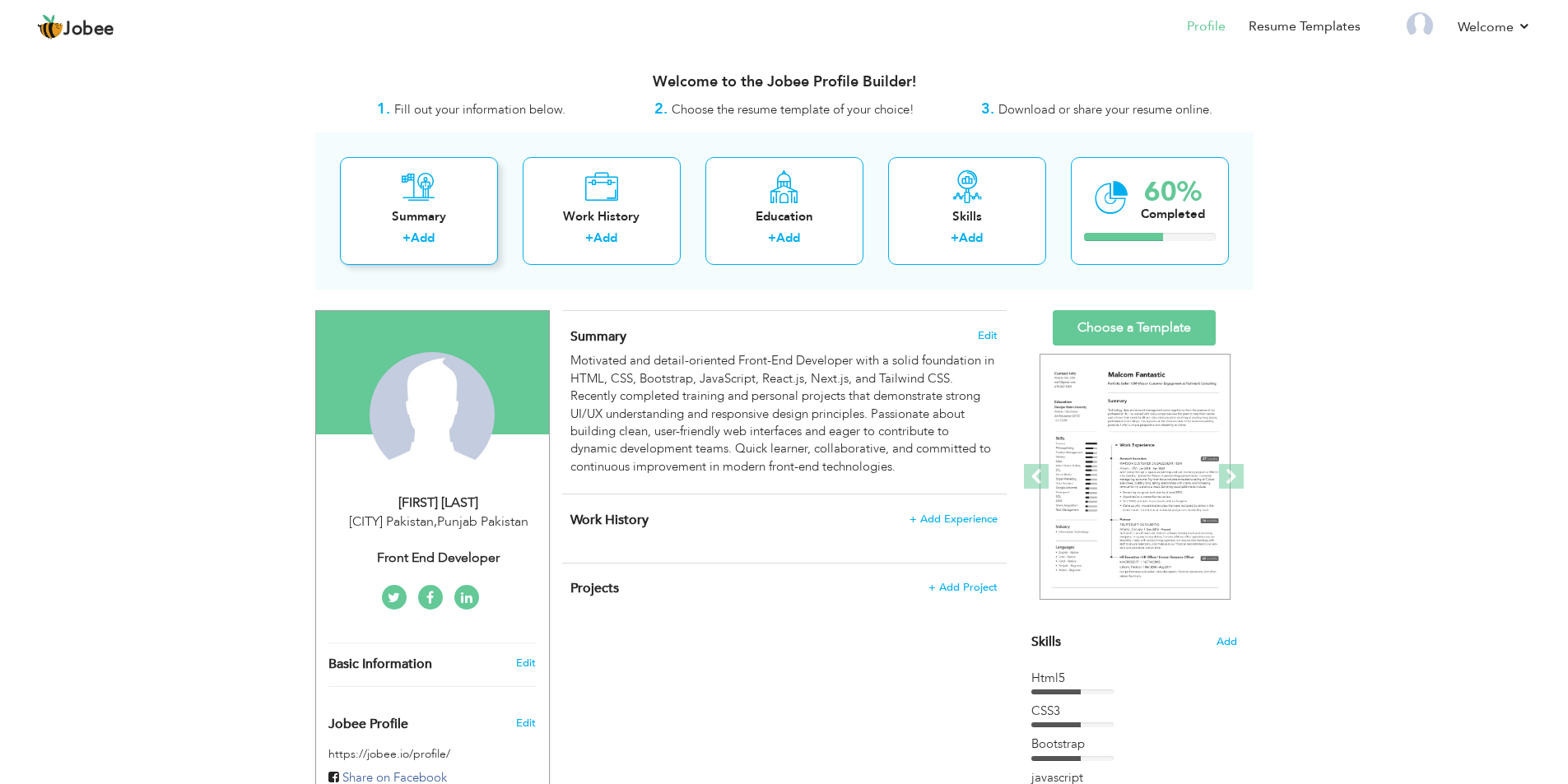 click on "Summary
+  Add" at bounding box center [419, 211] 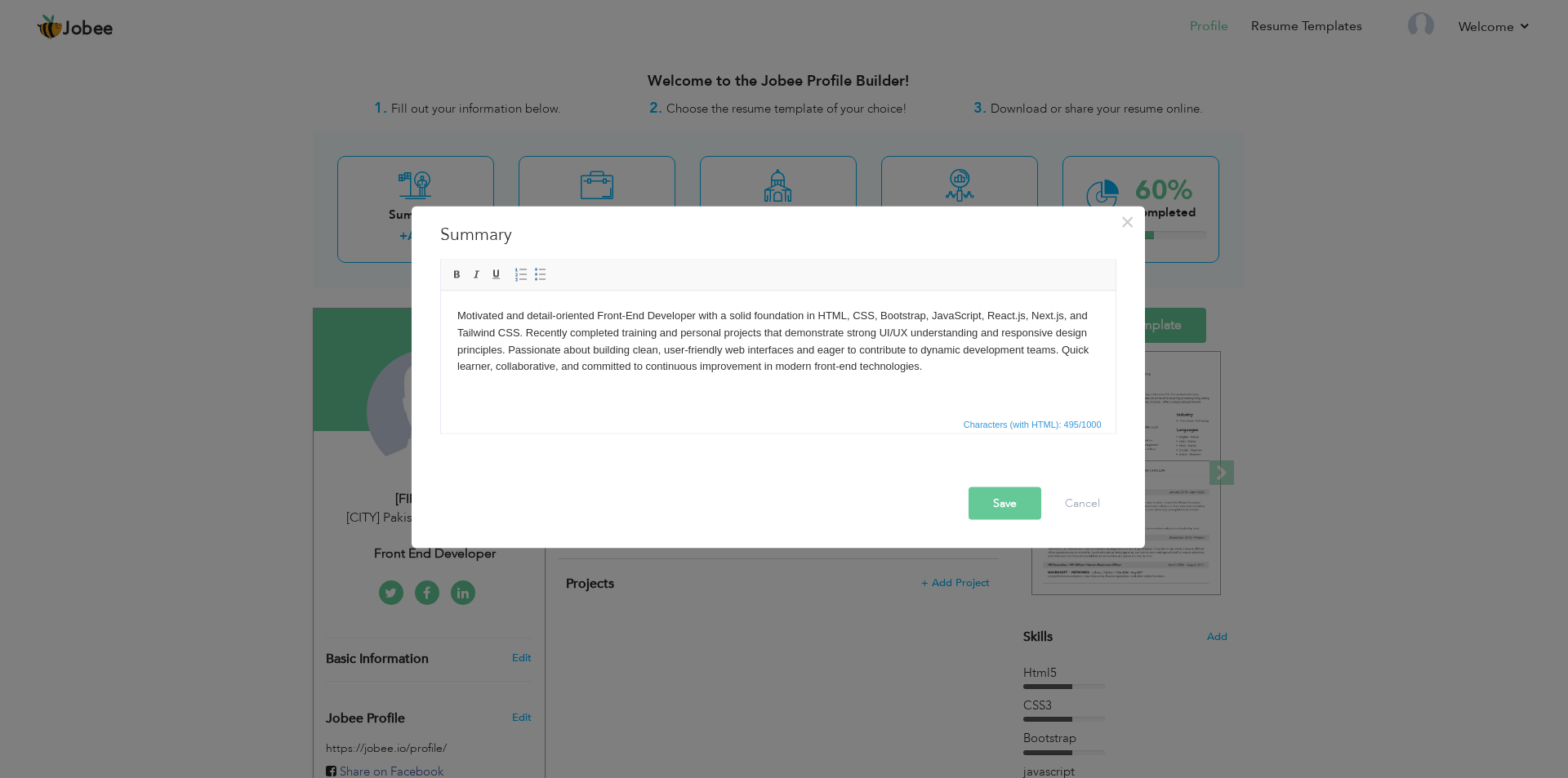 click on "×
Summary
Motivated and detail-oriented Front-End Developer with a solid foundation in HTML, CSS, Bootstrap, JavaScript, React.js, Next.js, and Tailwind CSS. Recently completed training and personal projects that demonstrate strong UI/UX understanding and responsive design principles. Passionate about building clean, user-friendly web interfaces and eager to contribute to dynamic development teams. Quick learner, collaborative, and committed to continuous improvement in modern front-end technologies. Rich Text Editor, summaryEditor Editor toolbars   Bold" at bounding box center (784, 389) 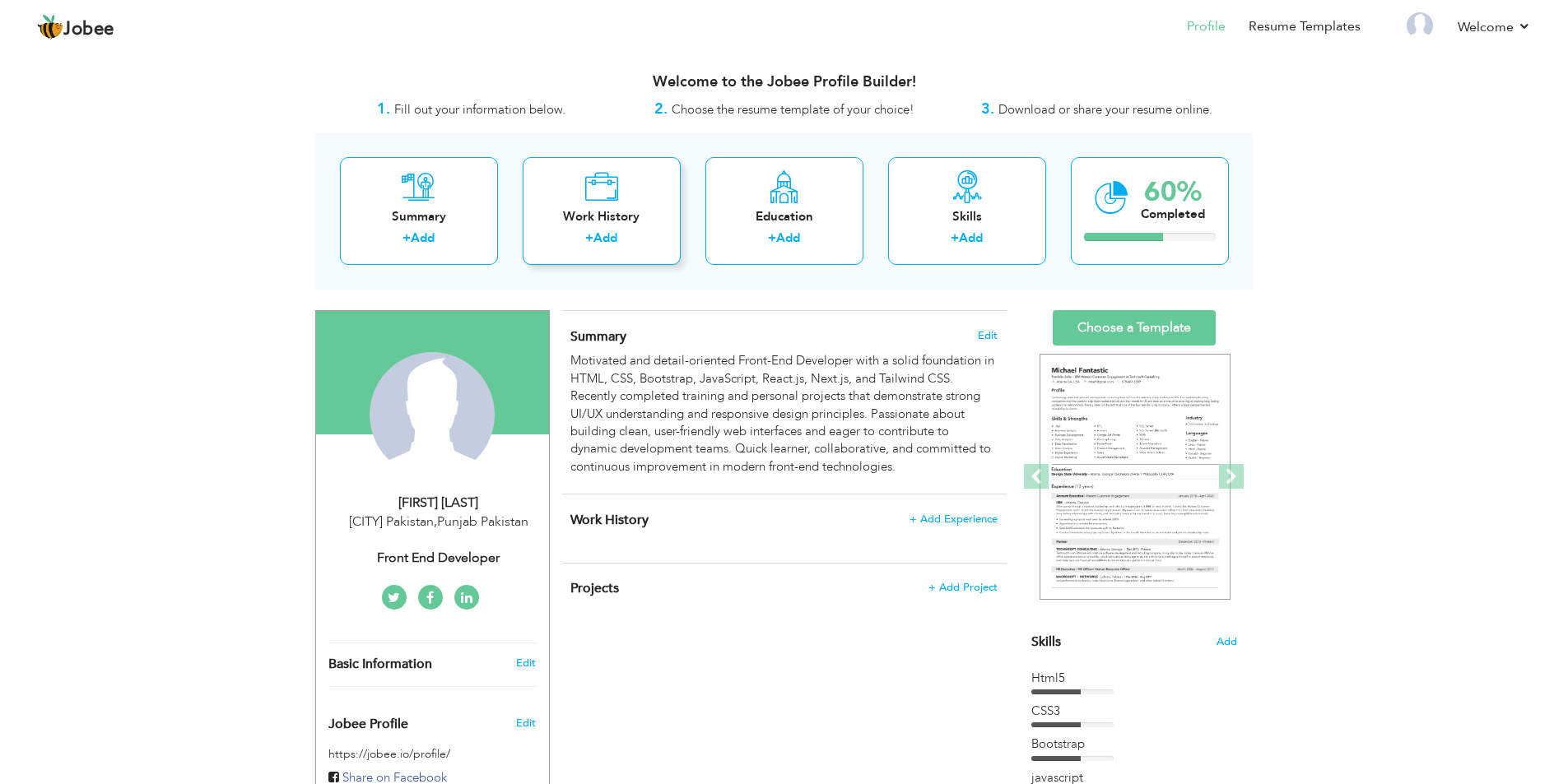 click on "Work History
+  Add" at bounding box center (602, 211) 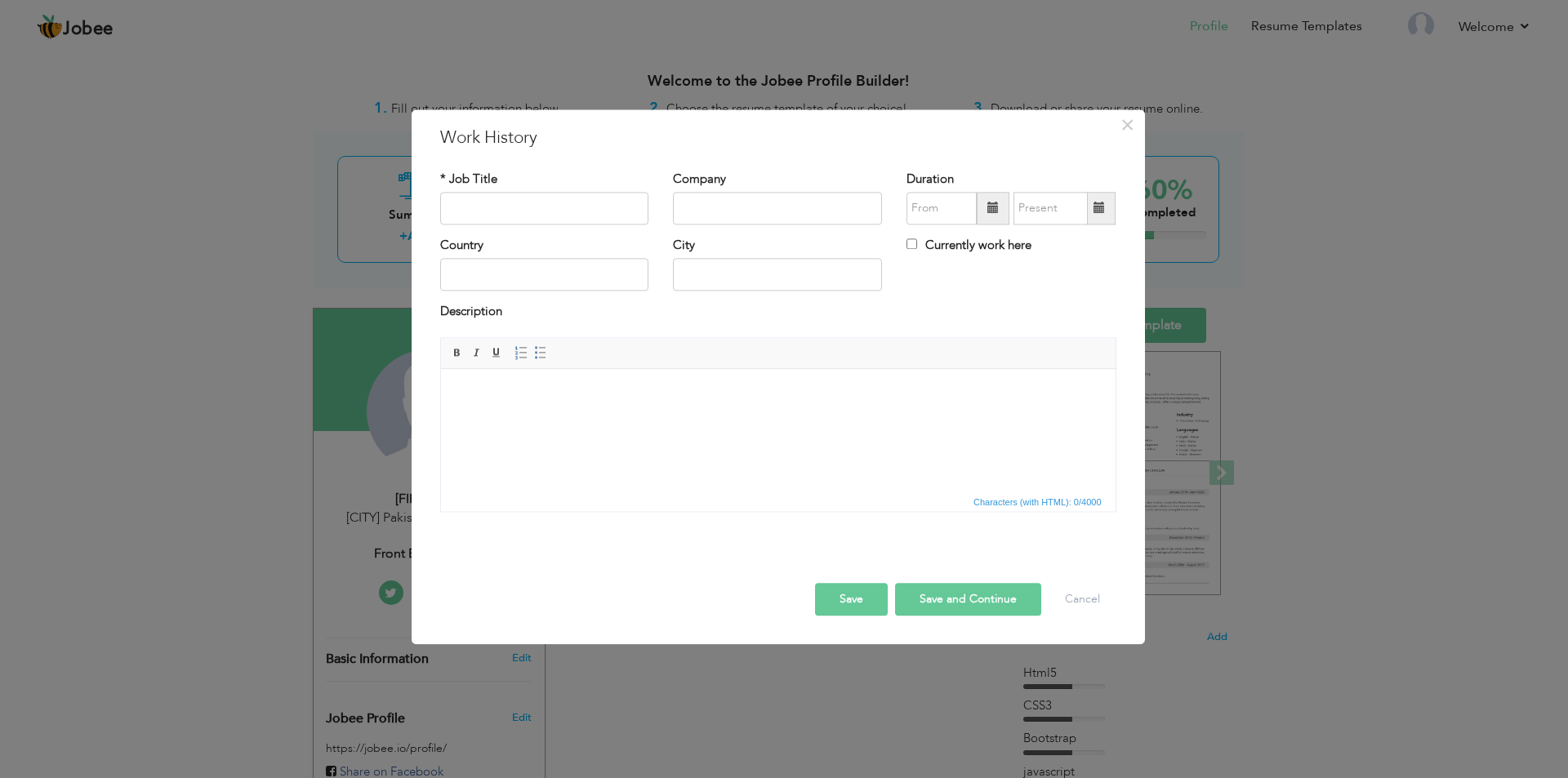 click on "×
Work History
* Job Title
Company
Duration Currently work here Country" at bounding box center [784, 389] 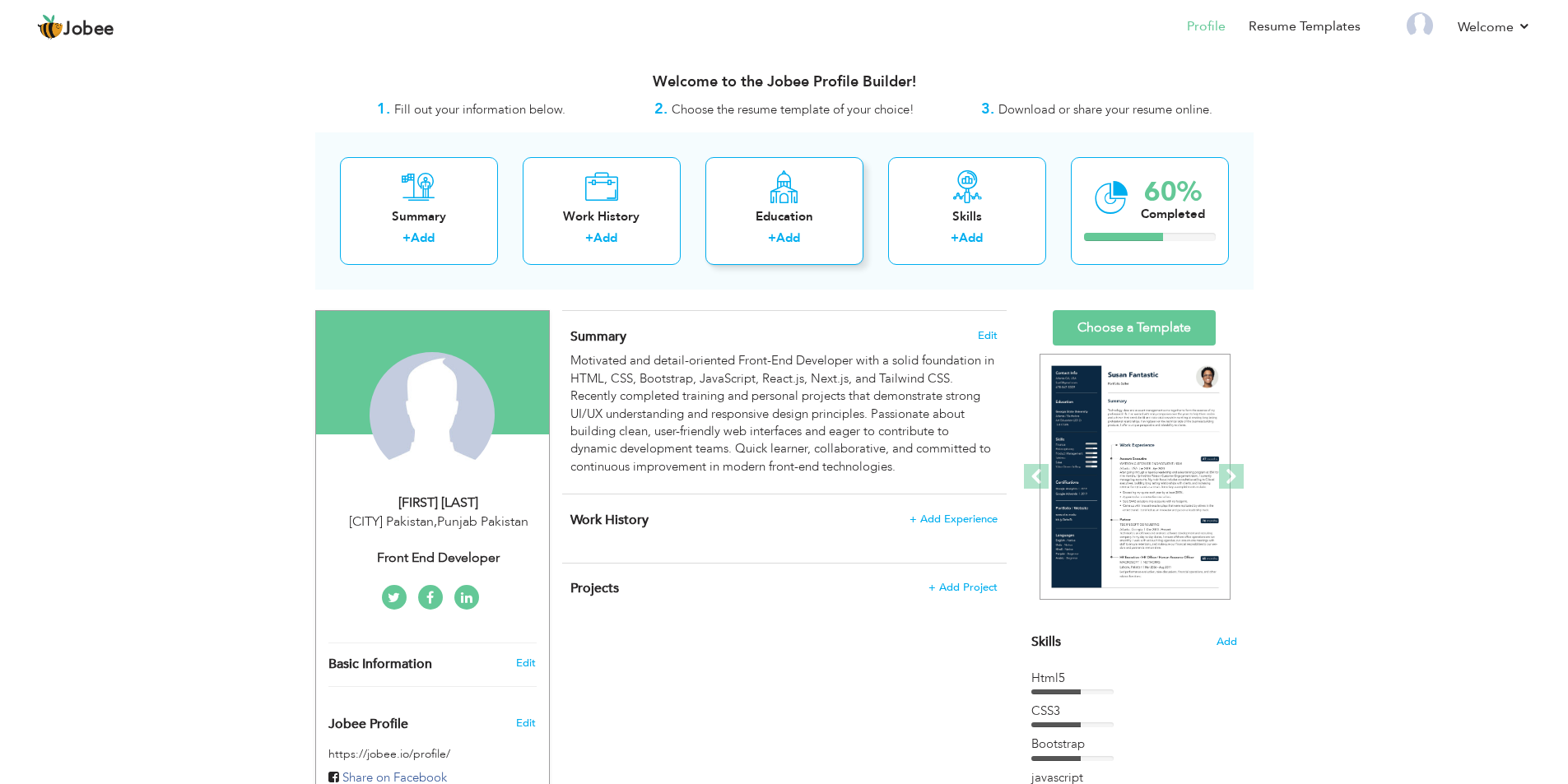 click on "Education" at bounding box center (784, 216) 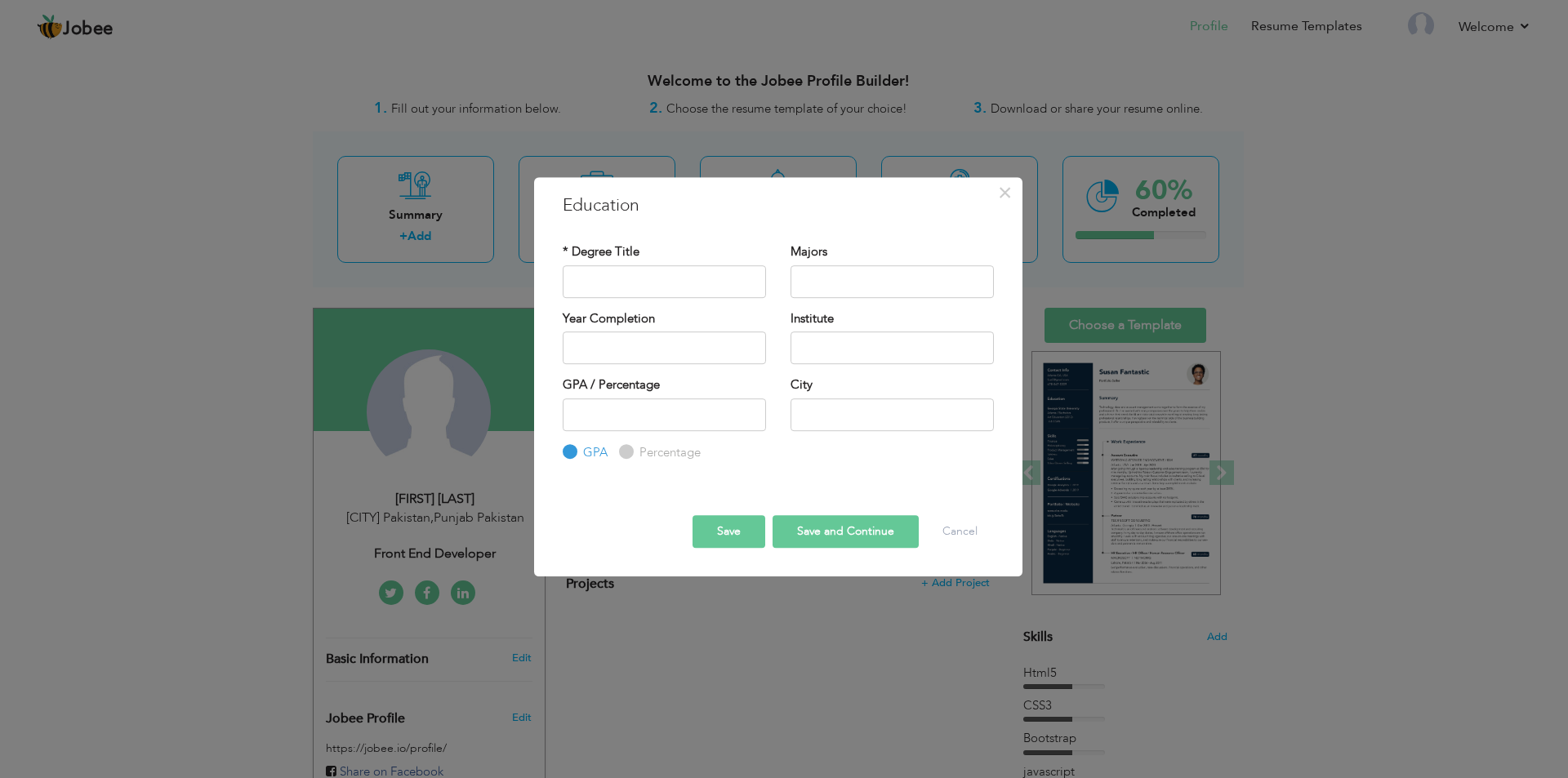 click on "×
Education
* Degree Title
Majors
Year Completion Institute GPA" at bounding box center [784, 389] 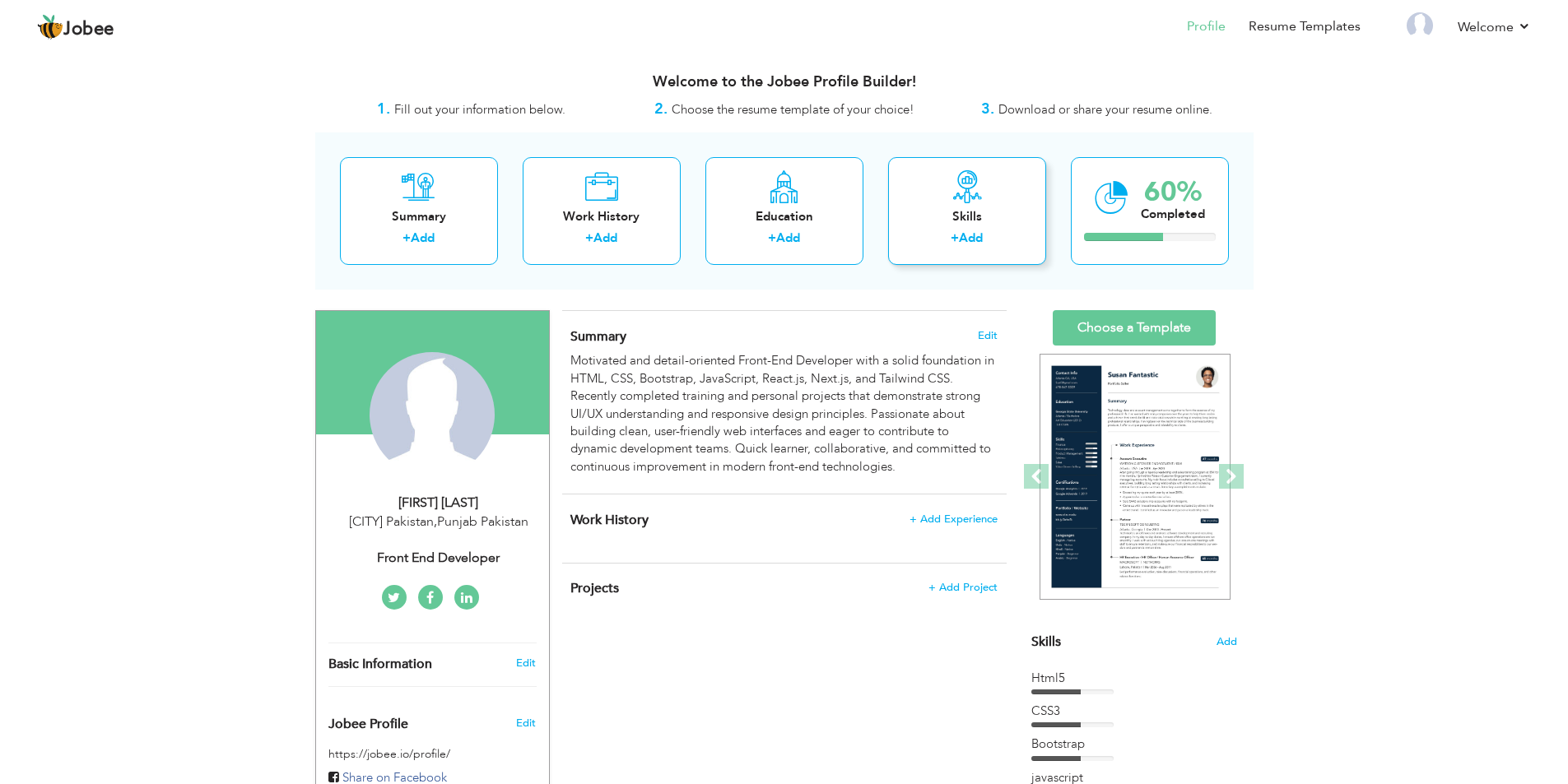 click at bounding box center [967, 187] 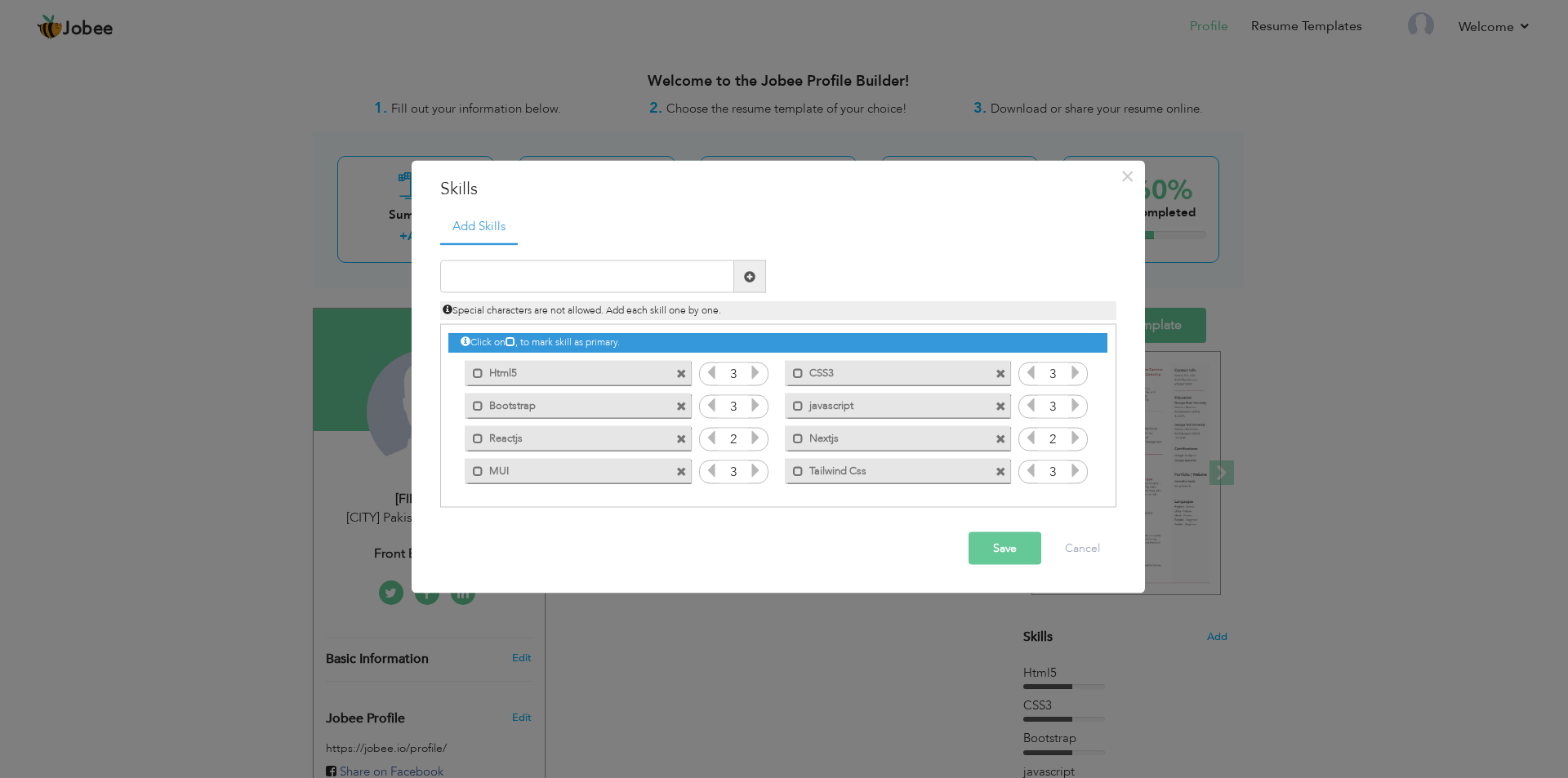 click on "×
Skills
Add Skills
Duplicate entry Mark as primary skill. Html5" at bounding box center [784, 389] 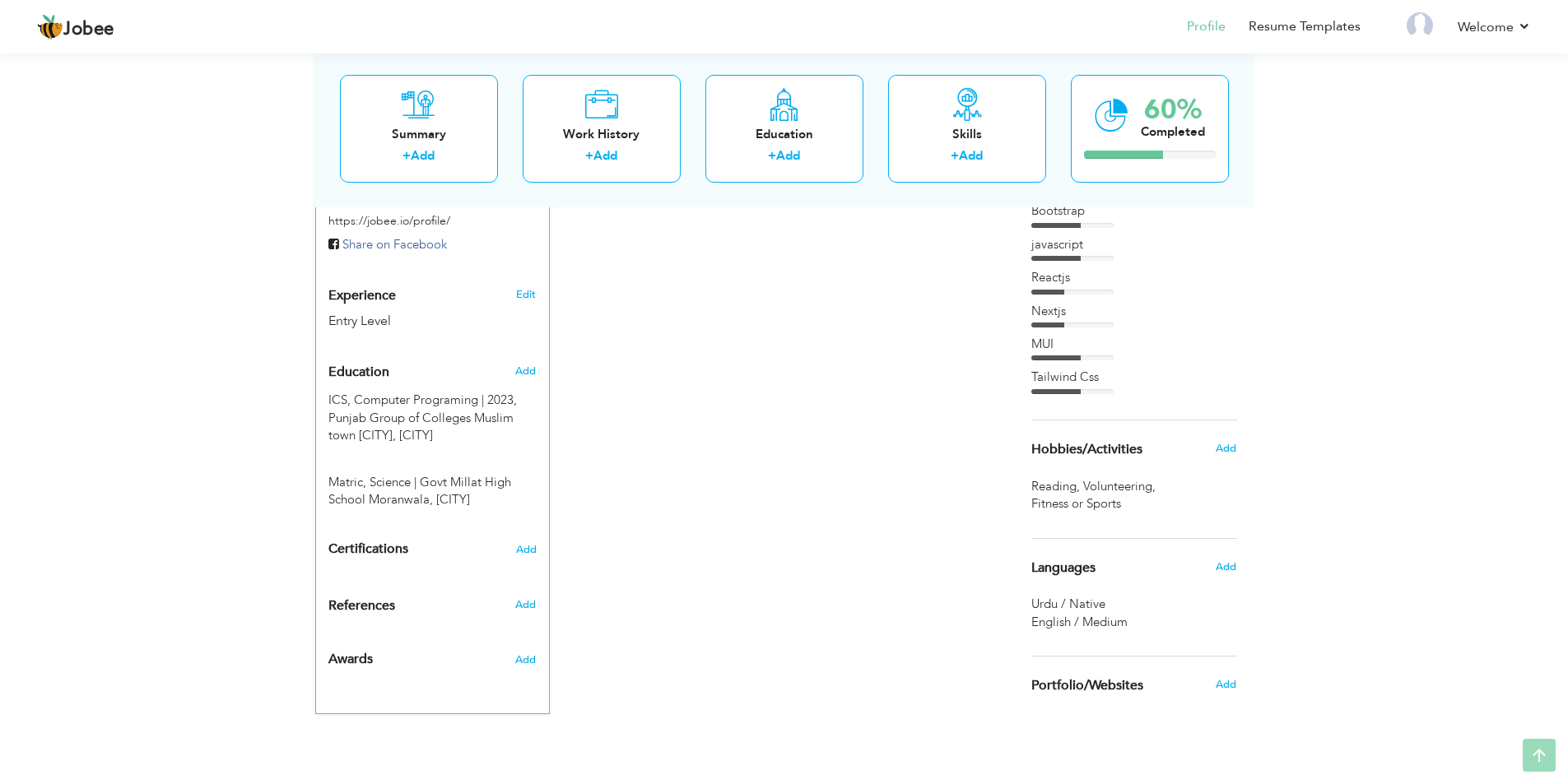 scroll, scrollTop: 0, scrollLeft: 0, axis: both 